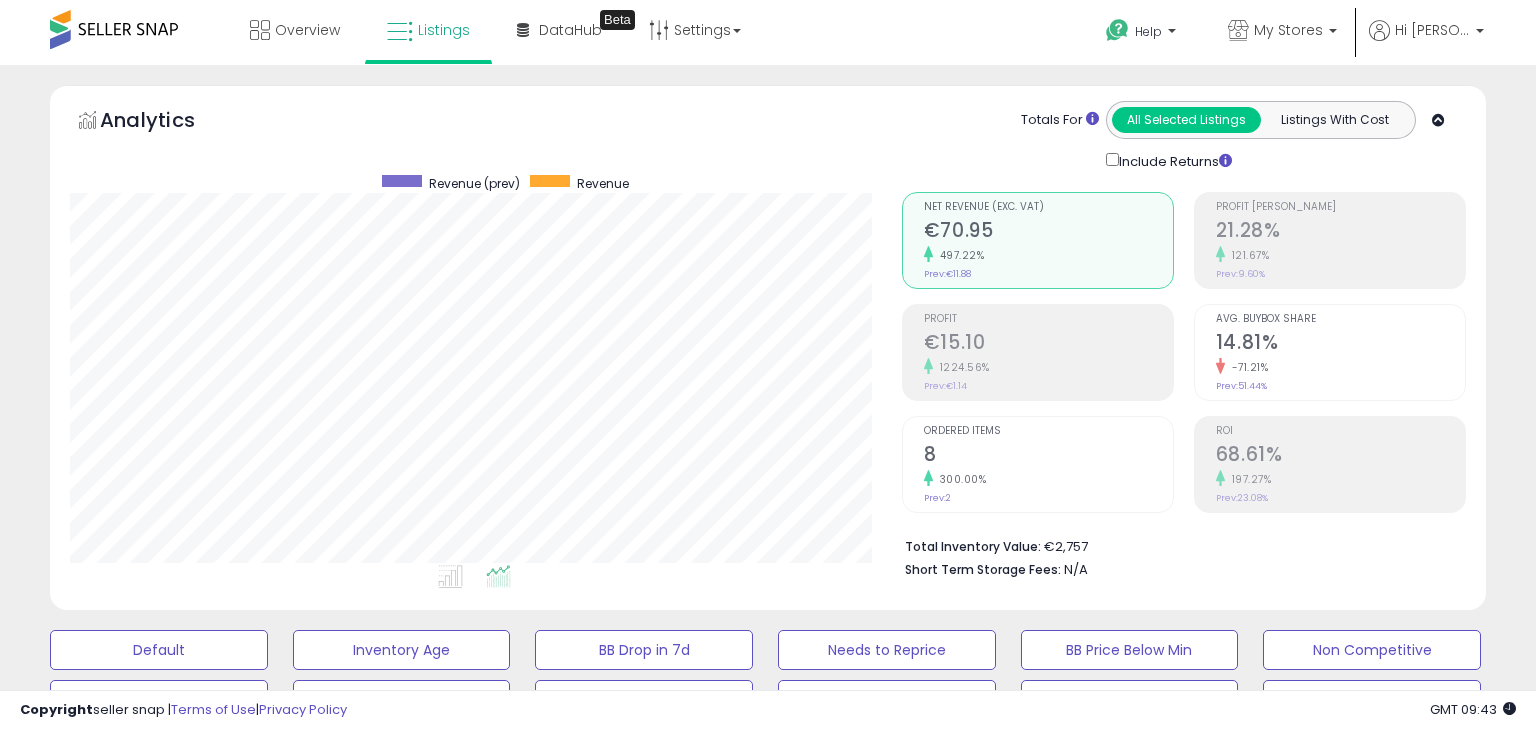 select on "**" 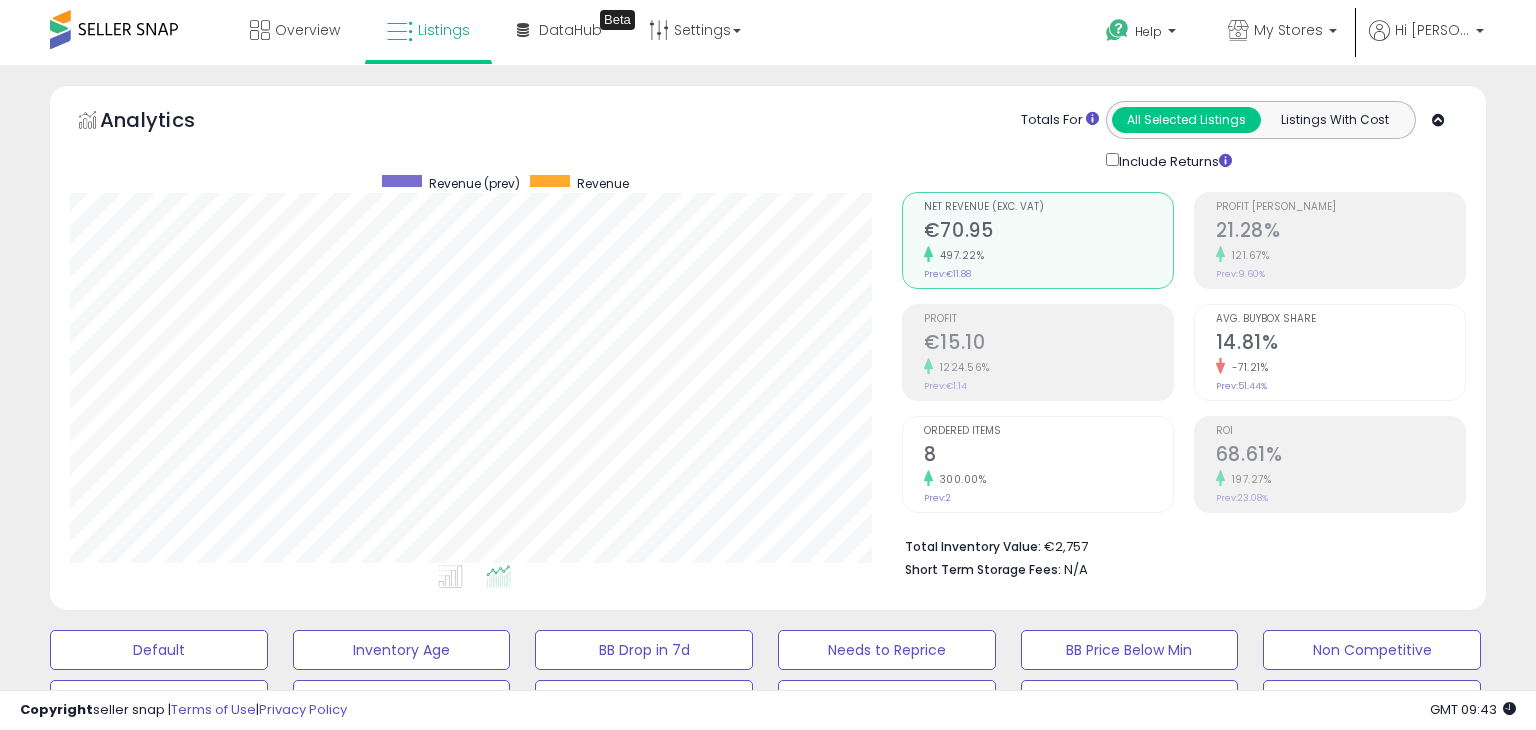 click at bounding box center [172, 906] 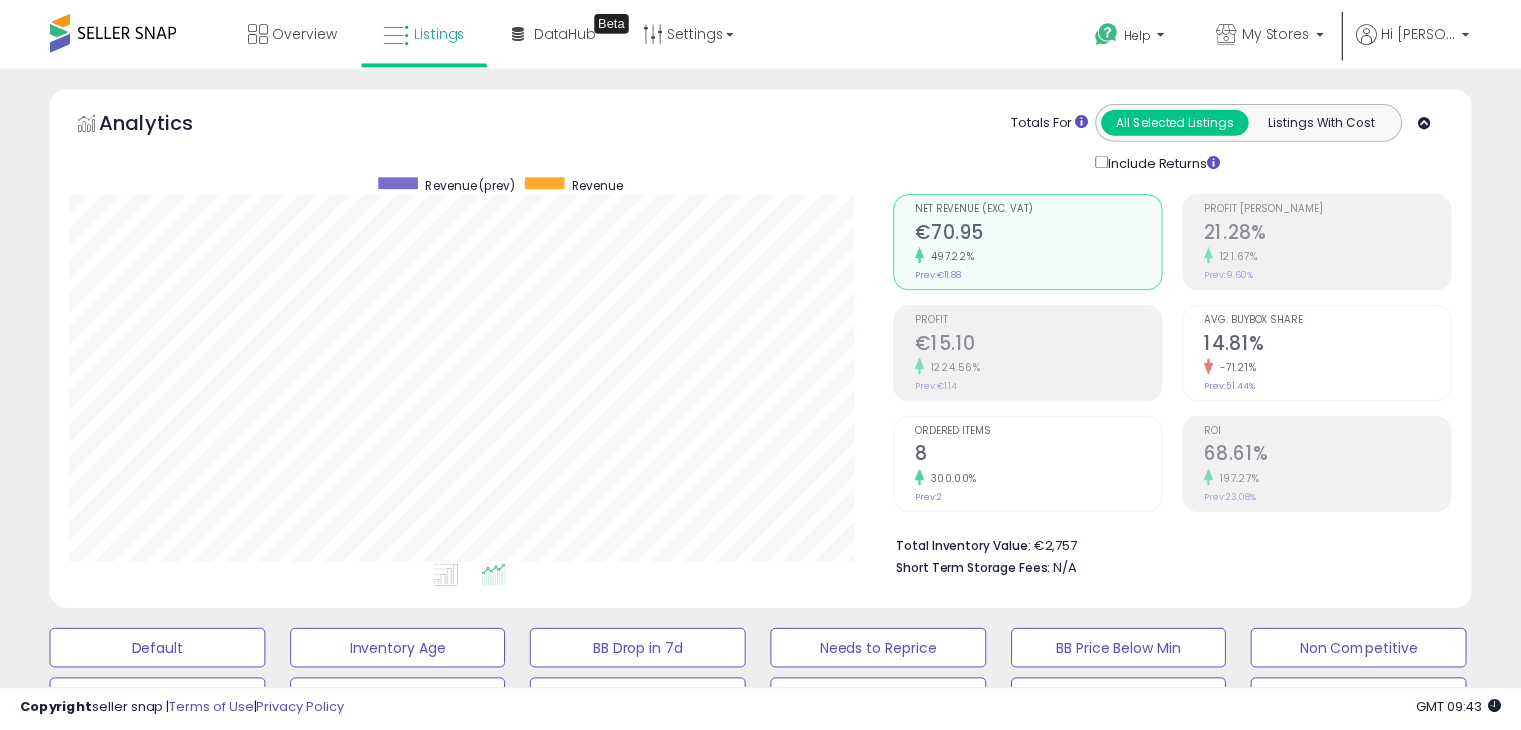 scroll, scrollTop: 860, scrollLeft: 0, axis: vertical 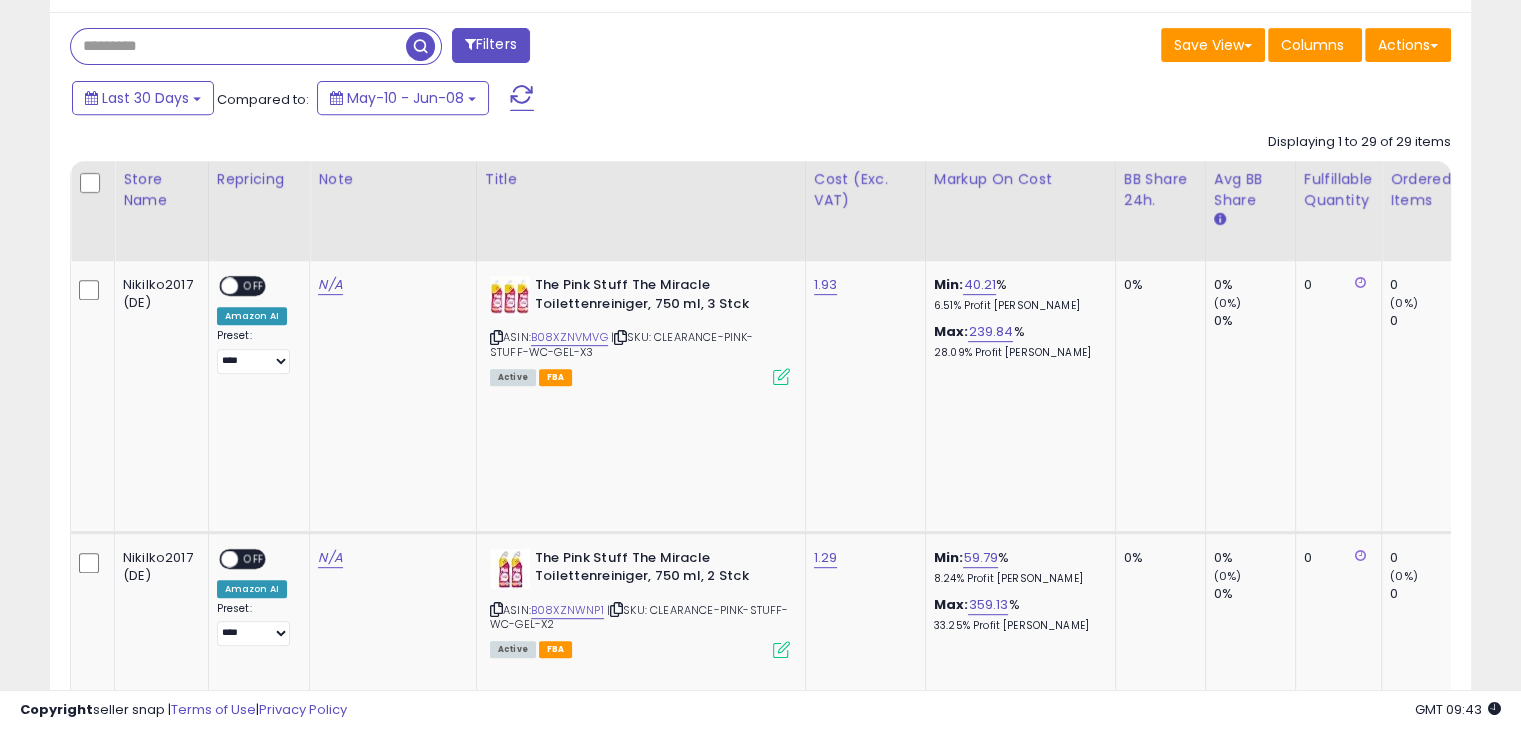 paste on "**********" 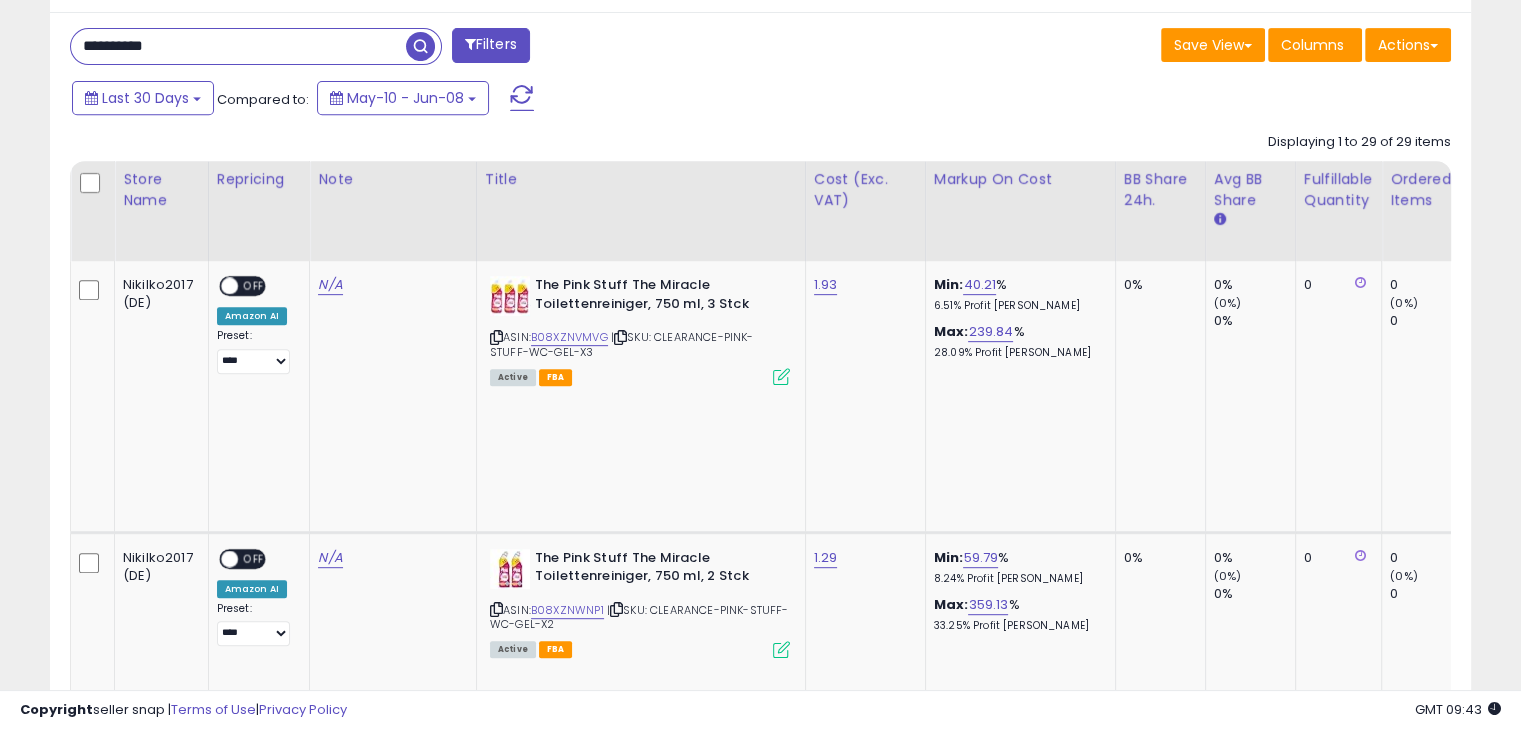 type on "**********" 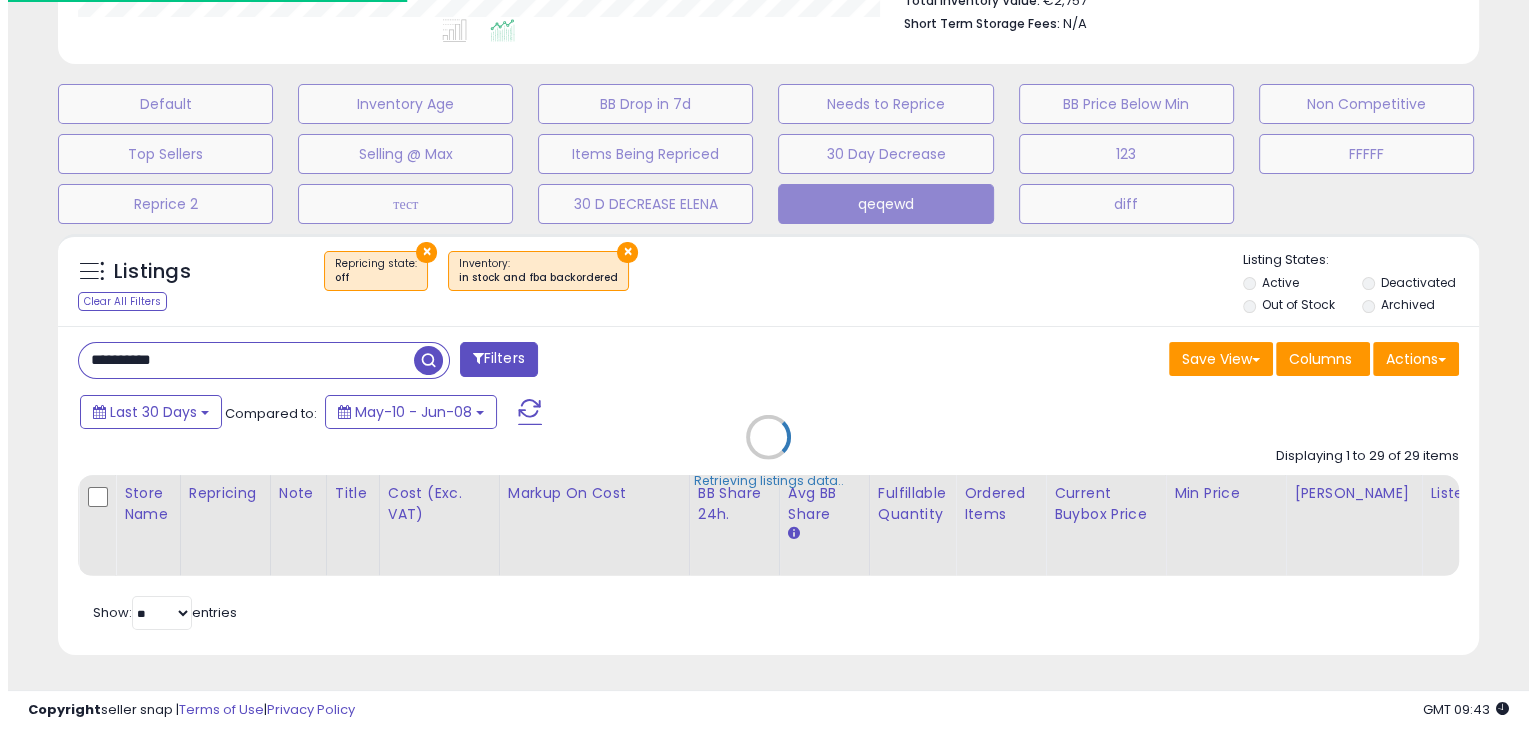 scroll, scrollTop: 560, scrollLeft: 0, axis: vertical 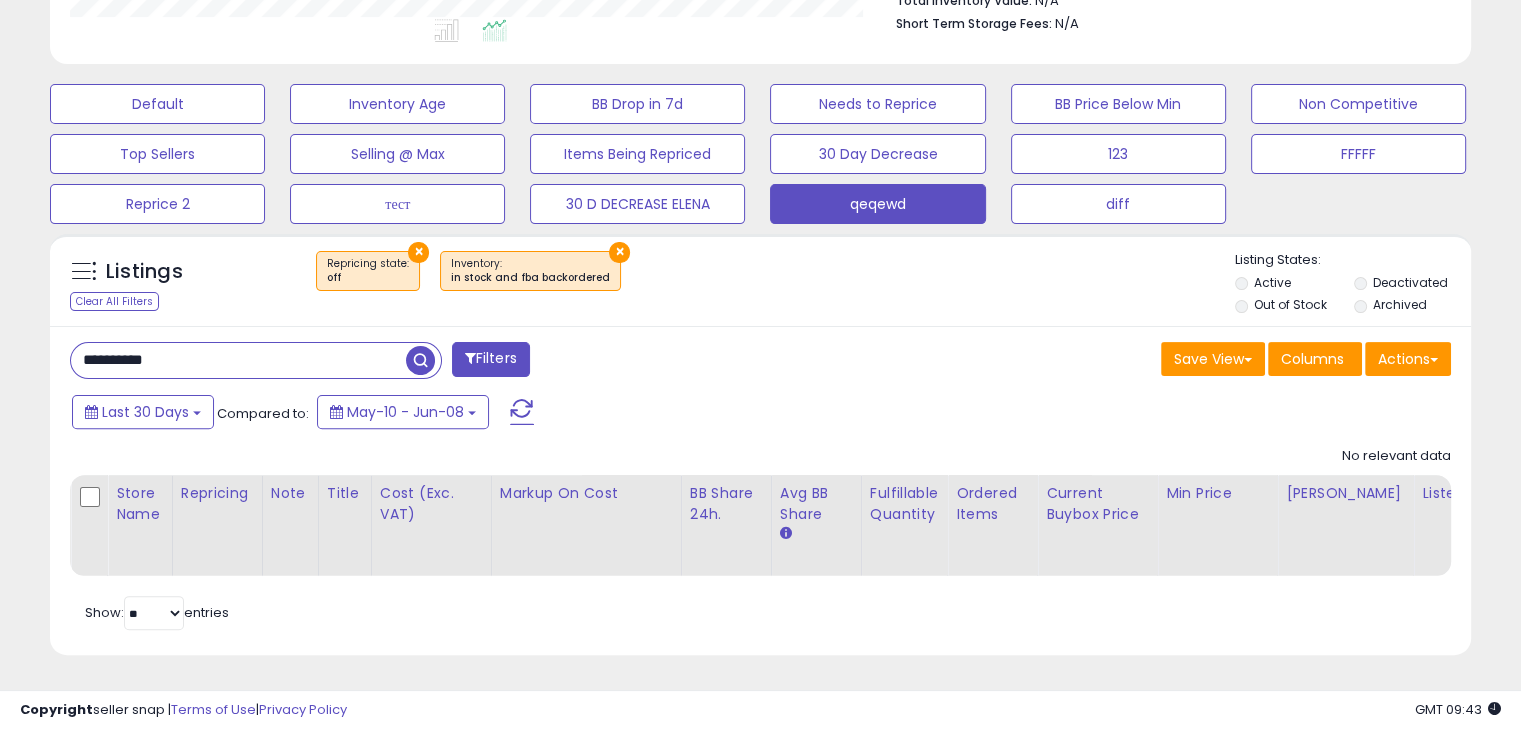 click on "×" at bounding box center [418, 252] 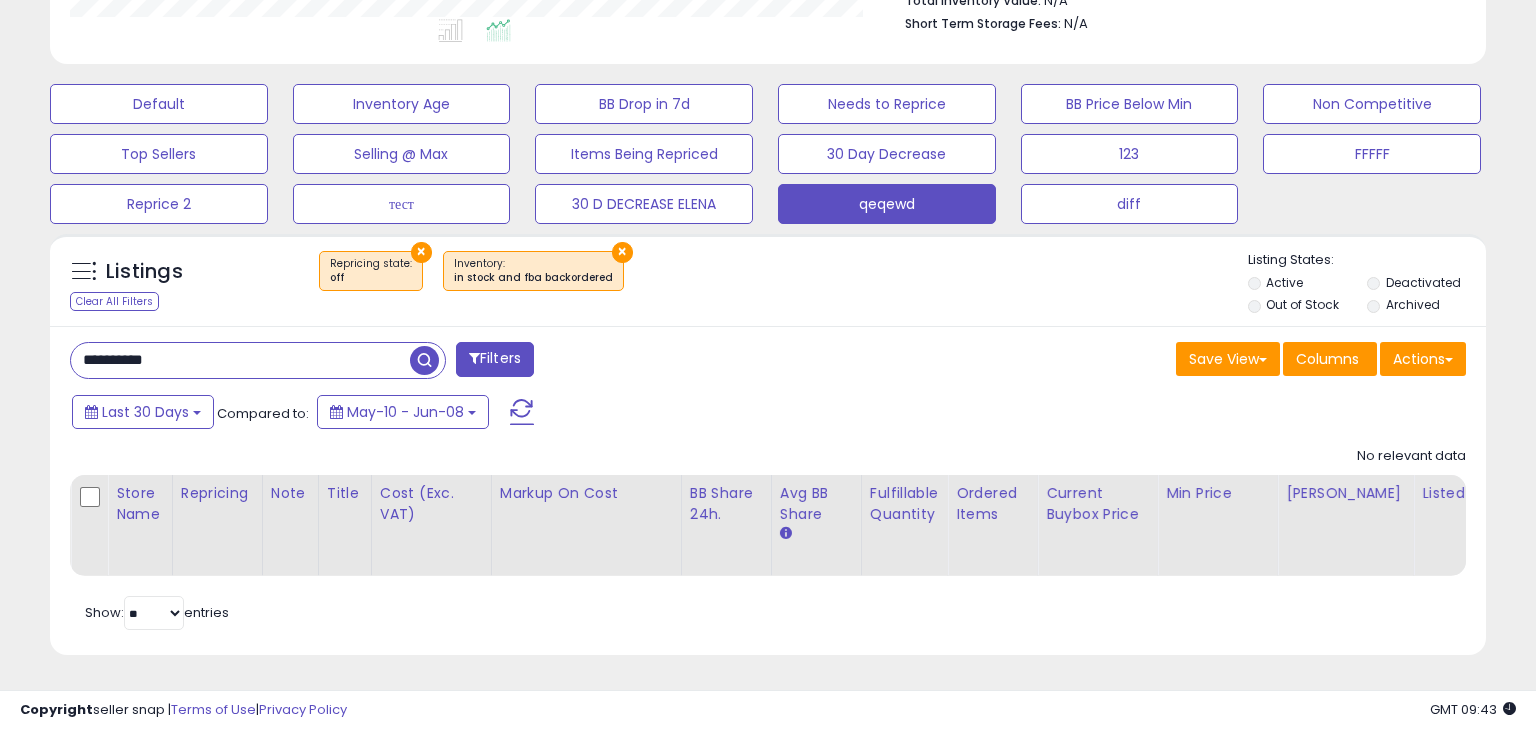 scroll, scrollTop: 999589, scrollLeft: 999168, axis: both 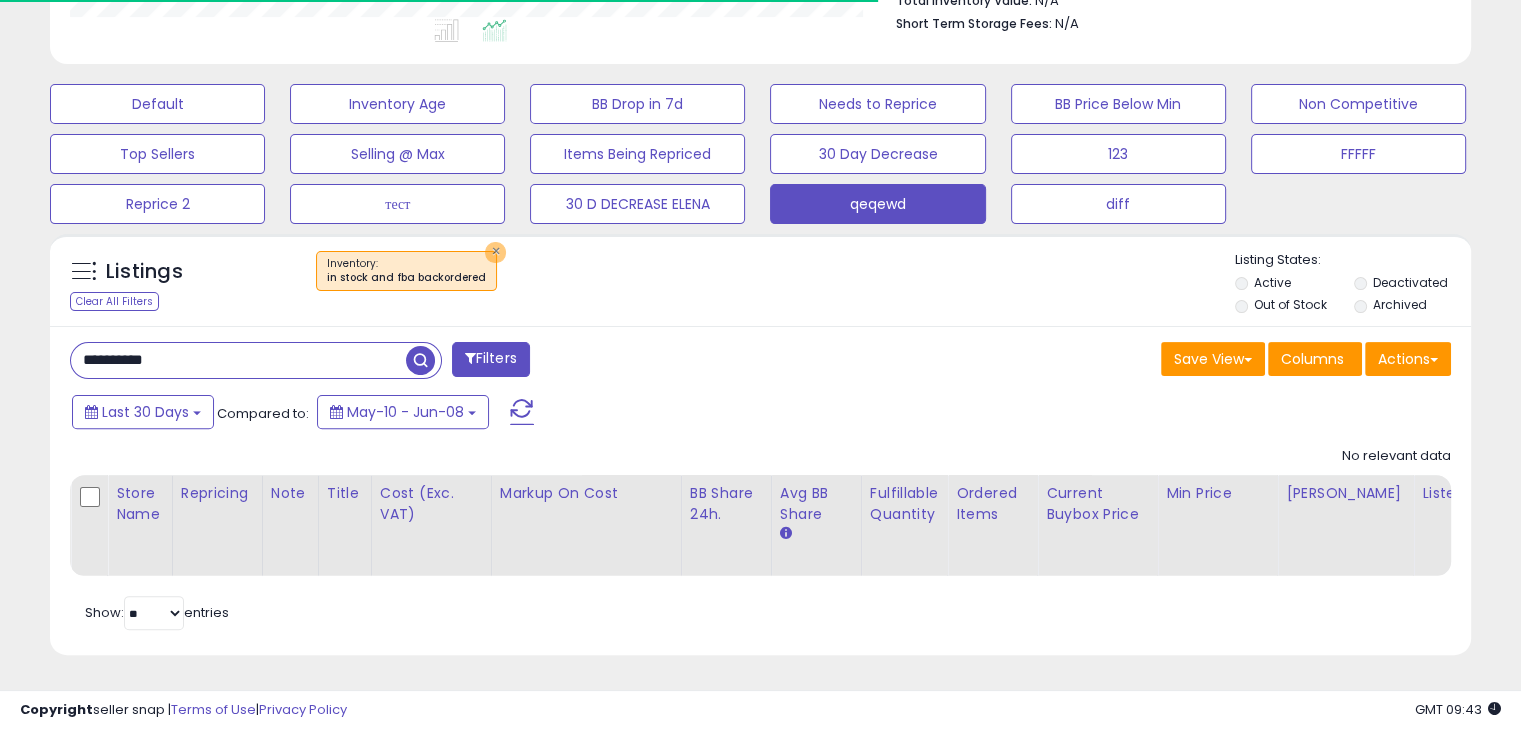 click on "×" at bounding box center [495, 252] 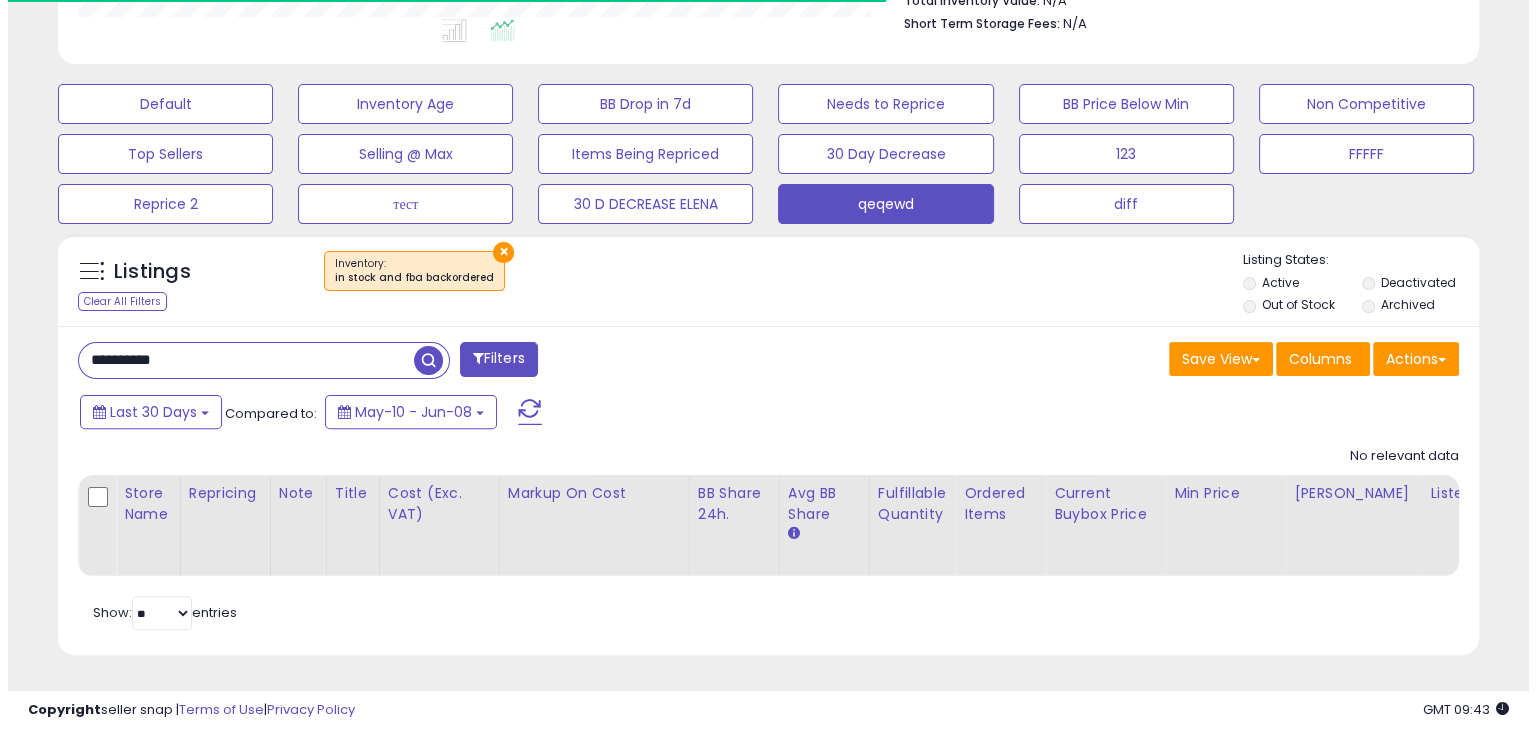 scroll, scrollTop: 999589, scrollLeft: 999168, axis: both 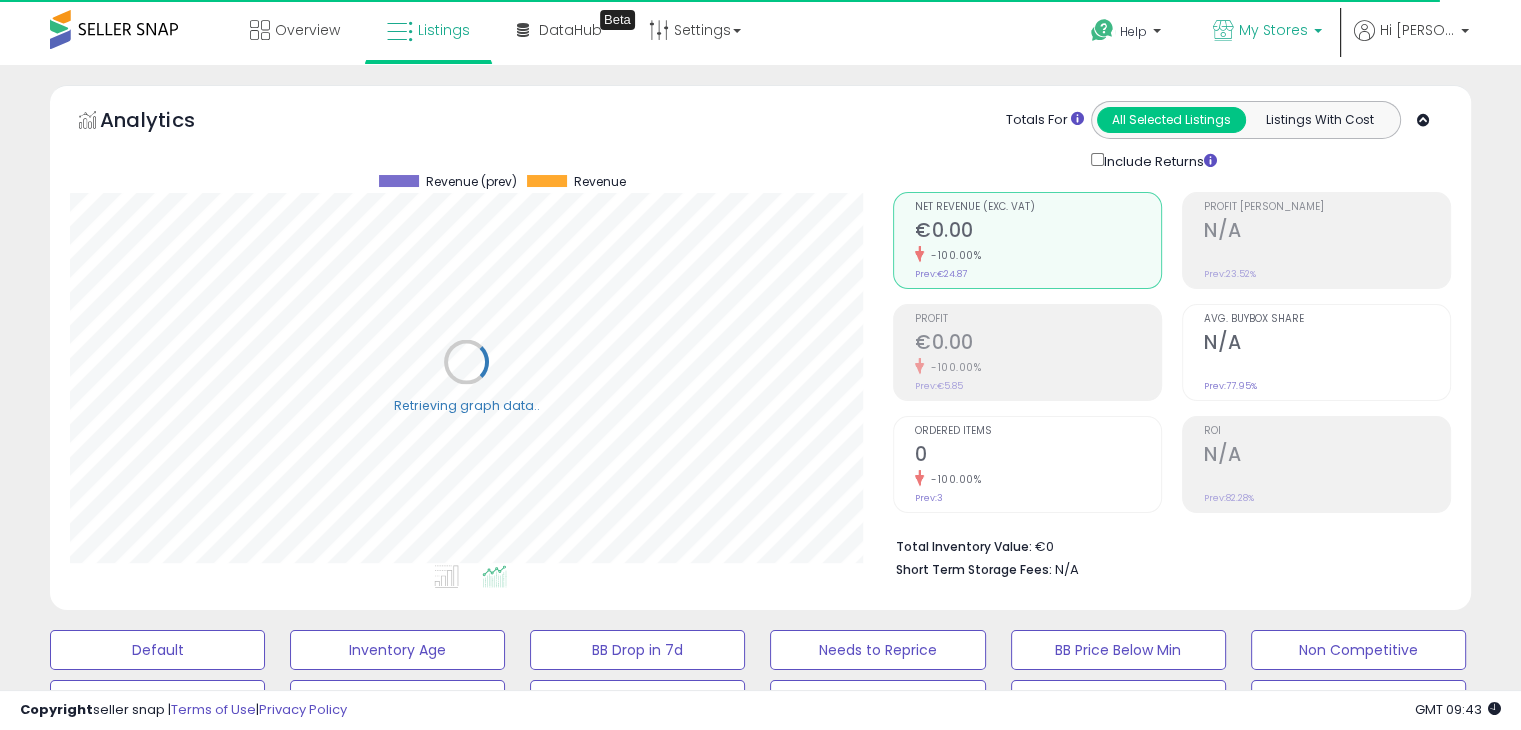click on "My Stores" at bounding box center (1273, 30) 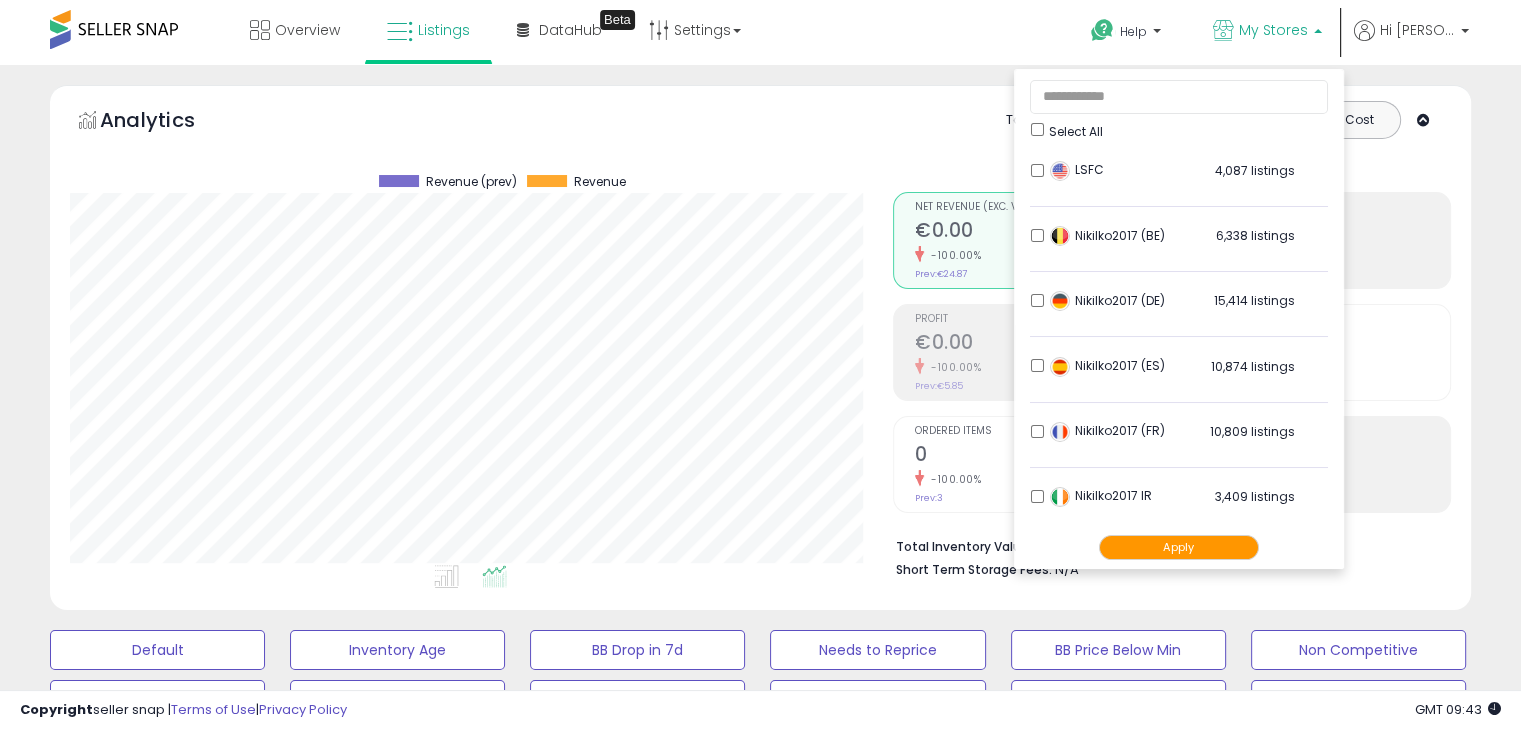 scroll, scrollTop: 999589, scrollLeft: 999176, axis: both 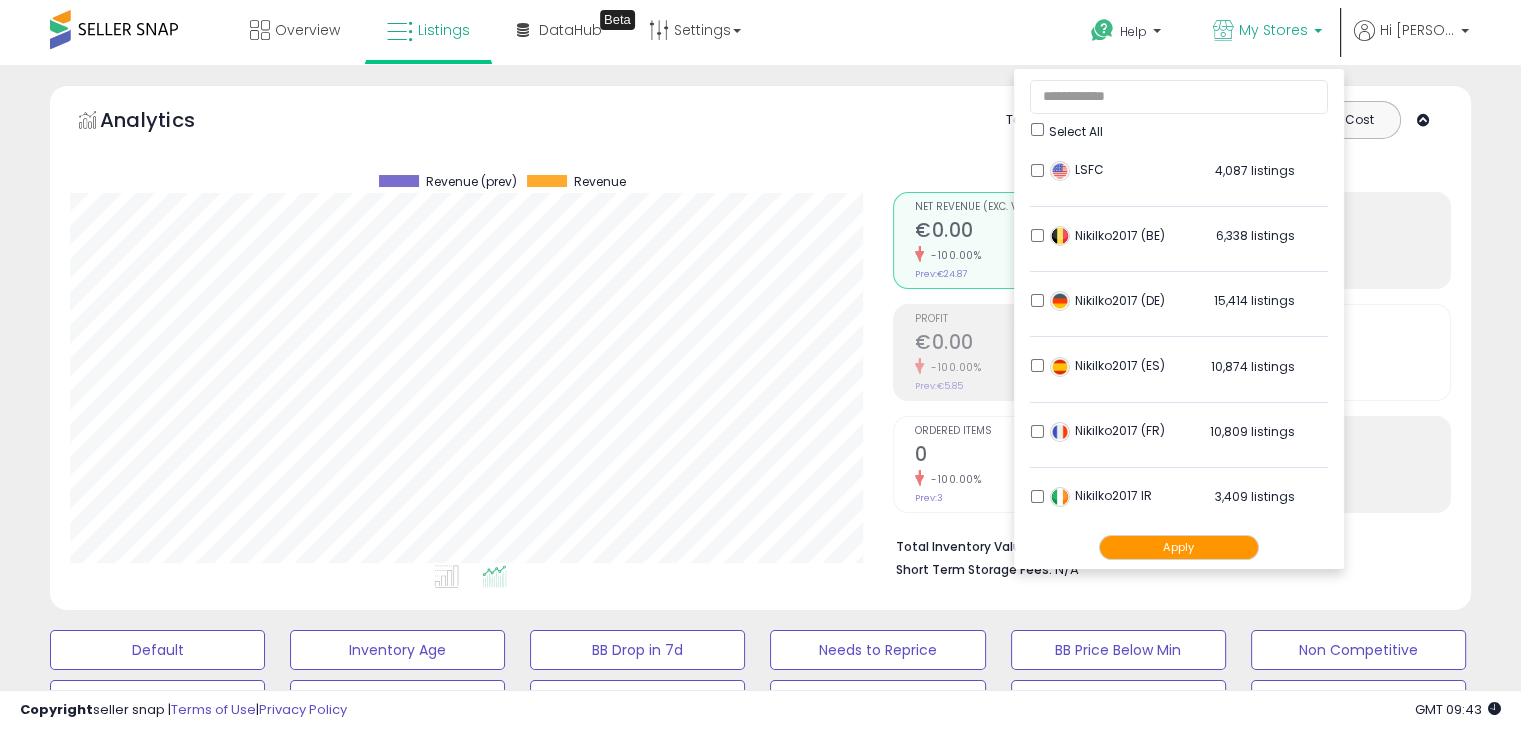click on "Nikilko2017 IR
3,409
listings" at bounding box center (1179, 502) 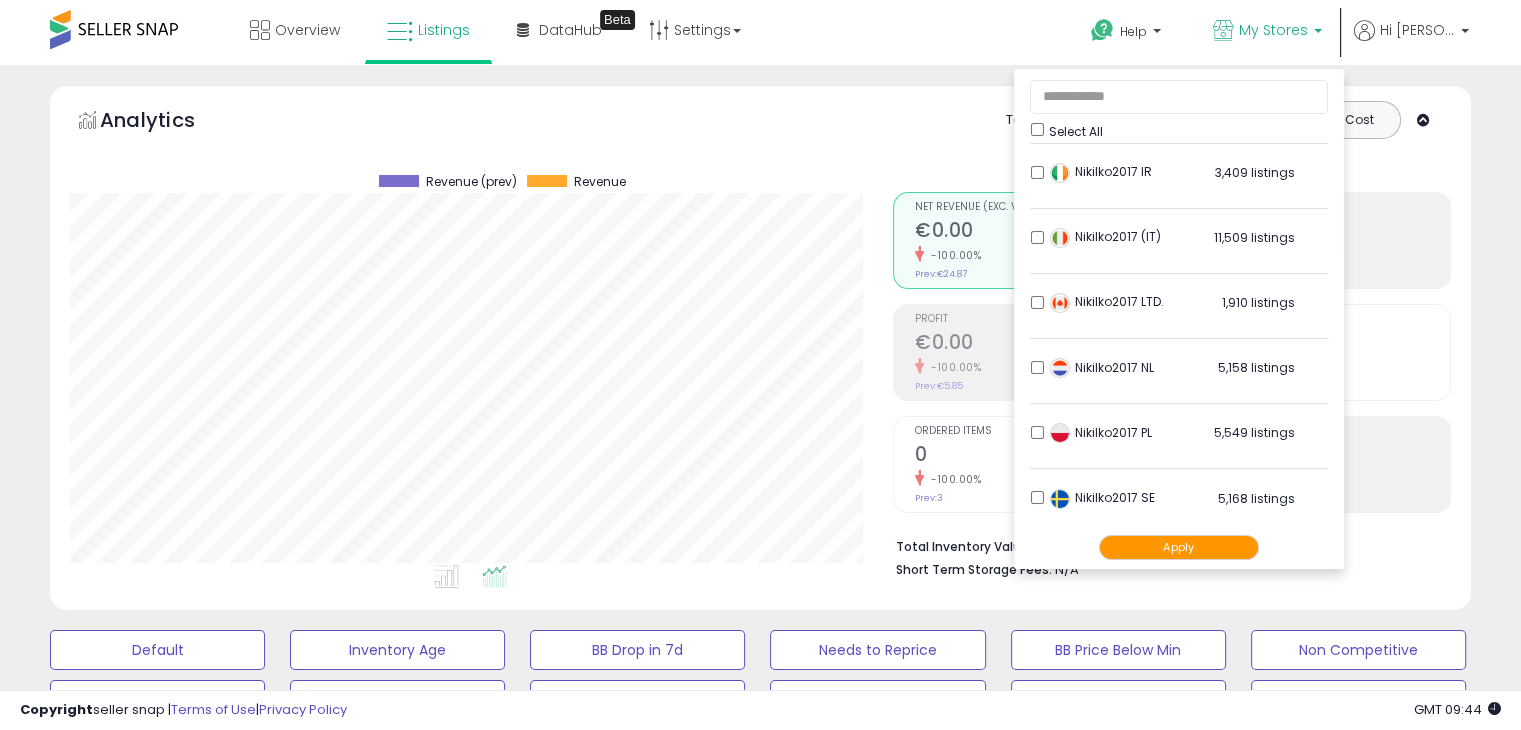 scroll, scrollTop: 395, scrollLeft: 0, axis: vertical 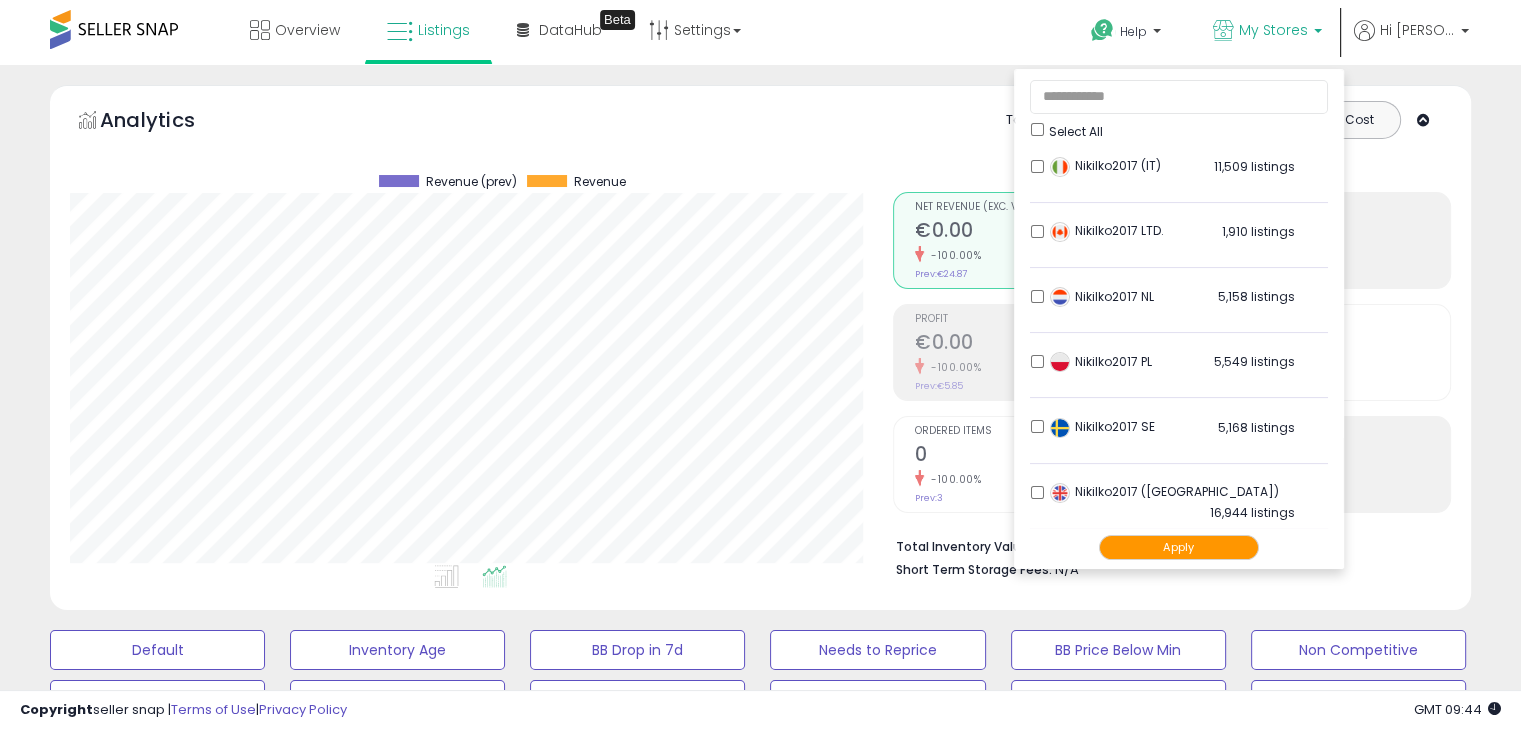 click on "Apply" at bounding box center (1179, 547) 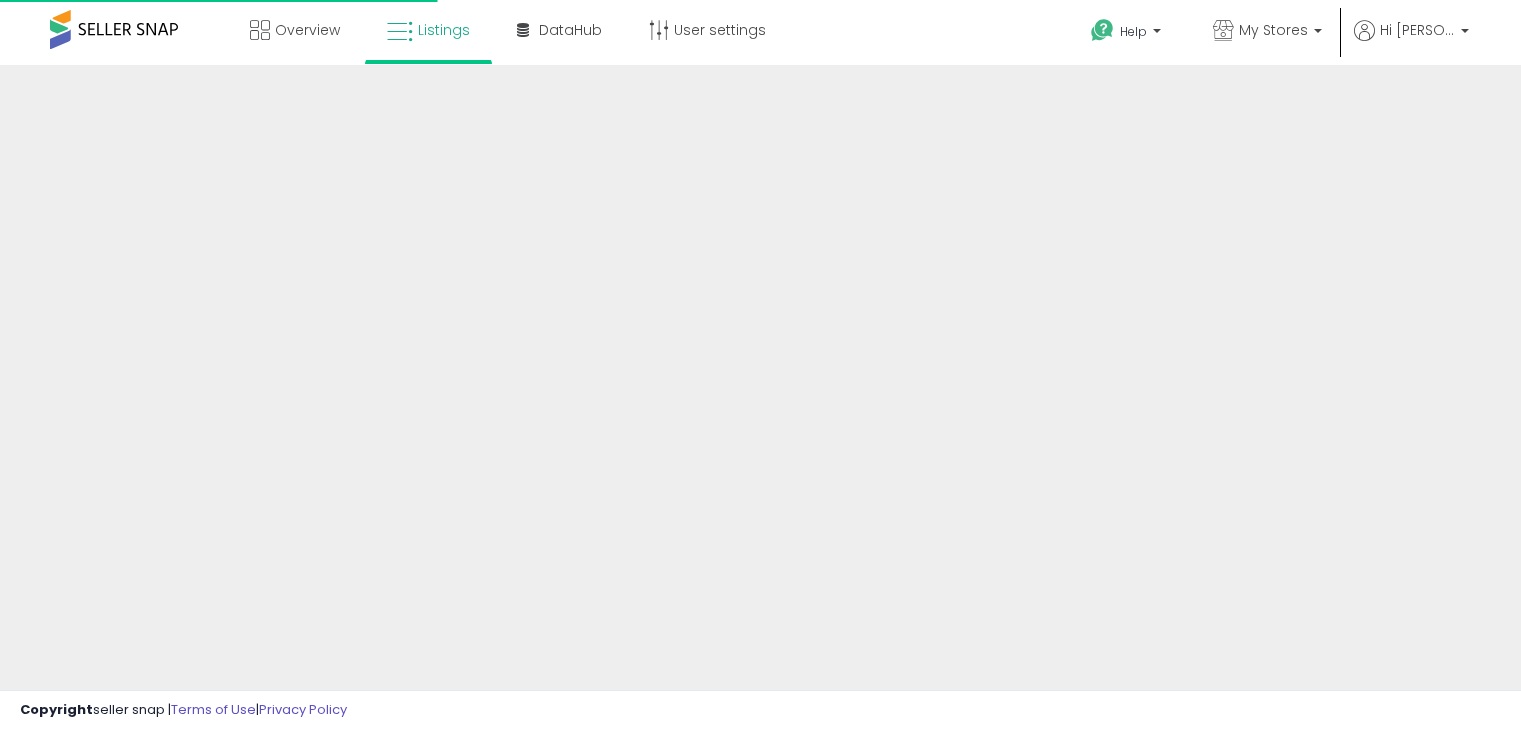 scroll, scrollTop: 0, scrollLeft: 0, axis: both 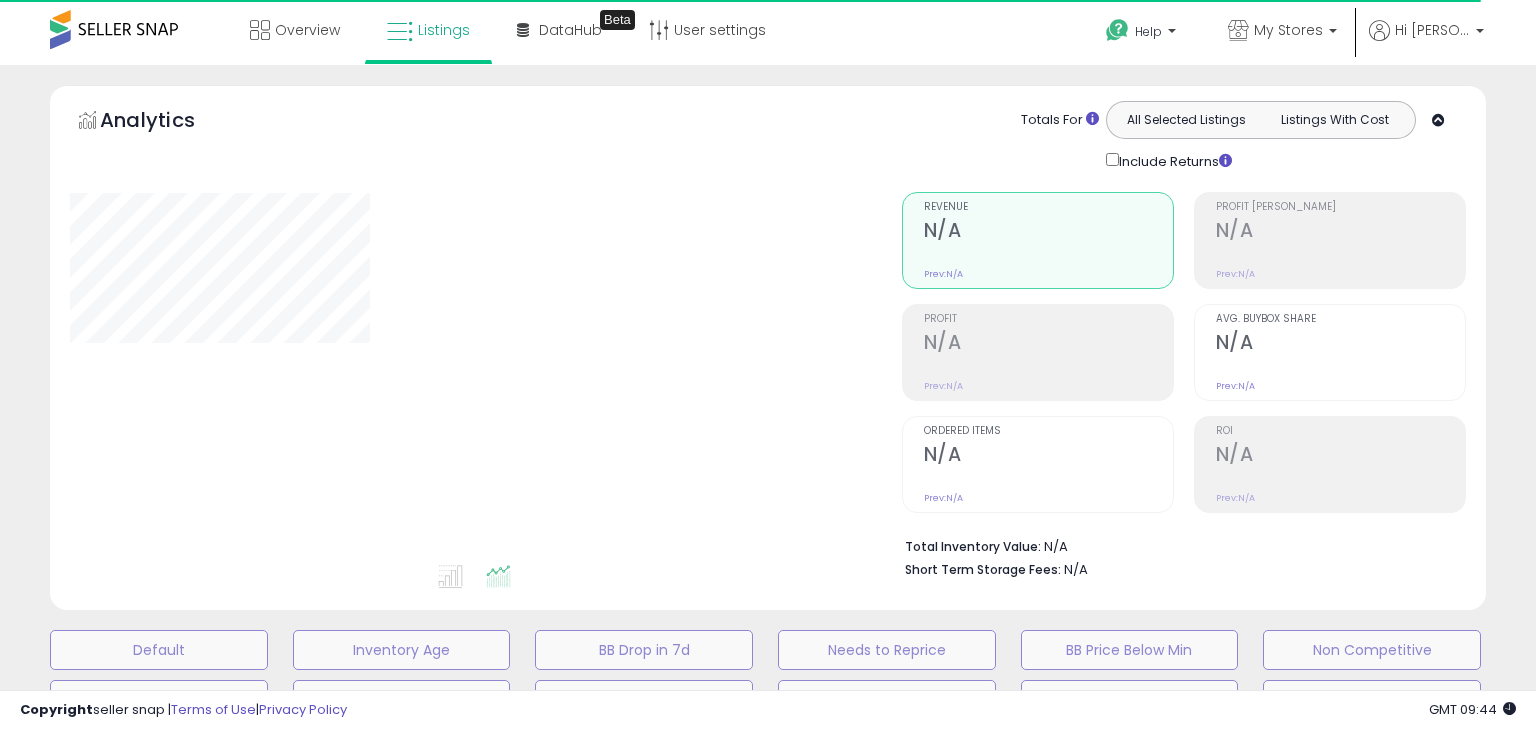 type on "**********" 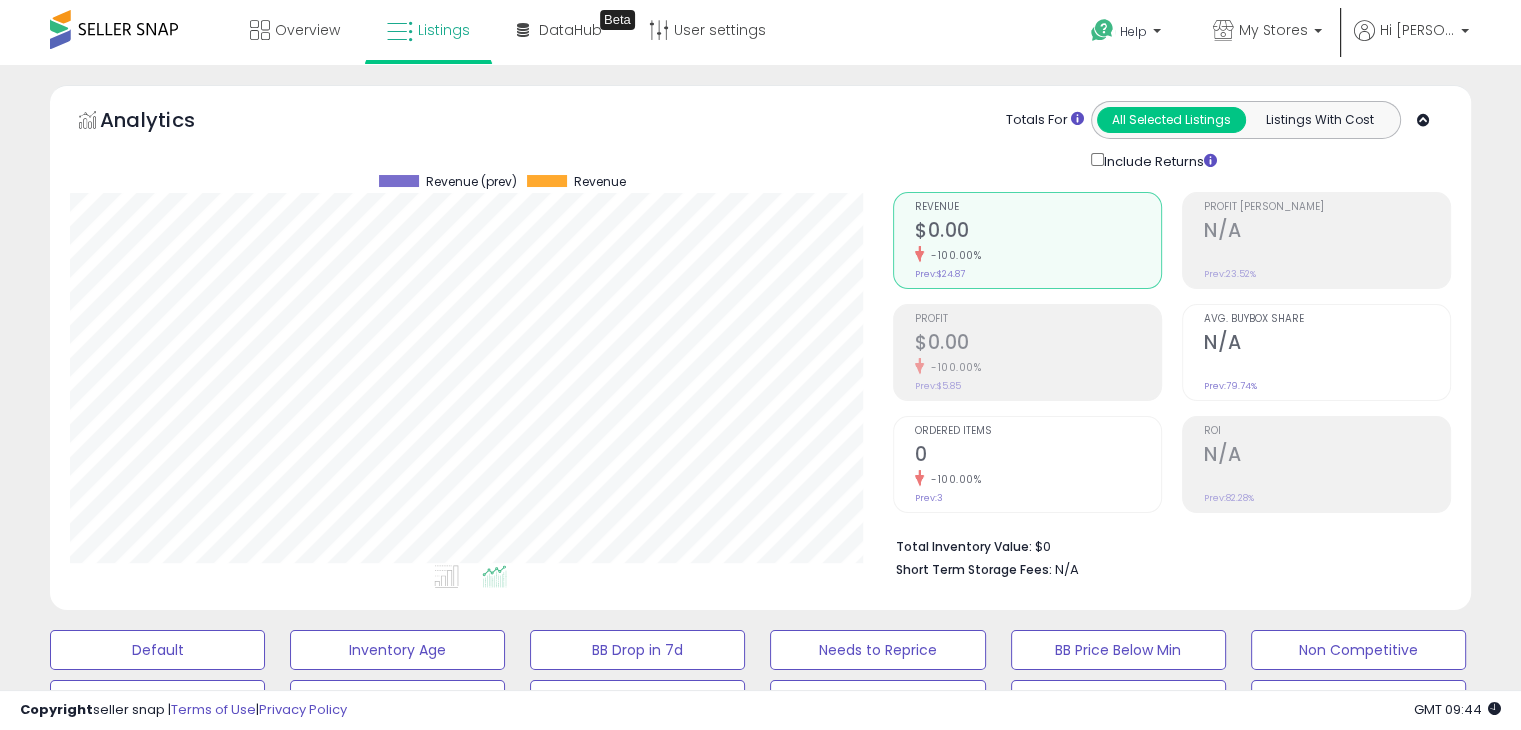 scroll, scrollTop: 999589, scrollLeft: 999176, axis: both 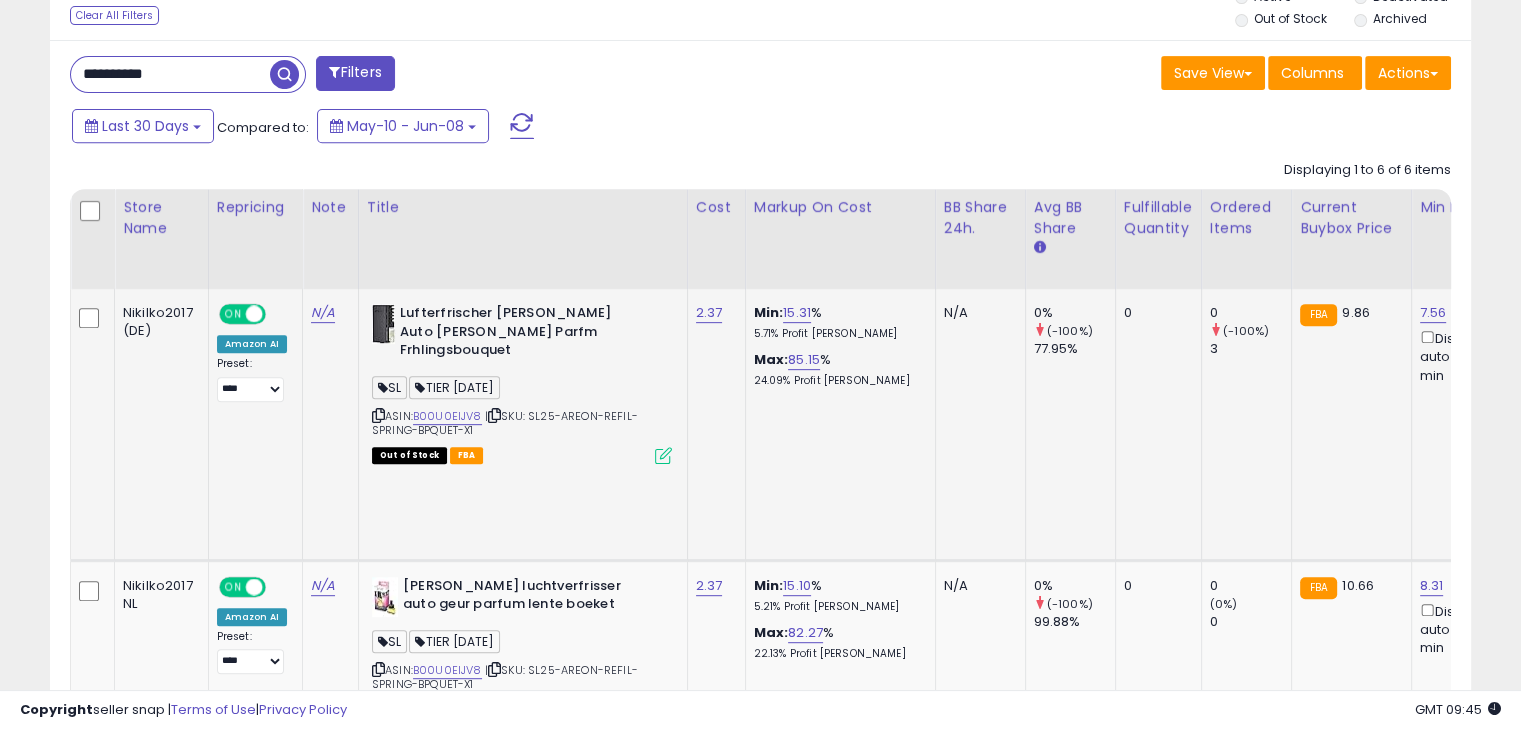click at bounding box center [663, 455] 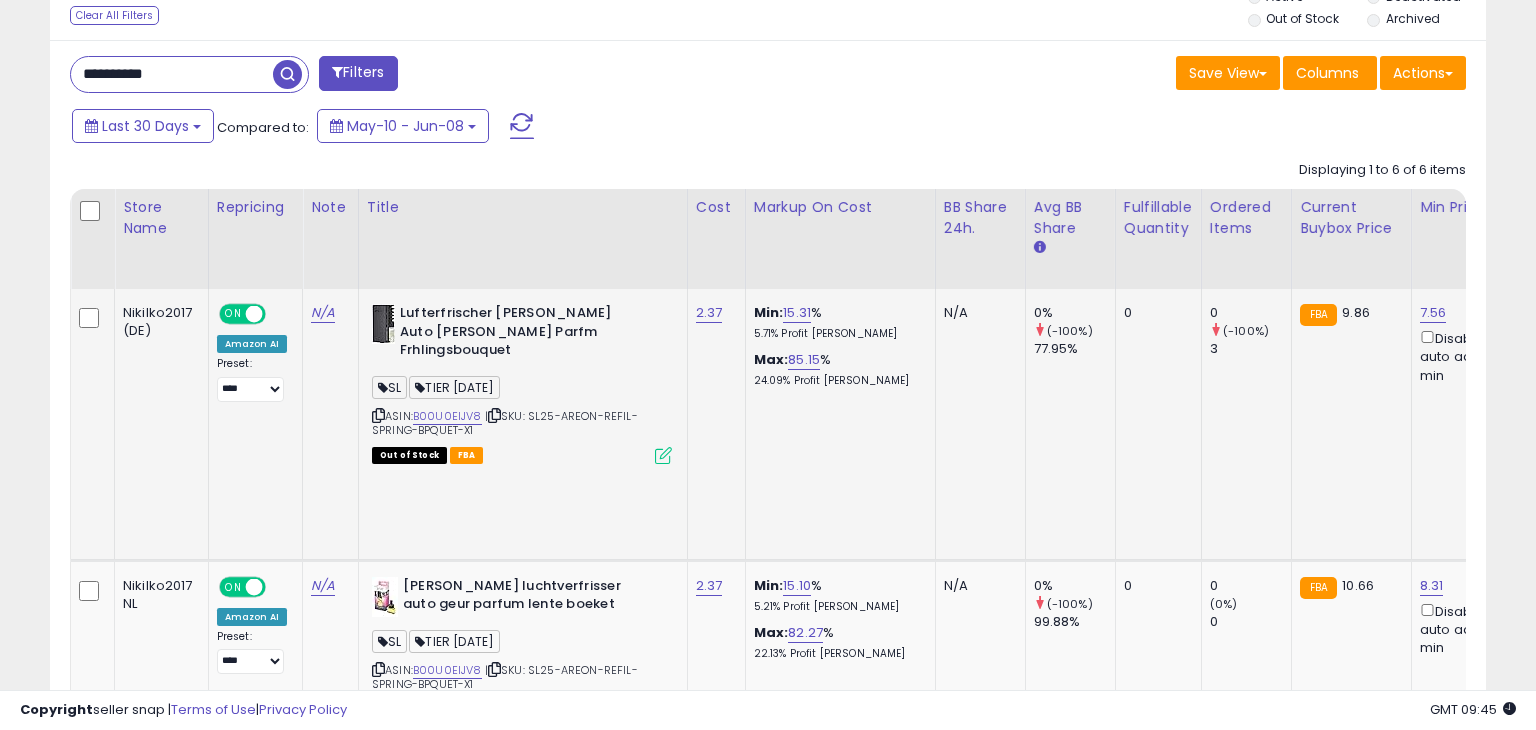 scroll, scrollTop: 999589, scrollLeft: 999168, axis: both 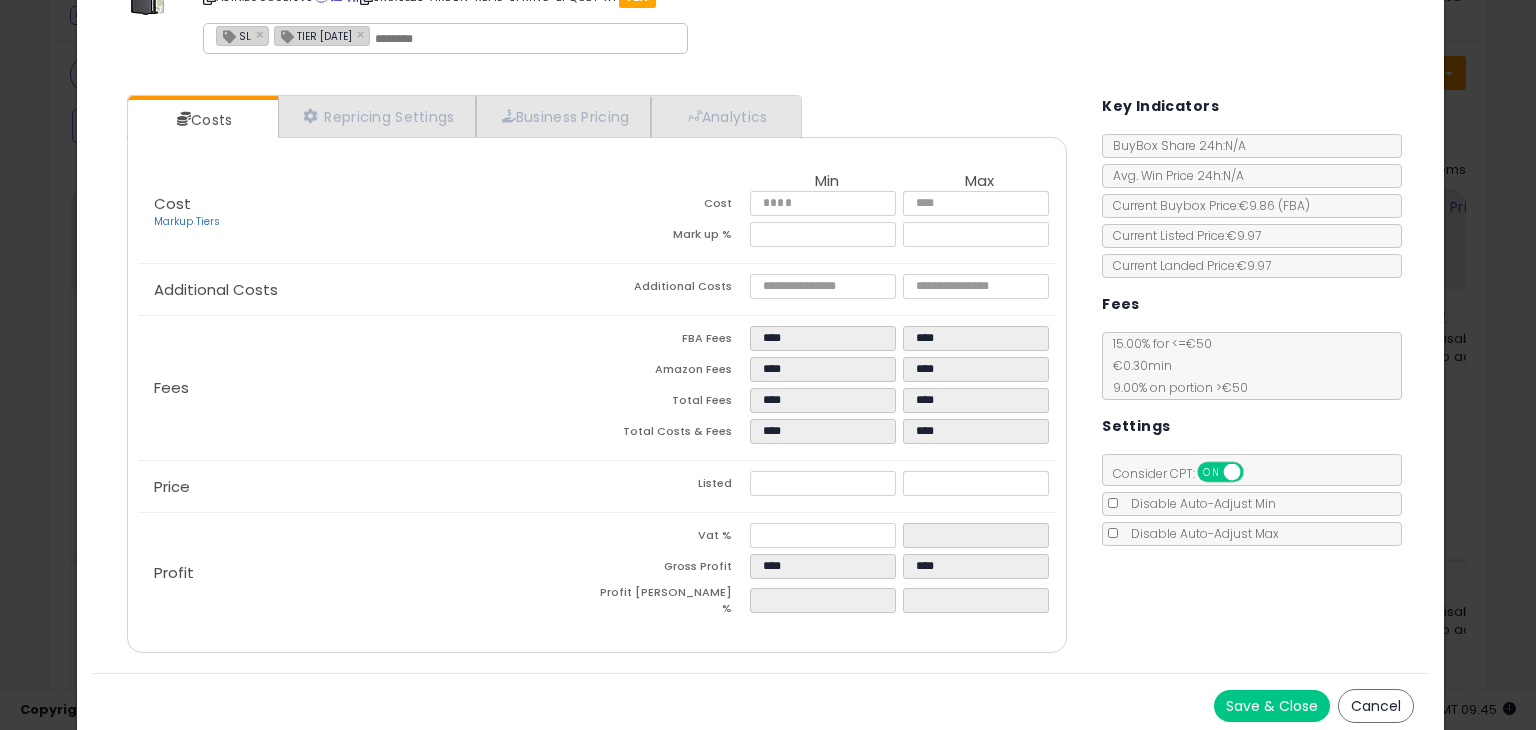 click on "Save & Close
Cancel" at bounding box center [760, 705] 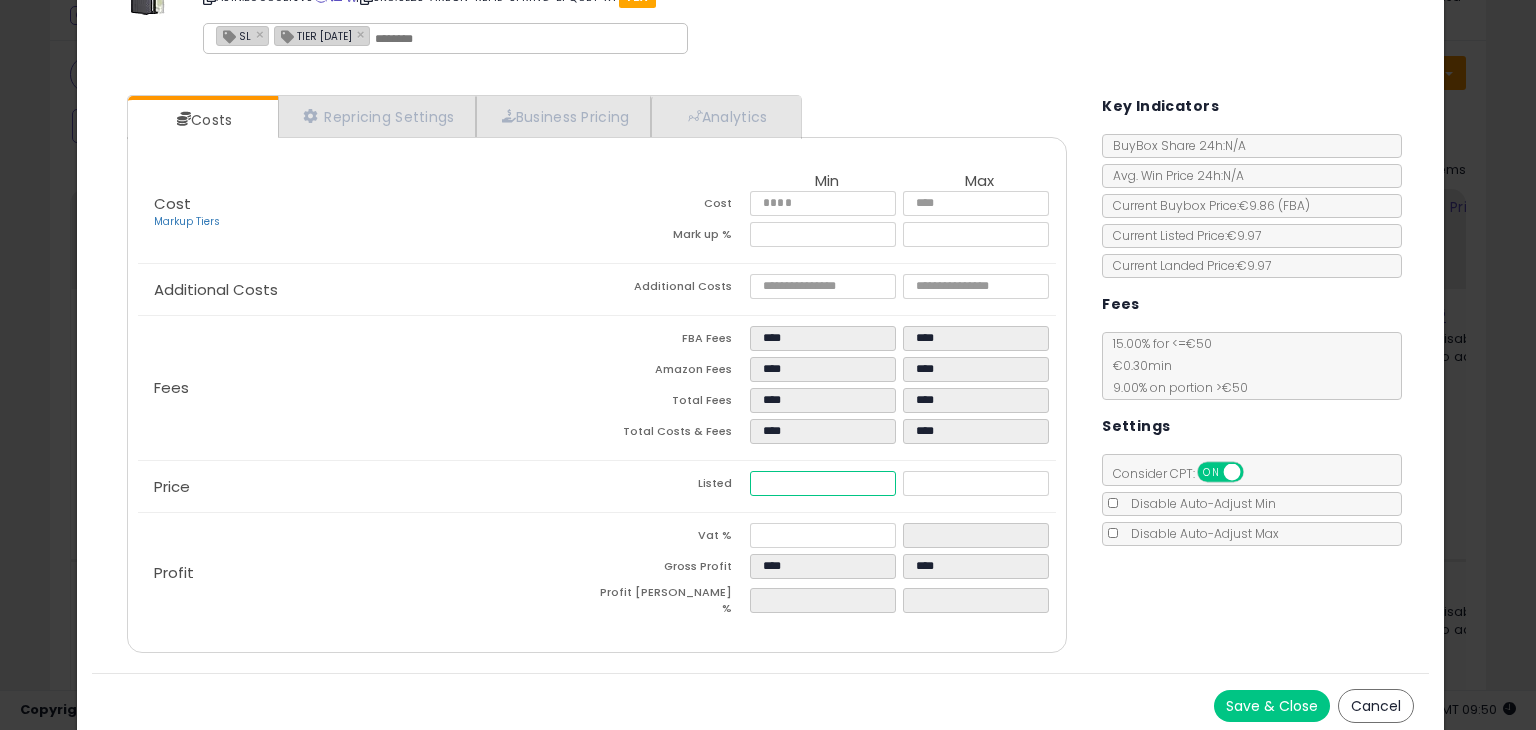 drag, startPoint x: 790, startPoint y: 472, endPoint x: 691, endPoint y: 454, distance: 100.62306 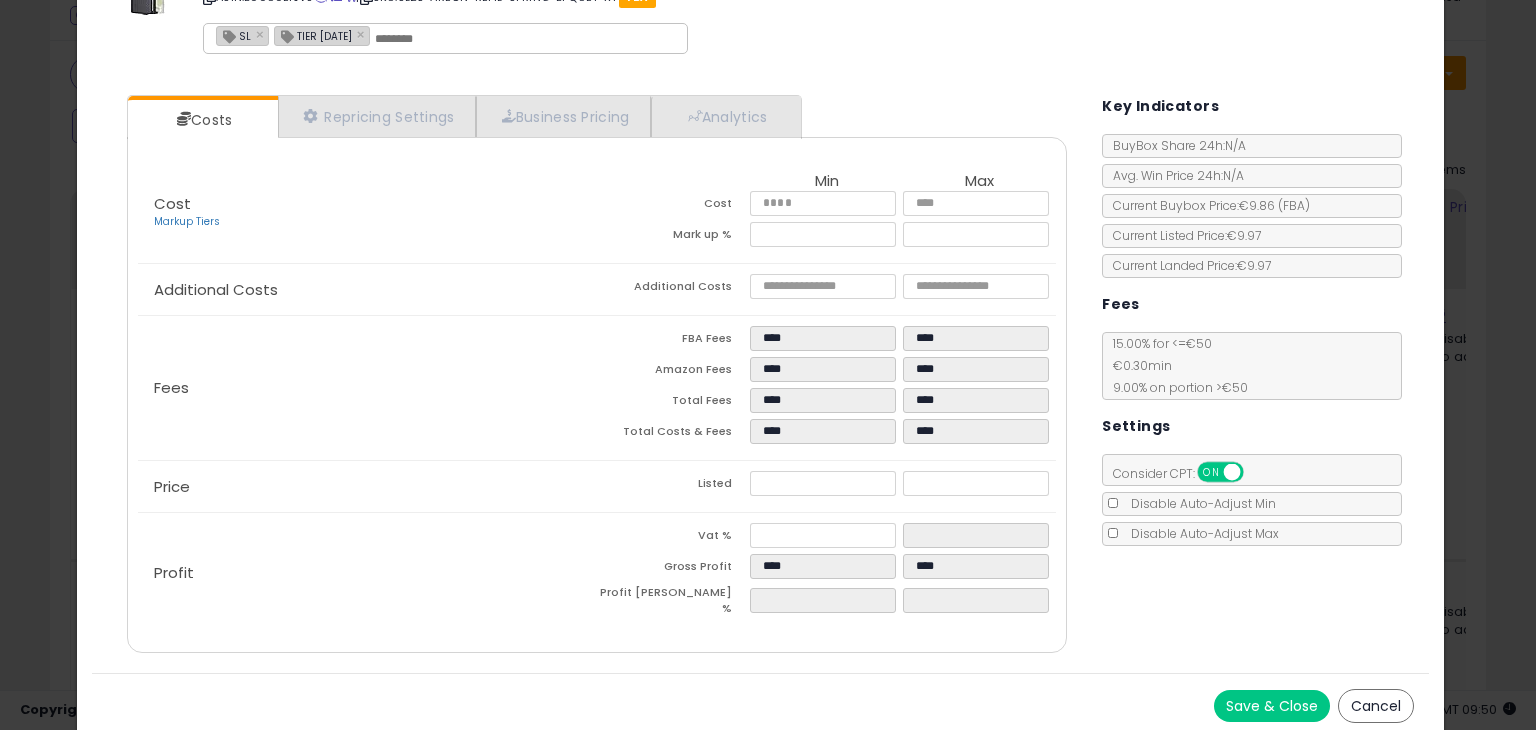 drag, startPoint x: 0, startPoint y: 381, endPoint x: 123, endPoint y: 374, distance: 123.19903 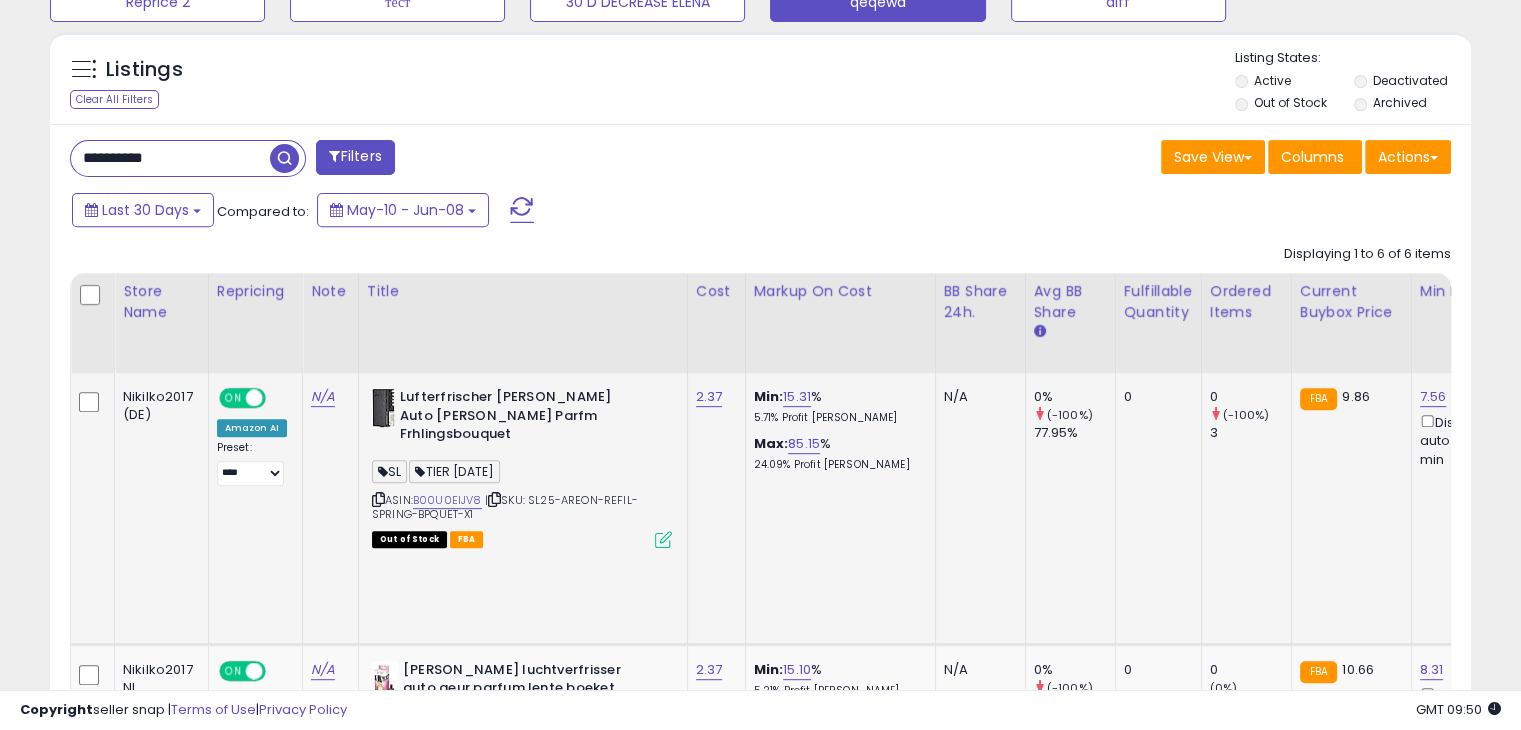 scroll, scrollTop: 409, scrollLeft: 0, axis: vertical 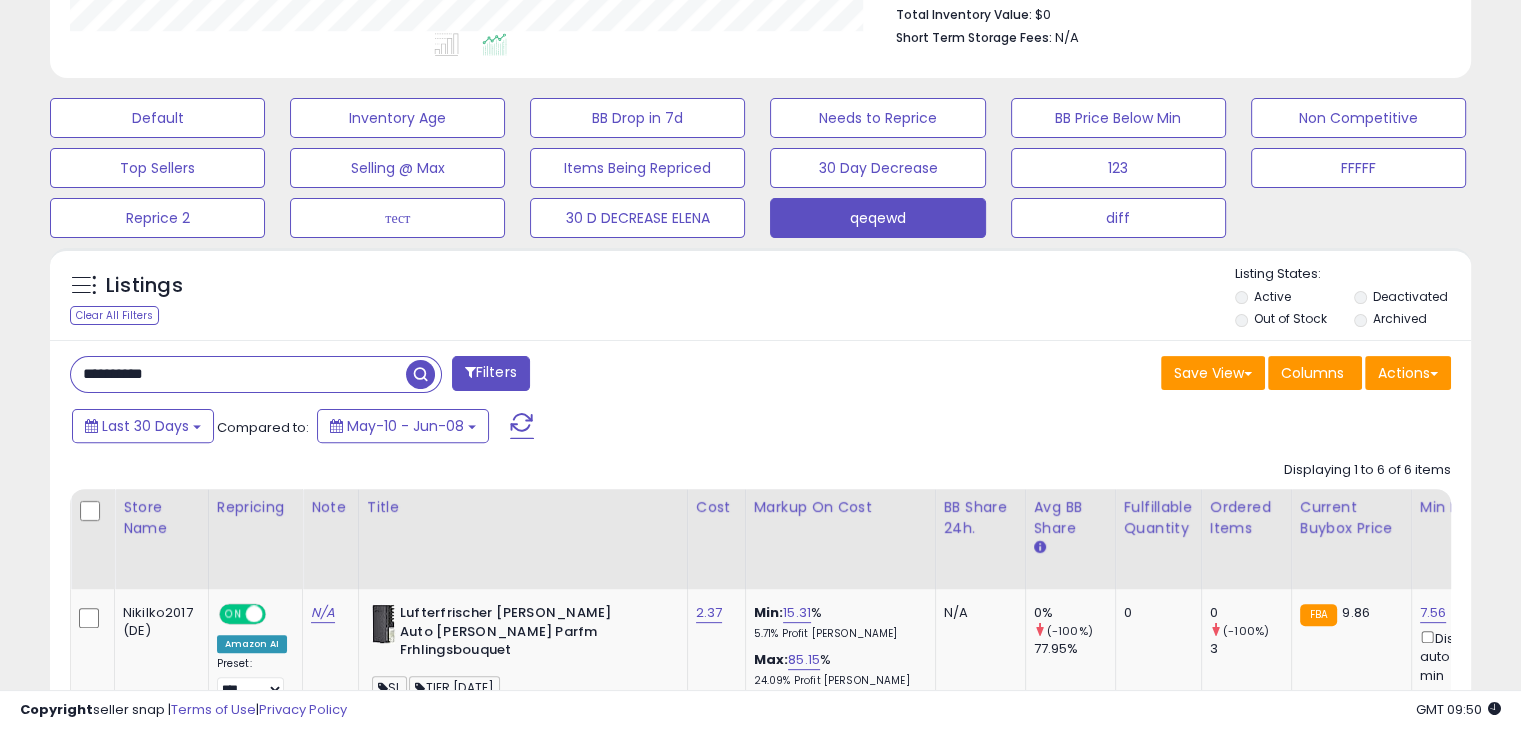 click on "**********" at bounding box center [238, 374] 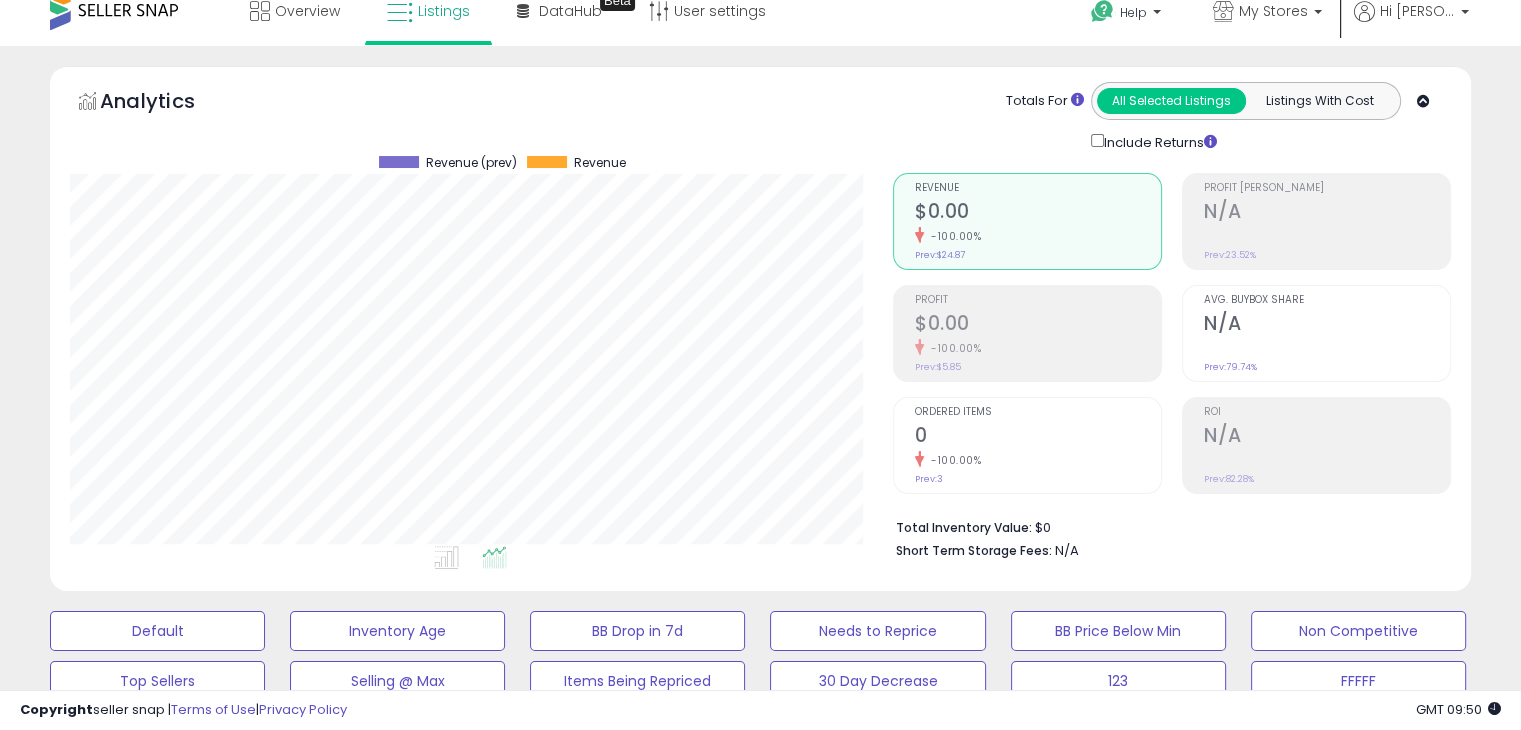 scroll, scrollTop: 0, scrollLeft: 0, axis: both 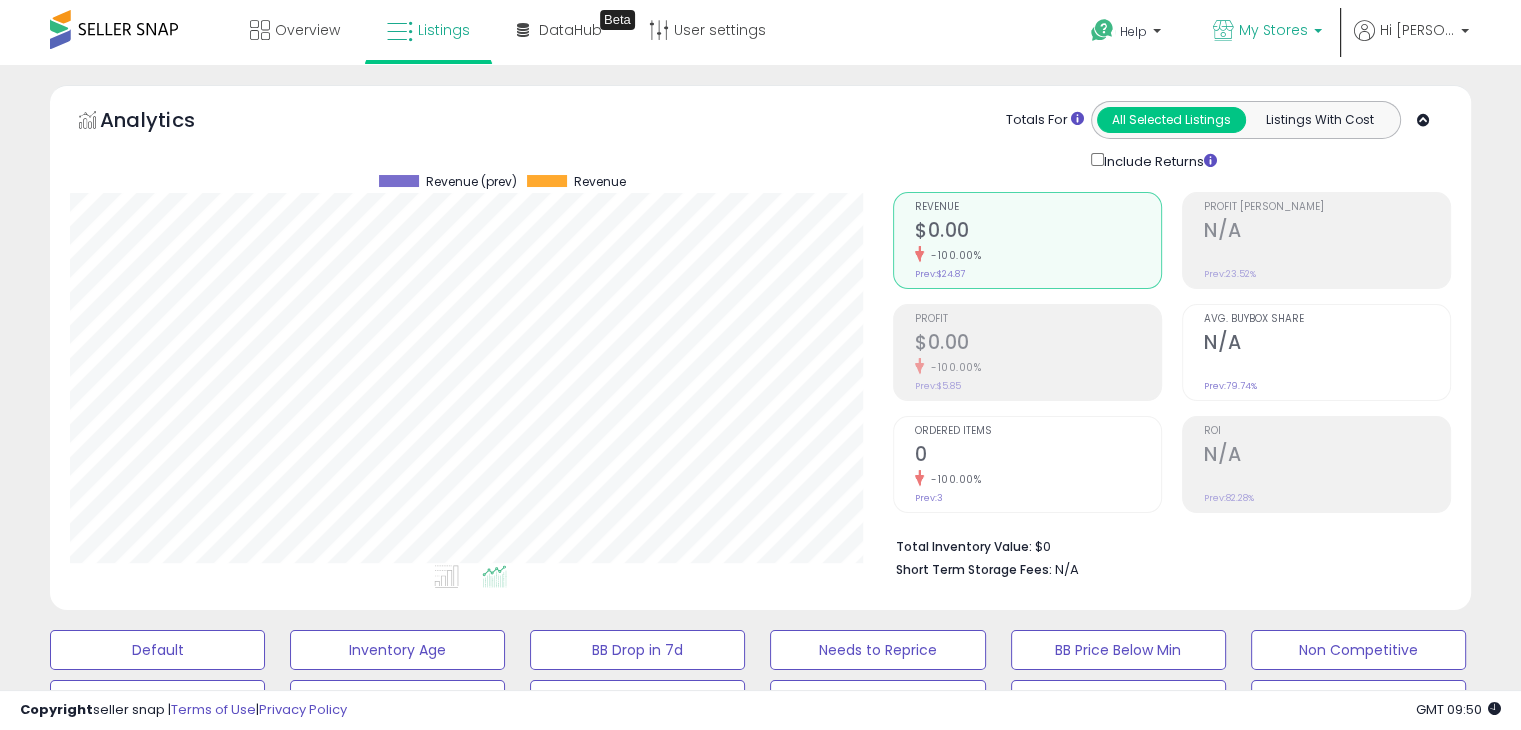 type on "*****" 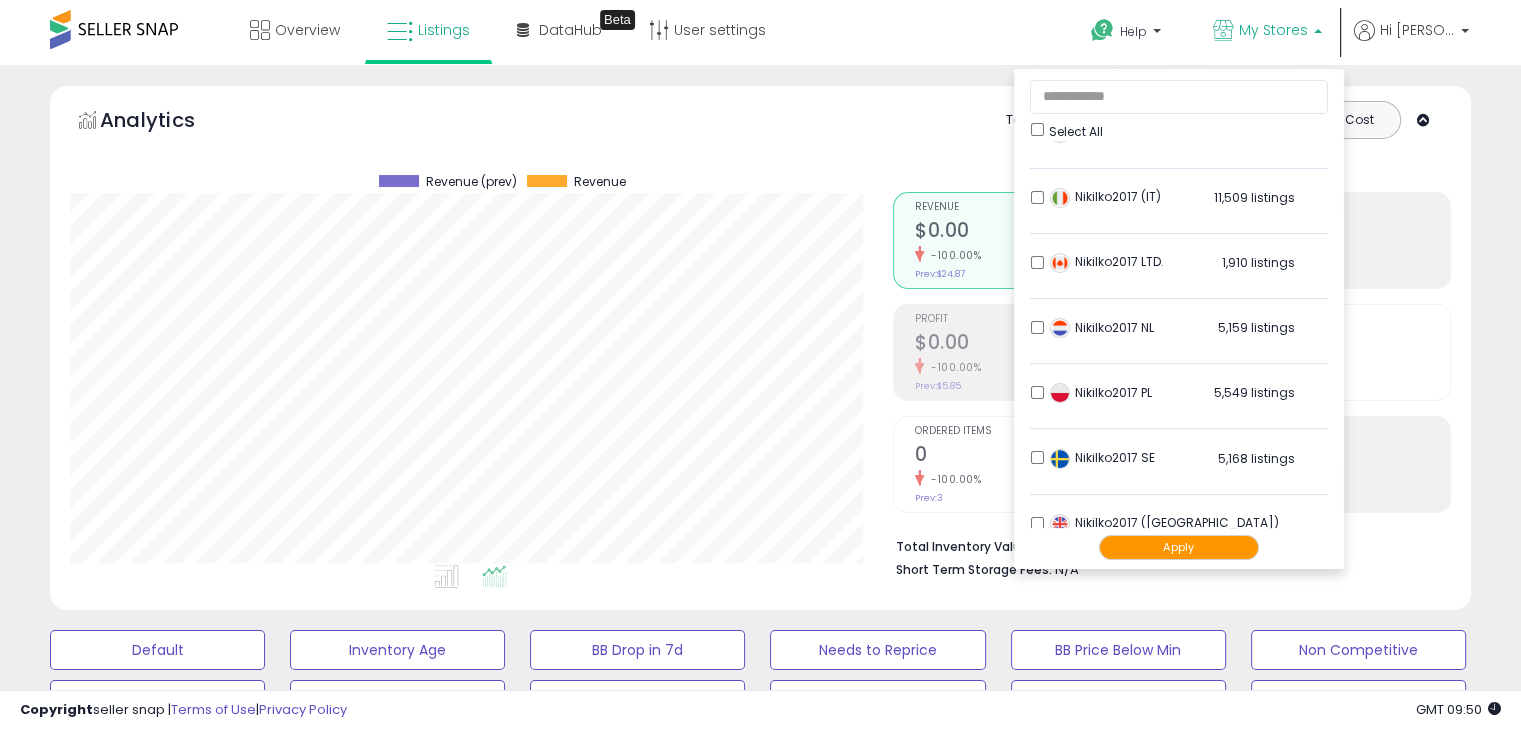 scroll, scrollTop: 395, scrollLeft: 0, axis: vertical 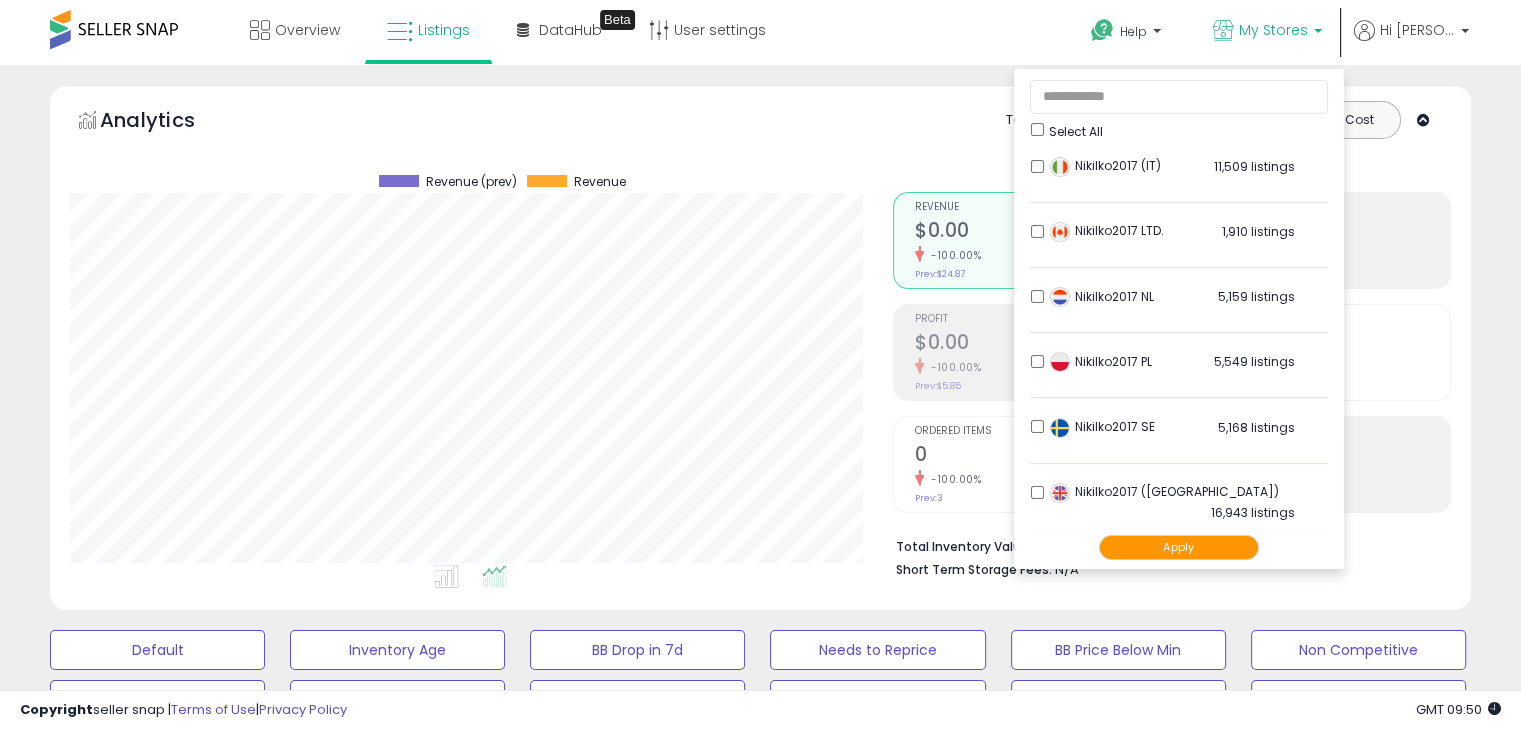 click on "Apply" at bounding box center [1179, 547] 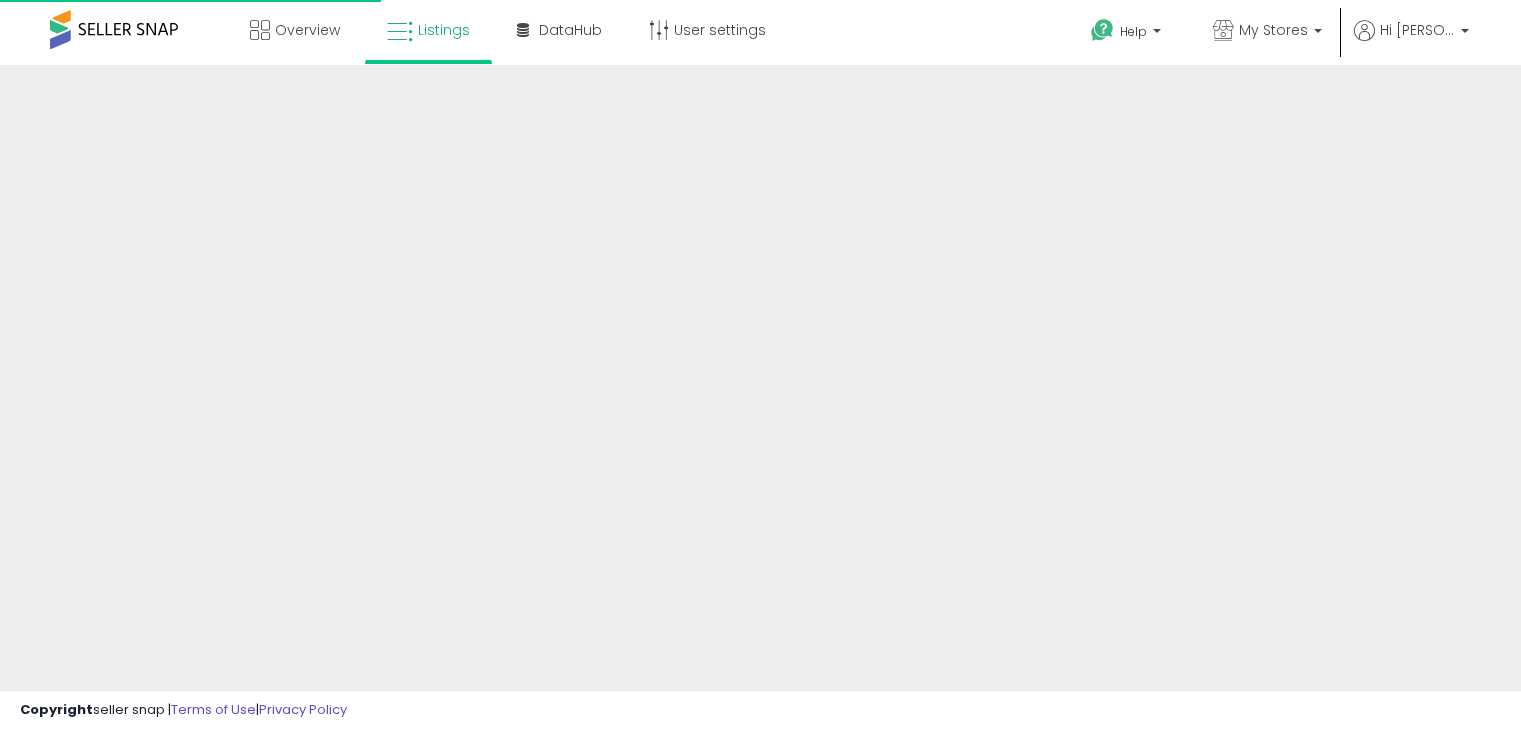 scroll, scrollTop: 0, scrollLeft: 0, axis: both 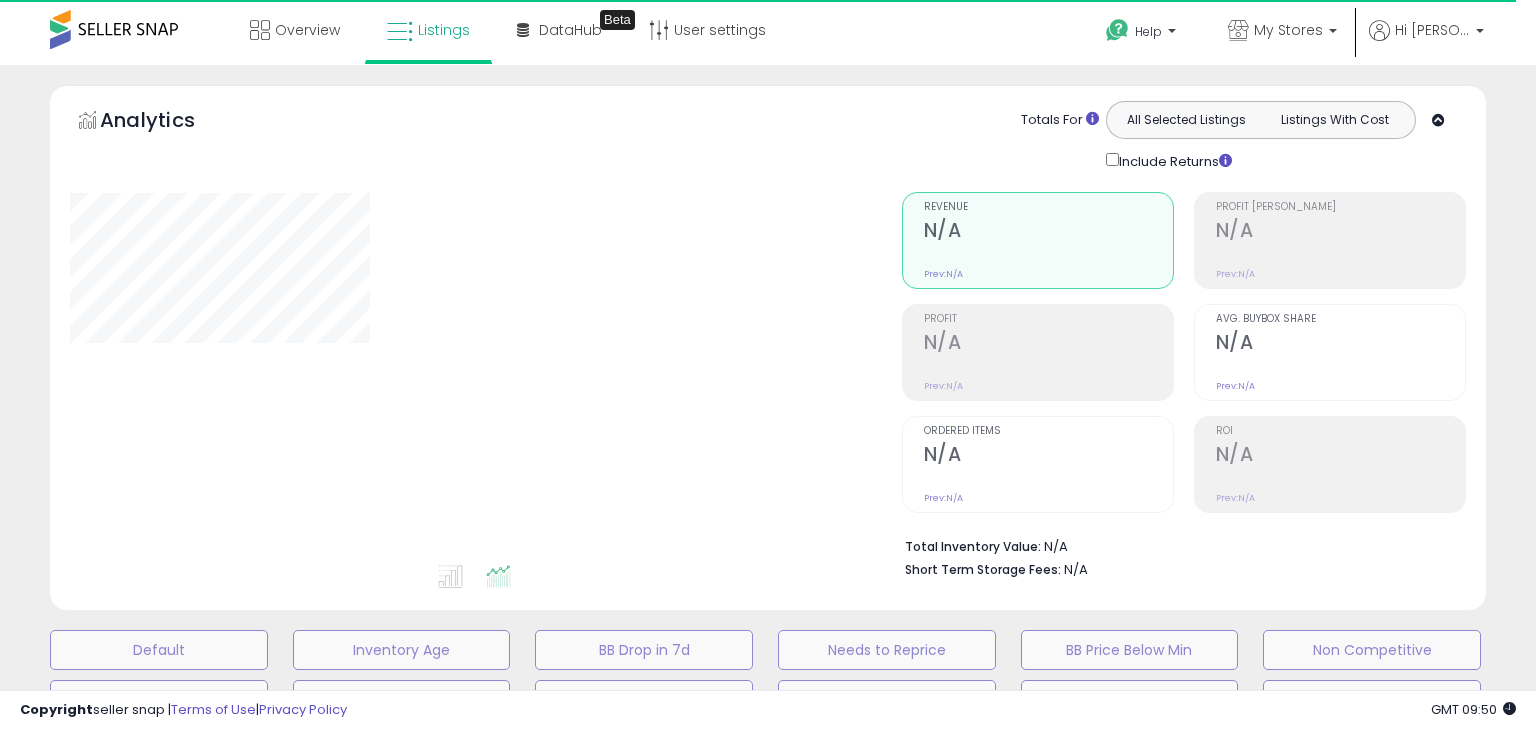 type on "**********" 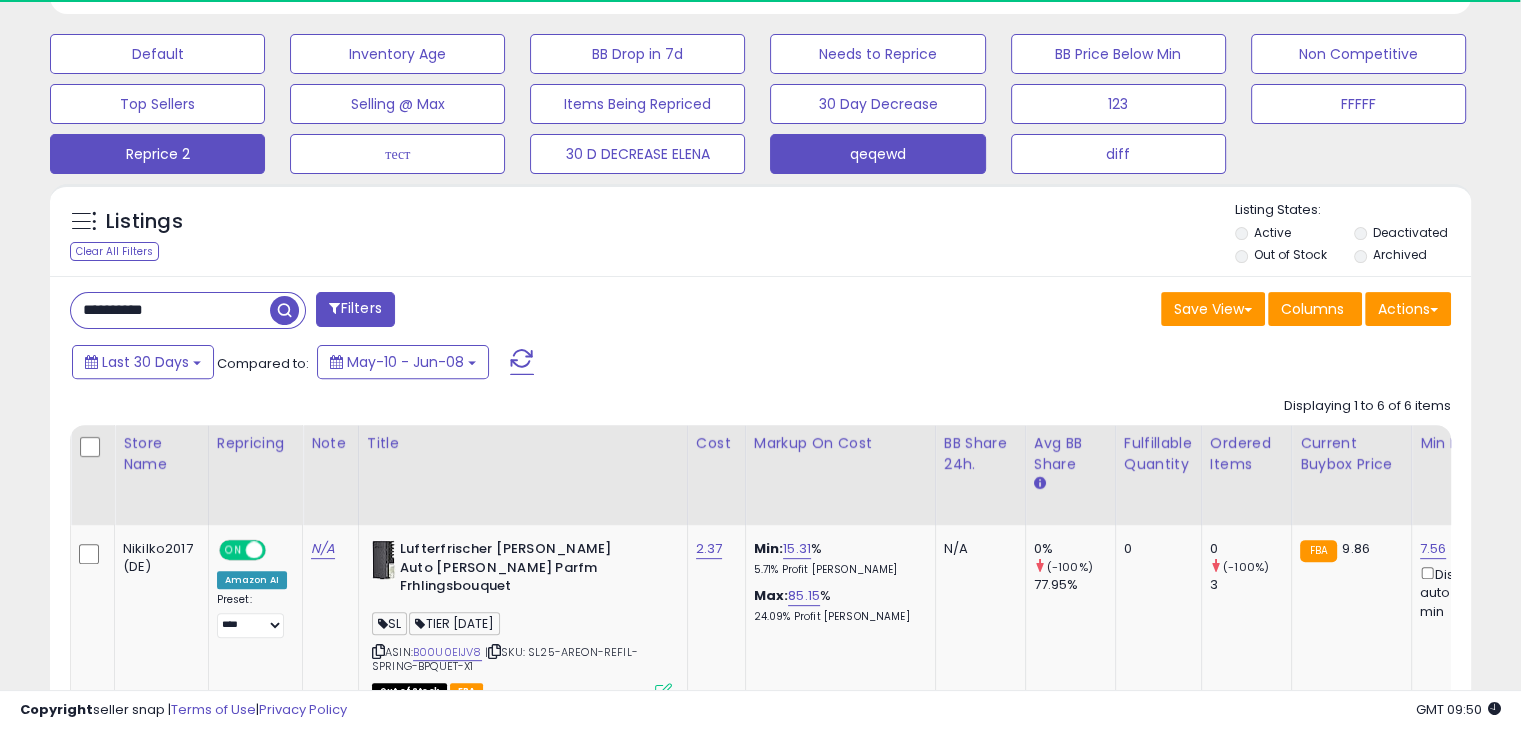 scroll, scrollTop: 600, scrollLeft: 0, axis: vertical 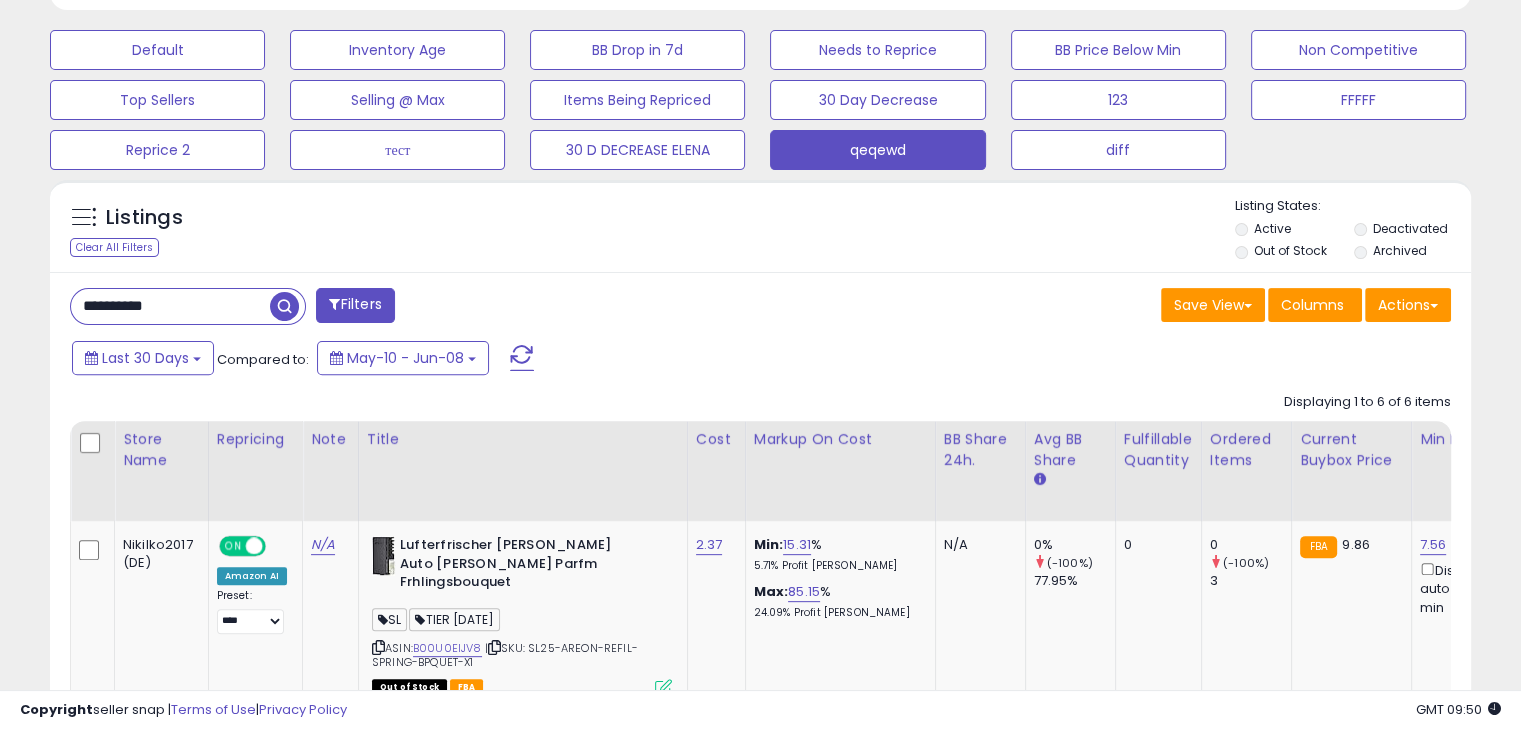 click on "**********" at bounding box center [170, 306] 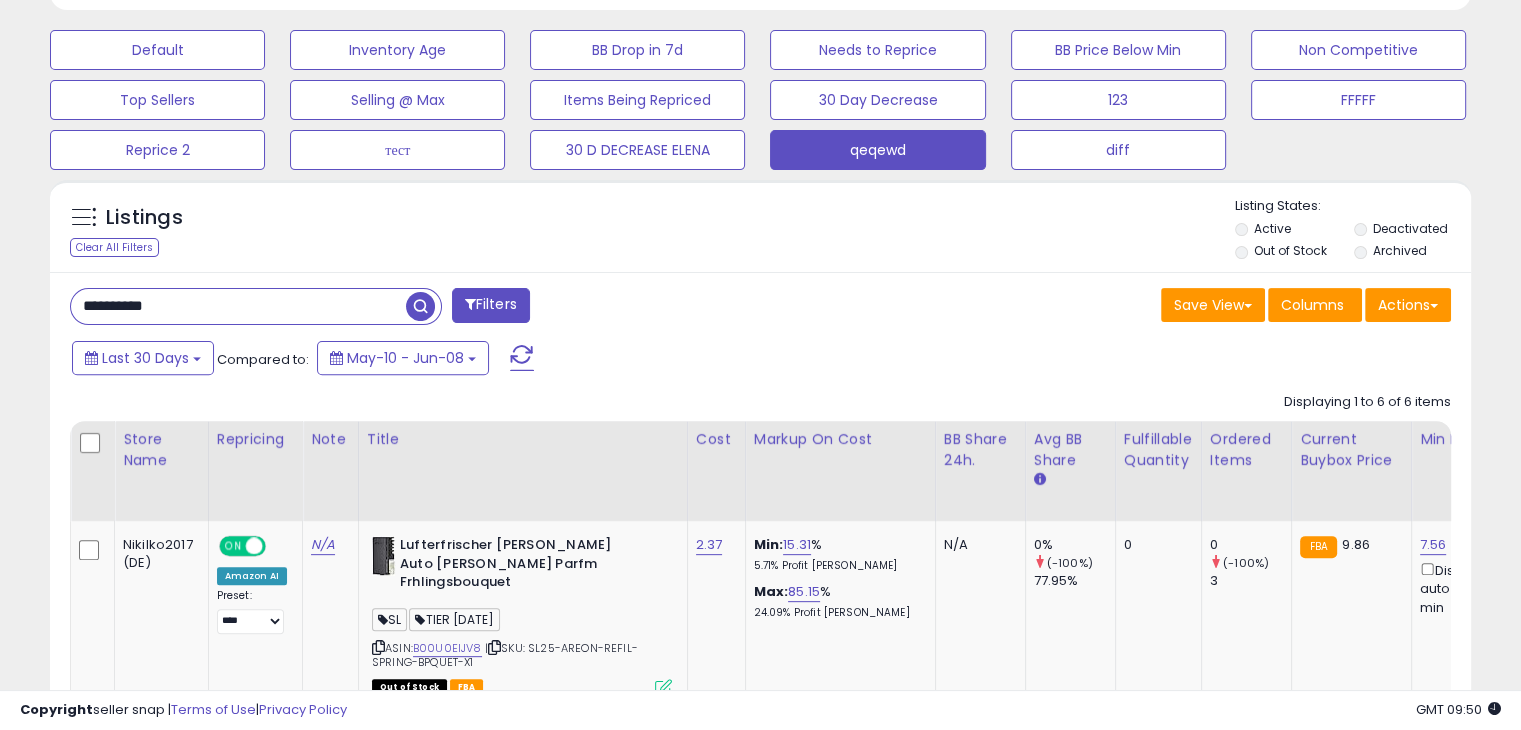 click on "**********" at bounding box center (238, 306) 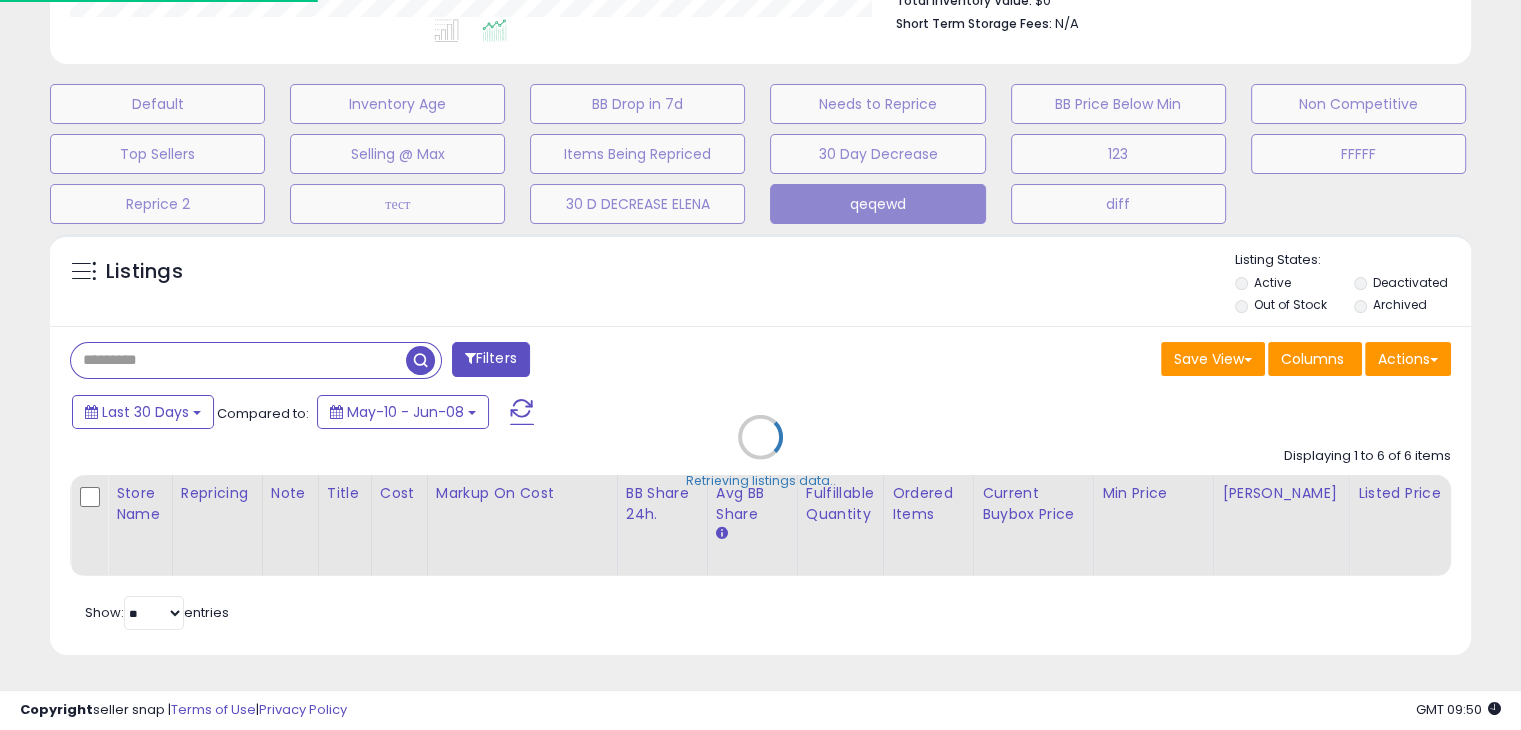scroll, scrollTop: 999589, scrollLeft: 999168, axis: both 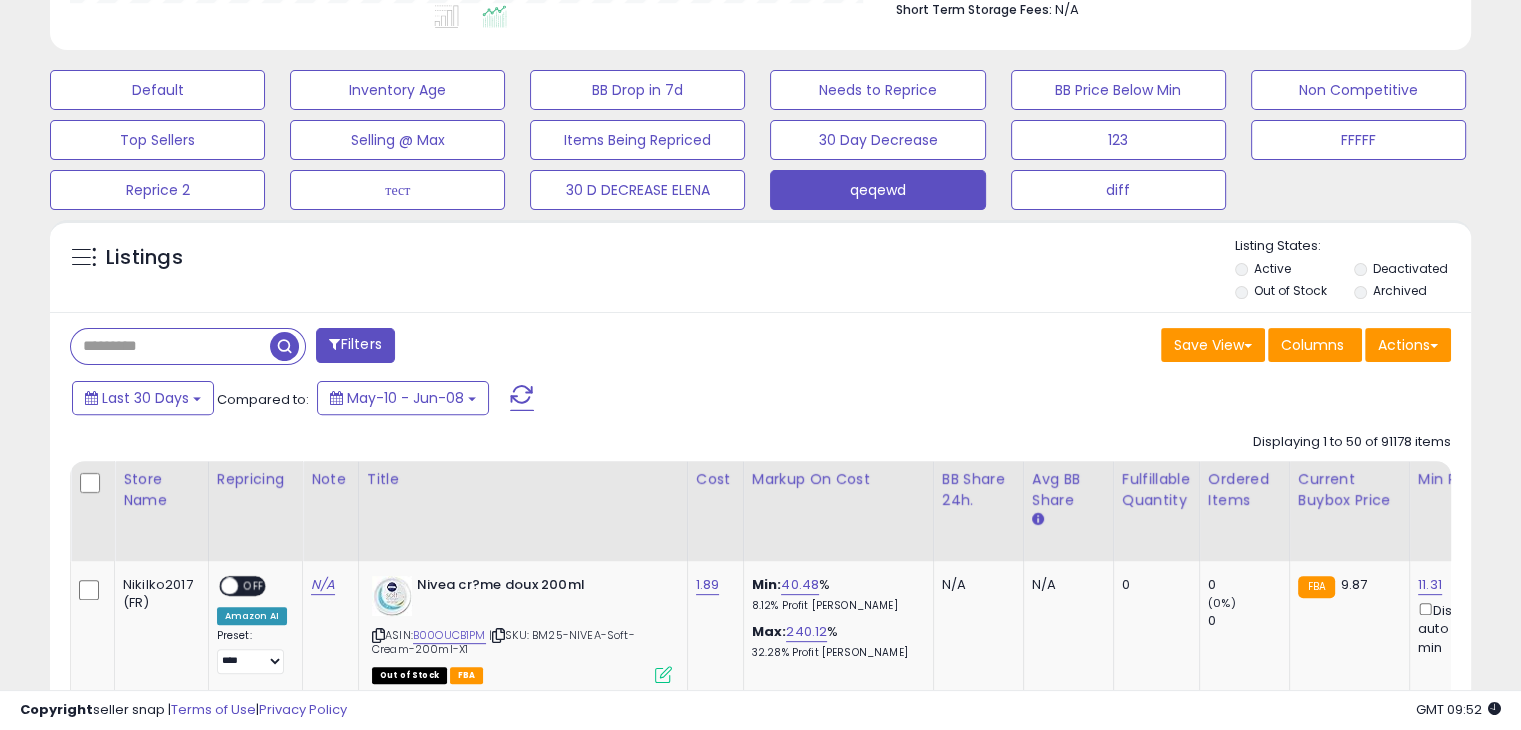 click at bounding box center [170, 346] 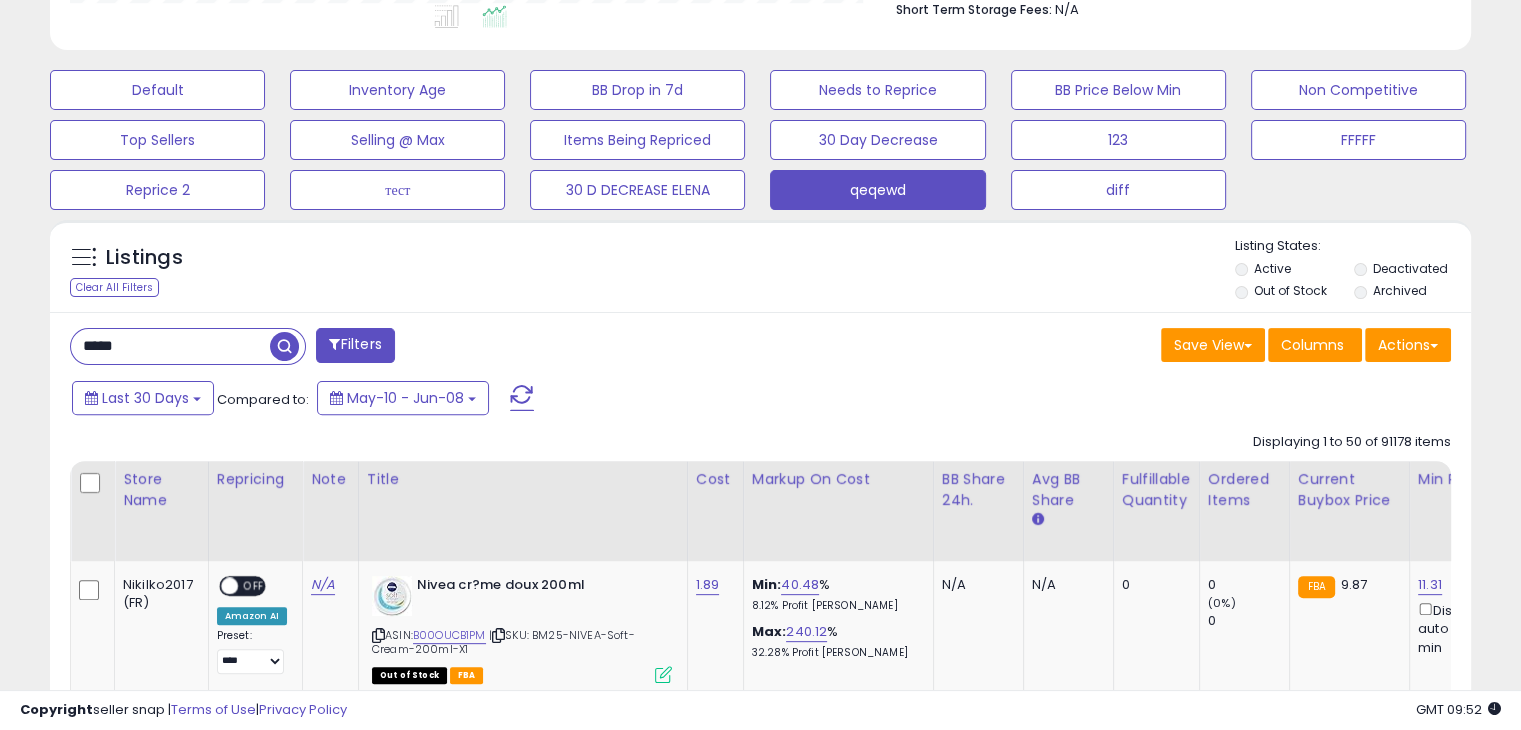 type on "*****" 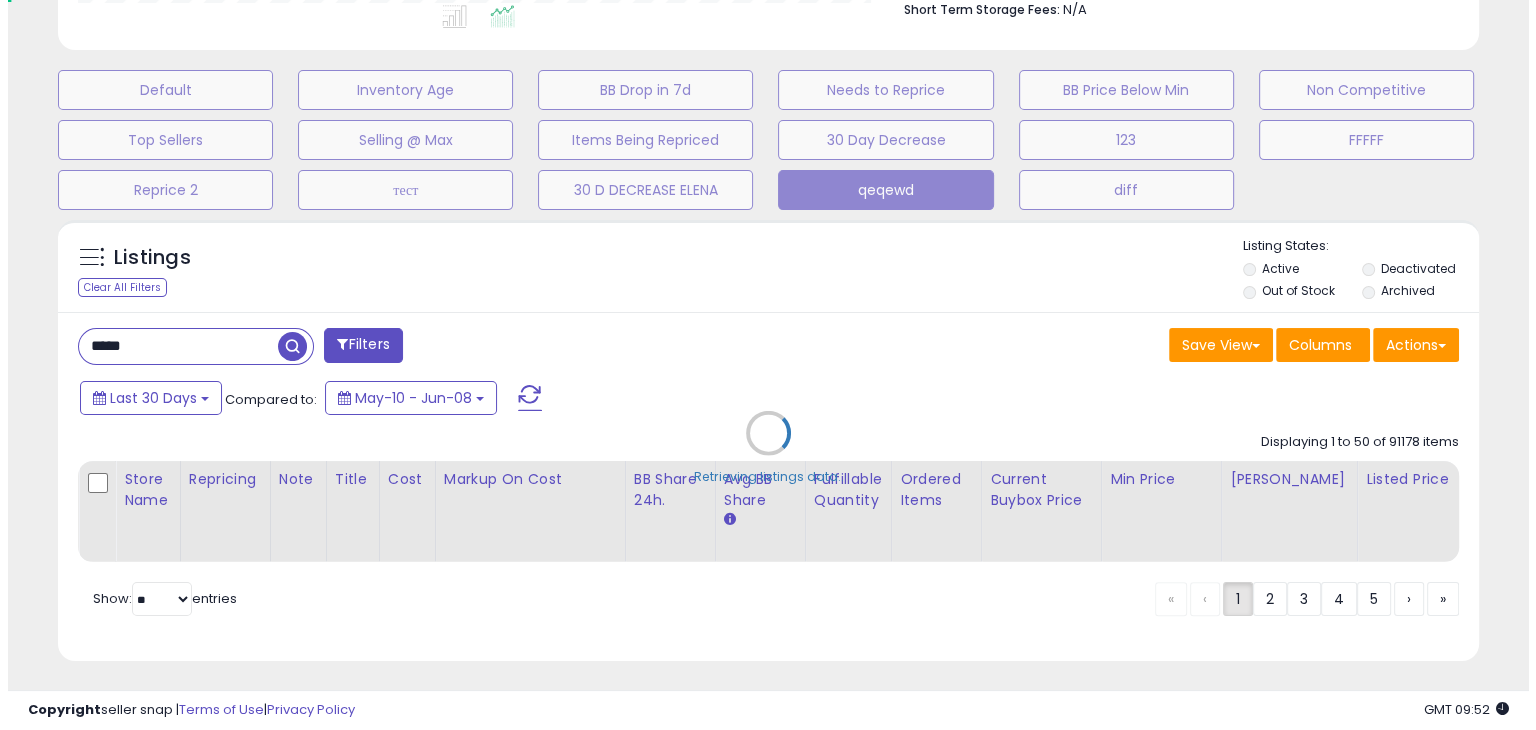 scroll, scrollTop: 999589, scrollLeft: 999168, axis: both 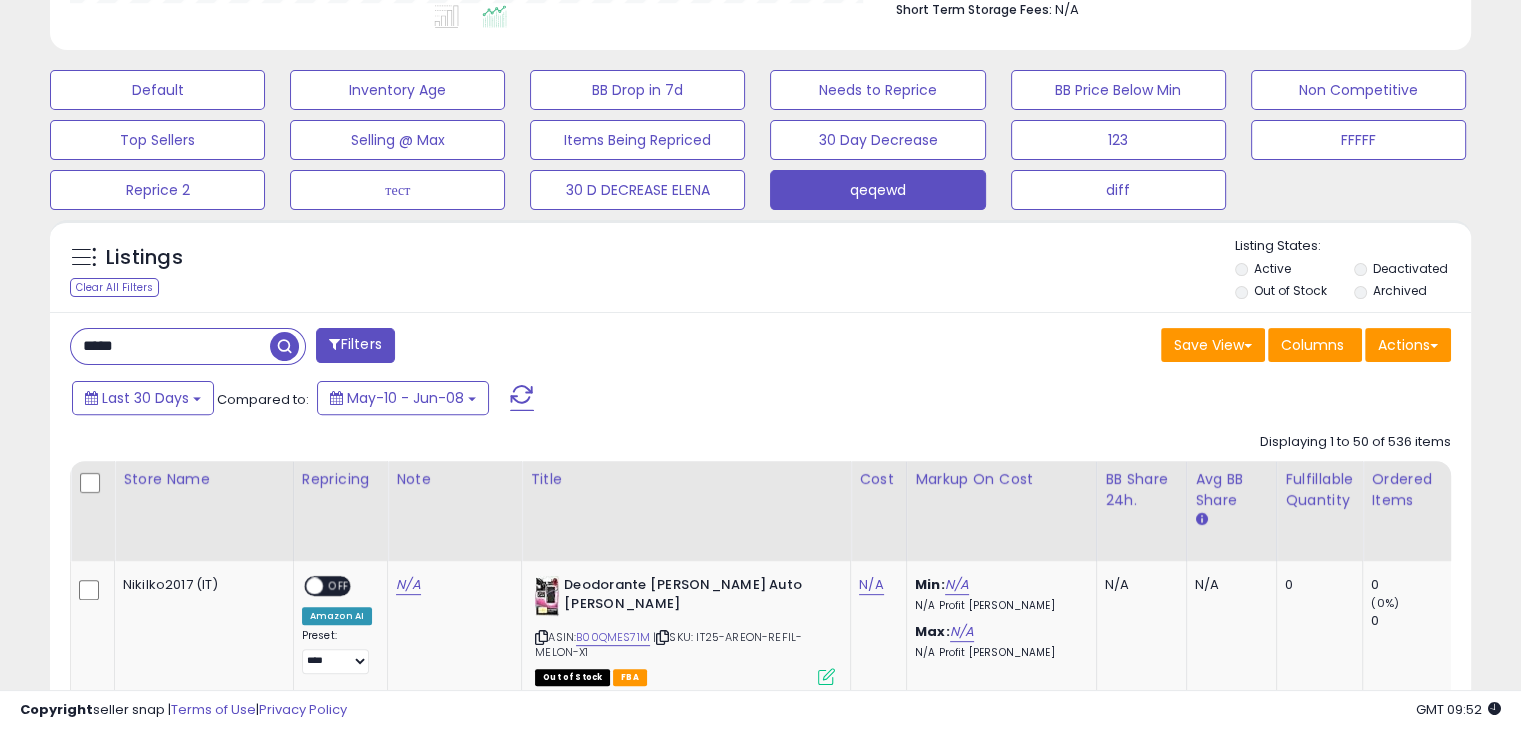 click on "Filters" at bounding box center [355, 345] 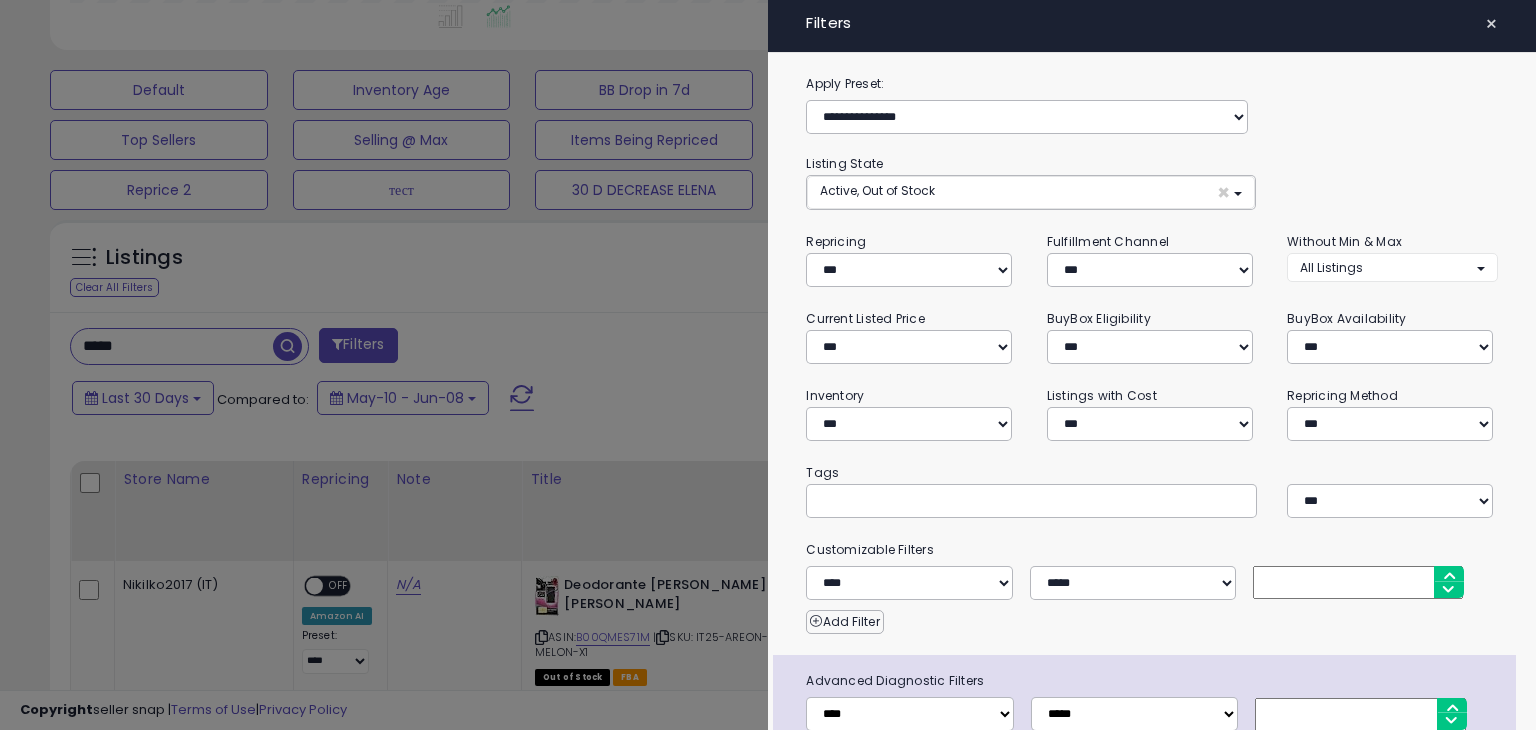 scroll, scrollTop: 999589, scrollLeft: 999168, axis: both 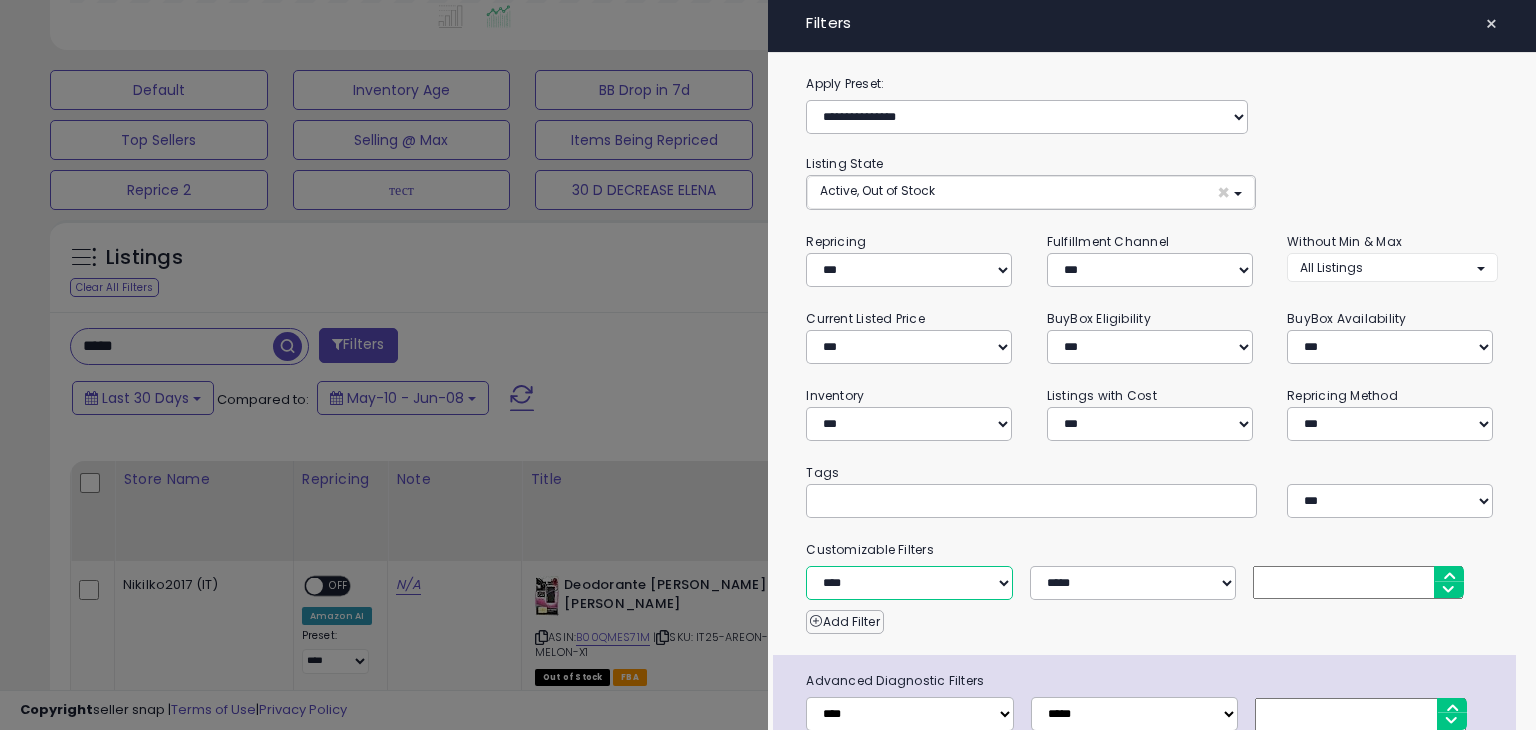 click on "**********" at bounding box center (909, 583) 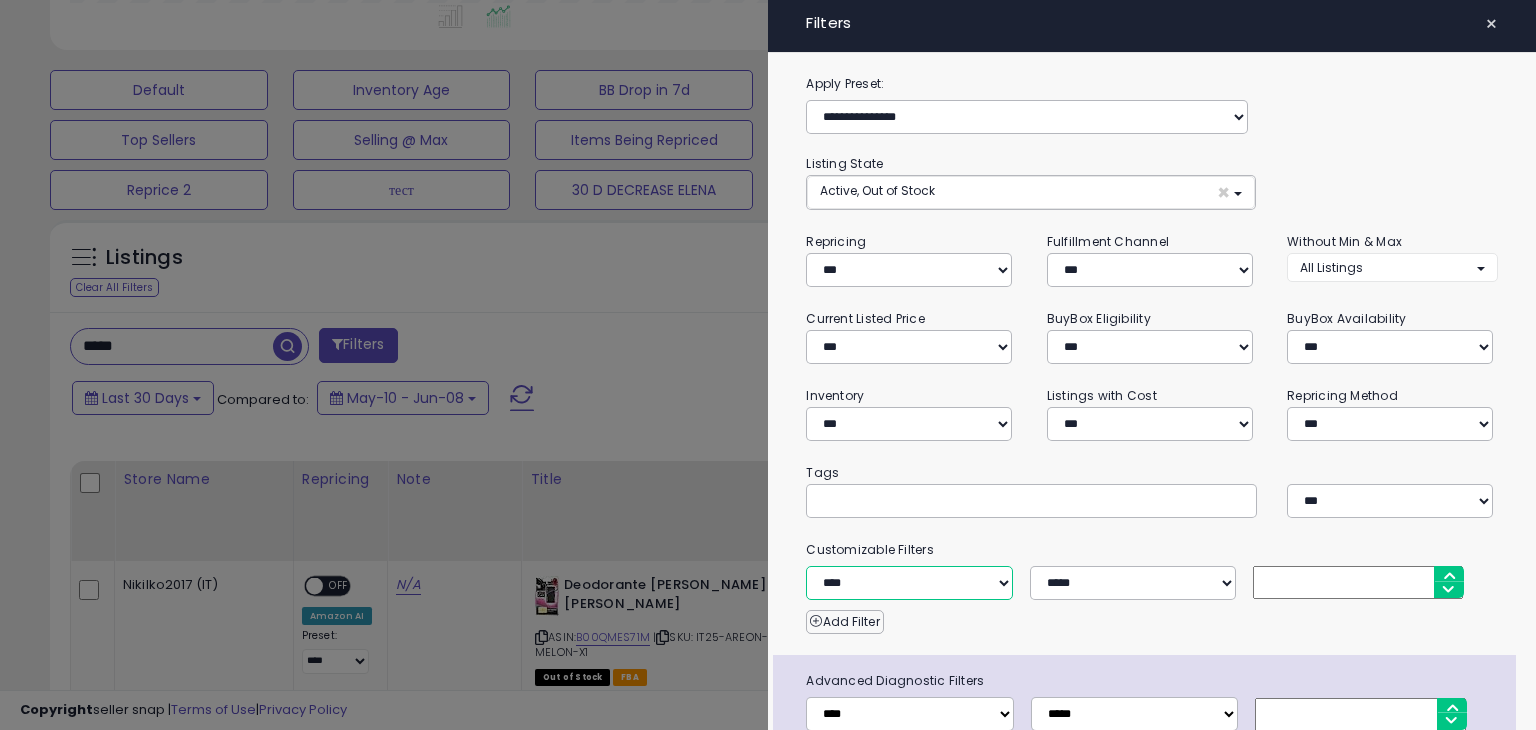 click on "**********" at bounding box center [909, 583] 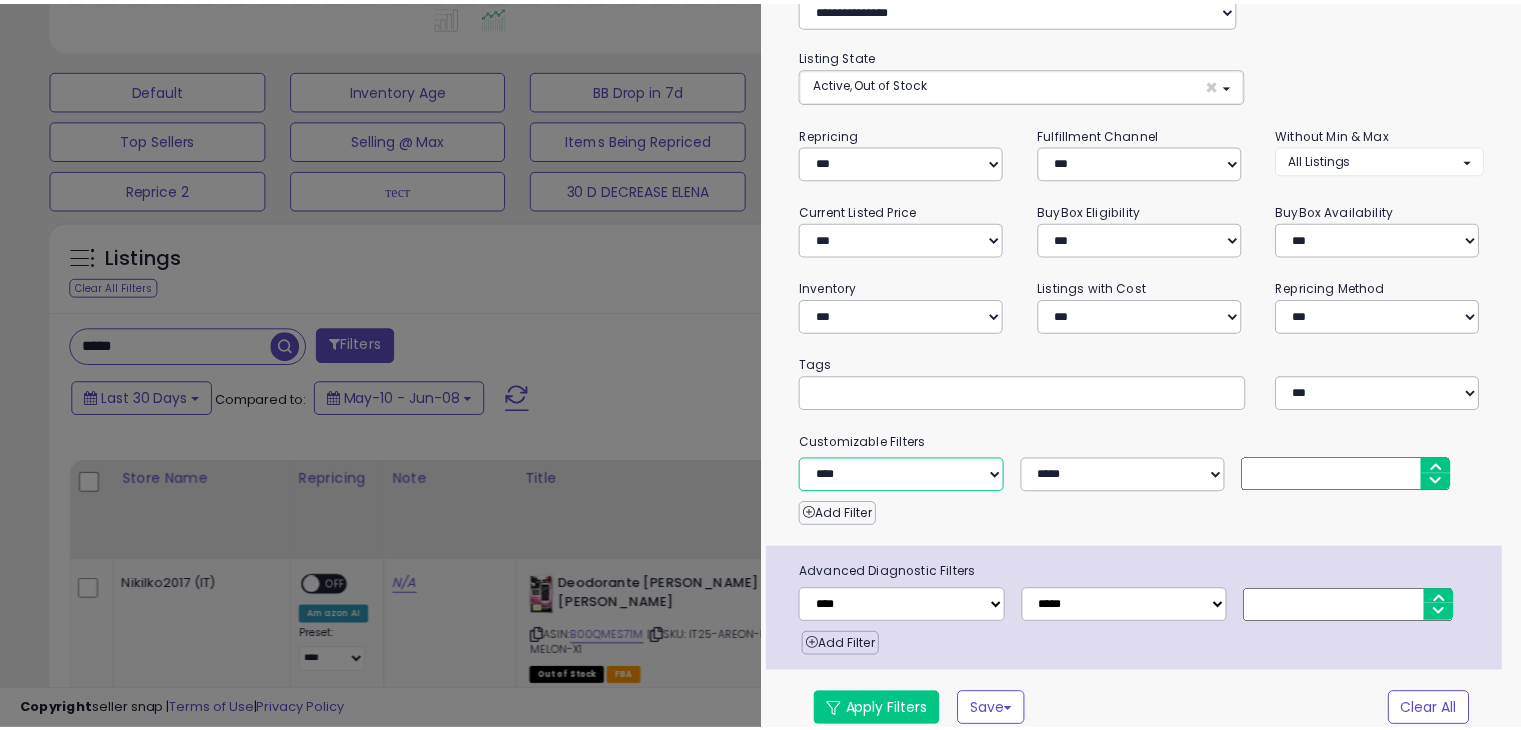 scroll, scrollTop: 120, scrollLeft: 0, axis: vertical 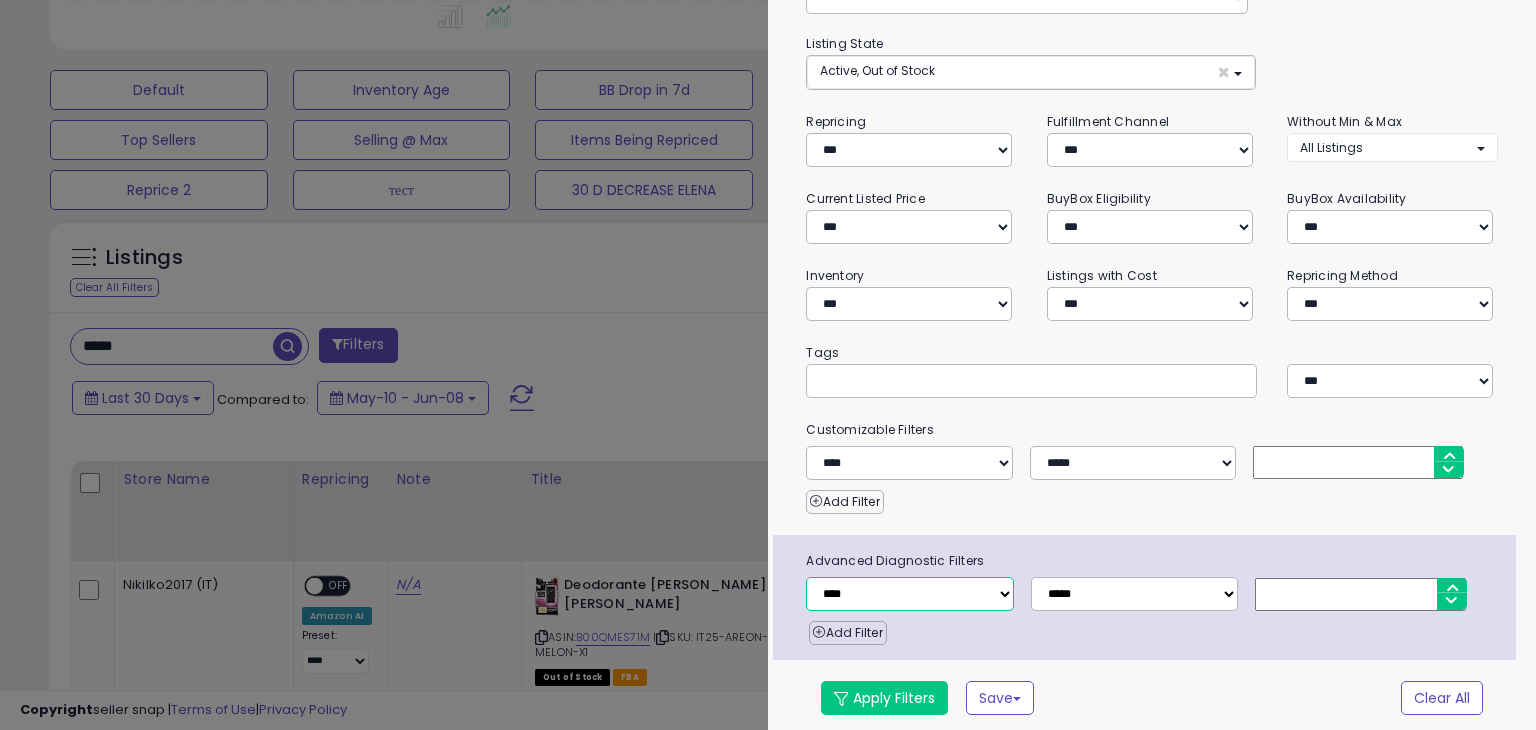 click on "**********" at bounding box center (909, 594) 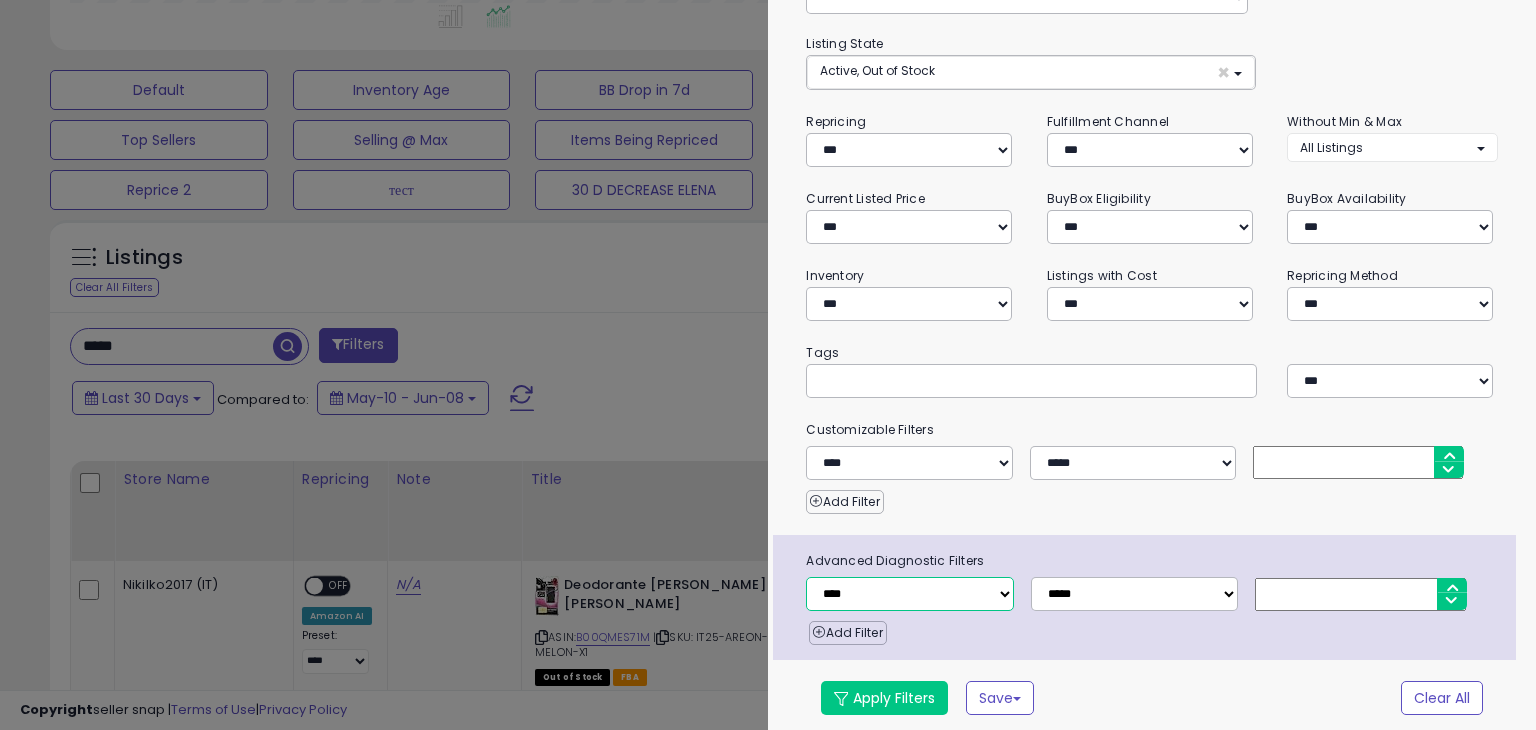 select on "**********" 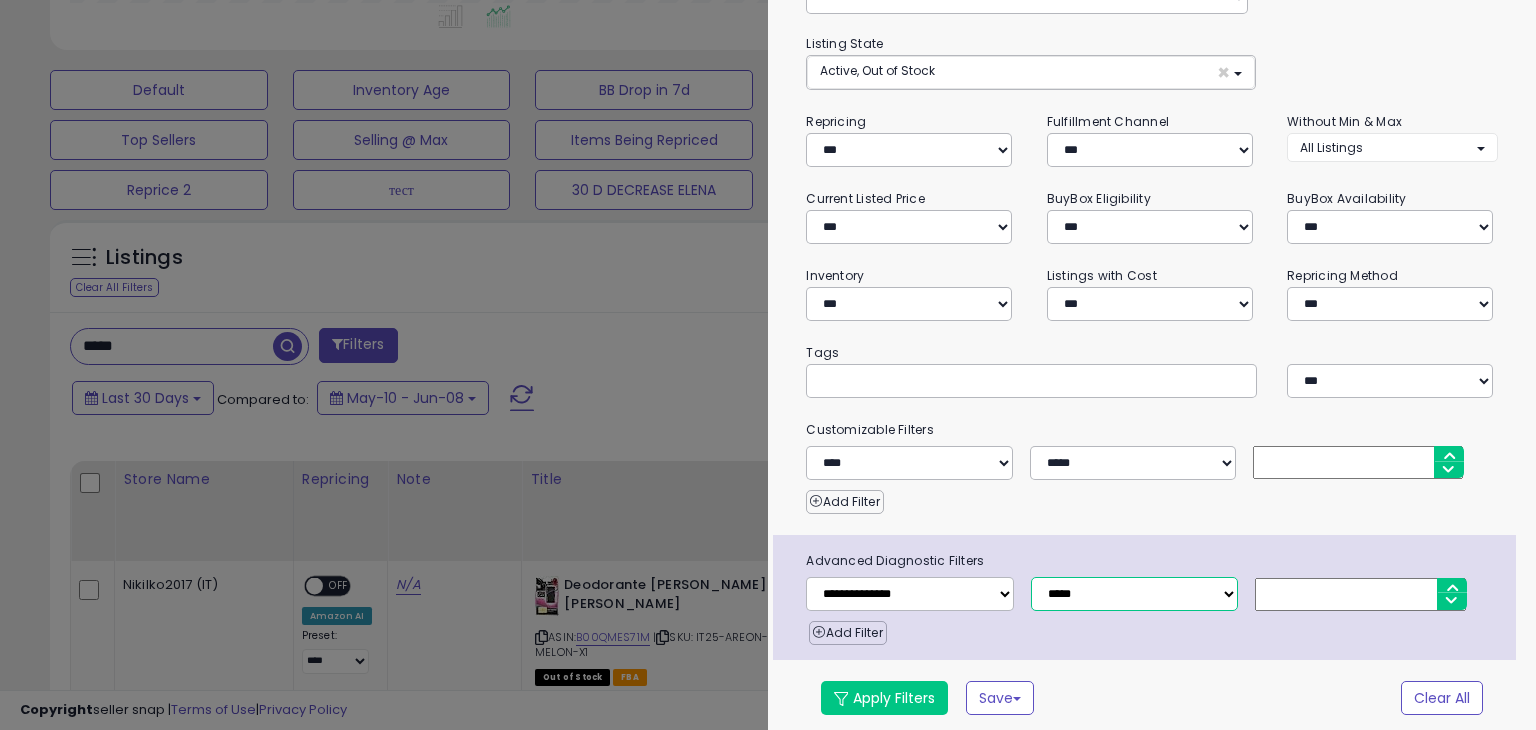 click on "**********" at bounding box center [1134, 594] 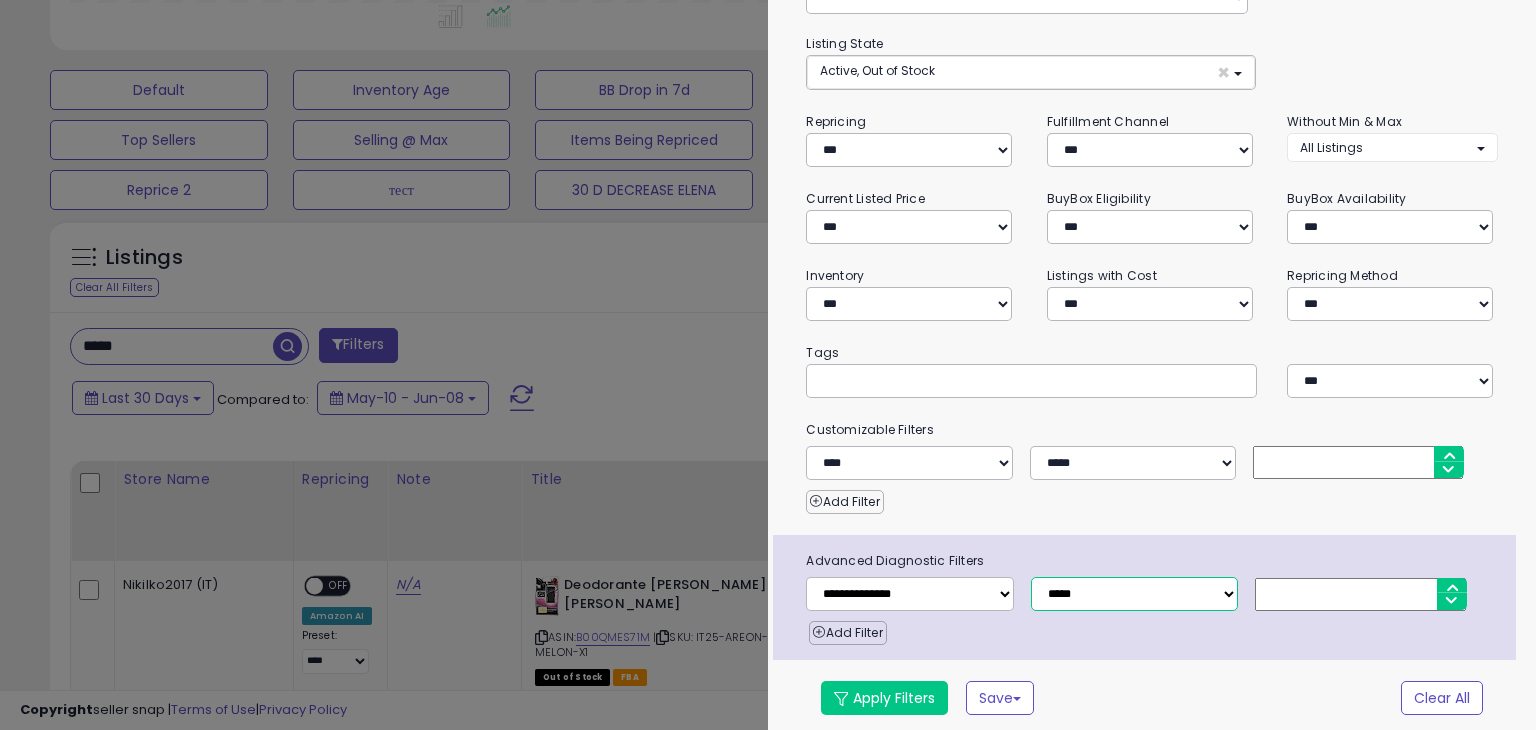 select on "*" 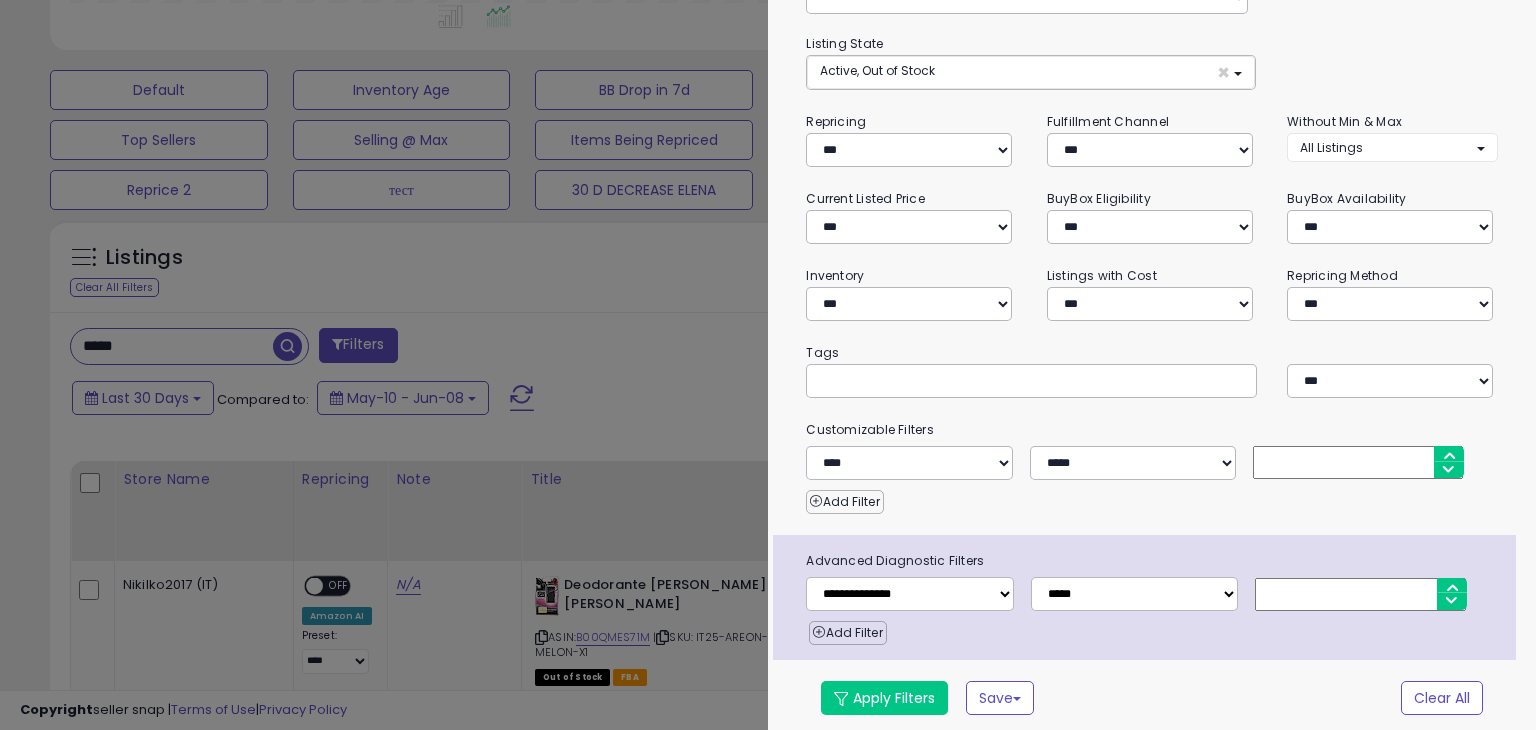 click at bounding box center [1360, 594] 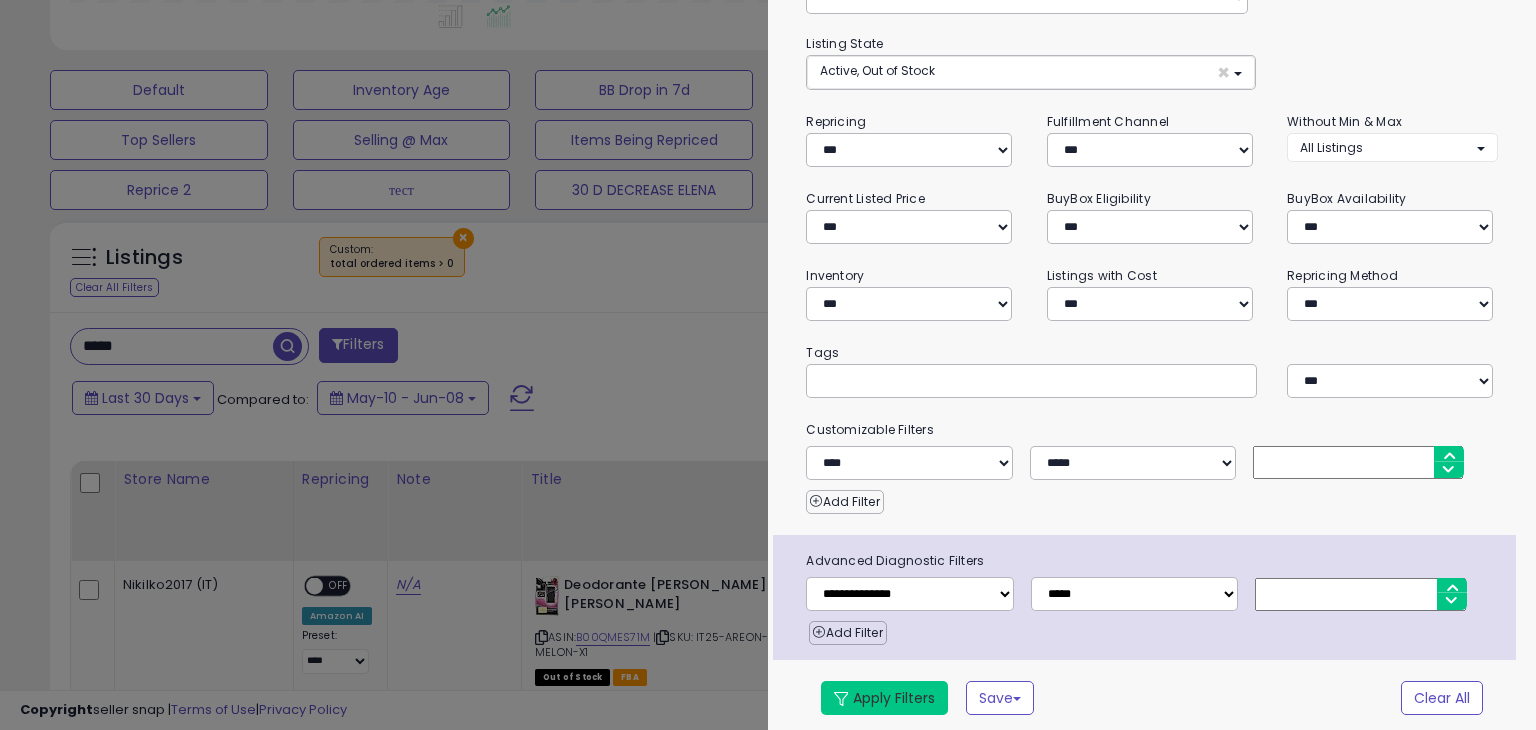 type on "*" 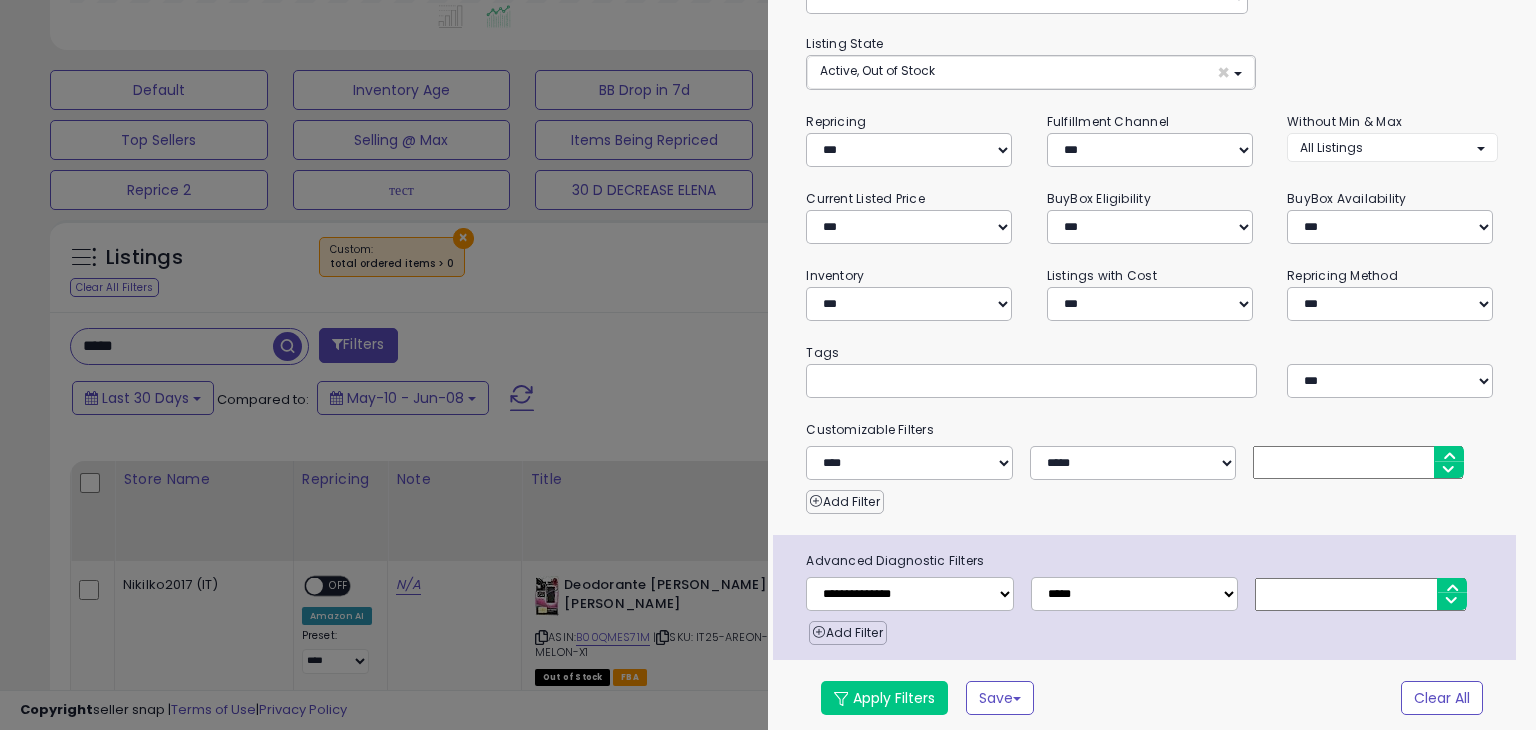 click on "Retrieving listings data.." at bounding box center [0, 0] 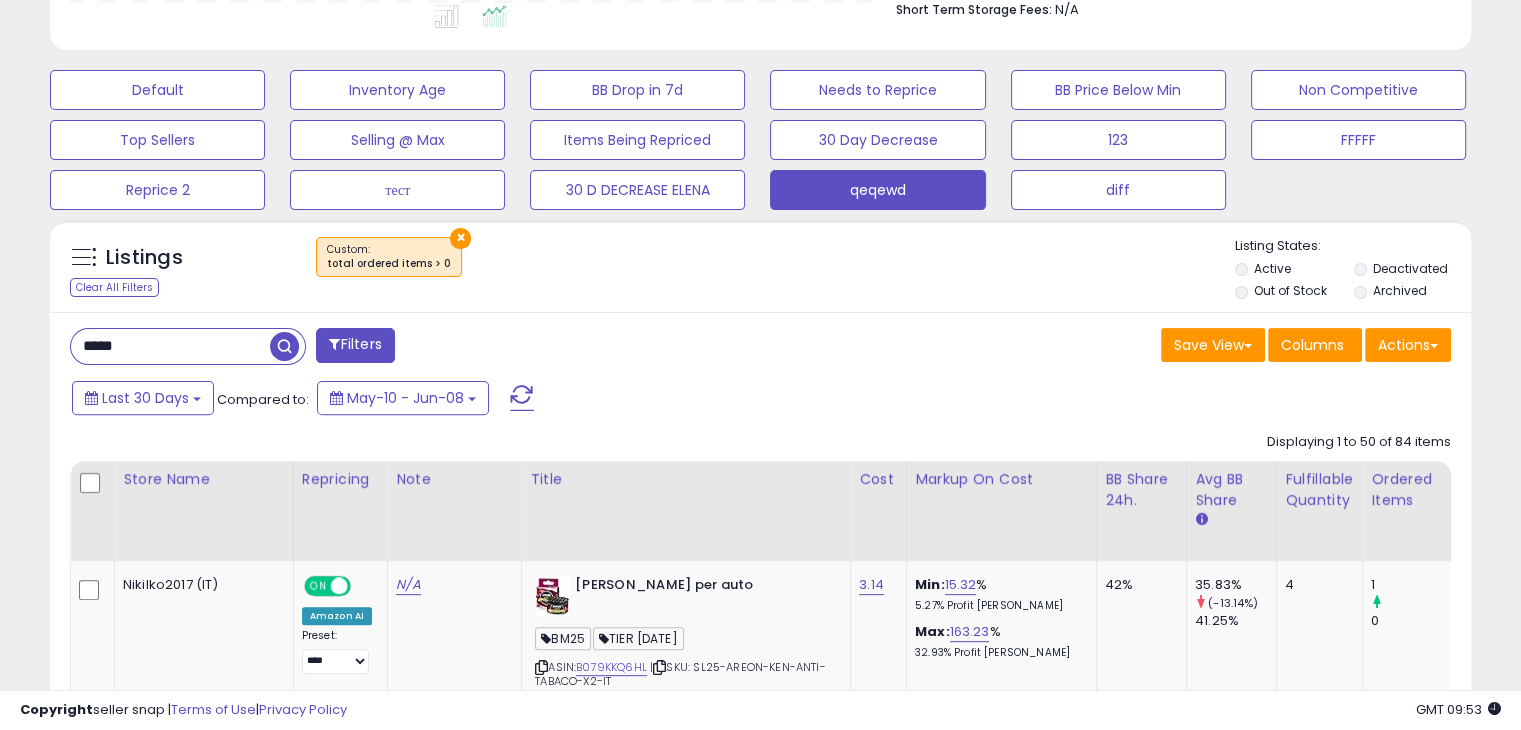scroll, scrollTop: 409, scrollLeft: 822, axis: both 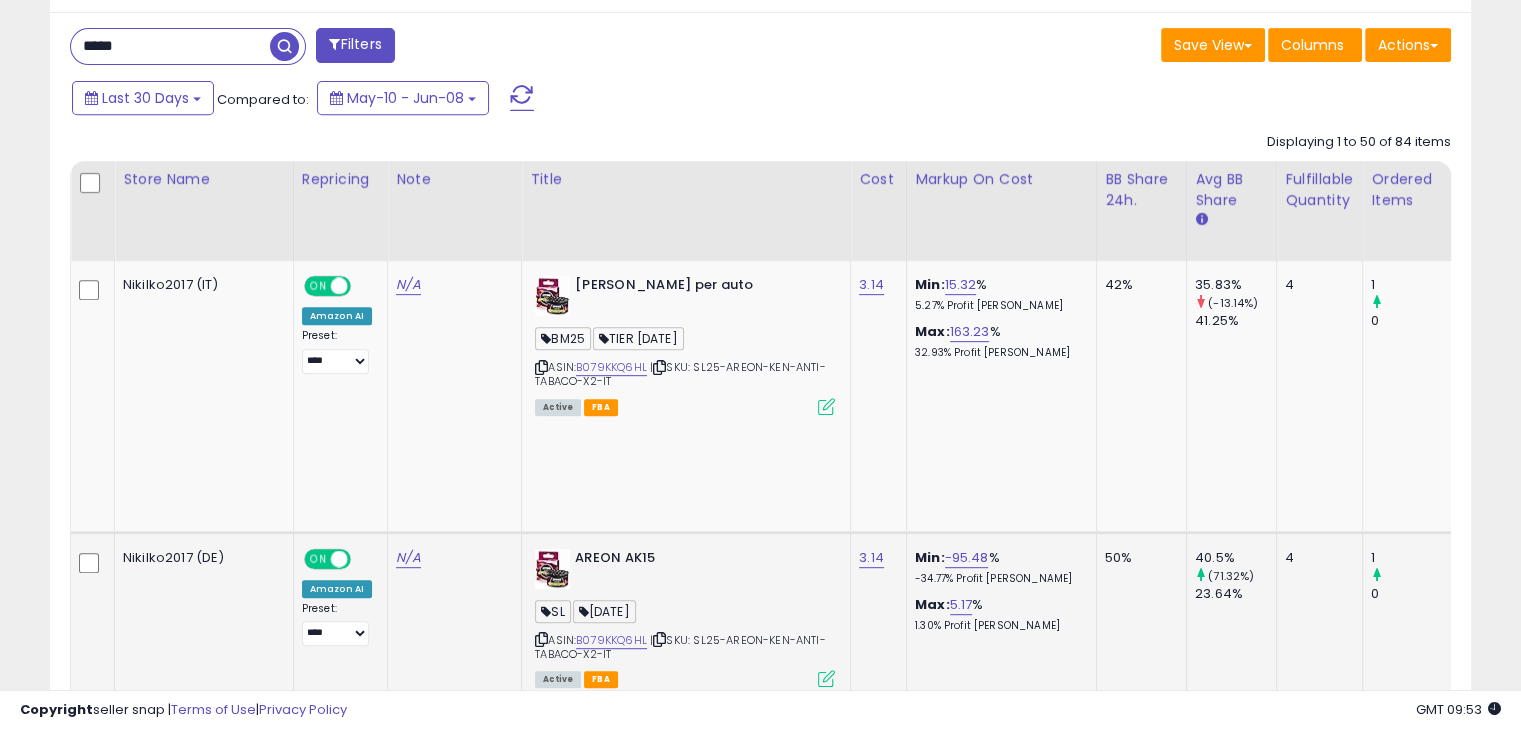 click at bounding box center [826, 678] 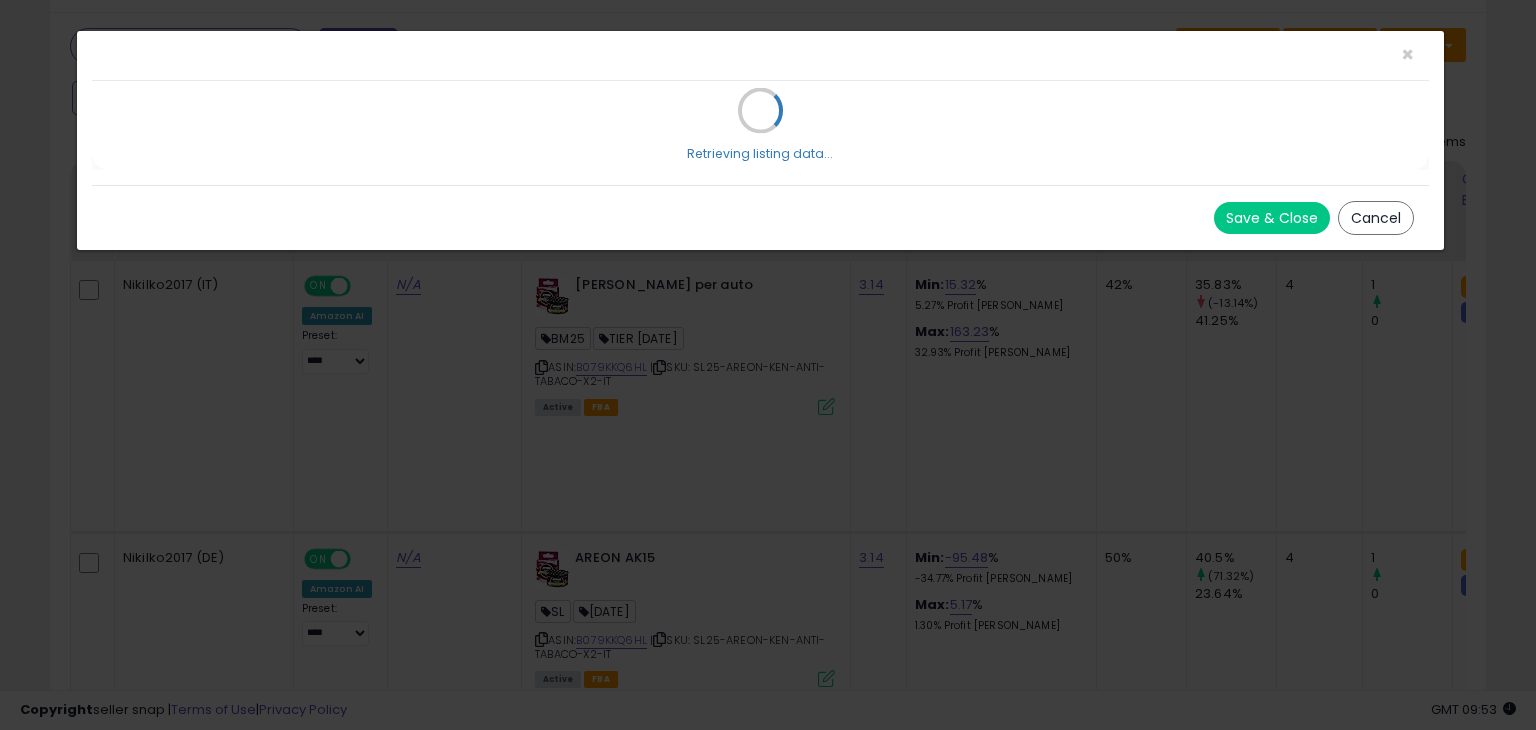 scroll, scrollTop: 999589, scrollLeft: 999168, axis: both 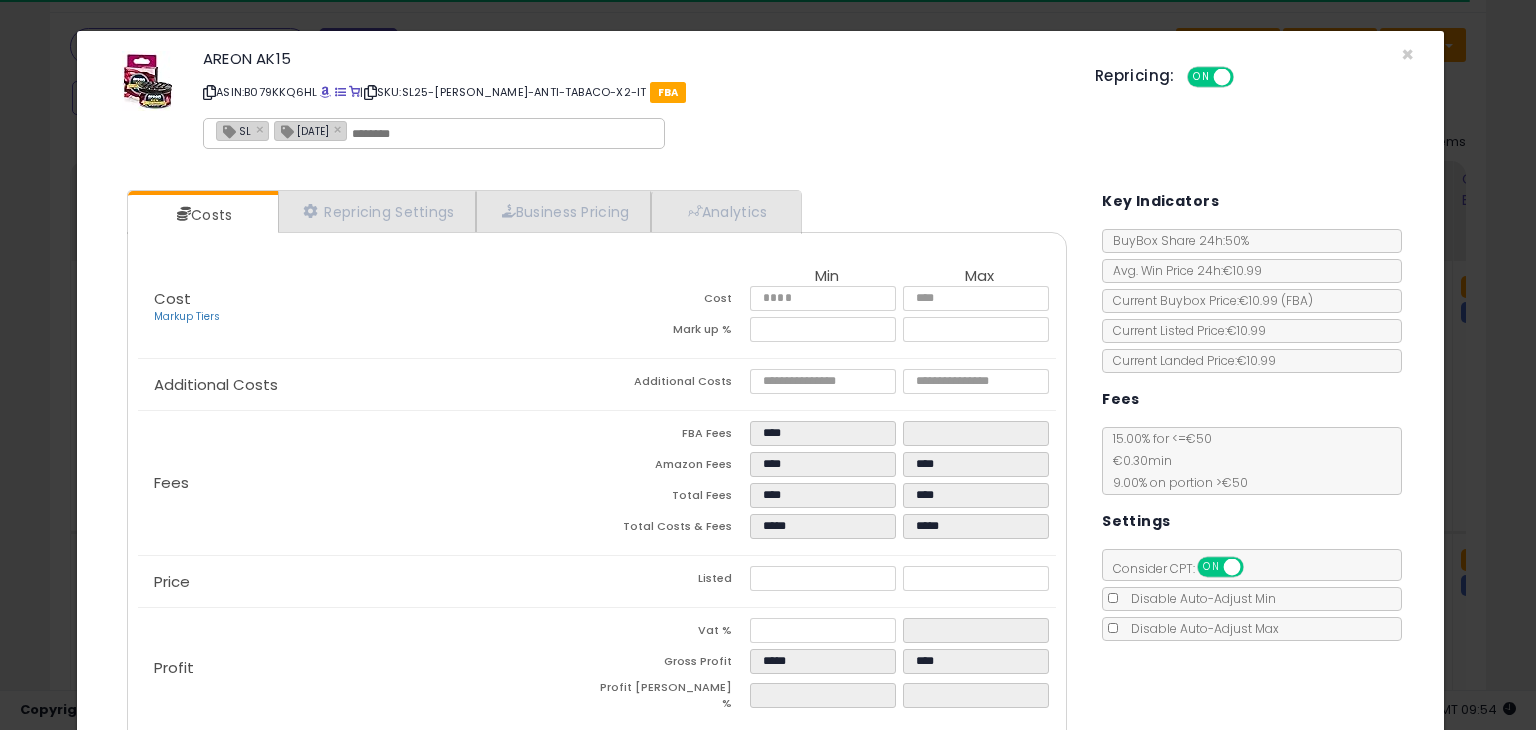 click at bounding box center [209, 92] 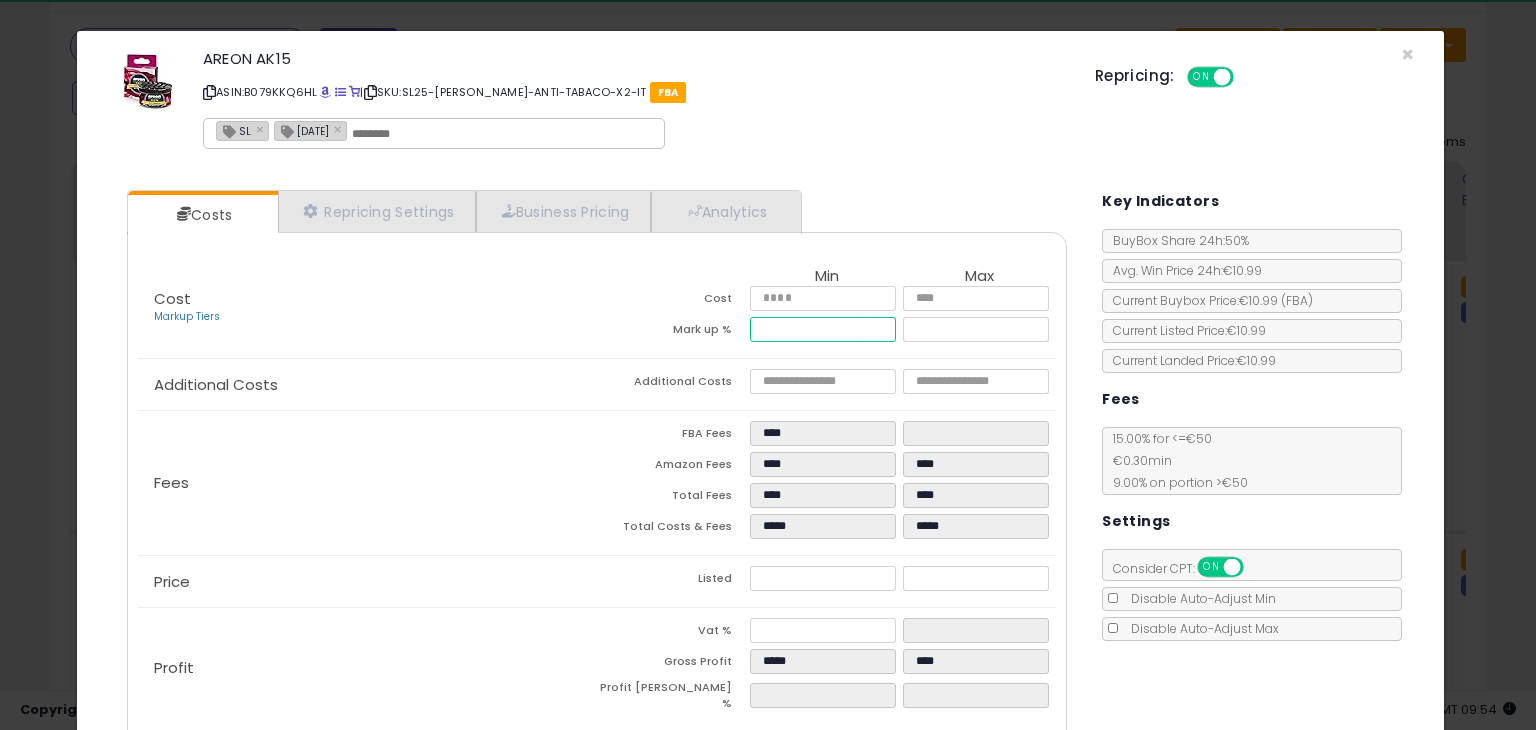 click on "******" at bounding box center (822, 329) 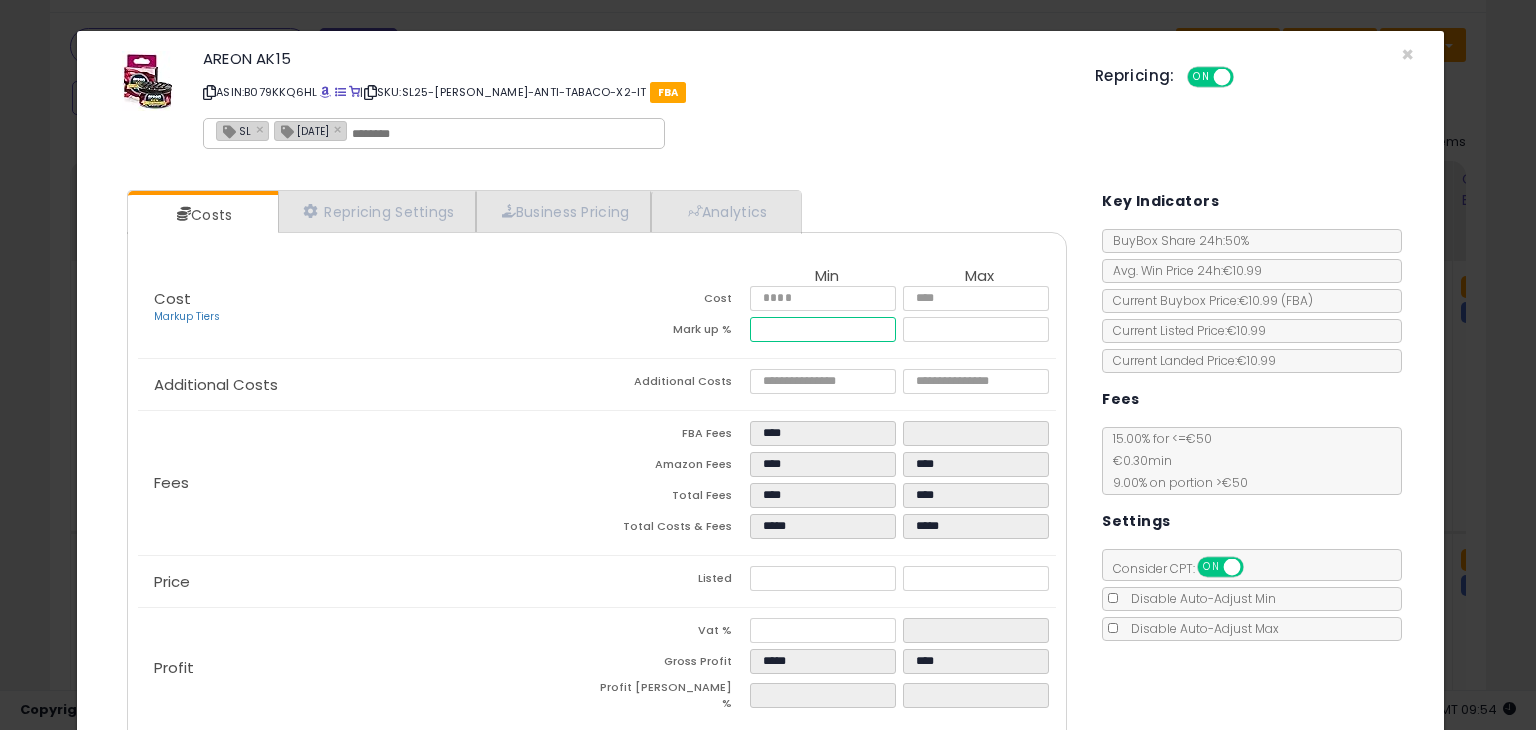 click on "******" at bounding box center [822, 329] 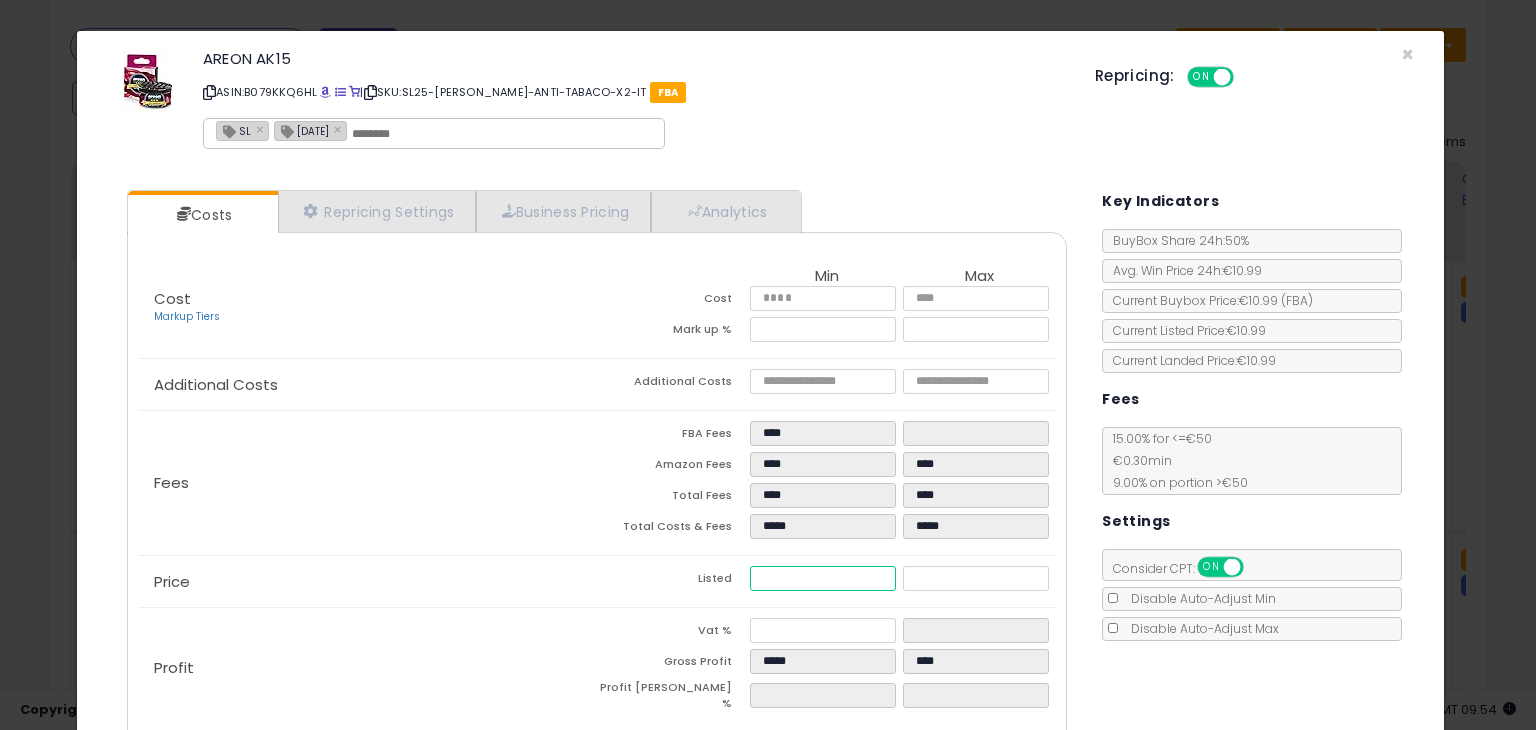 click on "*****" at bounding box center (822, 578) 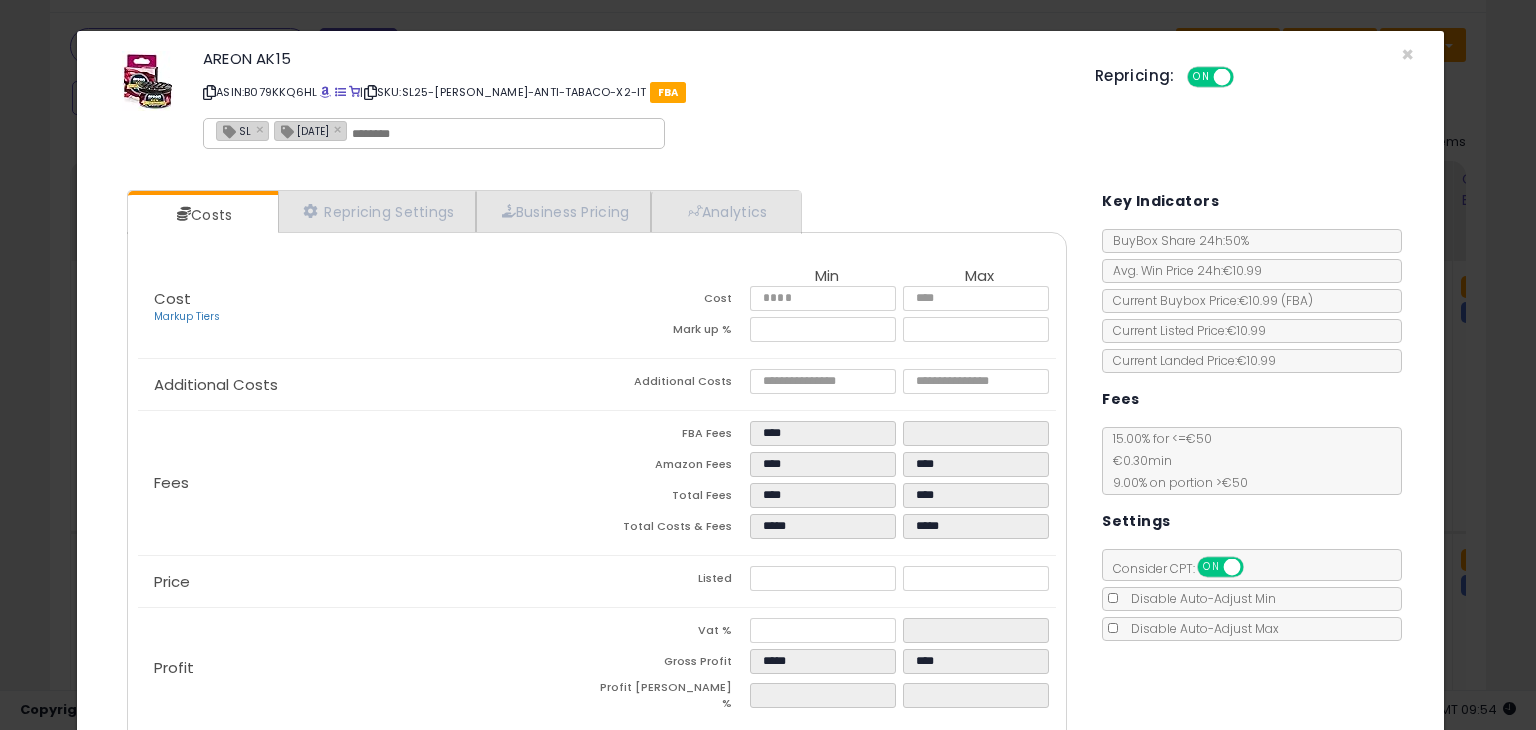 type on "******" 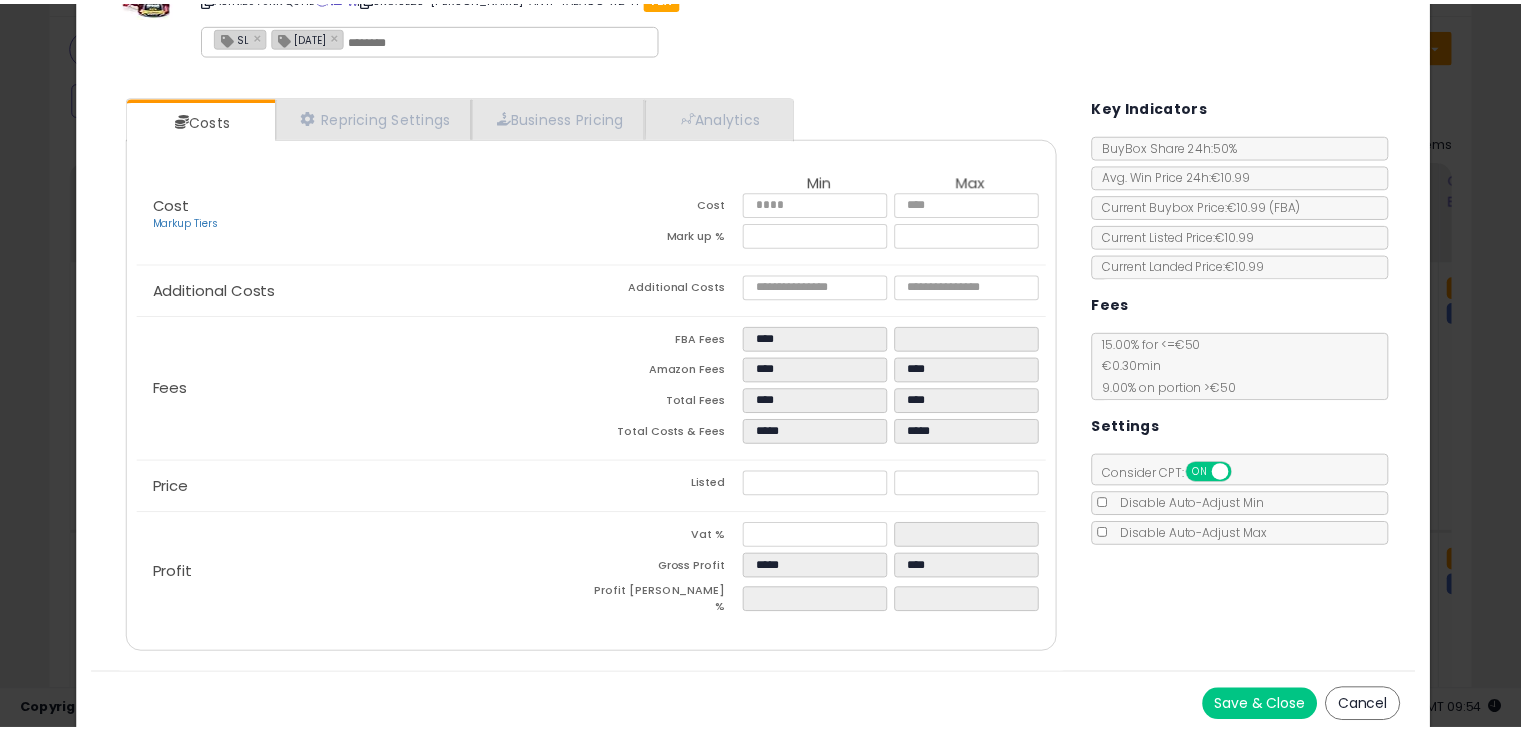 scroll, scrollTop: 0, scrollLeft: 0, axis: both 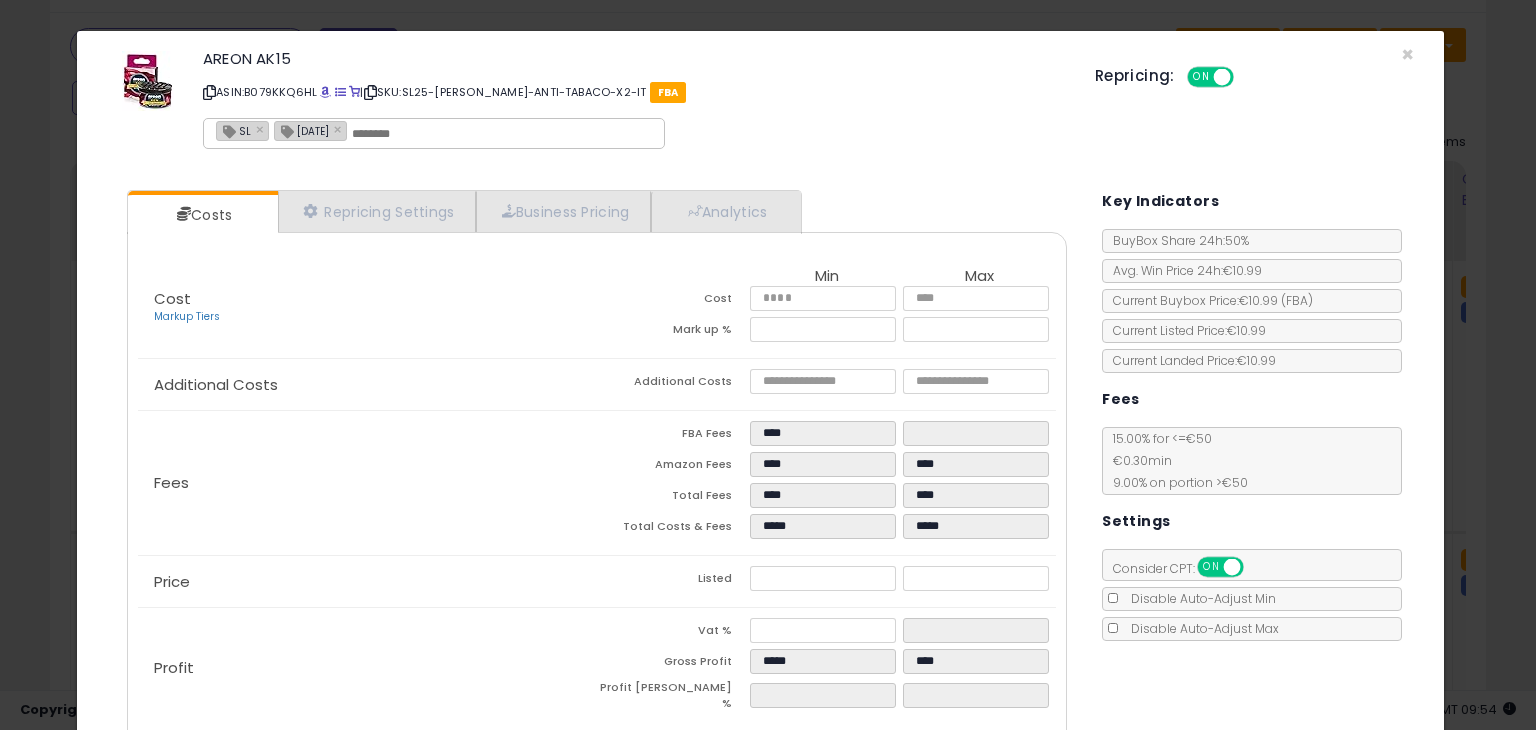 click at bounding box center (209, 92) 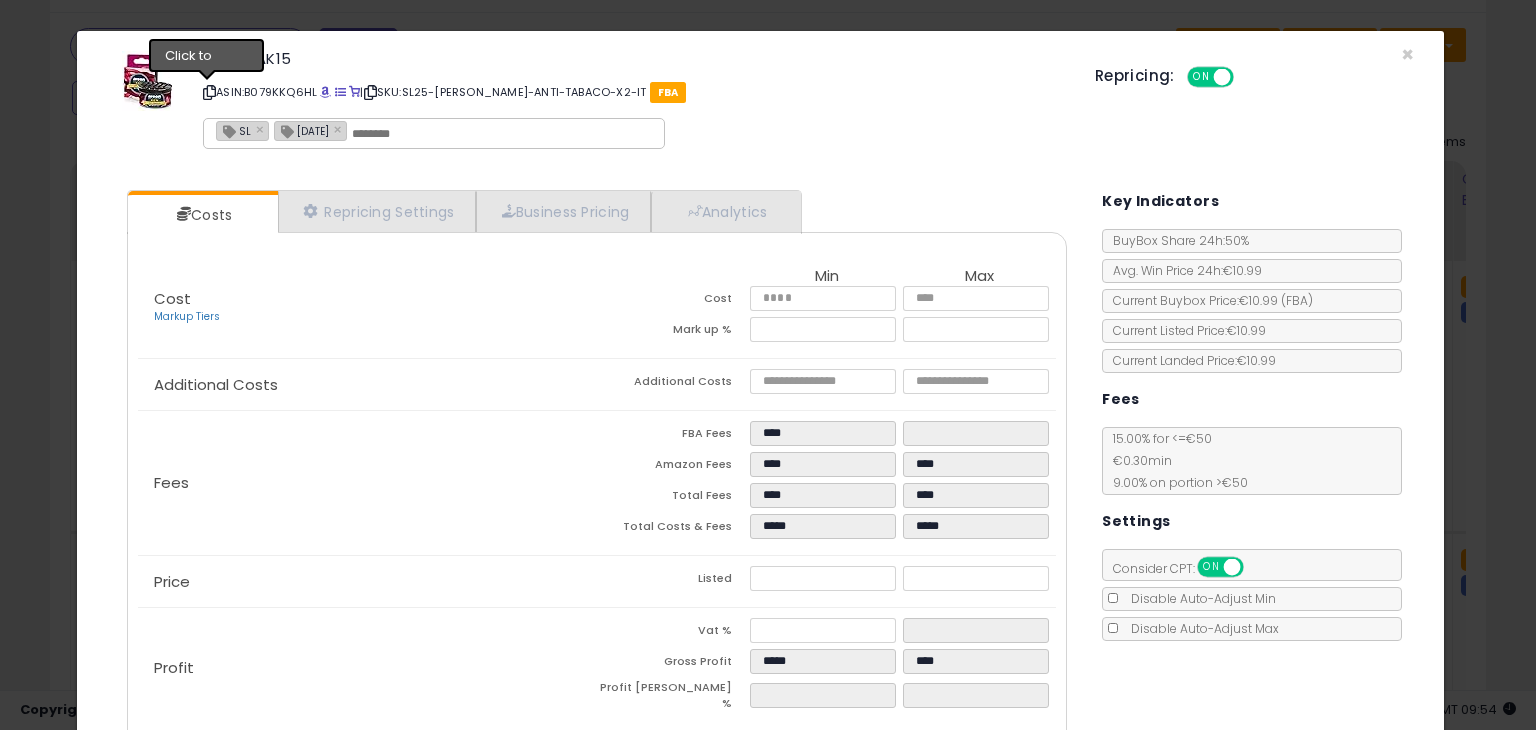 click at bounding box center [209, 92] 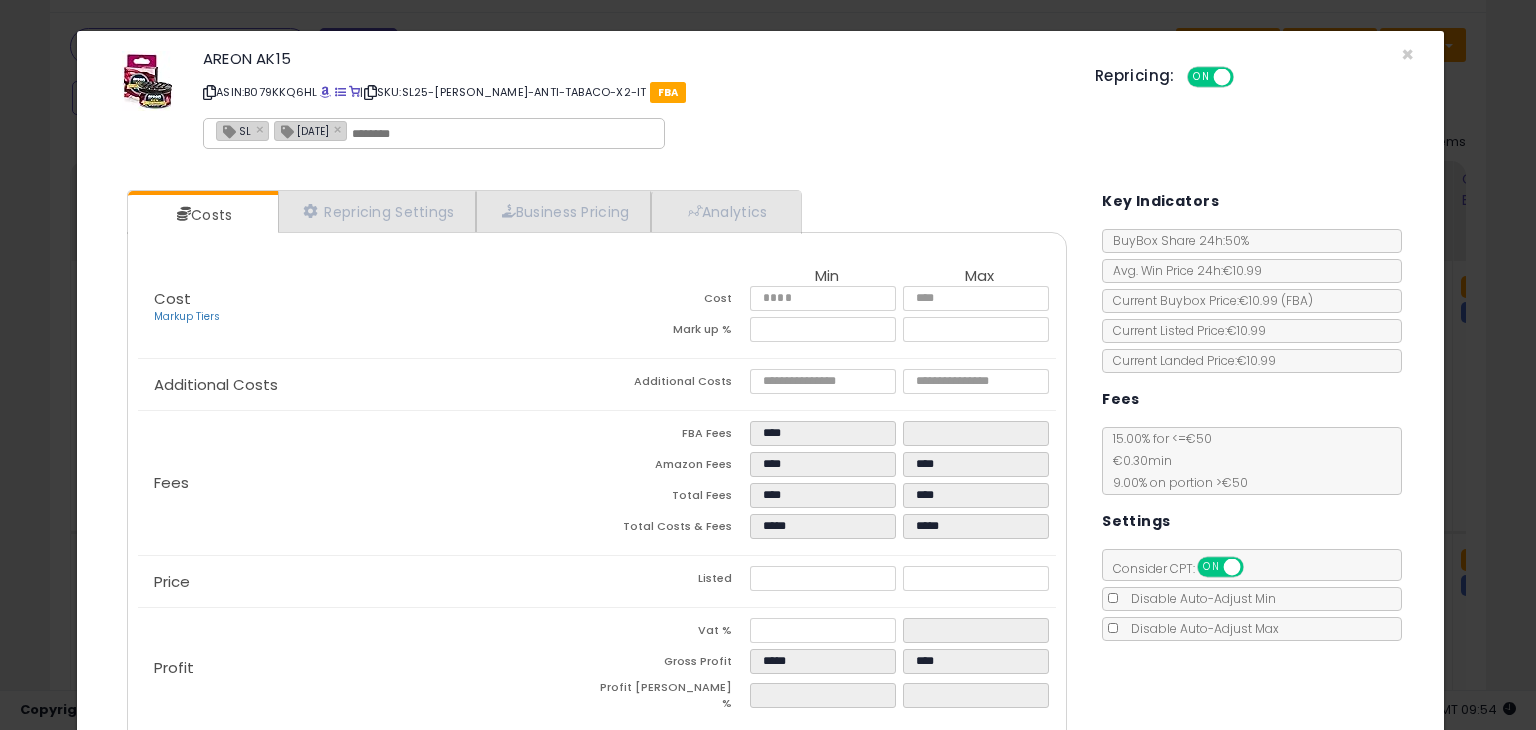 click on "× Close
AREON AK15
ASIN:  B079KKQ6HL
|
SKU:  SL25-[PERSON_NAME]-ANTI-TABACO-X2-IT
FBA
SL × [DATE] ×
Repricing:
ON   OFF
Retrieving listing data..." 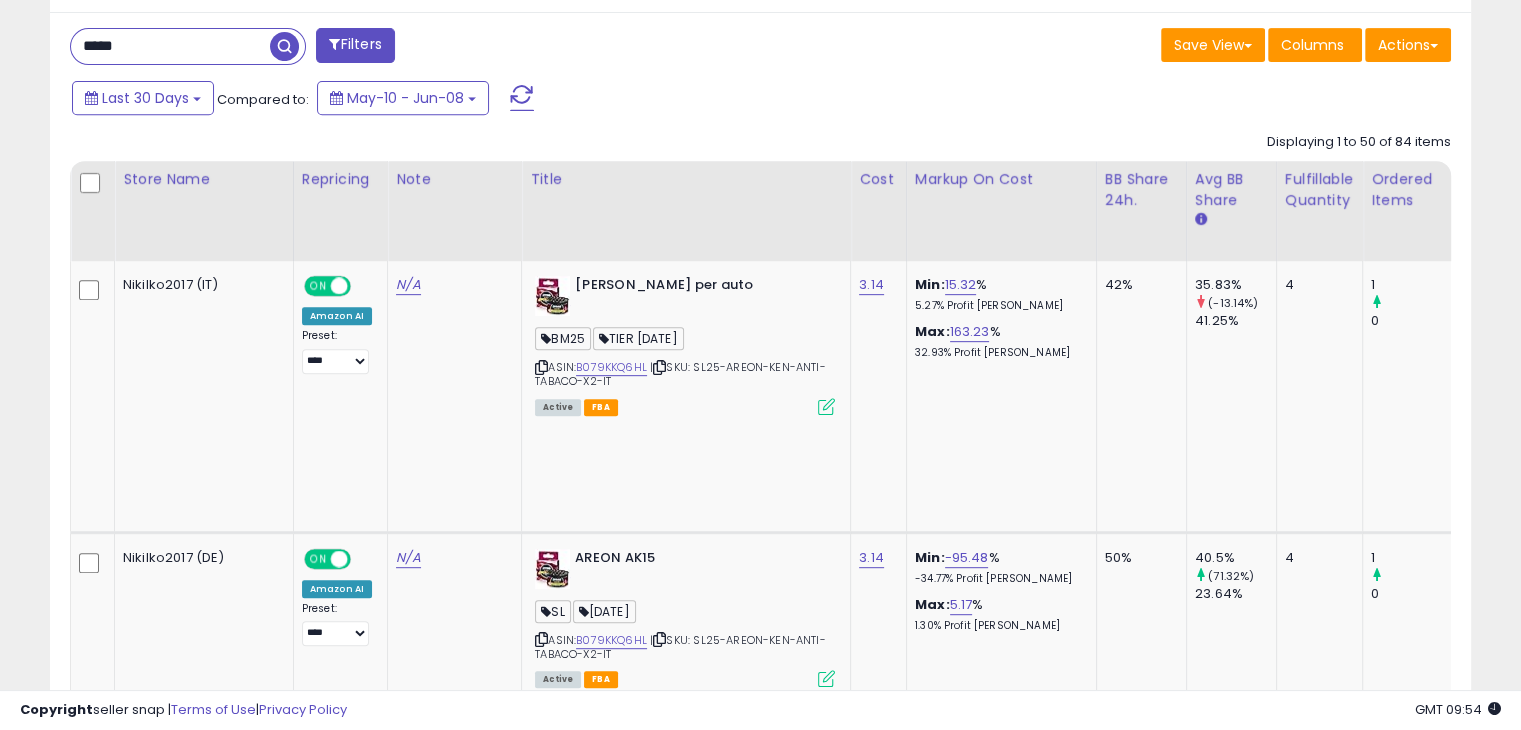 scroll, scrollTop: 409, scrollLeft: 822, axis: both 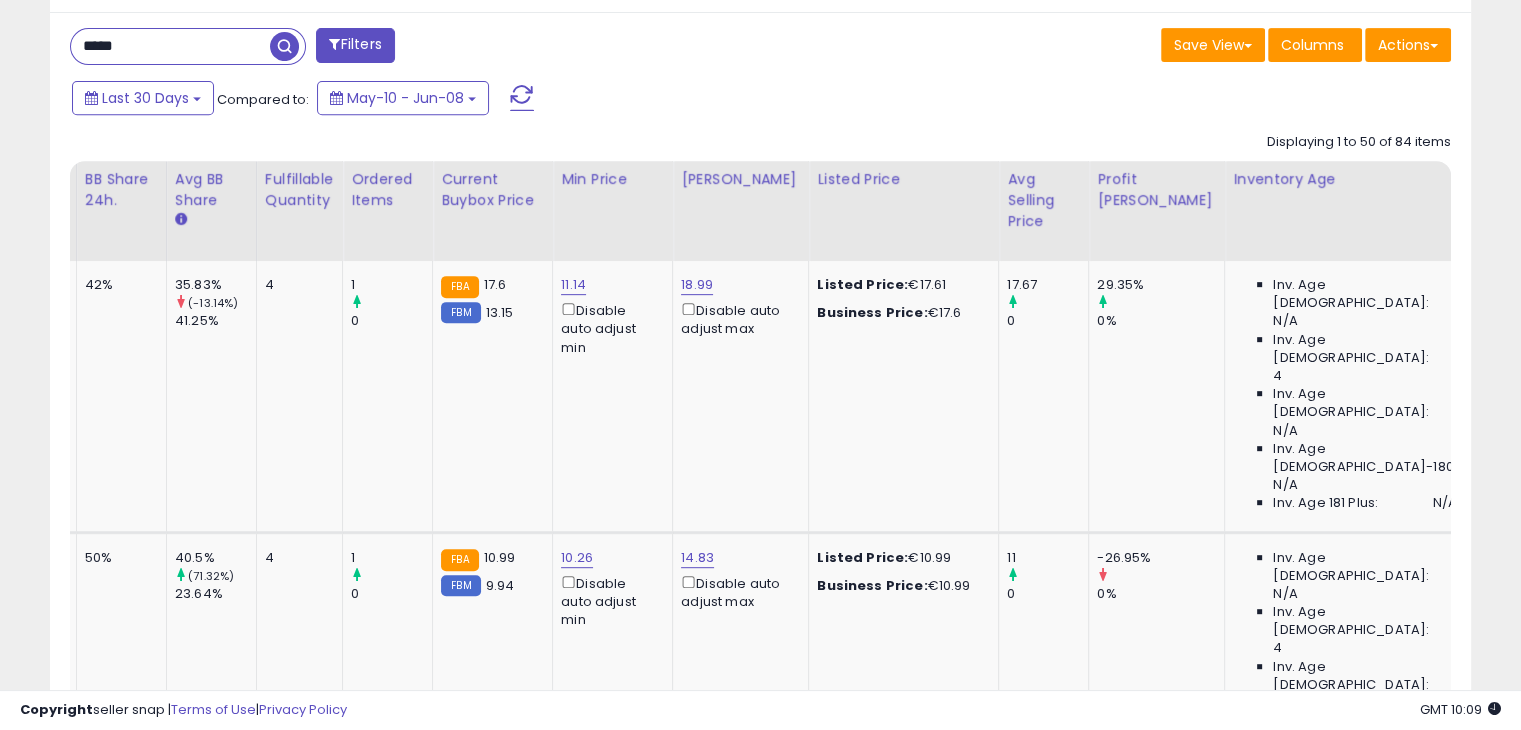 click on "Profit [PERSON_NAME]" at bounding box center [1156, 190] 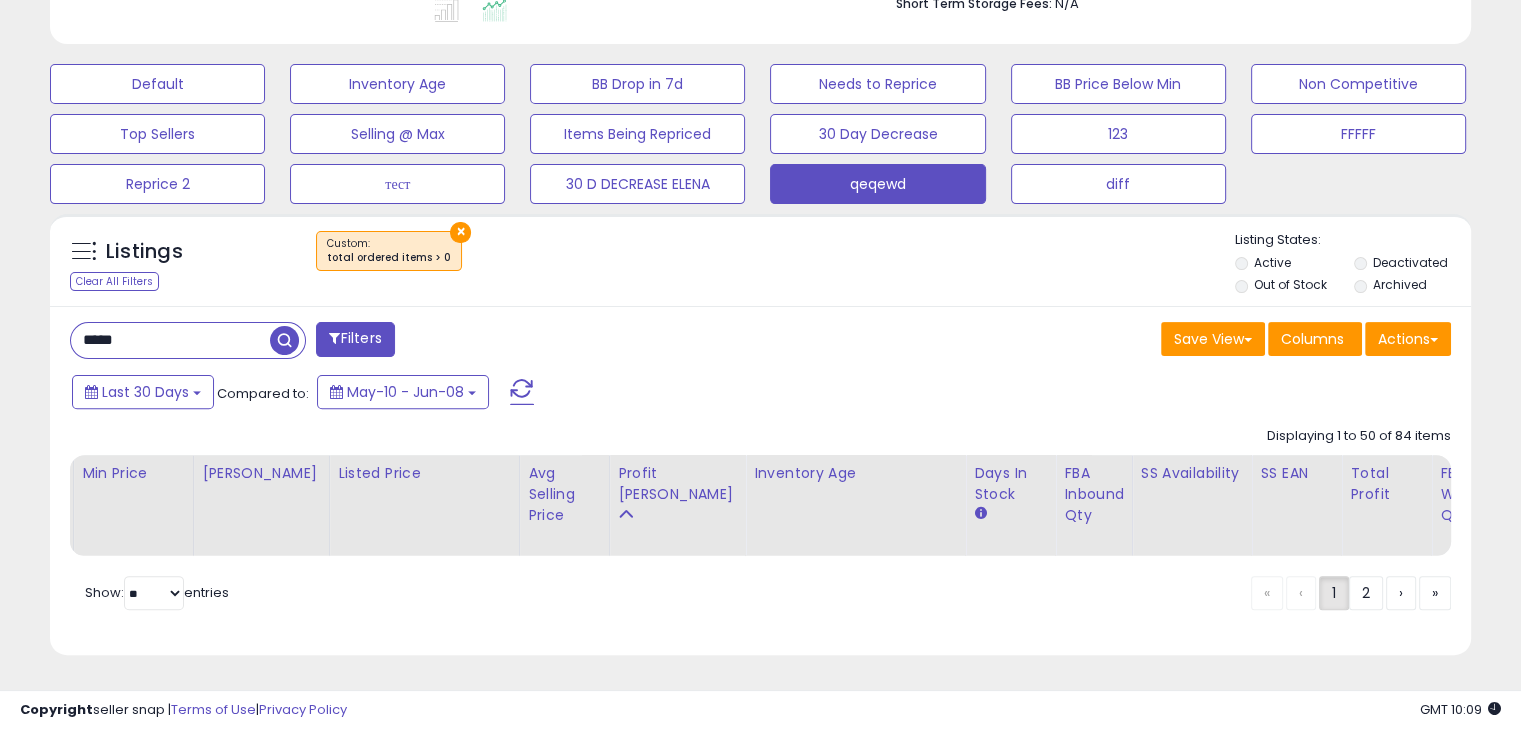 scroll, scrollTop: 580, scrollLeft: 0, axis: vertical 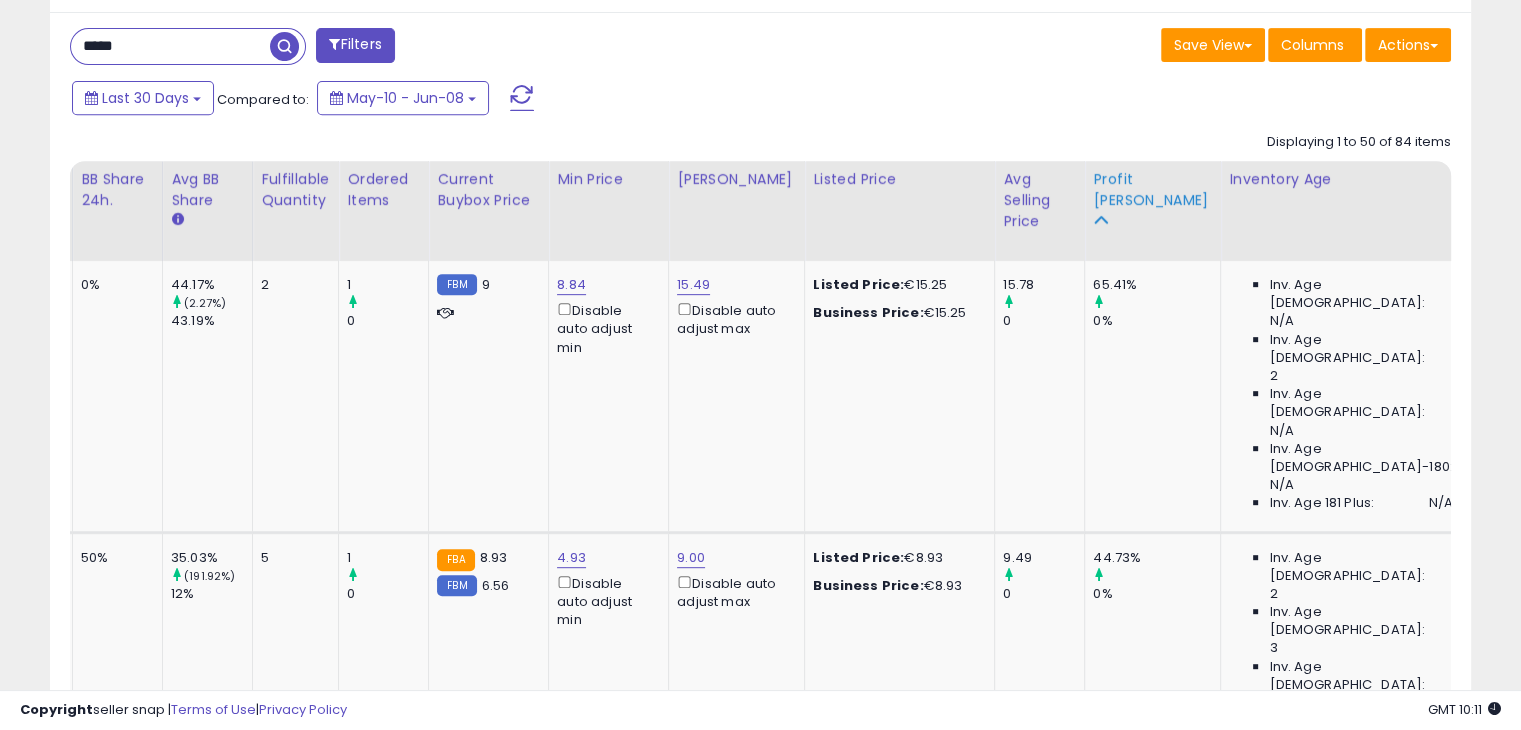 click on "Profit [PERSON_NAME]" at bounding box center [1152, 190] 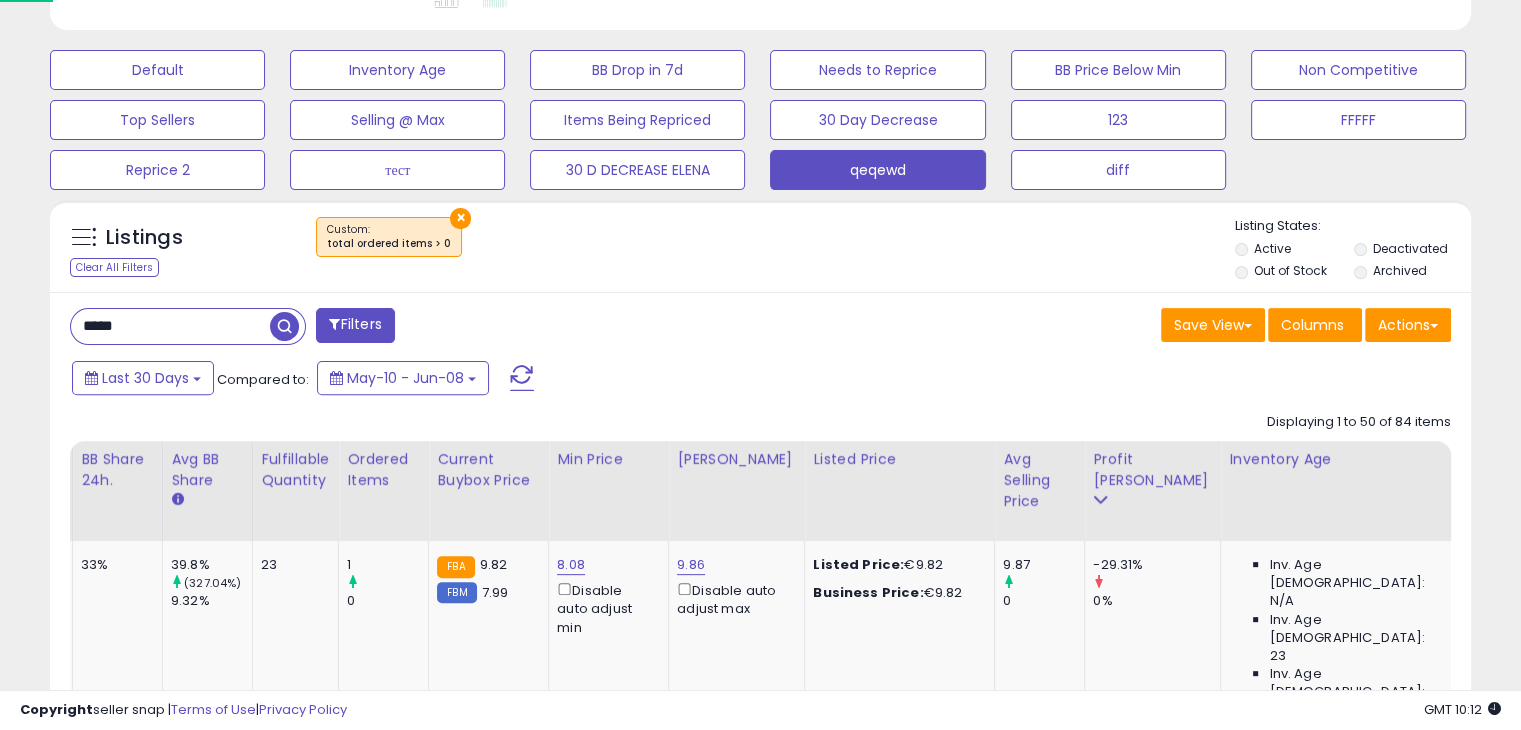 scroll, scrollTop: 860, scrollLeft: 0, axis: vertical 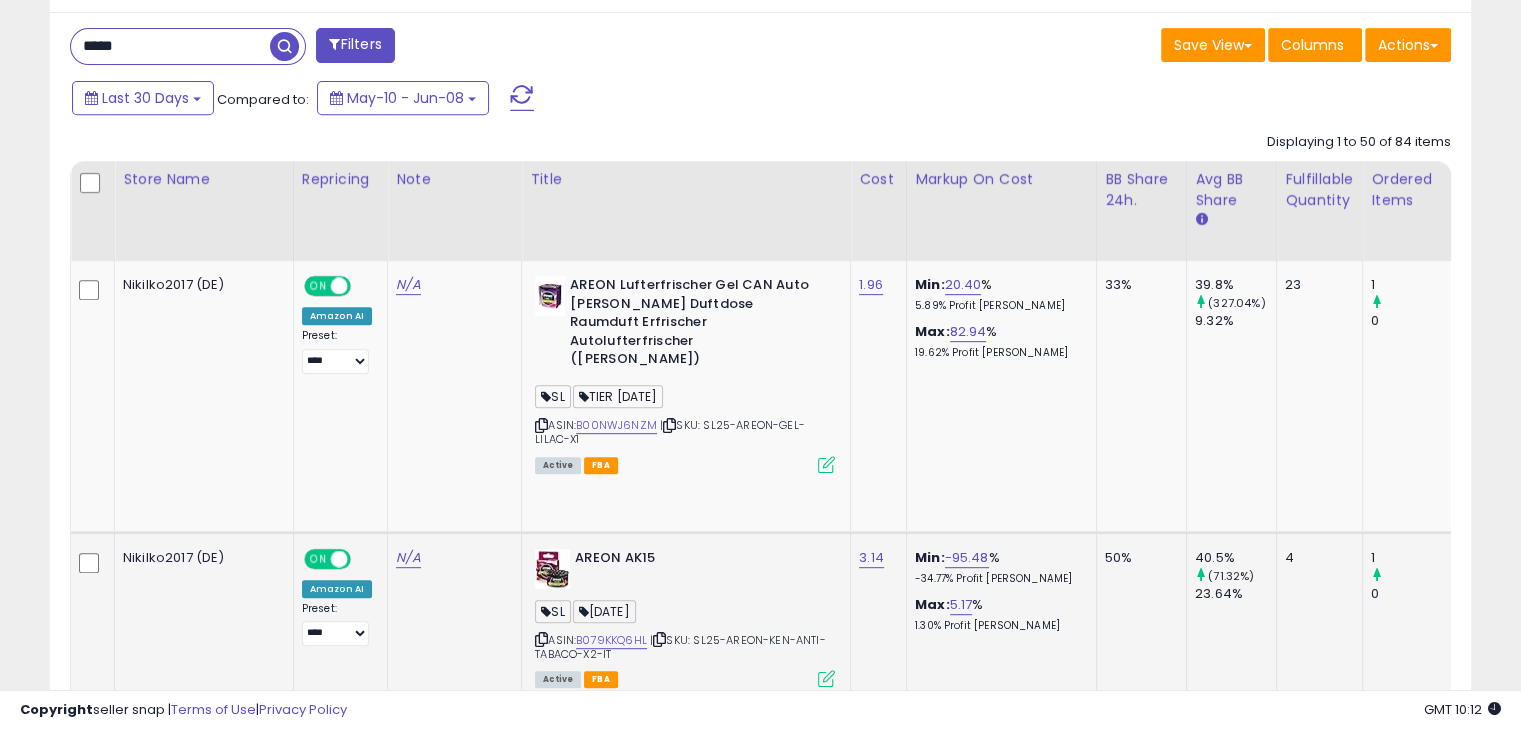 click on "SVALQM MKASA I VDIGAM MINA CHE BESHE MN ZLE" 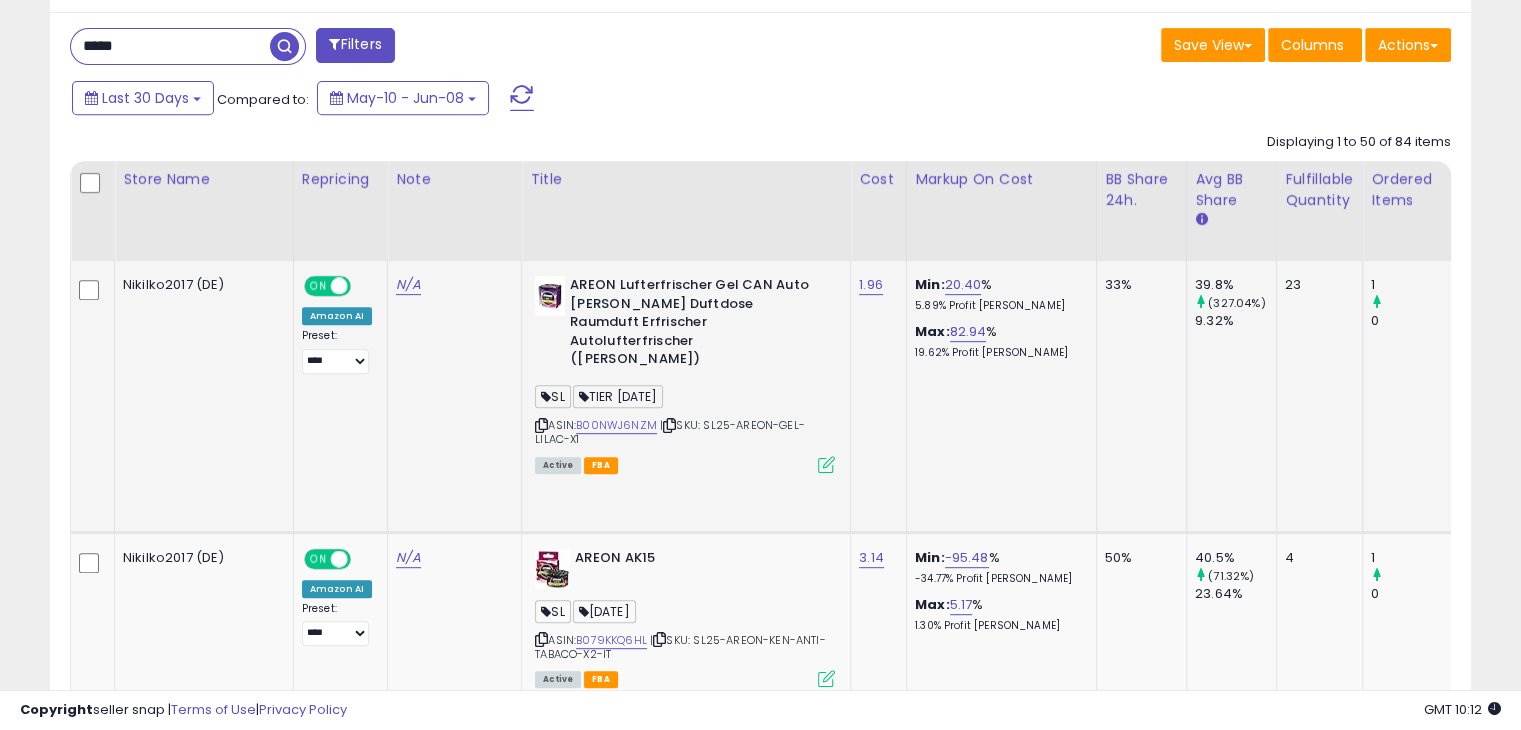 click at bounding box center (826, 464) 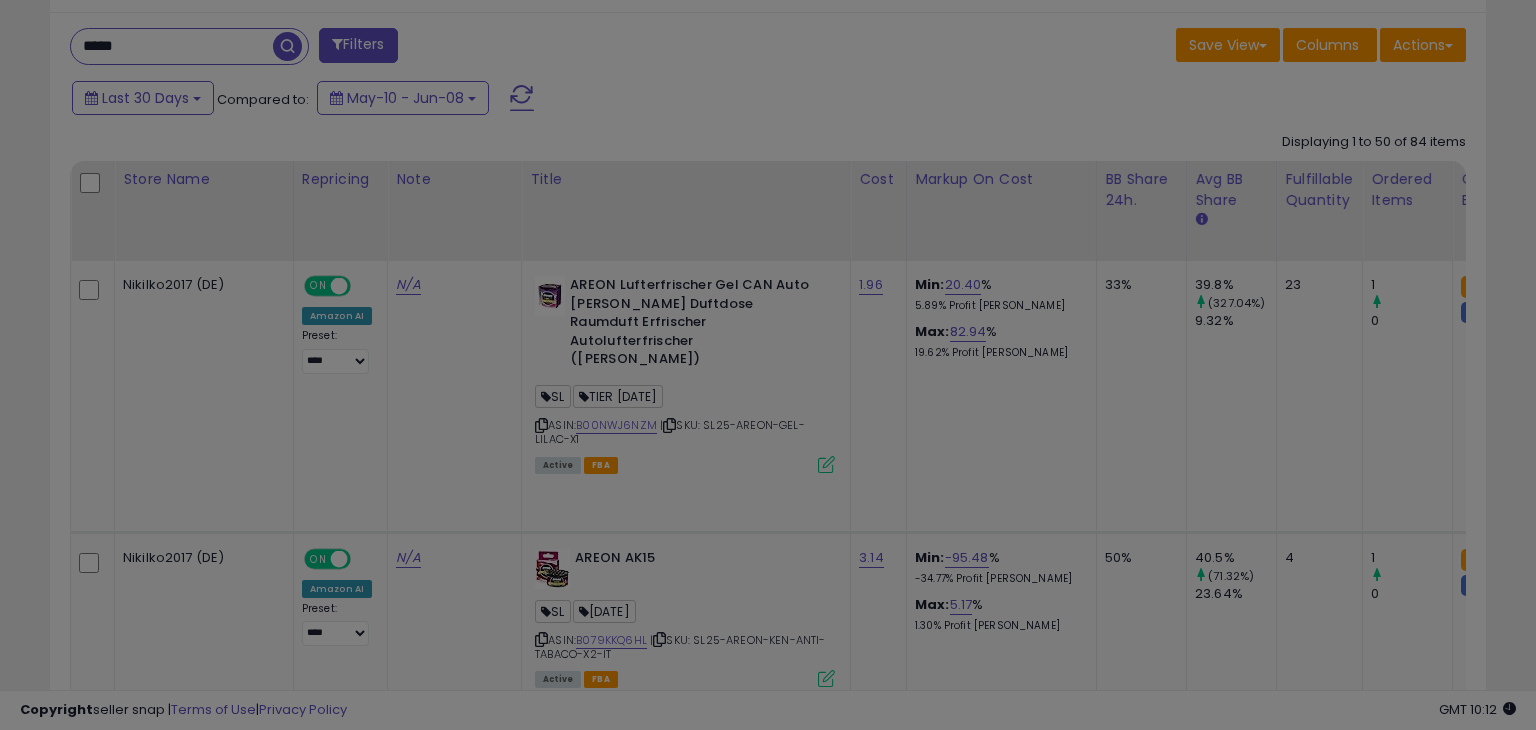scroll, scrollTop: 999589, scrollLeft: 999168, axis: both 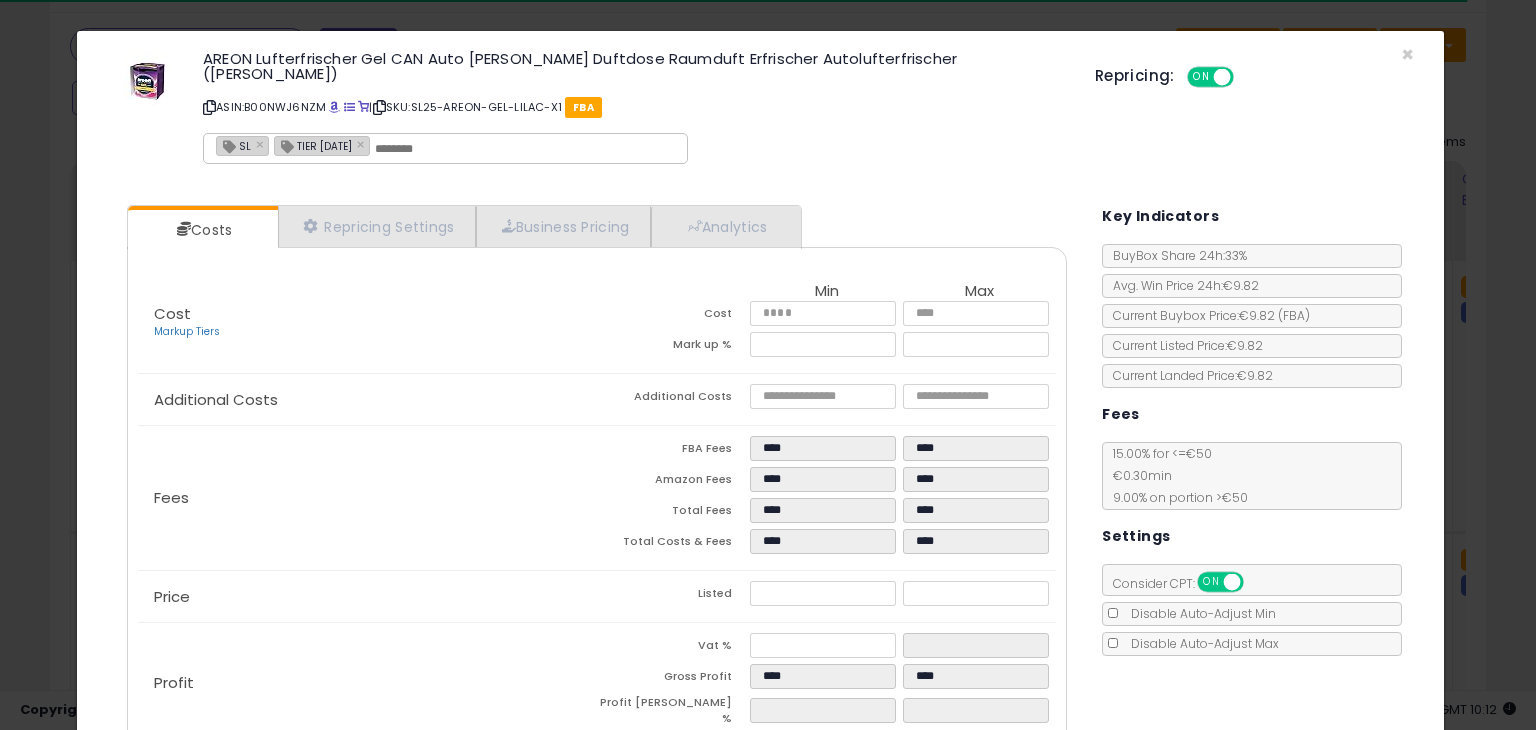 click at bounding box center (209, 107) 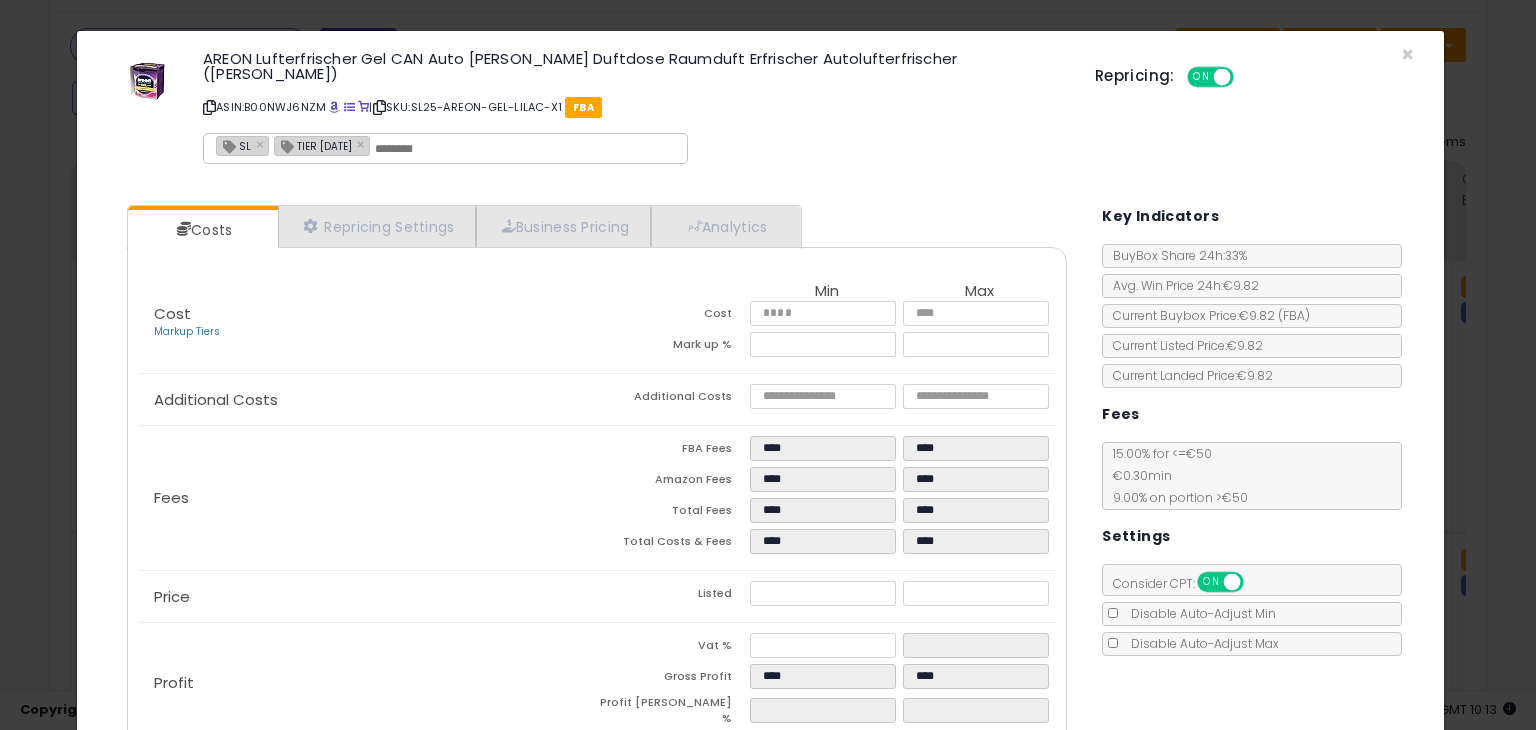 click on "Cost
Markup Tiers
Min
Max
Cost
****
****
Mark up %
*****
*****" at bounding box center (597, 323) 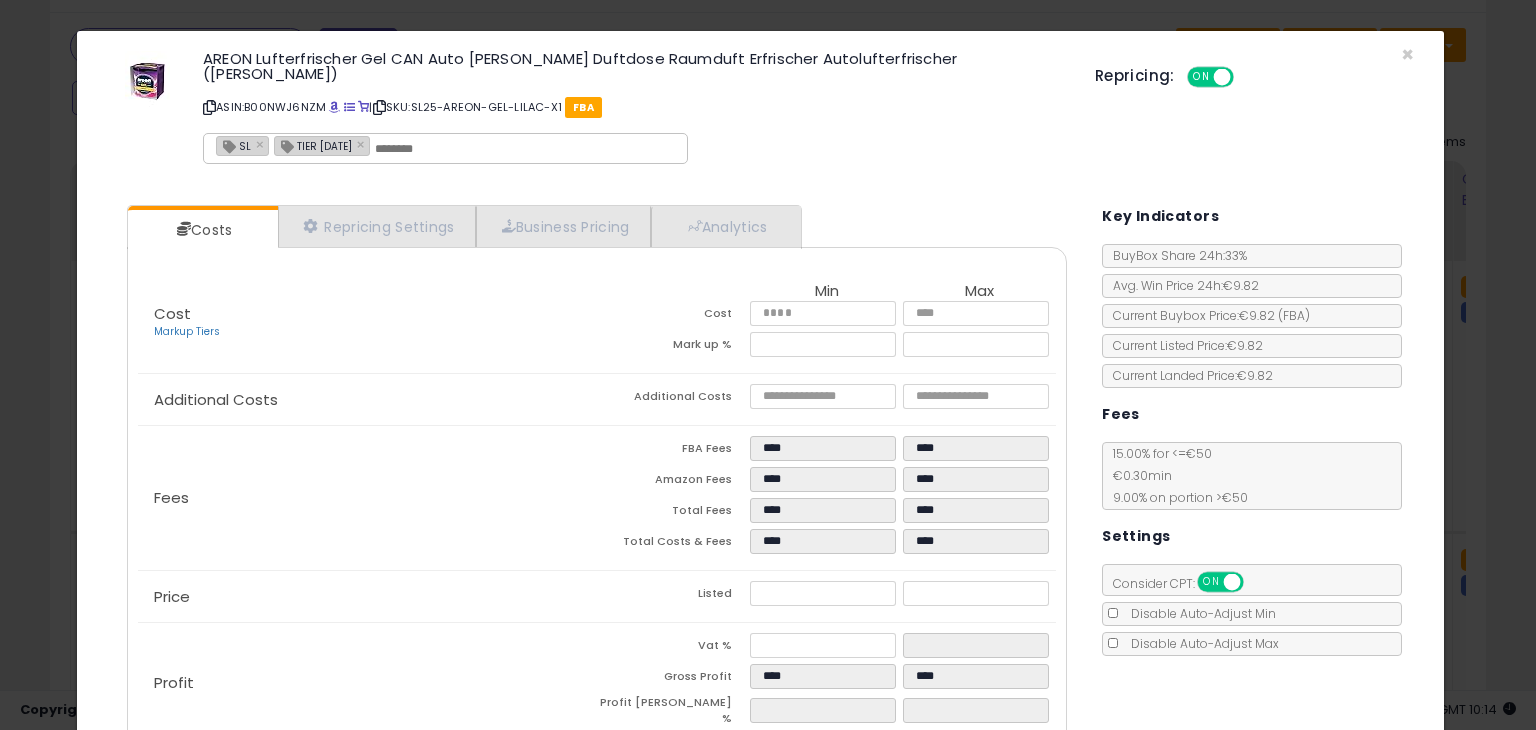 click on "× Close
AREON Lufterfrischer Gel CAN Auto [PERSON_NAME] Duftdose Raumduft Erfrischer Autolufterfrischer ([PERSON_NAME])
ASIN:  B00NWJ6NZM
|
SKU:  SL25-AREON-GEL-LILAC-X1
FBA
SL × TIER [DATE] ×
Repricing:
ON   OFF
**" 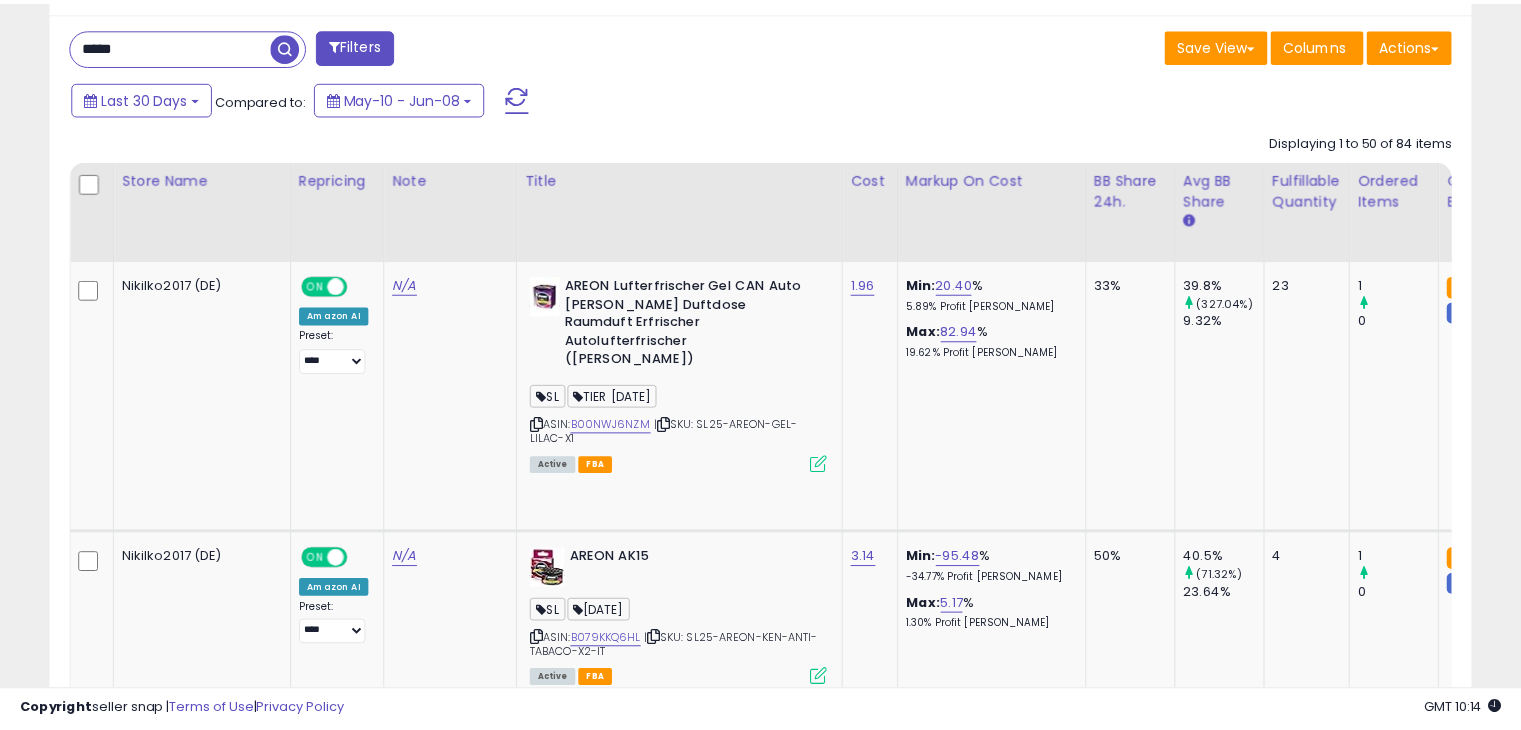 scroll, scrollTop: 409, scrollLeft: 822, axis: both 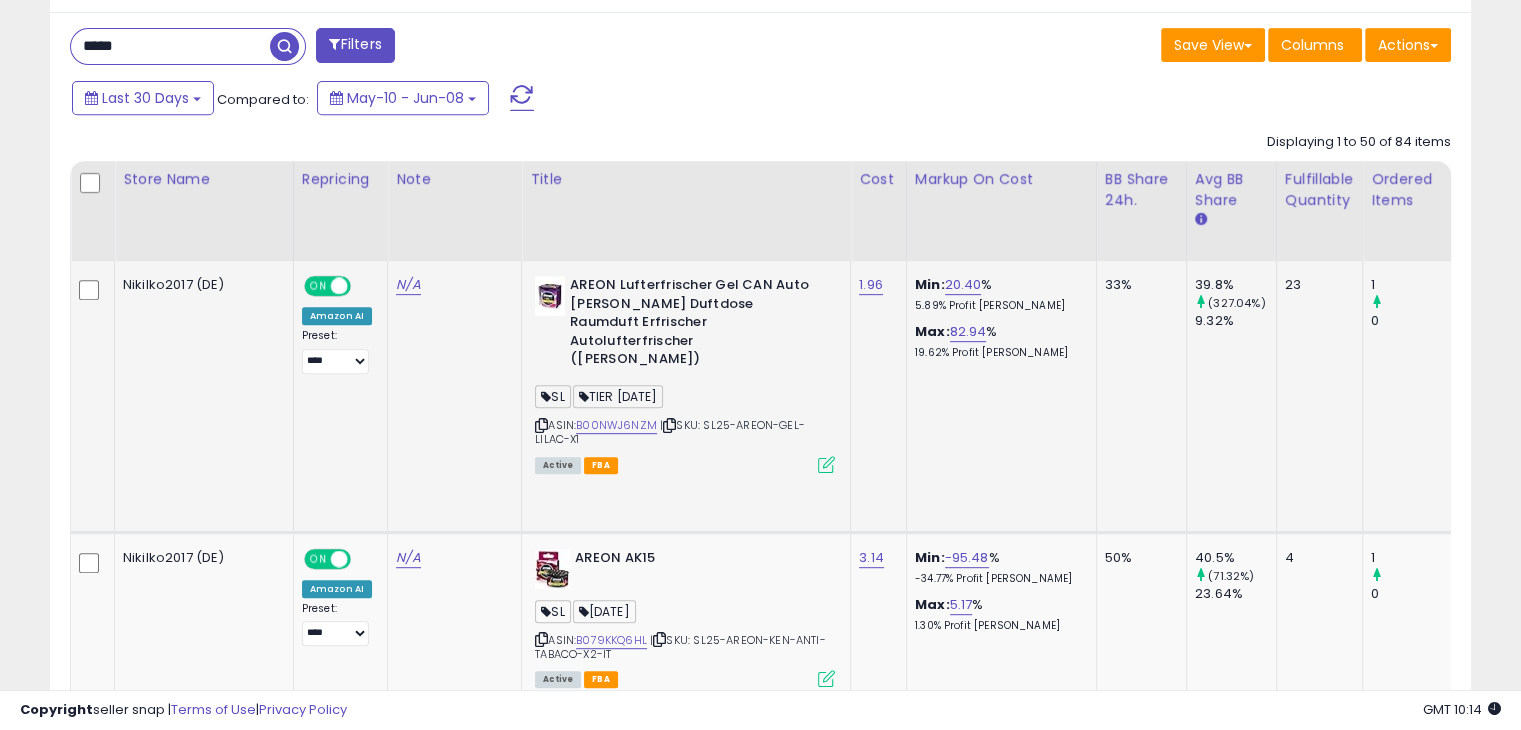 click at bounding box center (669, 425) 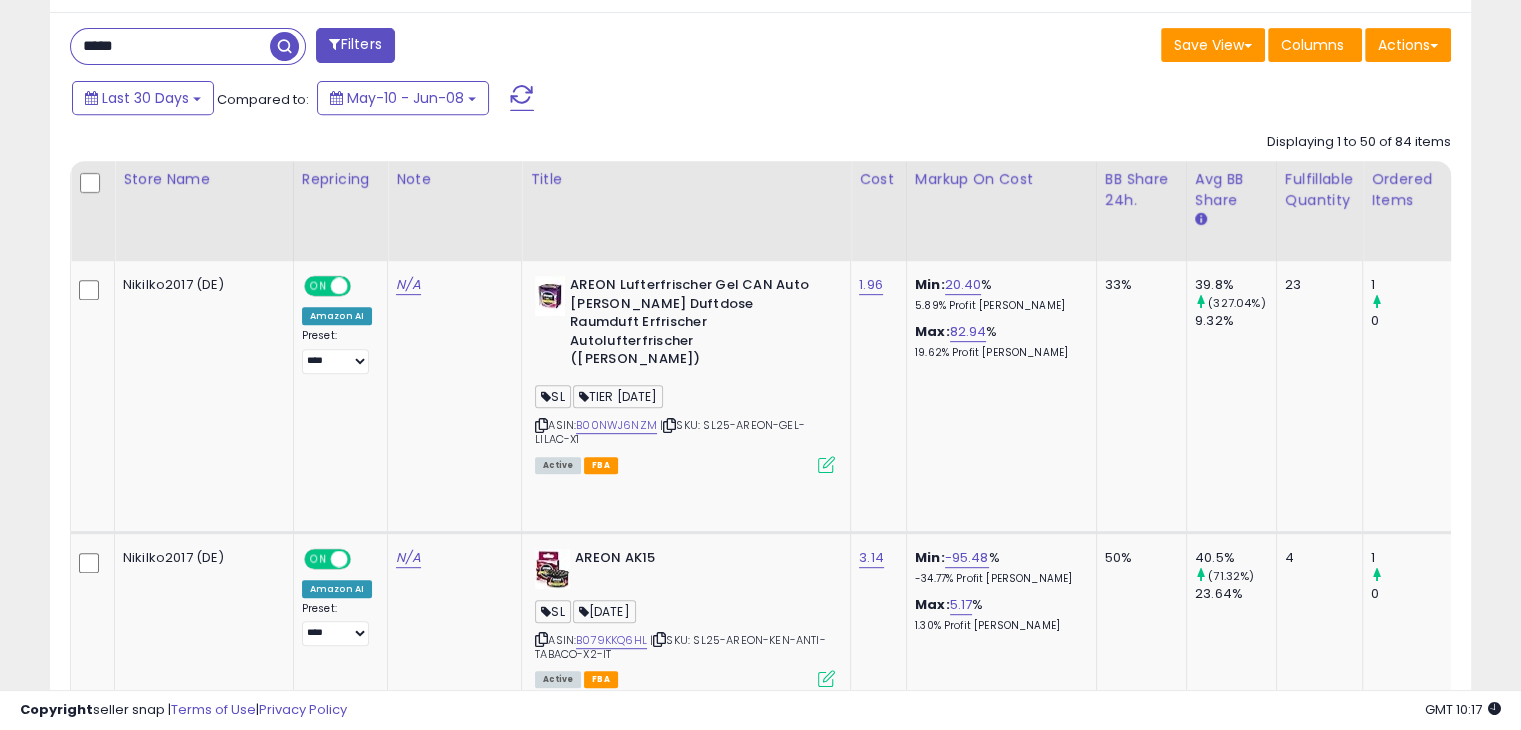 scroll, scrollTop: 0, scrollLeft: 615, axis: horizontal 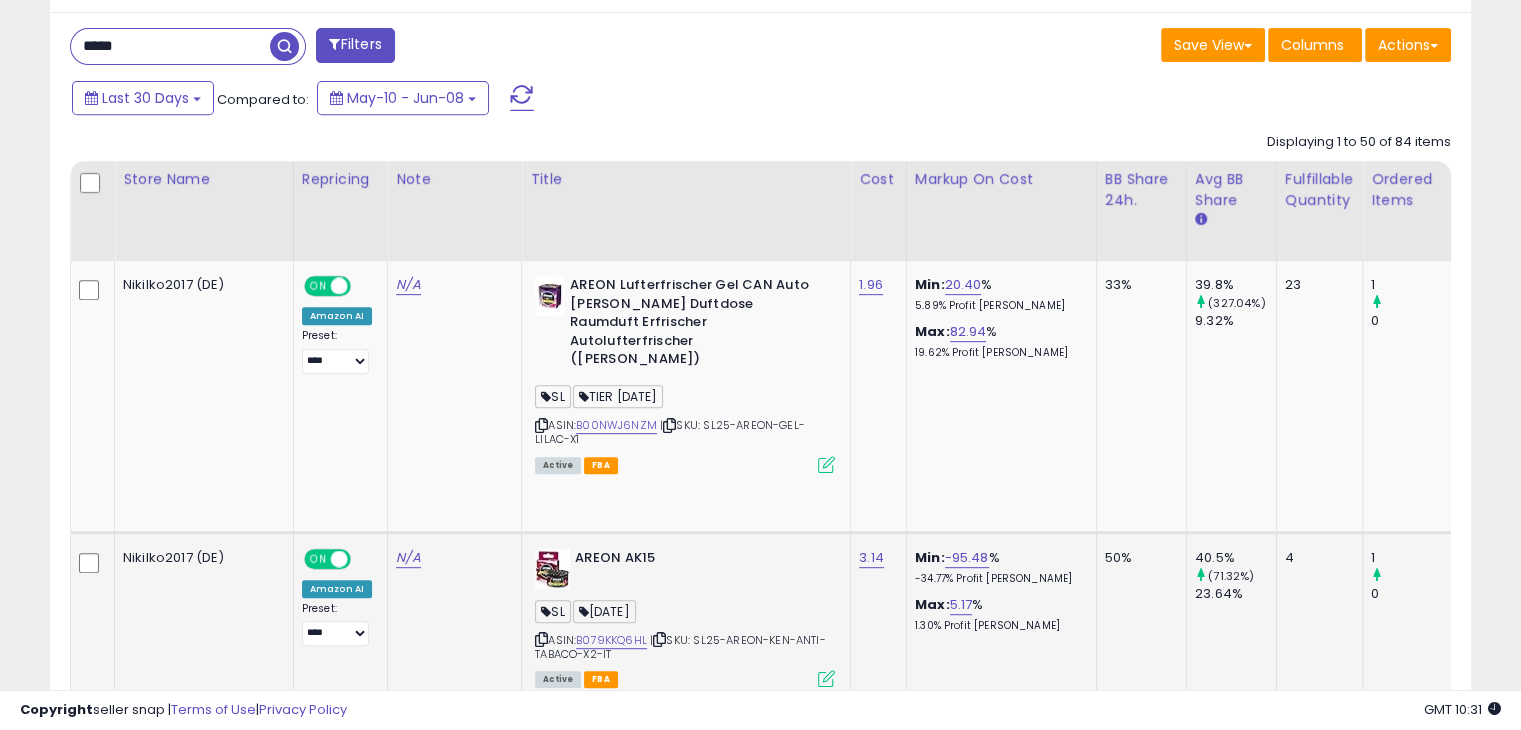 click at bounding box center [826, 678] 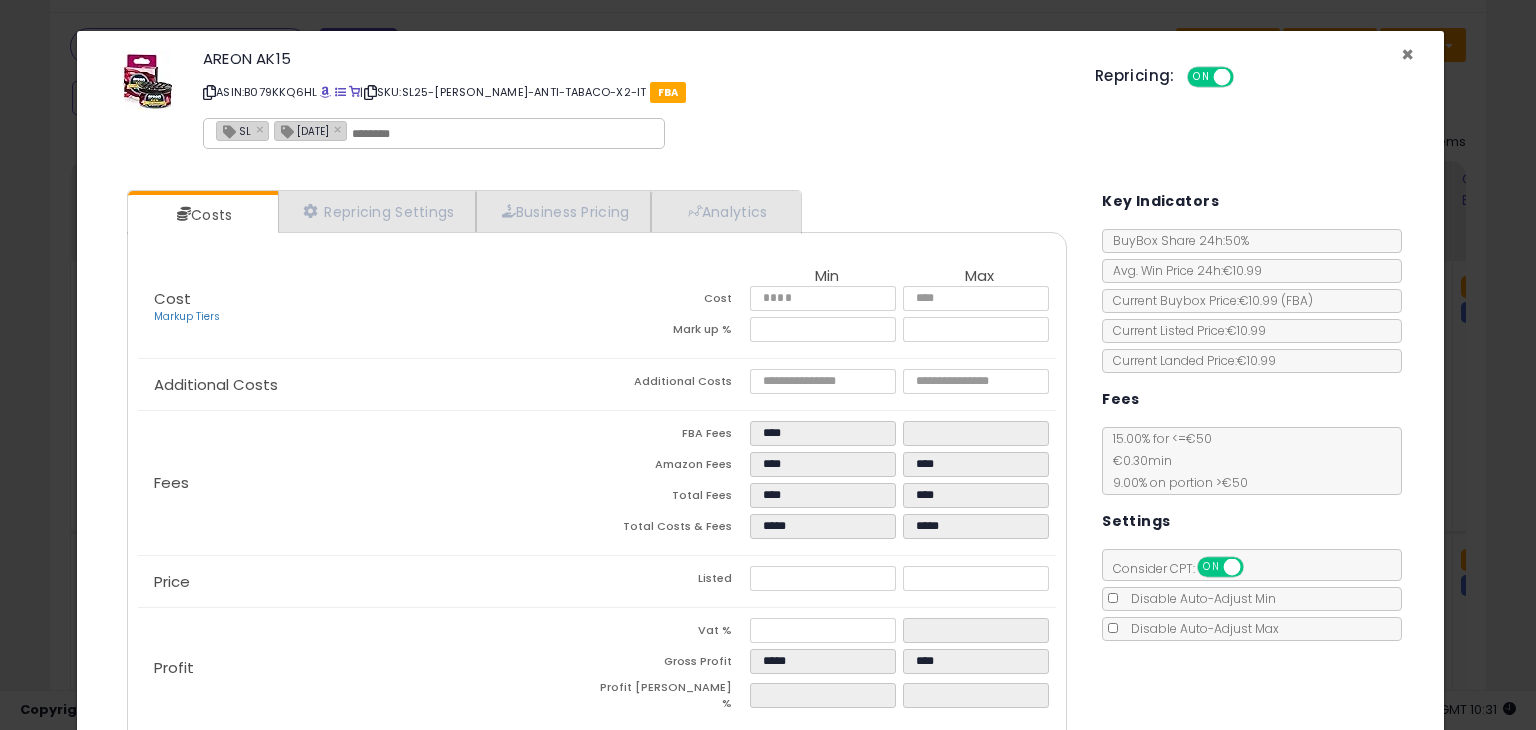 click on "×" at bounding box center [1407, 54] 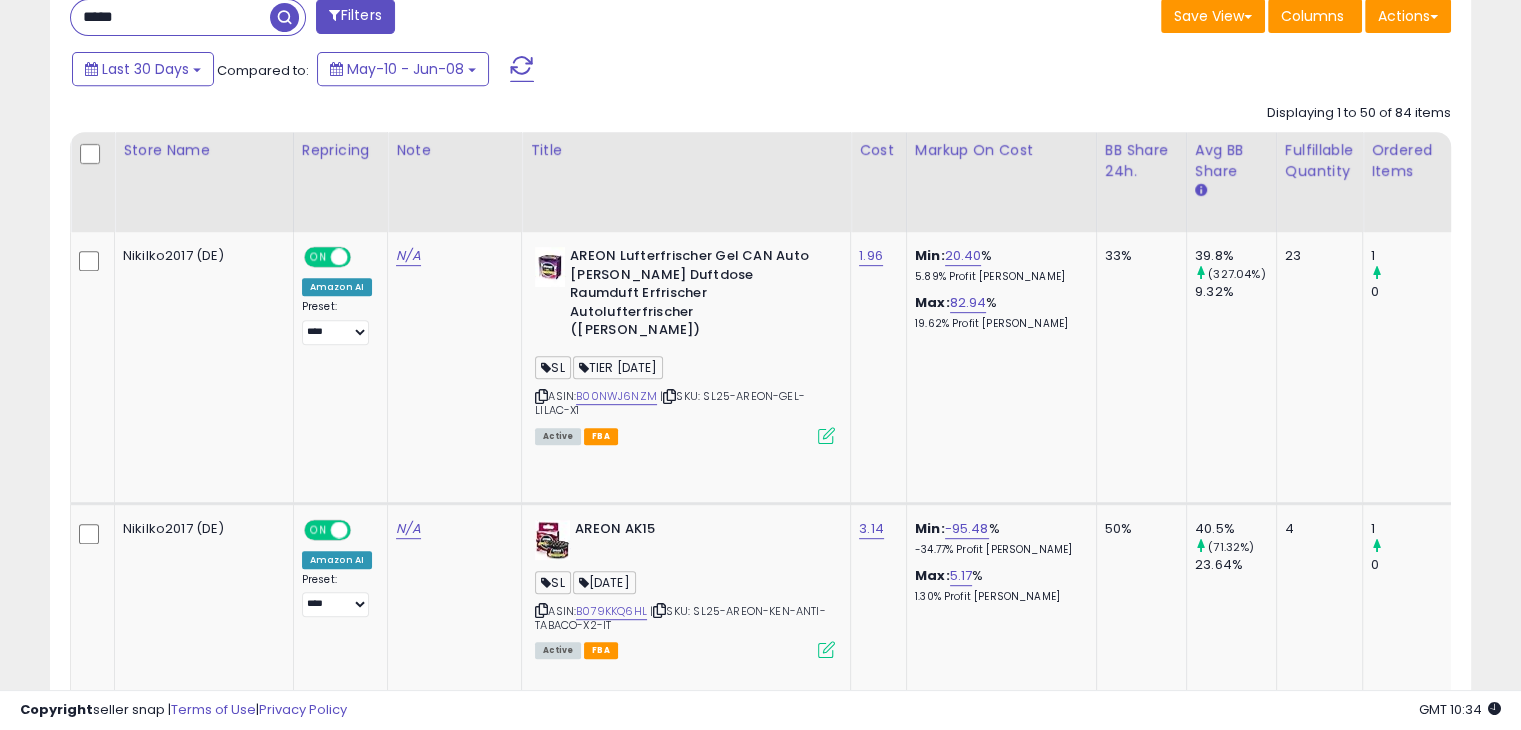 scroll, scrollTop: 0, scrollLeft: 142, axis: horizontal 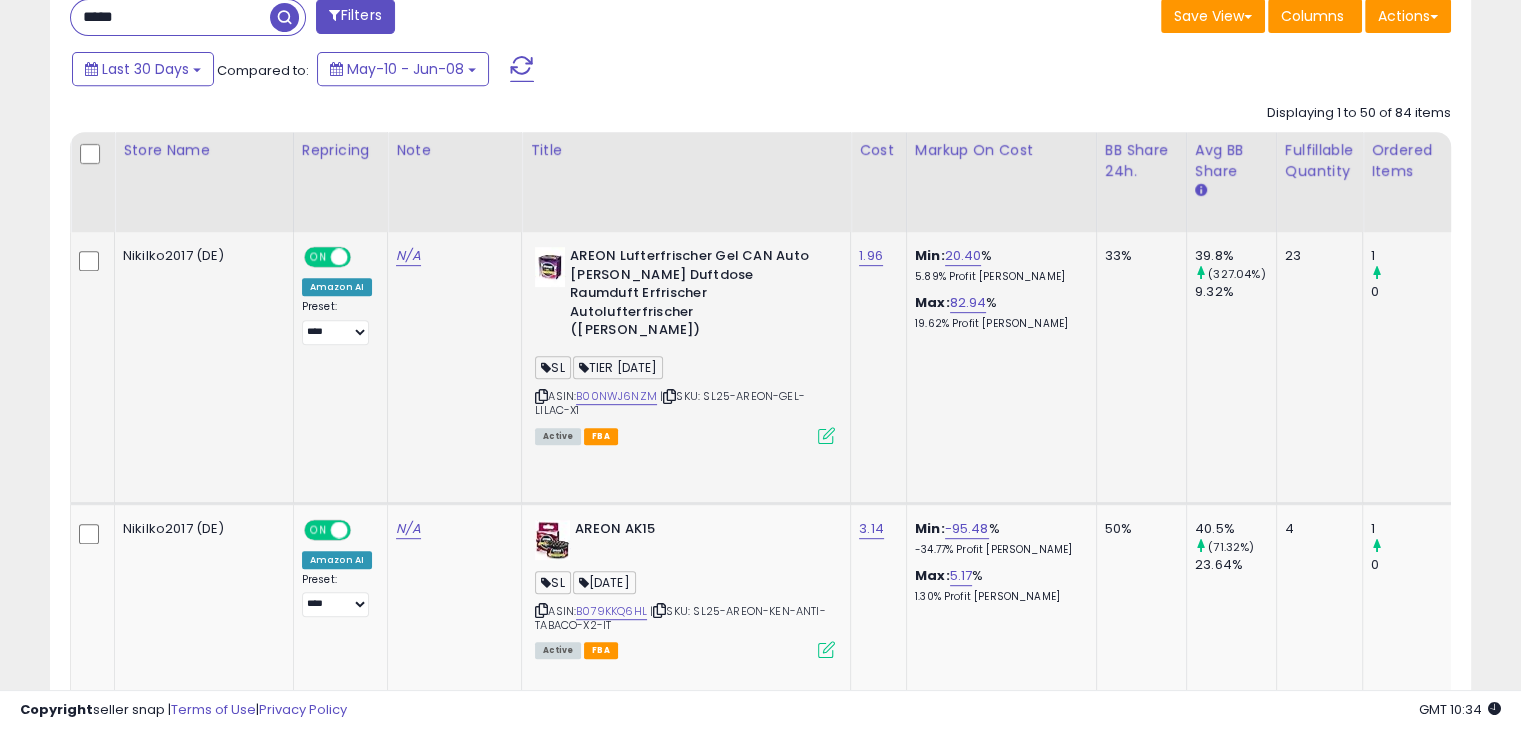click at bounding box center [826, 435] 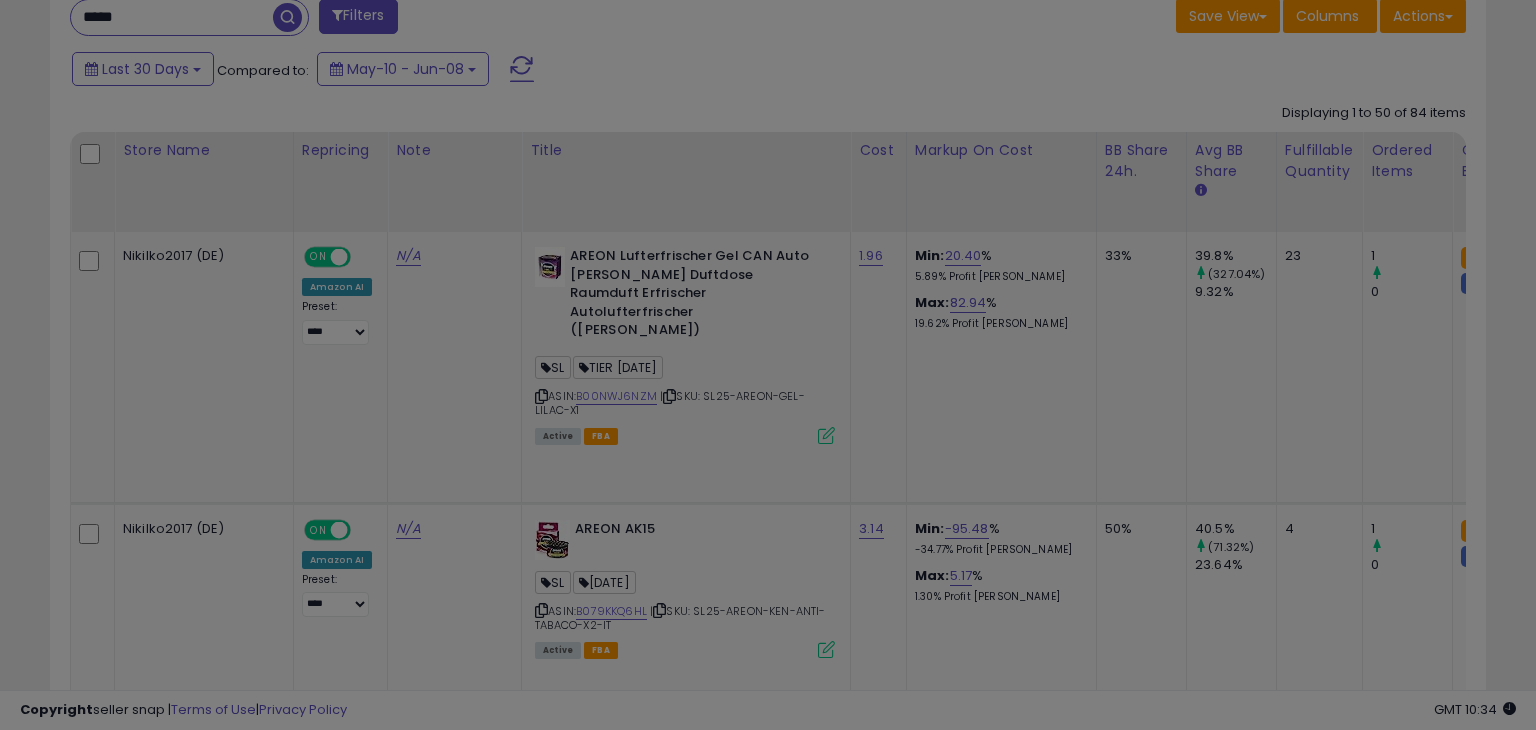 scroll, scrollTop: 999589, scrollLeft: 999168, axis: both 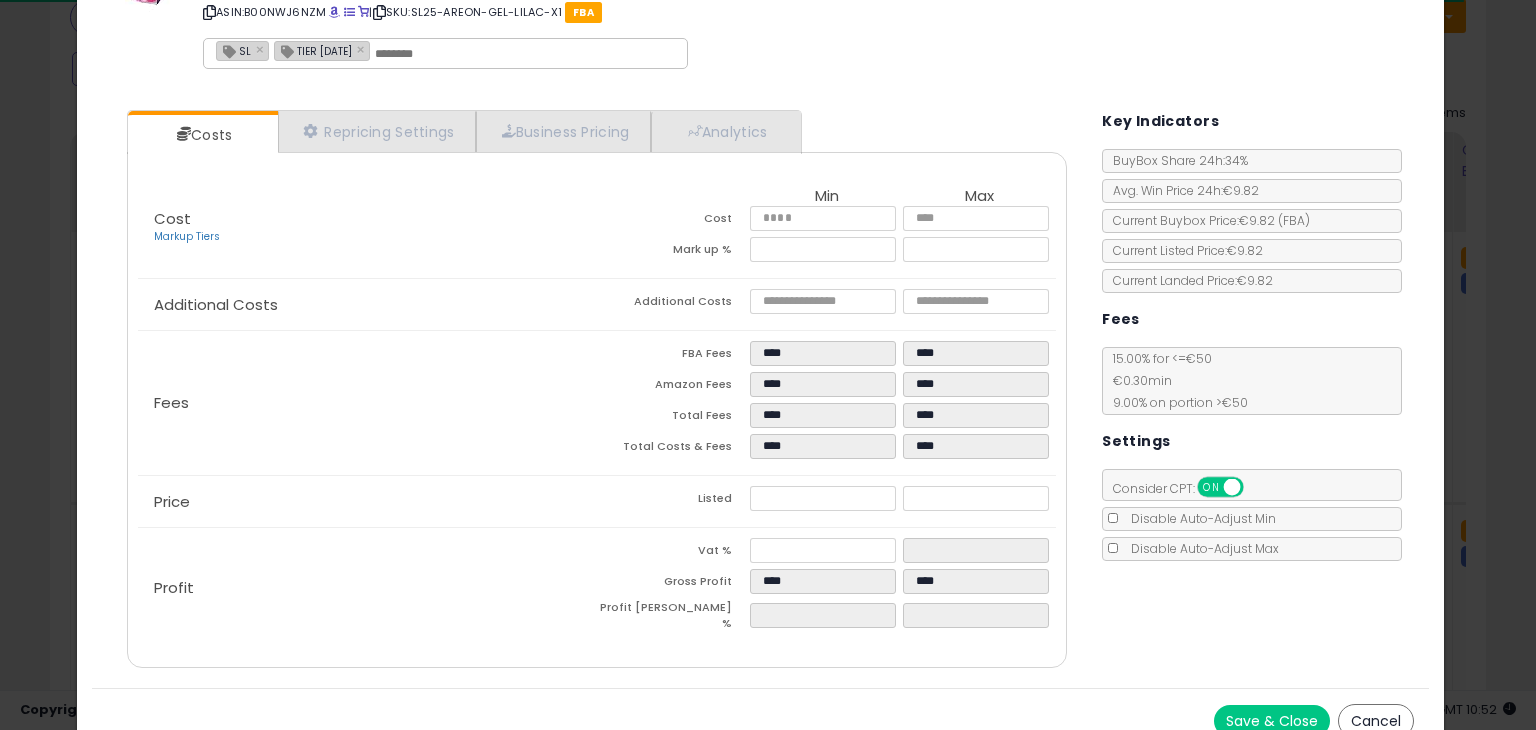 click on "× Close
AREON Lufterfrischer Gel CAN Auto [PERSON_NAME] Duftdose Raumduft Erfrischer Autolufterfrischer ([PERSON_NAME])
ASIN:  B00NWJ6NZM
|
SKU:  SL25-AREON-GEL-LILAC-X1
FBA
SL × TIER [DATE] ×
Repricing:
ON   OFF
**" 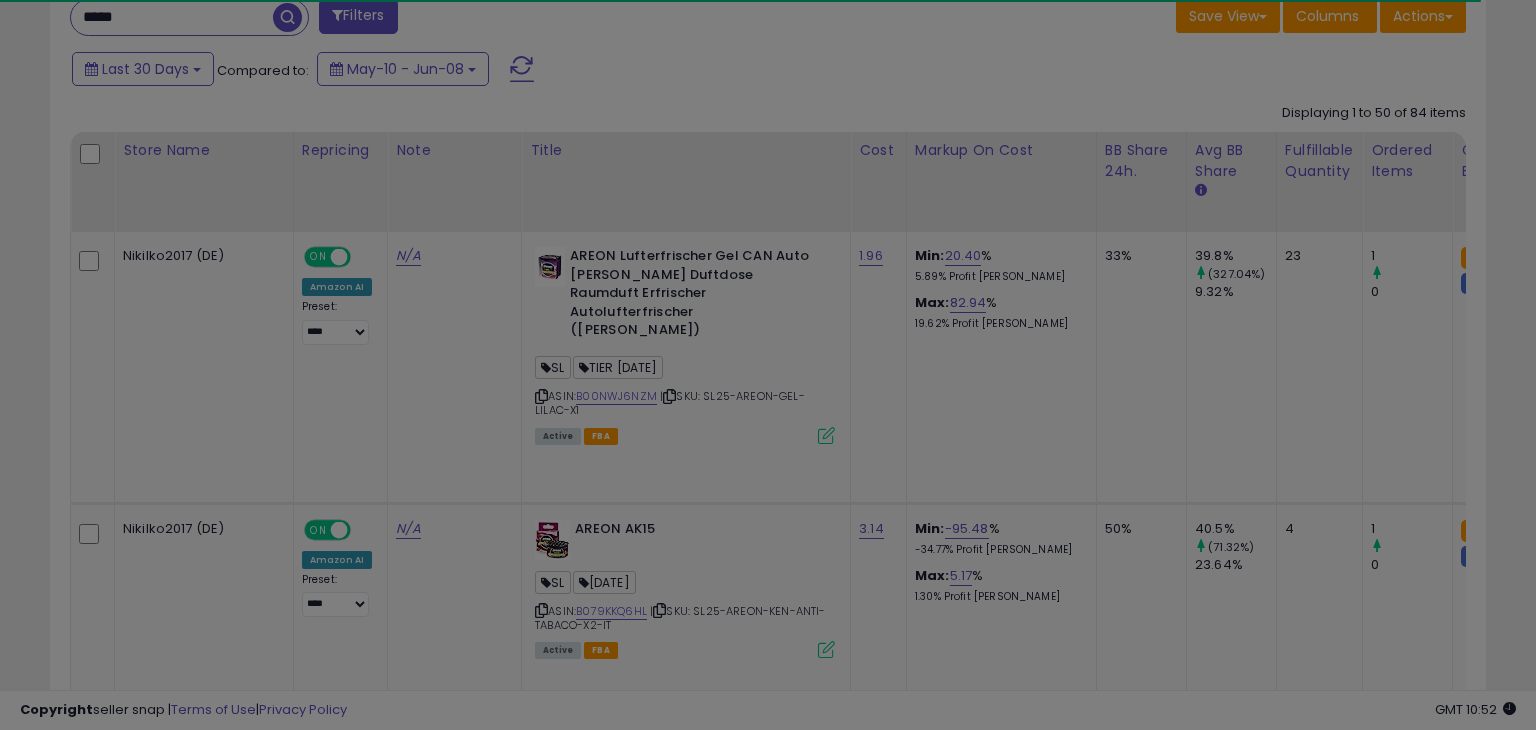click on "× Close
AREON Lufterfrischer Gel CAN Auto [PERSON_NAME] Duftdose Raumduft Erfrischer Autolufterfrischer ([PERSON_NAME])
ASIN:  B00NWJ6NZM
|
SKU:  SL25-AREON-GEL-LILAC-X1
FBA
SL × TIER [DATE] ×
Repricing:
ON   OFF
**" 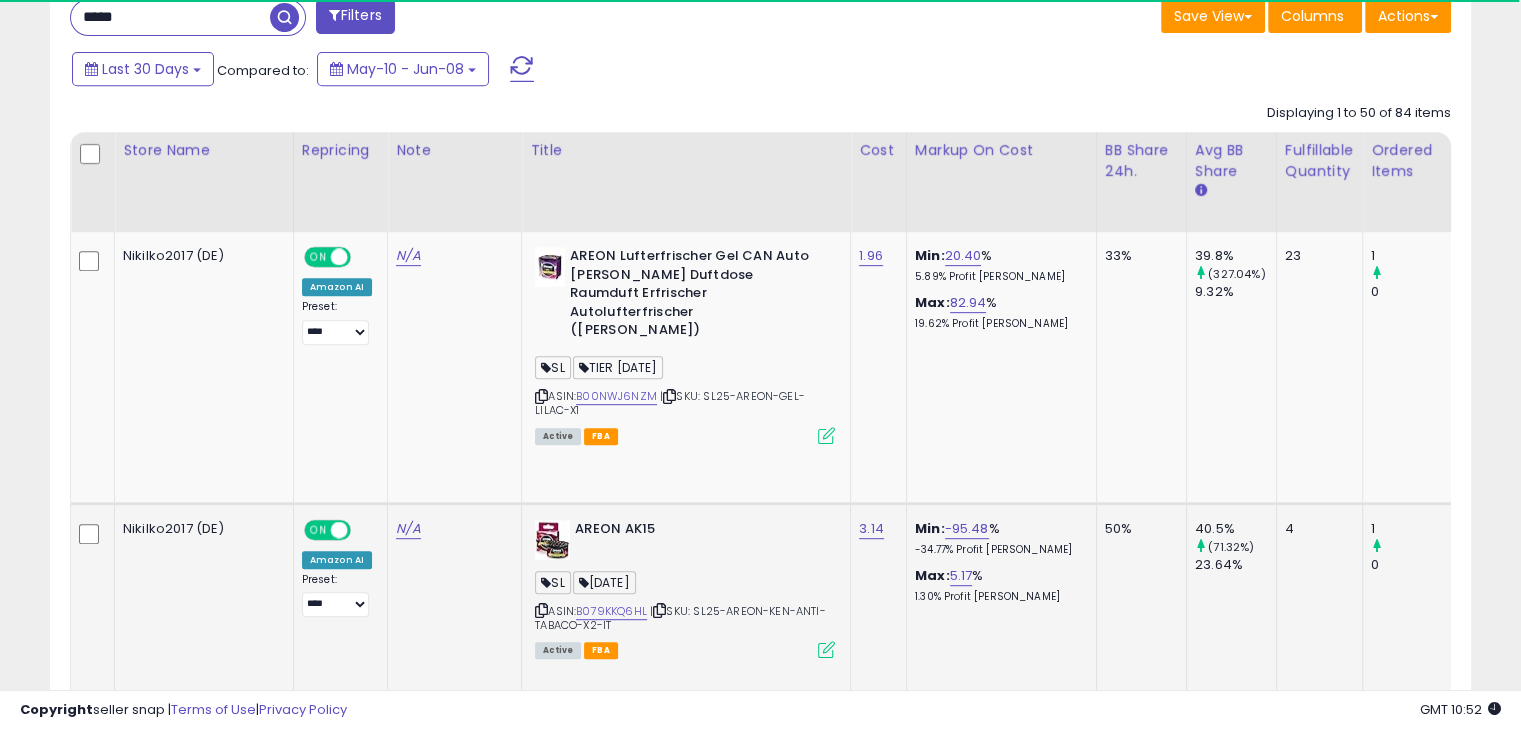 scroll, scrollTop: 409, scrollLeft: 822, axis: both 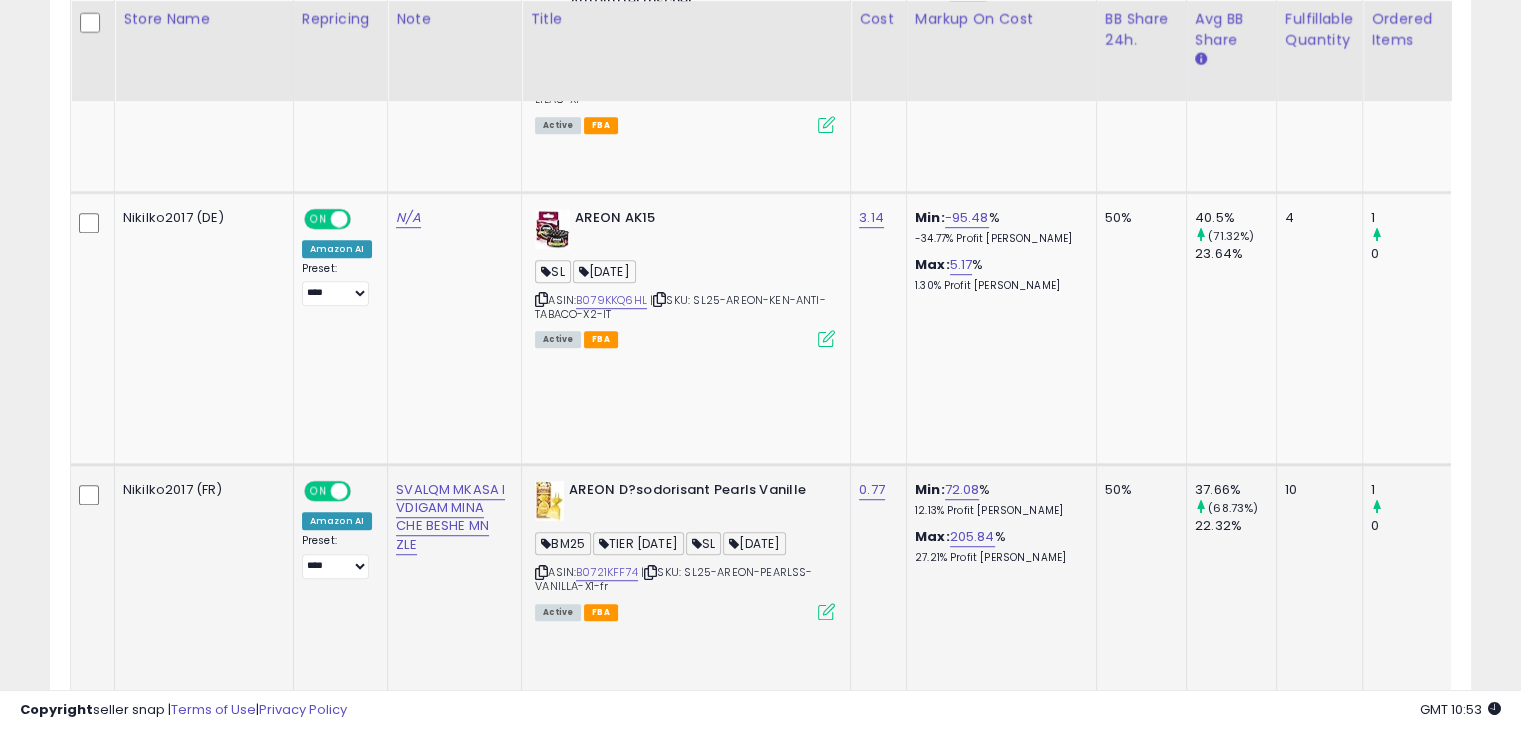 click at bounding box center [826, 611] 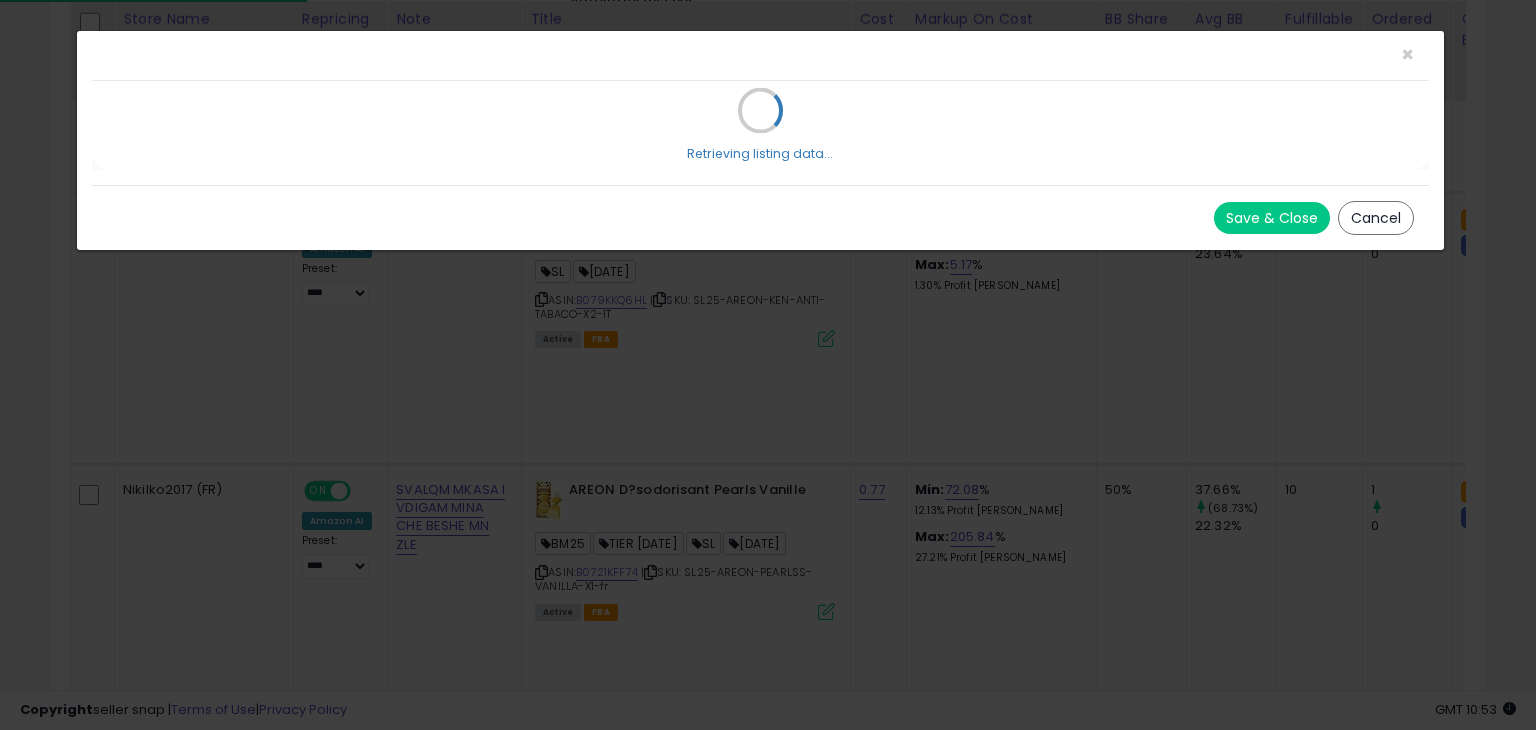 scroll, scrollTop: 999589, scrollLeft: 999168, axis: both 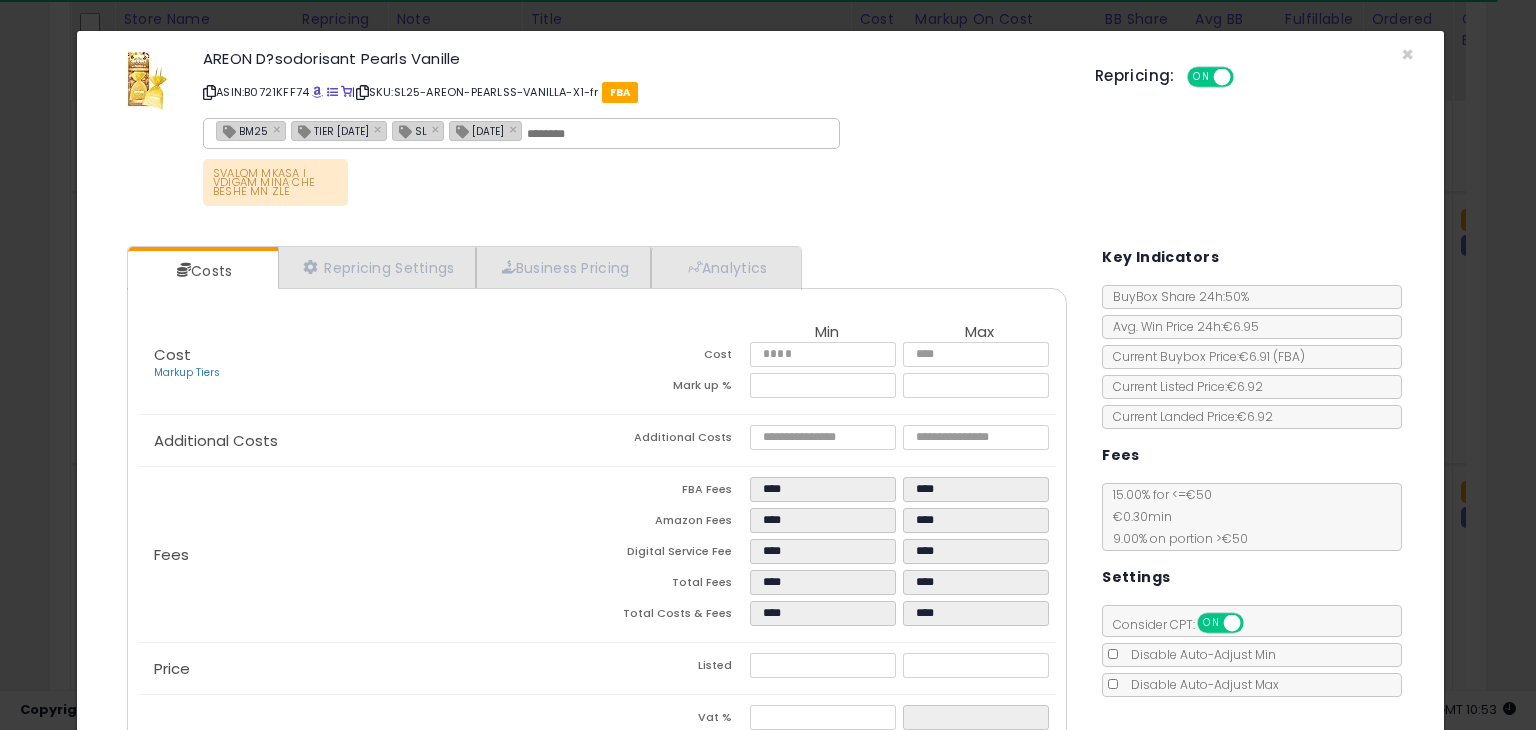 click on "× Close
AREON D?sodorisant Pearls Vanille
ASIN:  B0721KFF74
|
SKU:  SL25-AREON-PEARLSS-VANILLA-X1-fr
FBA
BM25 × TIER [DATE] × SL × [DATE] ×
SVALQM MKASA I VDIGAM MINA CHE BESHE MN ZLE
Repricing:
ON   OFF" 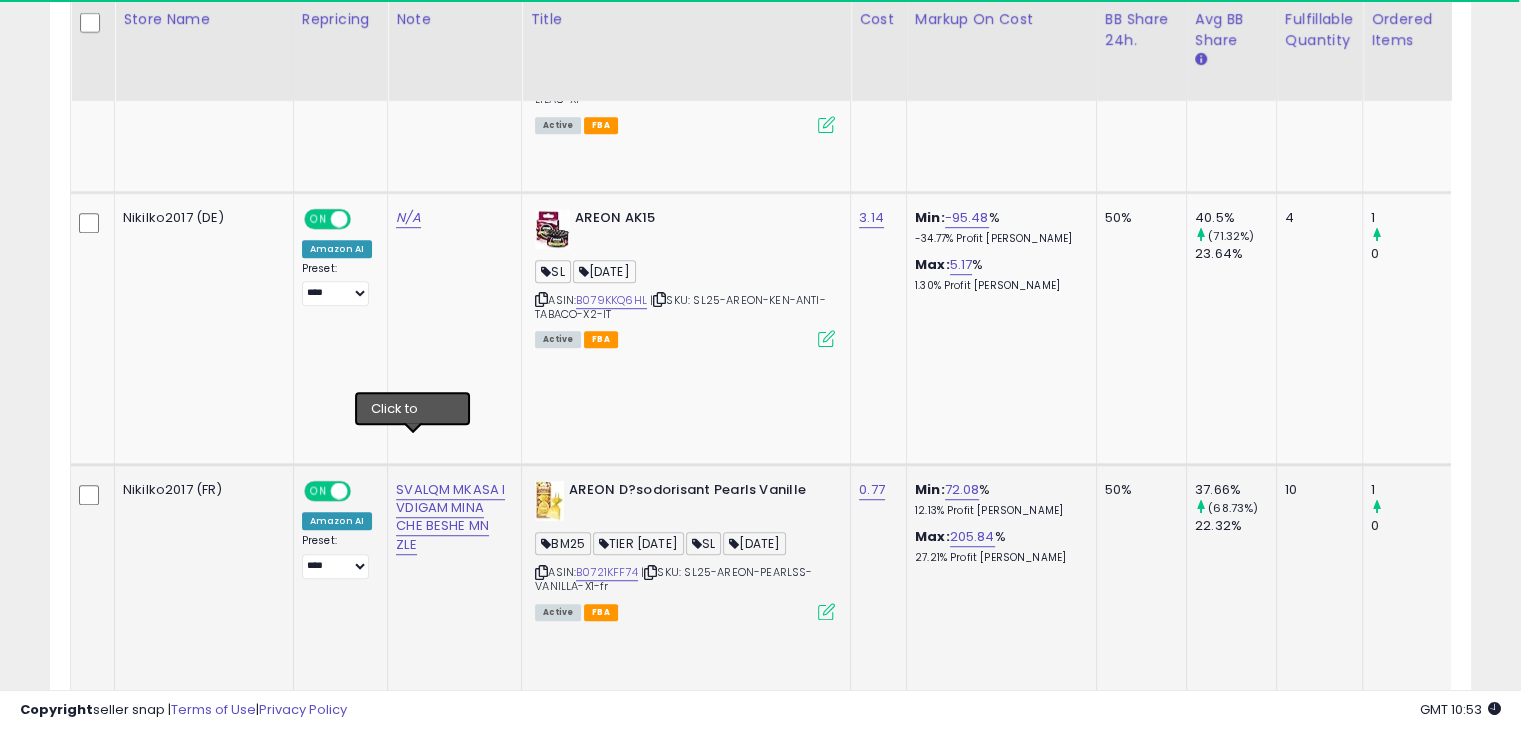 click at bounding box center [541, 572] 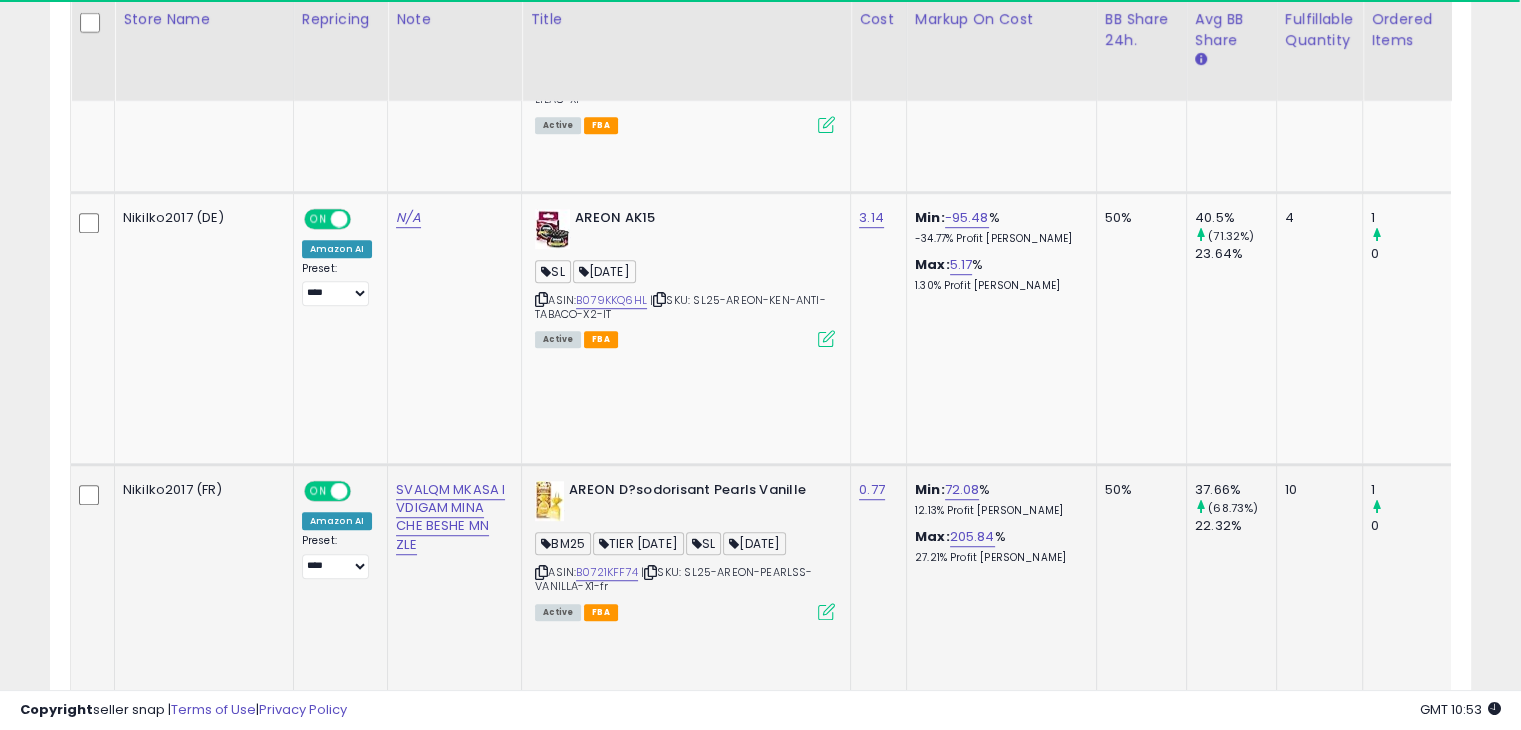 click at bounding box center (541, 572) 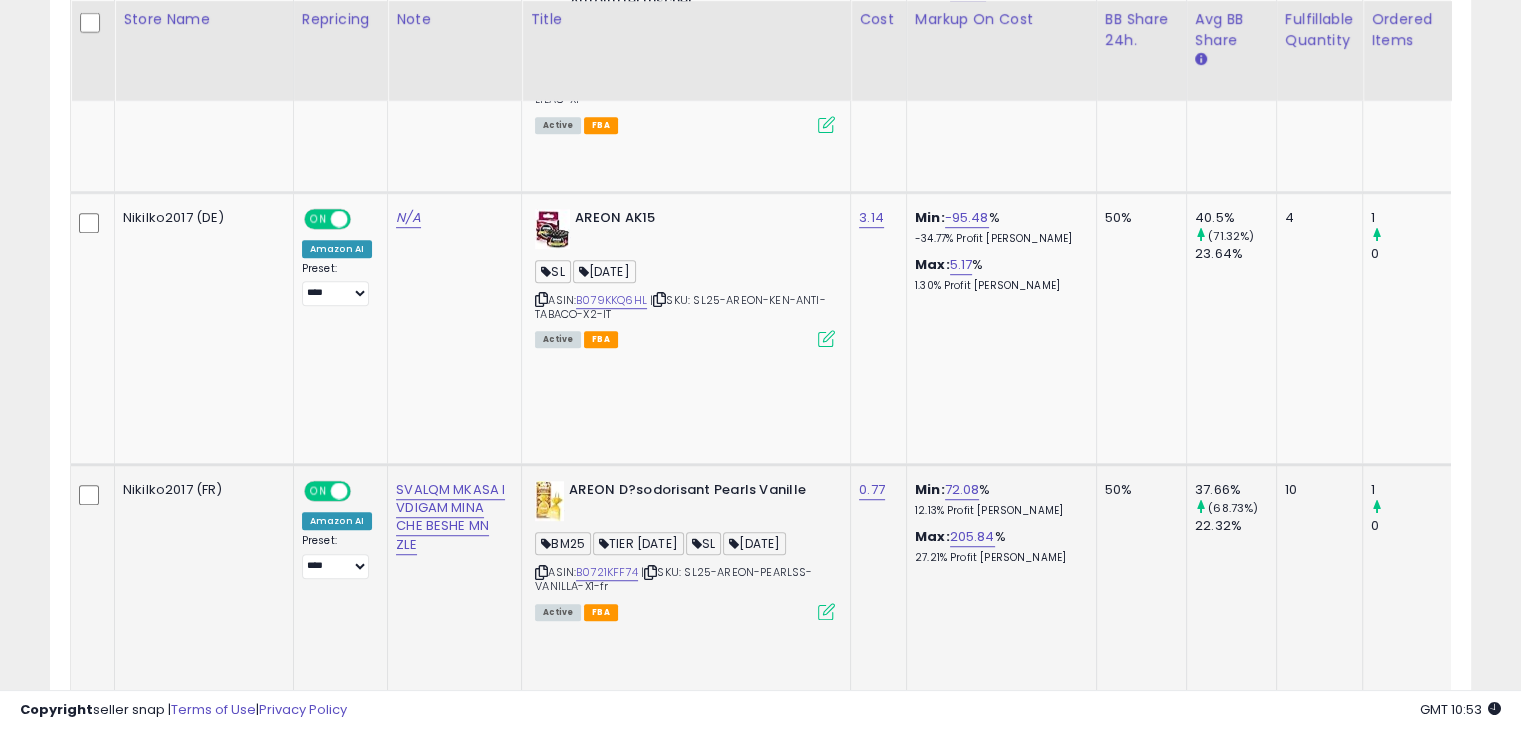click at bounding box center [826, 611] 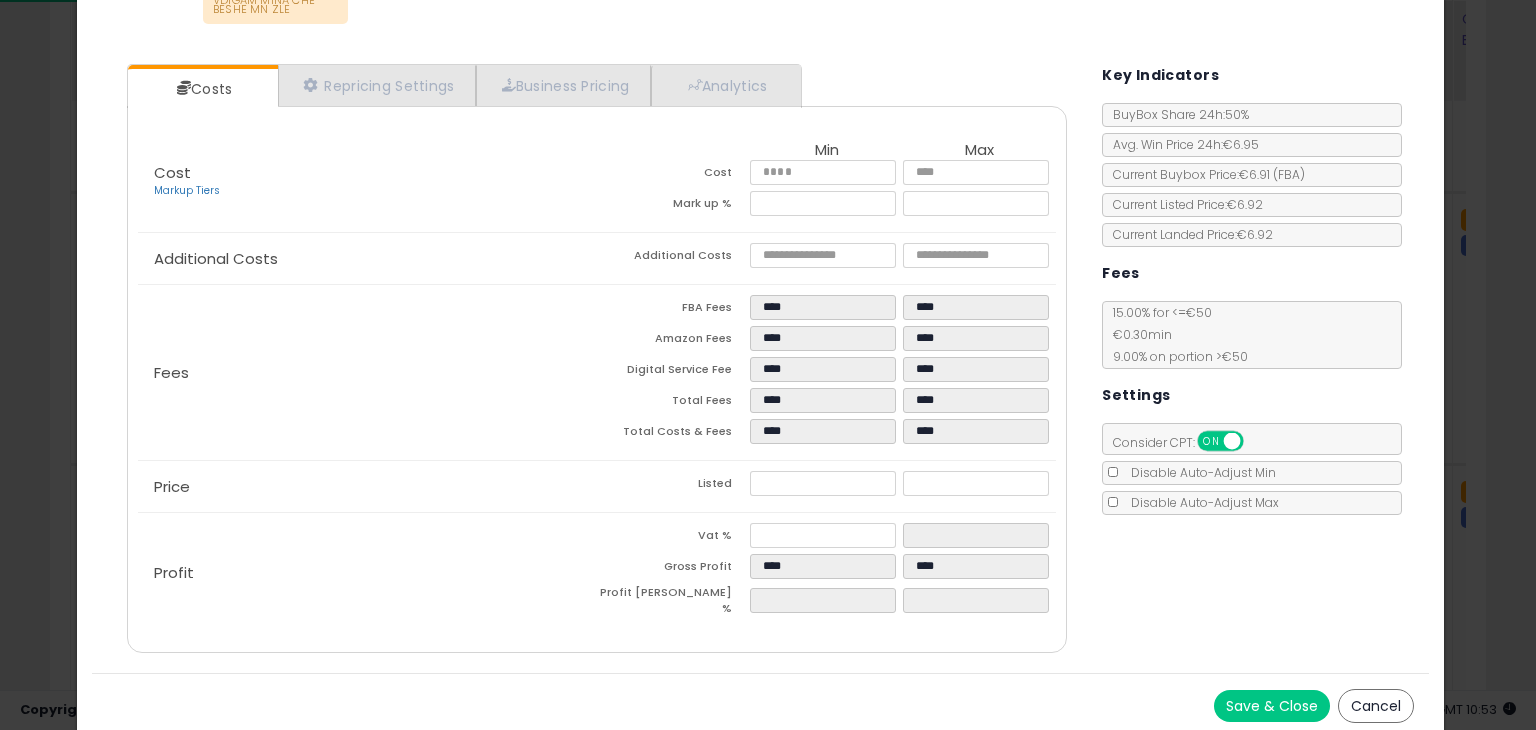 click on "× Close
AREON D?sodorisant Pearls Vanille
ASIN:  B0721KFF74
|
SKU:  SL25-AREON-PEARLSS-VANILLA-X1-fr
FBA
BM25 × TIER [DATE] × SL × [DATE] ×
SVALQM MKASA I VDIGAM MINA CHE BESHE MN ZLE
Repricing:
ON   OFF" 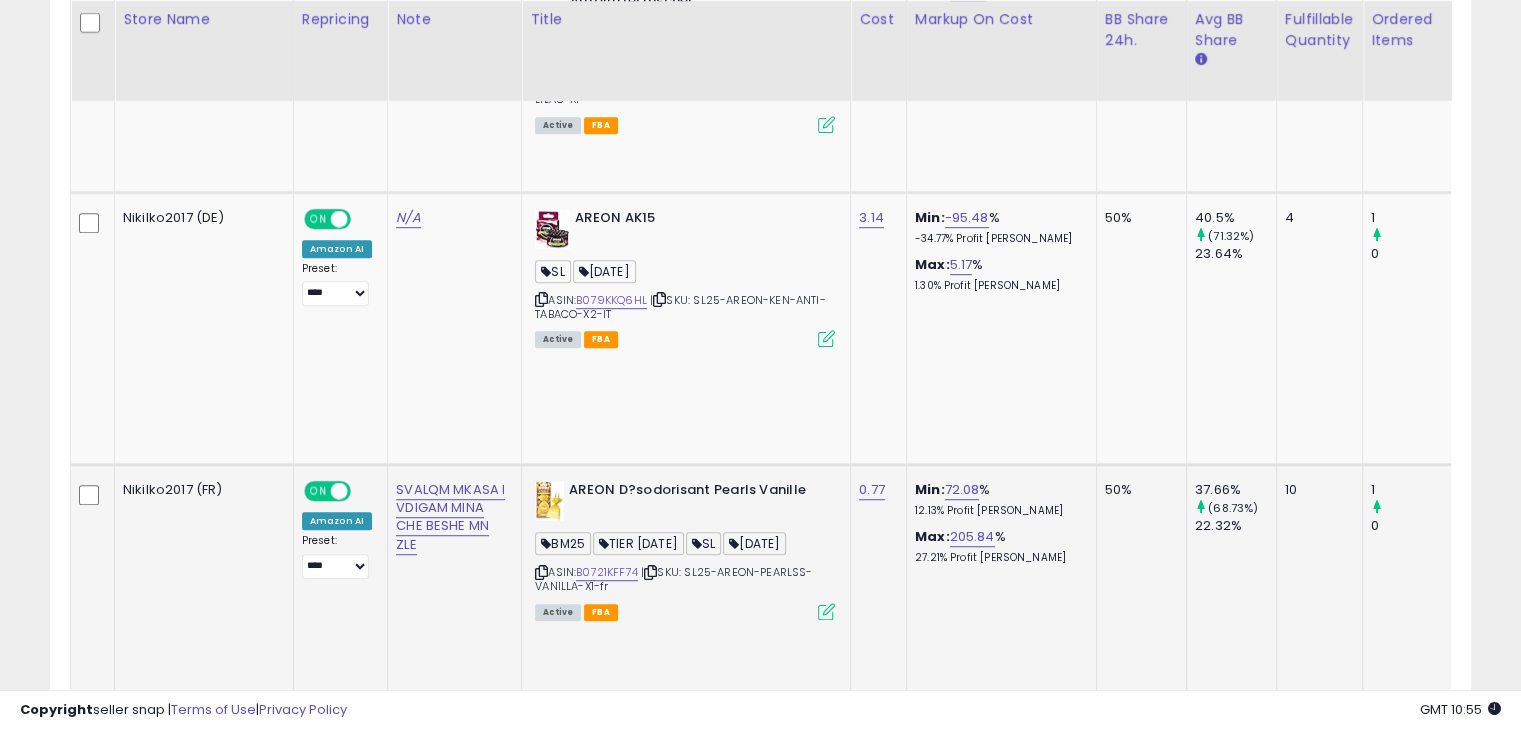 click at bounding box center (826, 611) 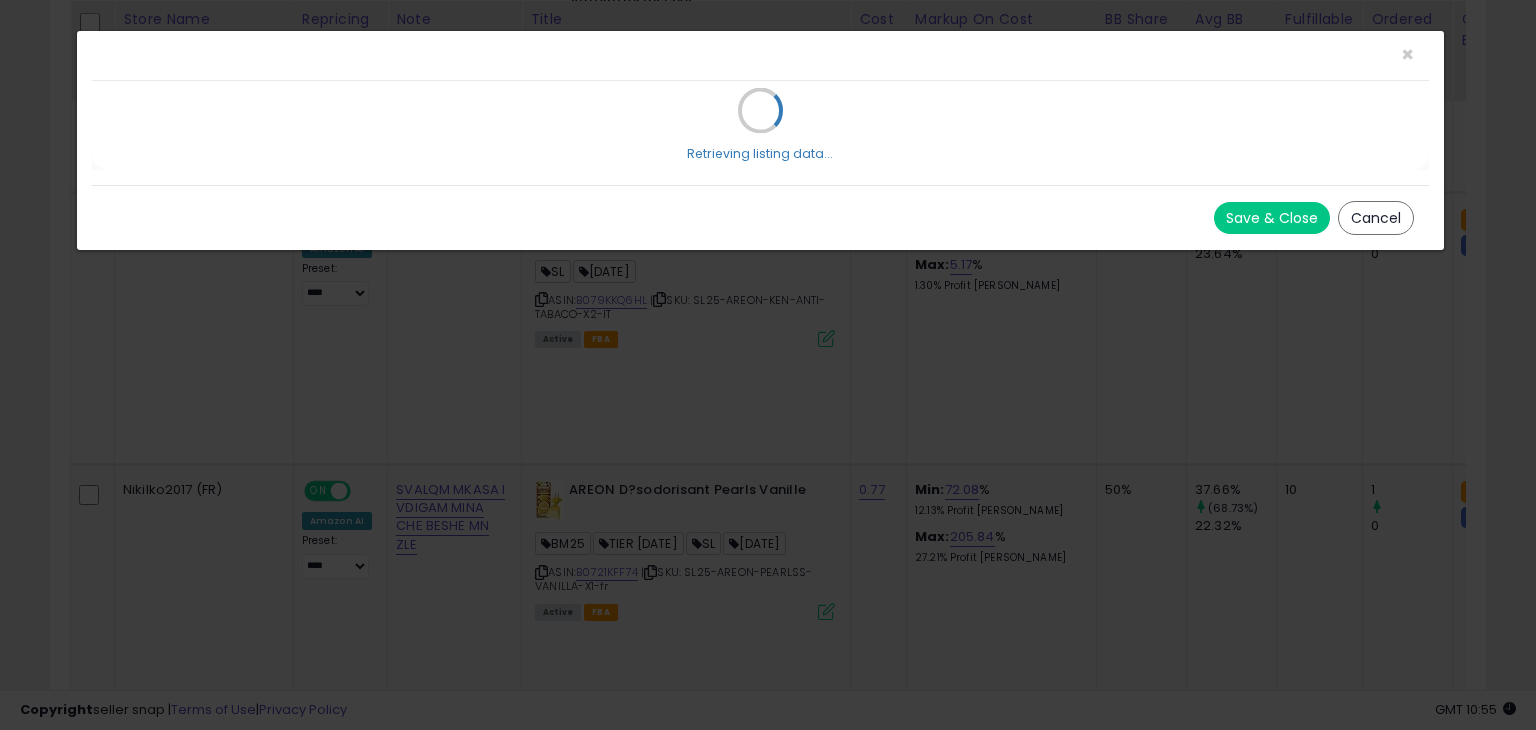 scroll, scrollTop: 999589, scrollLeft: 999168, axis: both 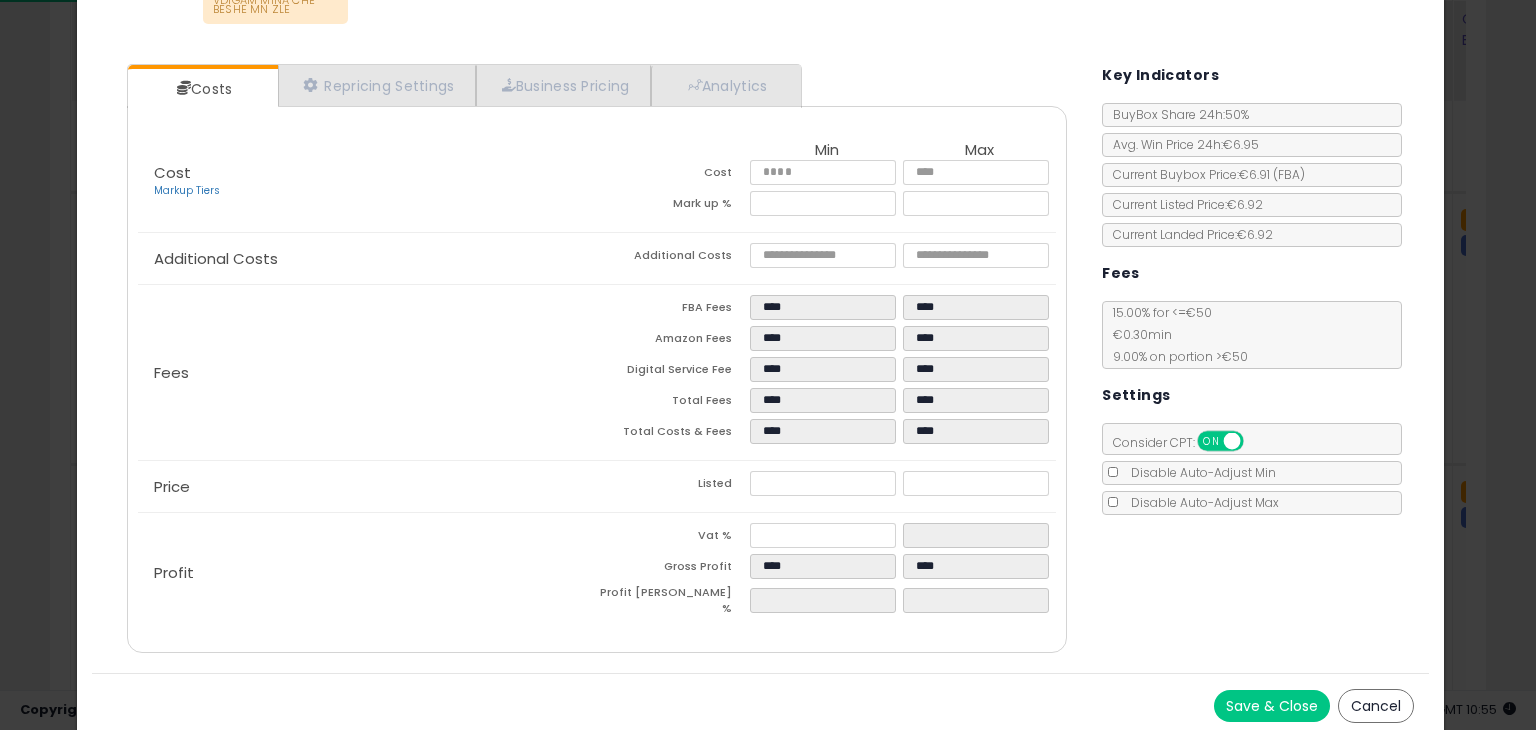 click on "× Close
AREON D?sodorisant Pearls Vanille
ASIN:  B0721KFF74
|
SKU:  SL25-AREON-PEARLSS-VANILLA-X1-fr
FBA
BM25 × TIER [DATE] × SL × [DATE] ×
SVALQM MKASA I VDIGAM MINA CHE BESHE MN ZLE
Repricing:
ON   OFF" 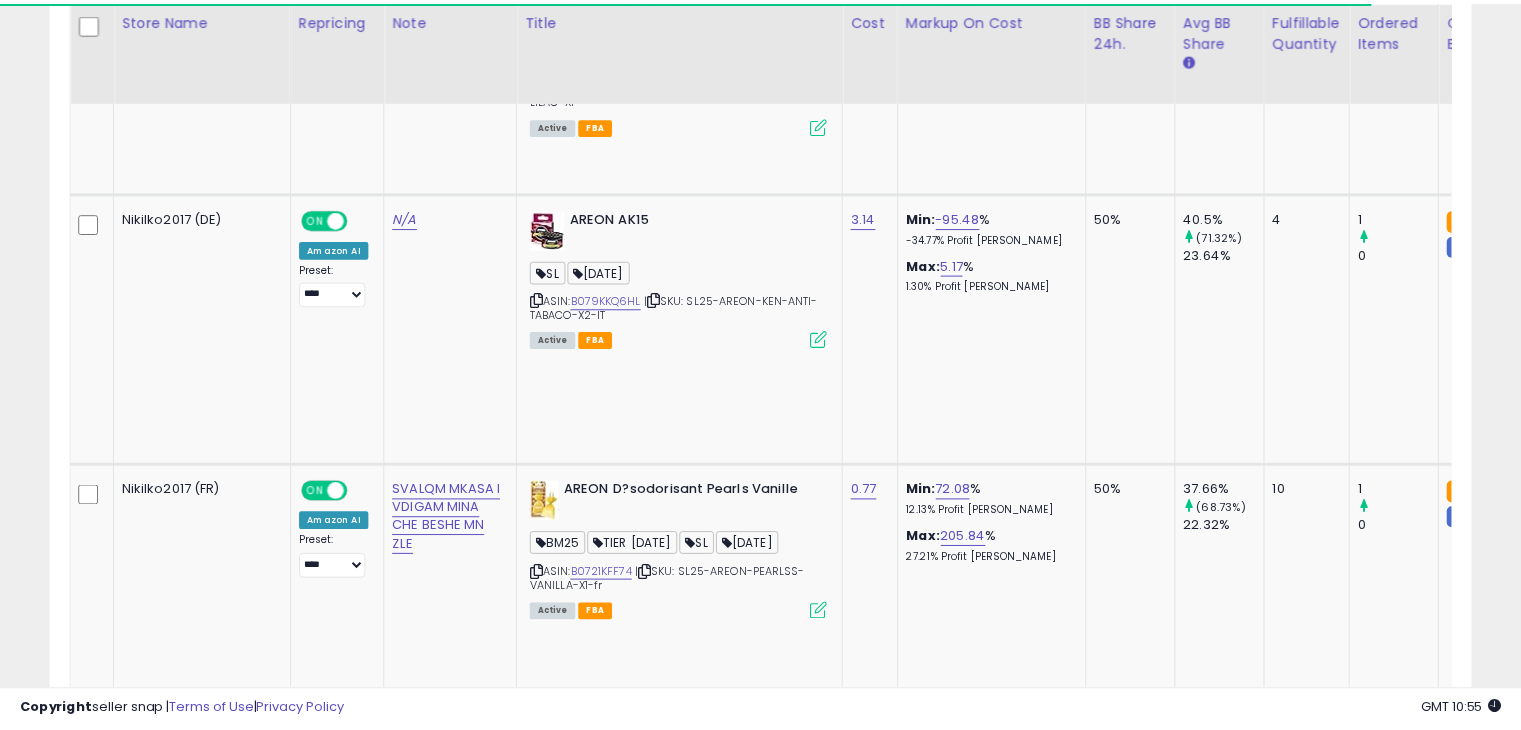 scroll, scrollTop: 409, scrollLeft: 822, axis: both 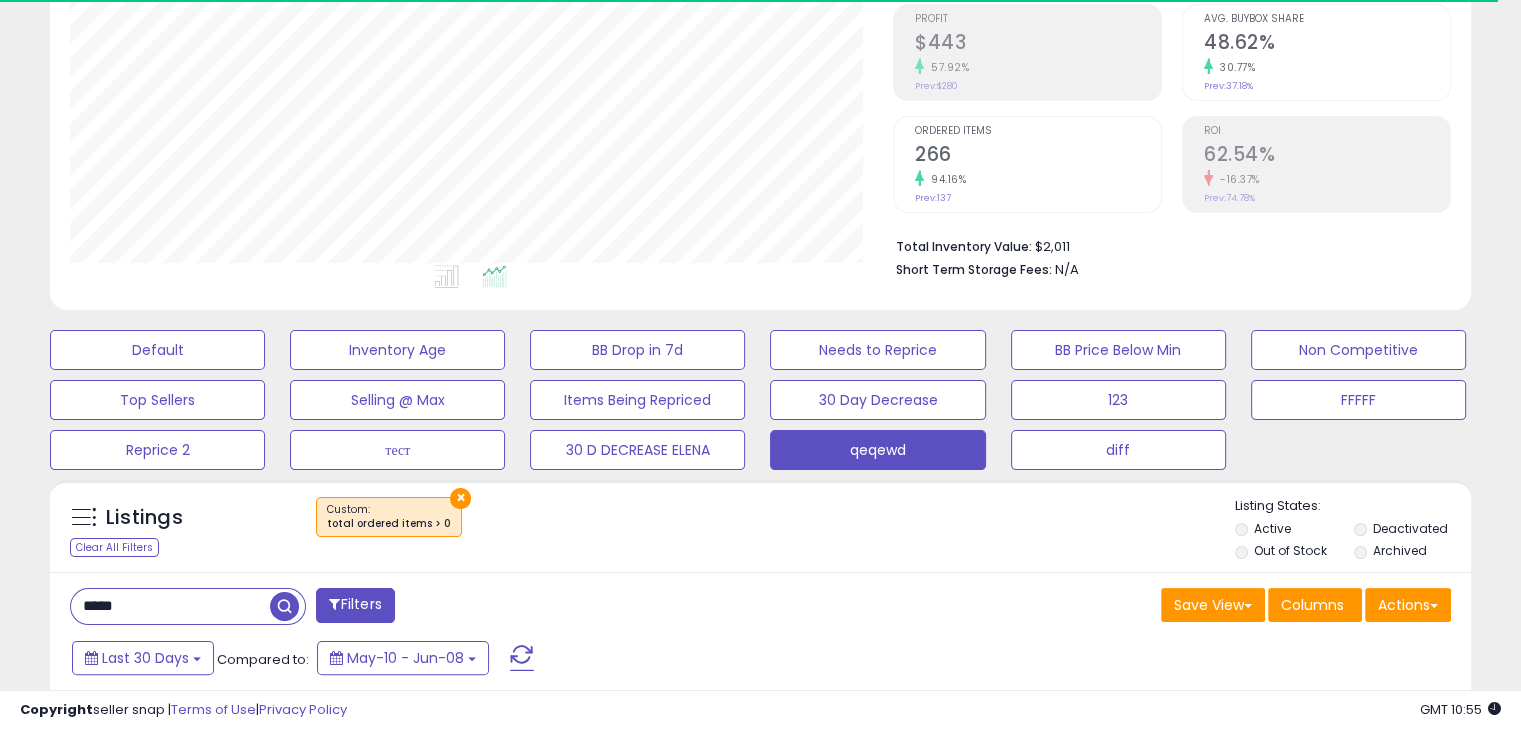 click on "*****" at bounding box center (170, 606) 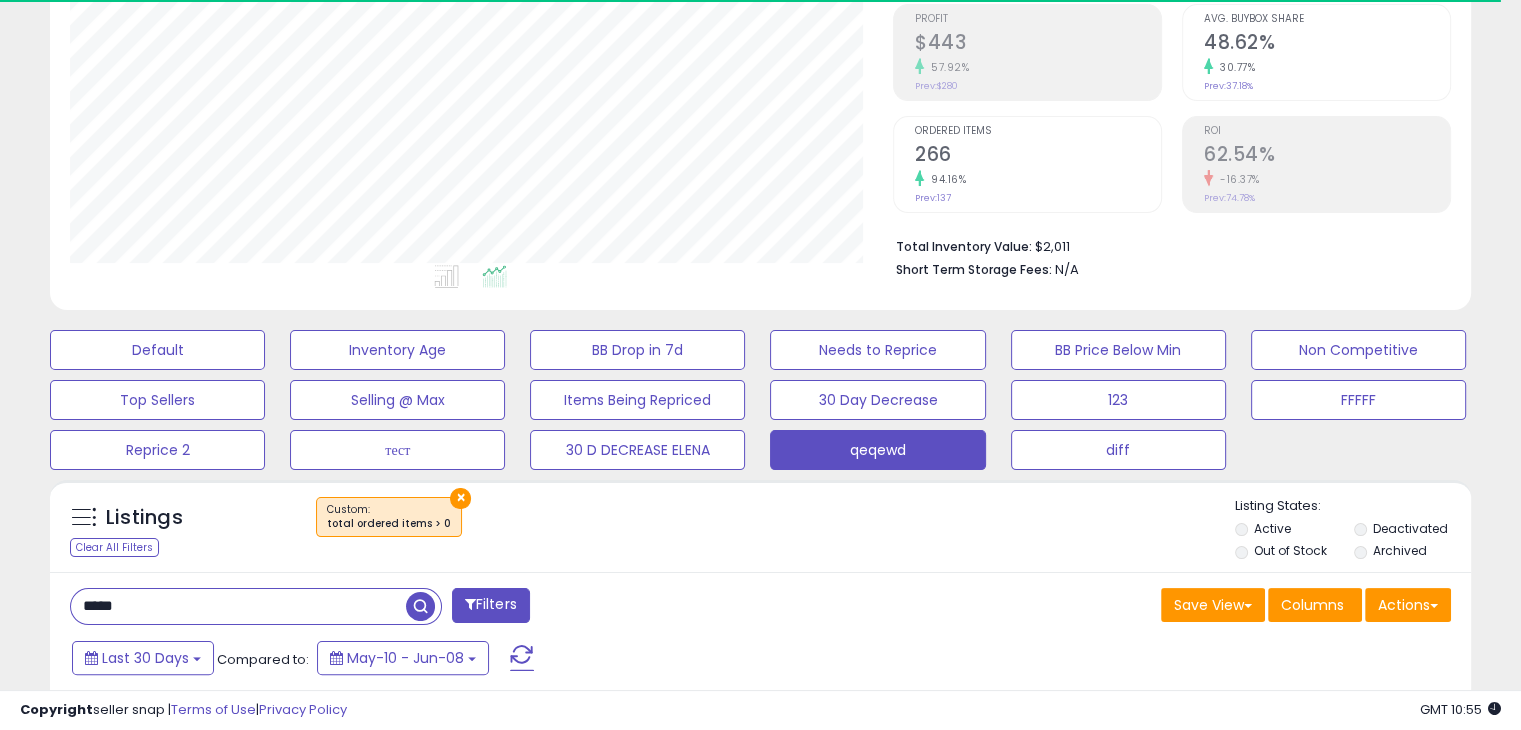 click on "*****" at bounding box center (238, 606) 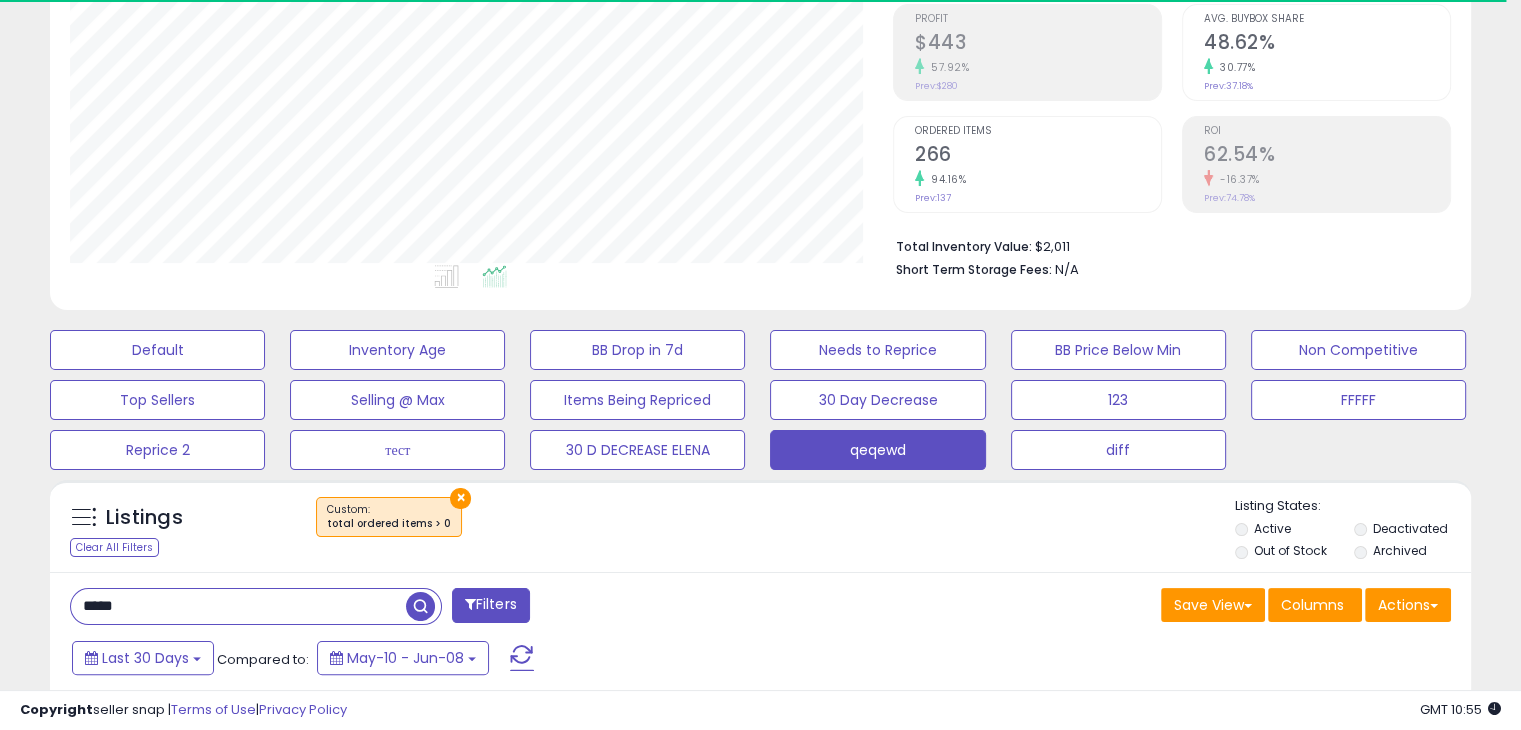 click on "*****" at bounding box center (238, 606) 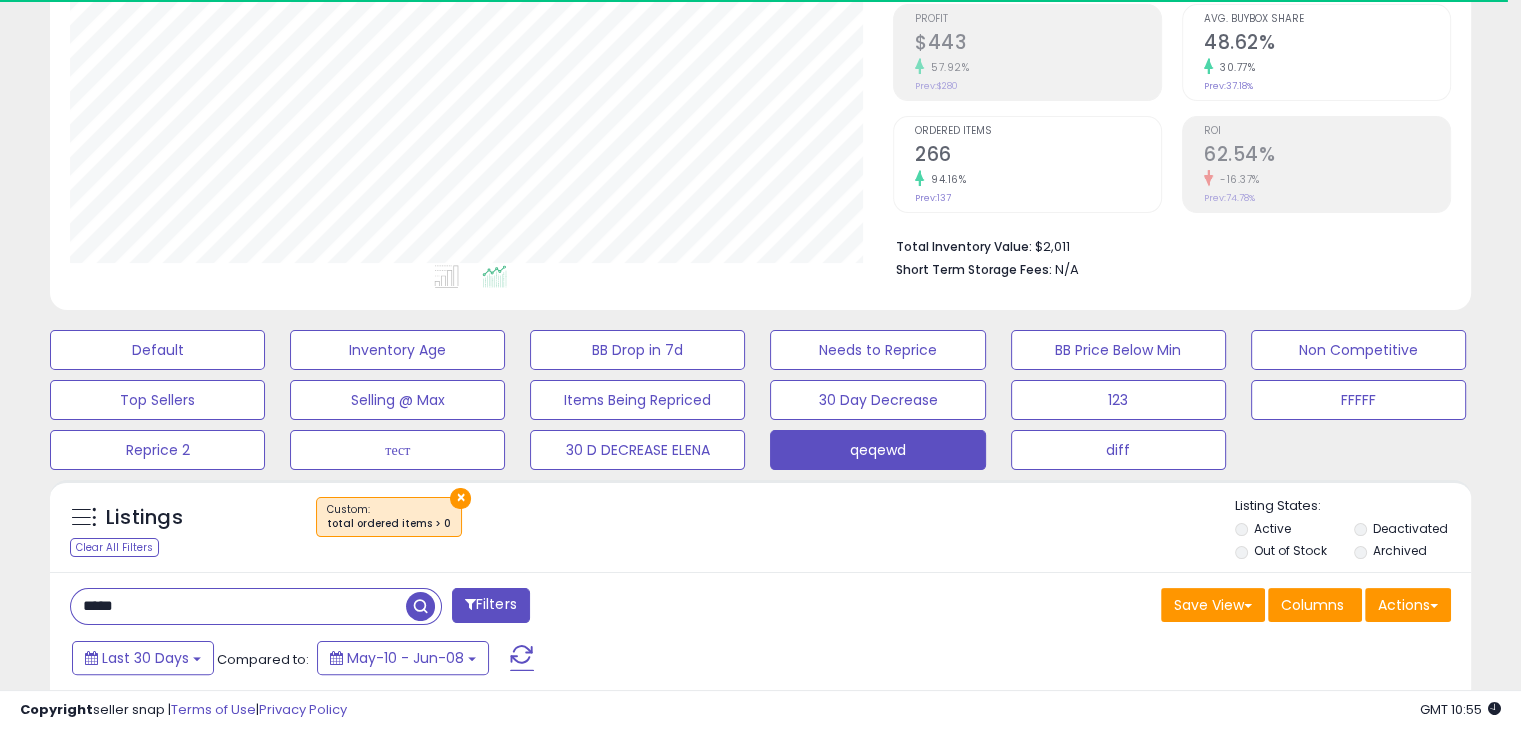 click on "*****" at bounding box center (238, 606) 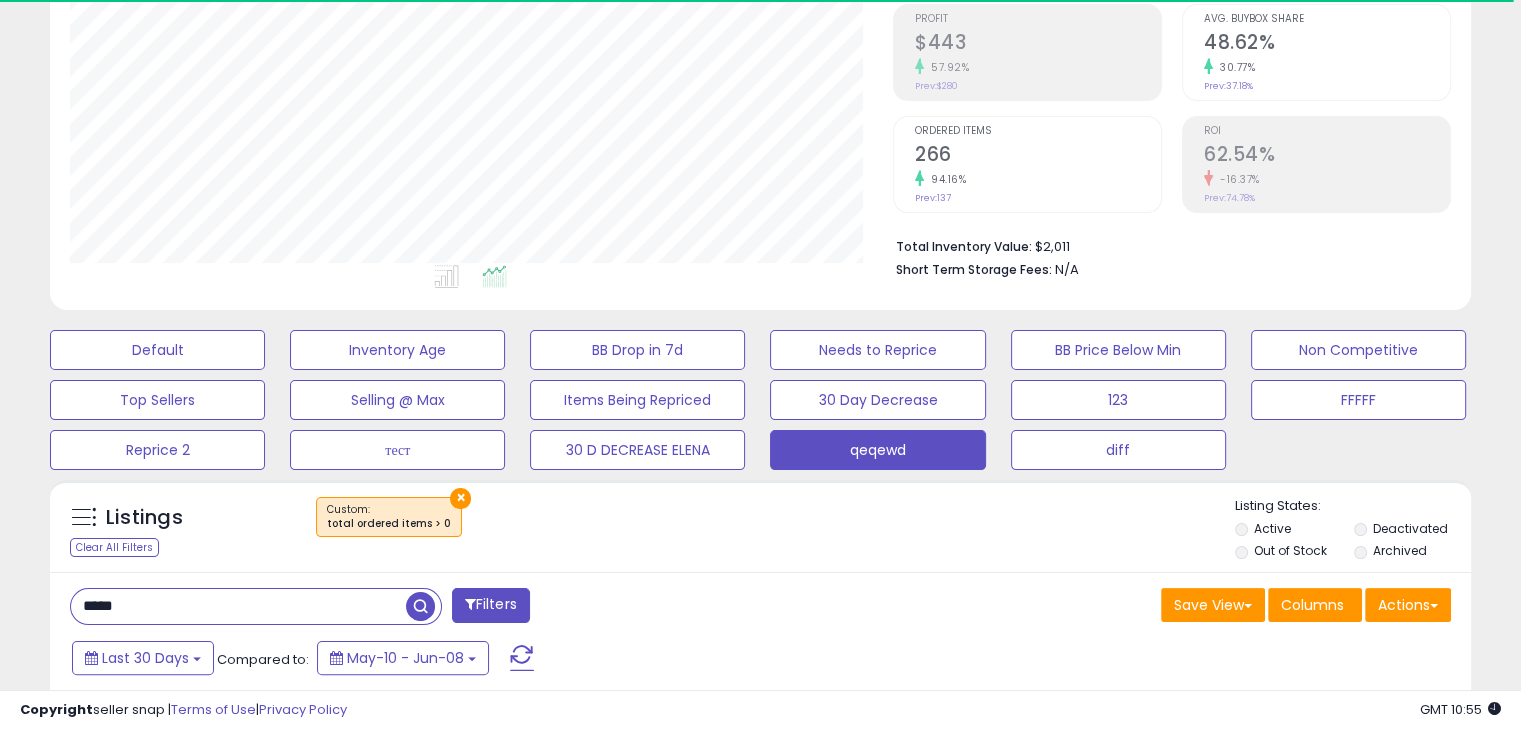 paste on "*****" 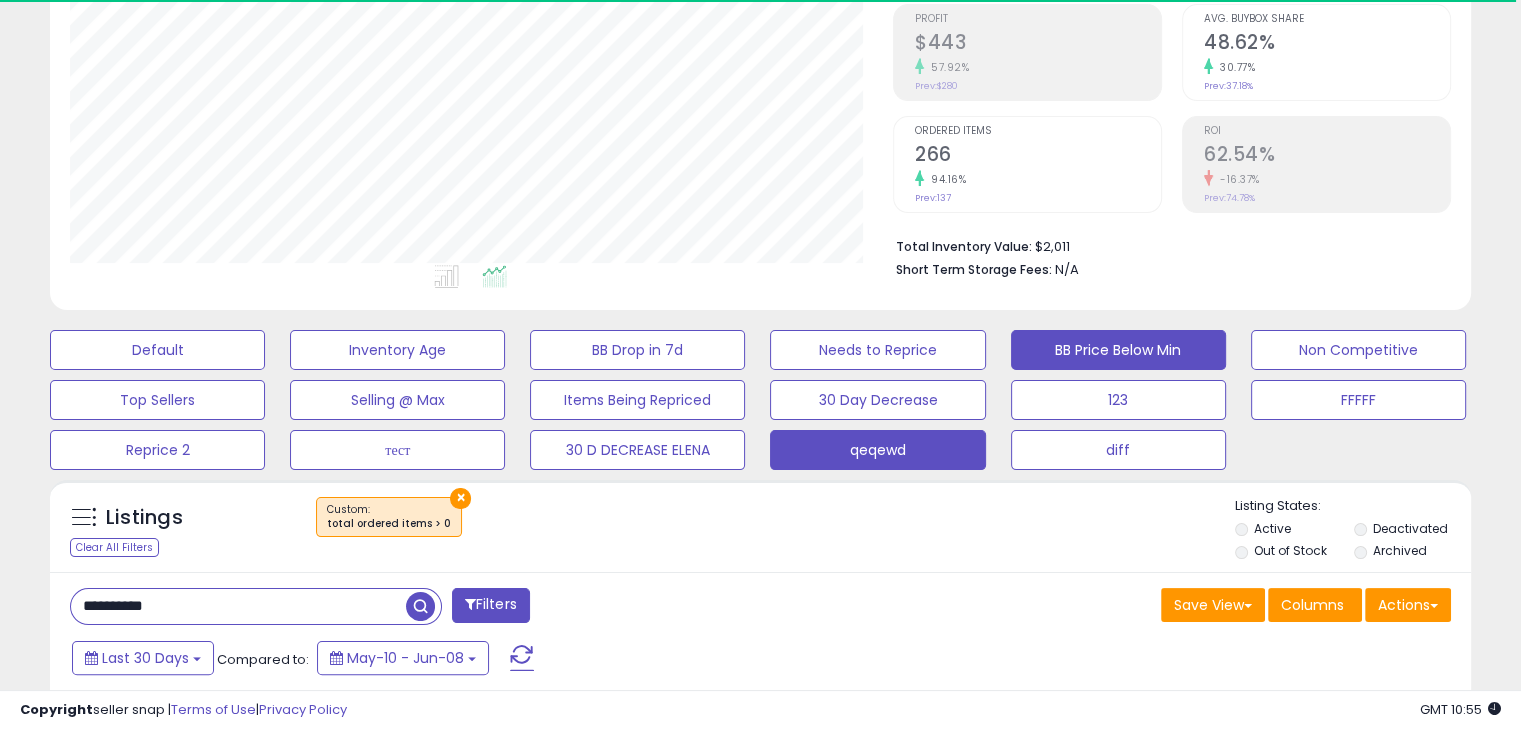 type on "**********" 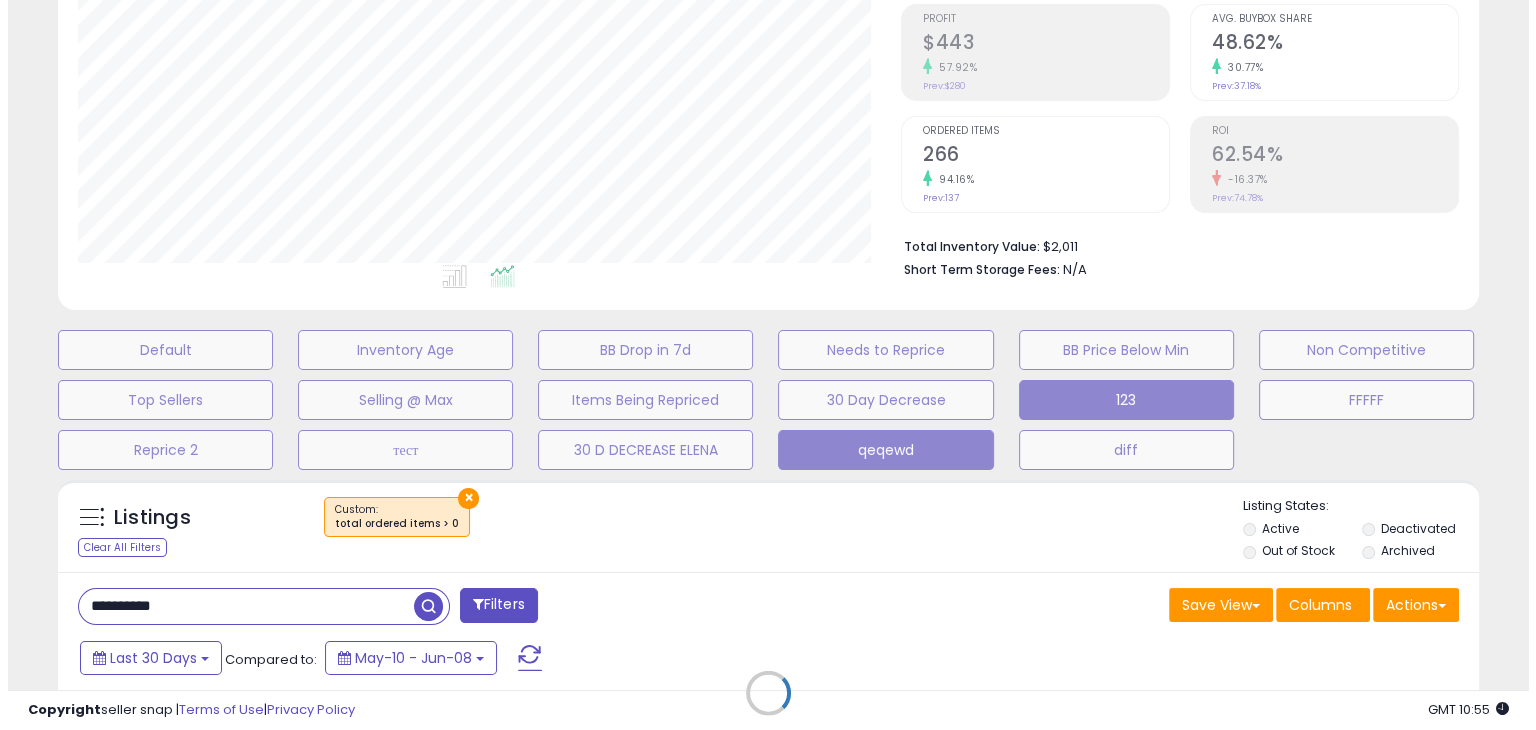 scroll, scrollTop: 999589, scrollLeft: 999168, axis: both 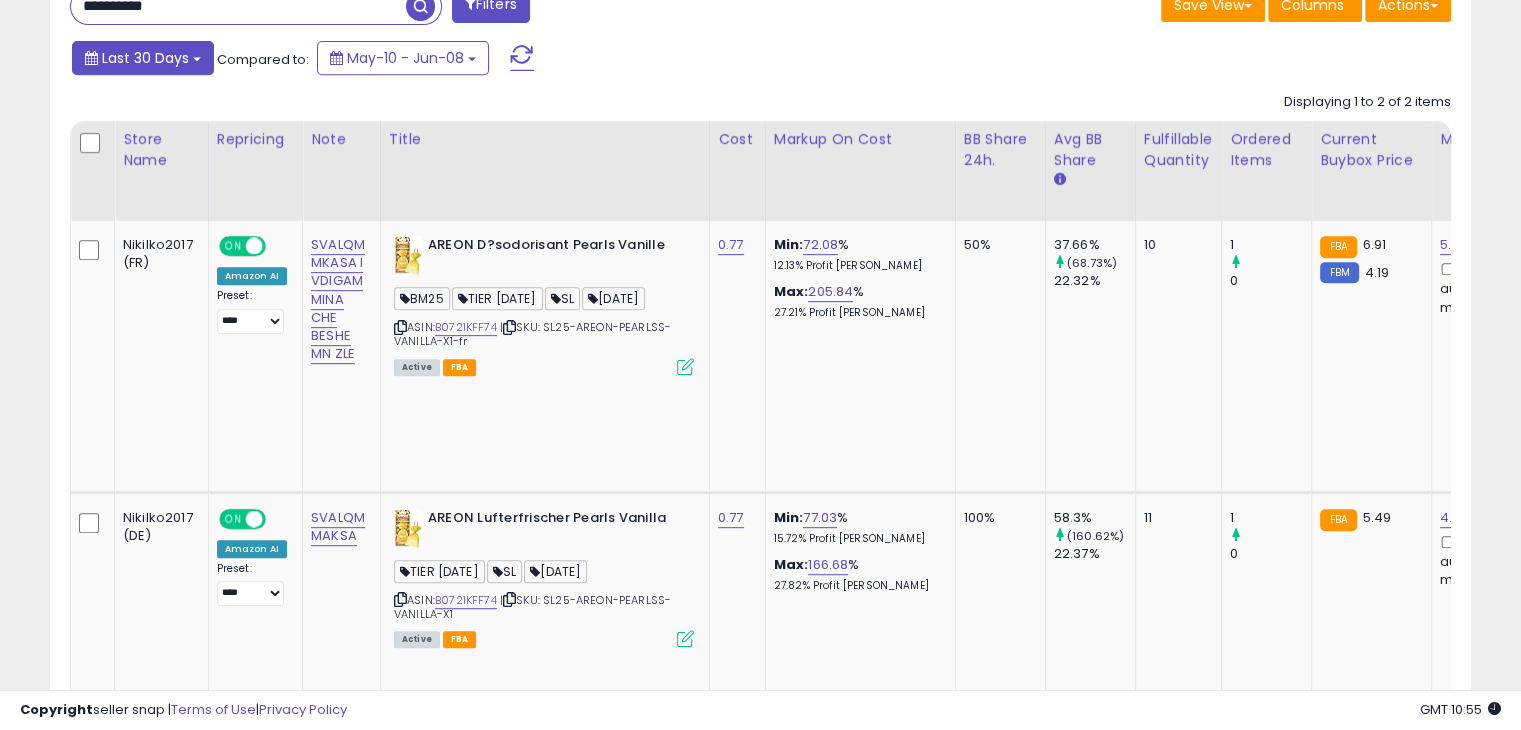 click on "Last 30 Days" at bounding box center (145, 58) 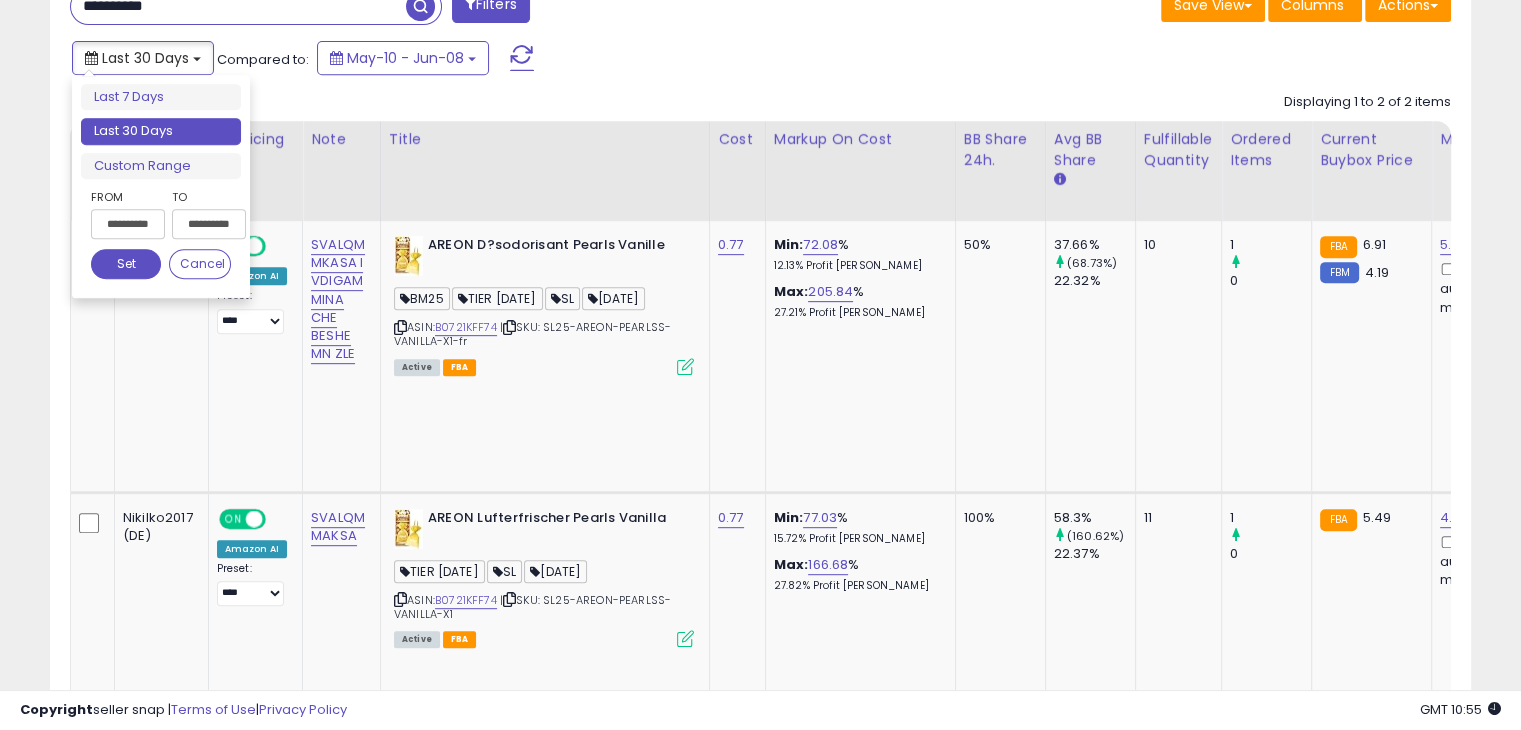 scroll, scrollTop: 600, scrollLeft: 0, axis: vertical 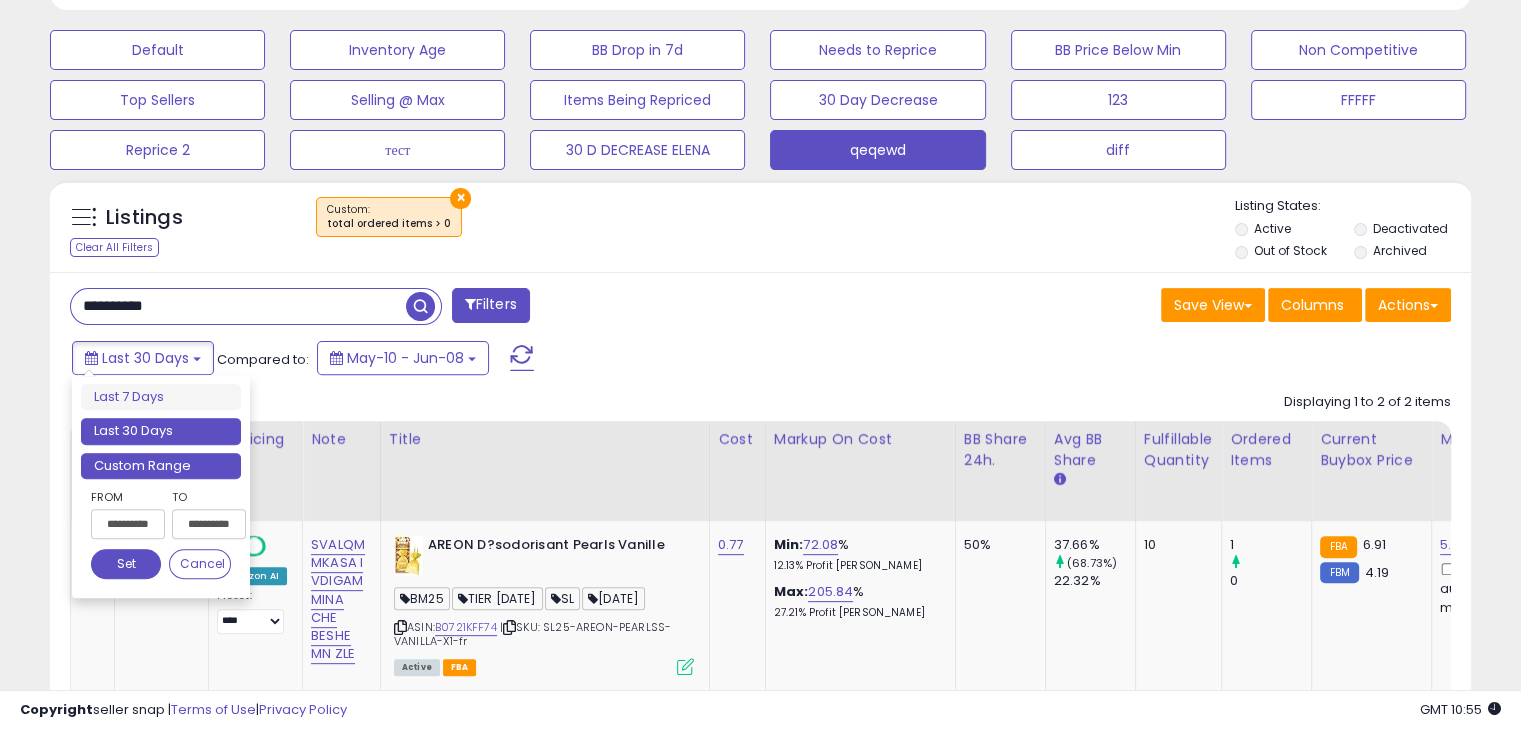 click on "Custom Range" at bounding box center (161, 466) 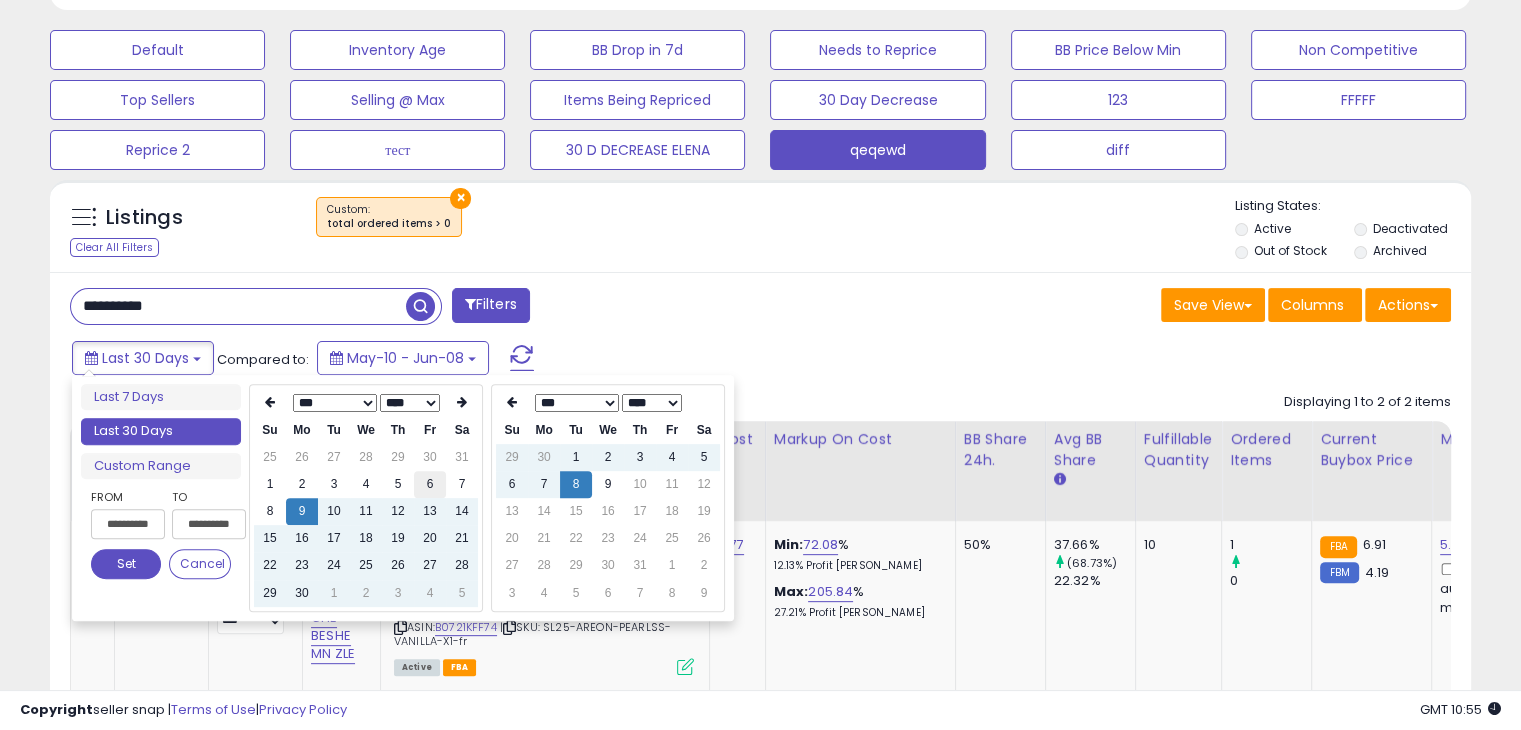click on "6" at bounding box center [430, 484] 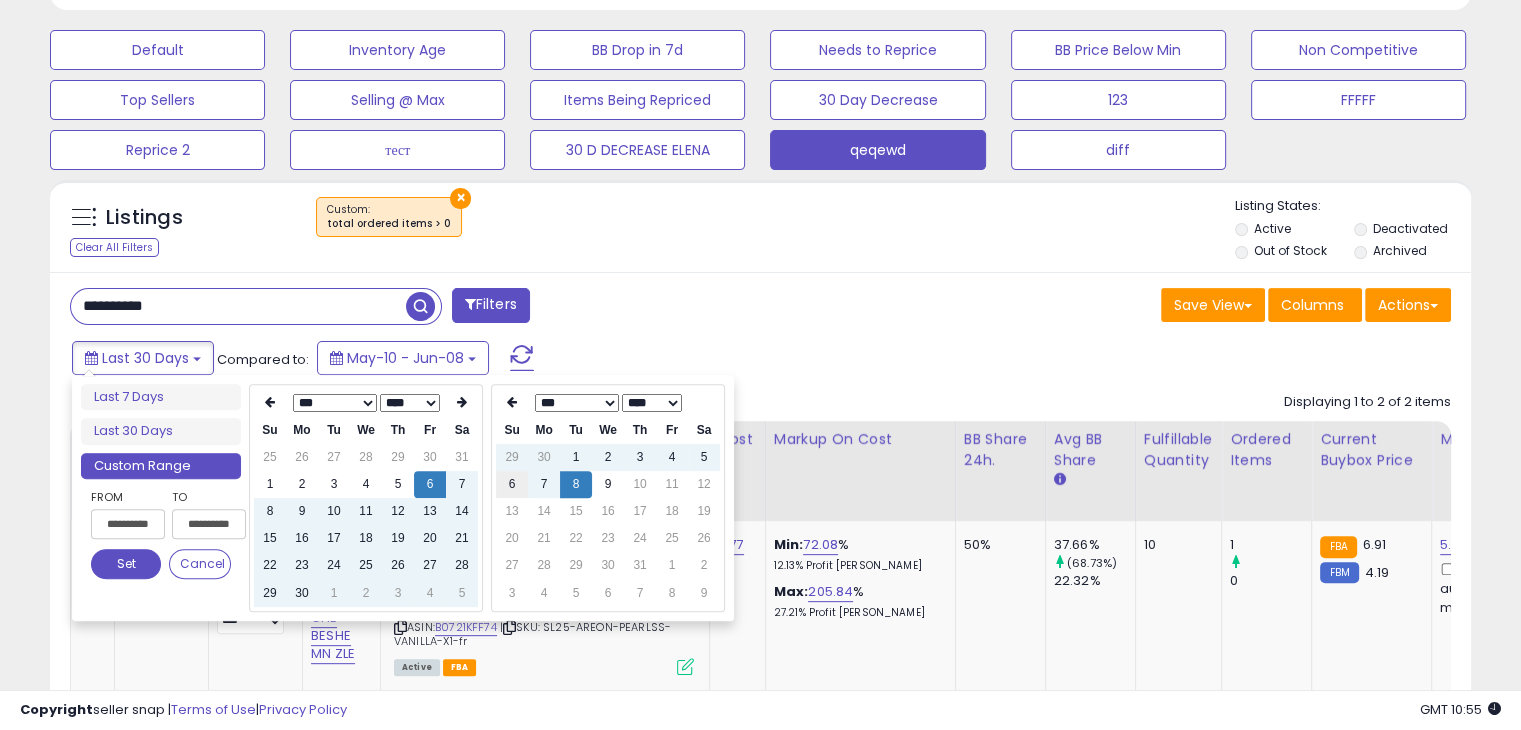 type on "**********" 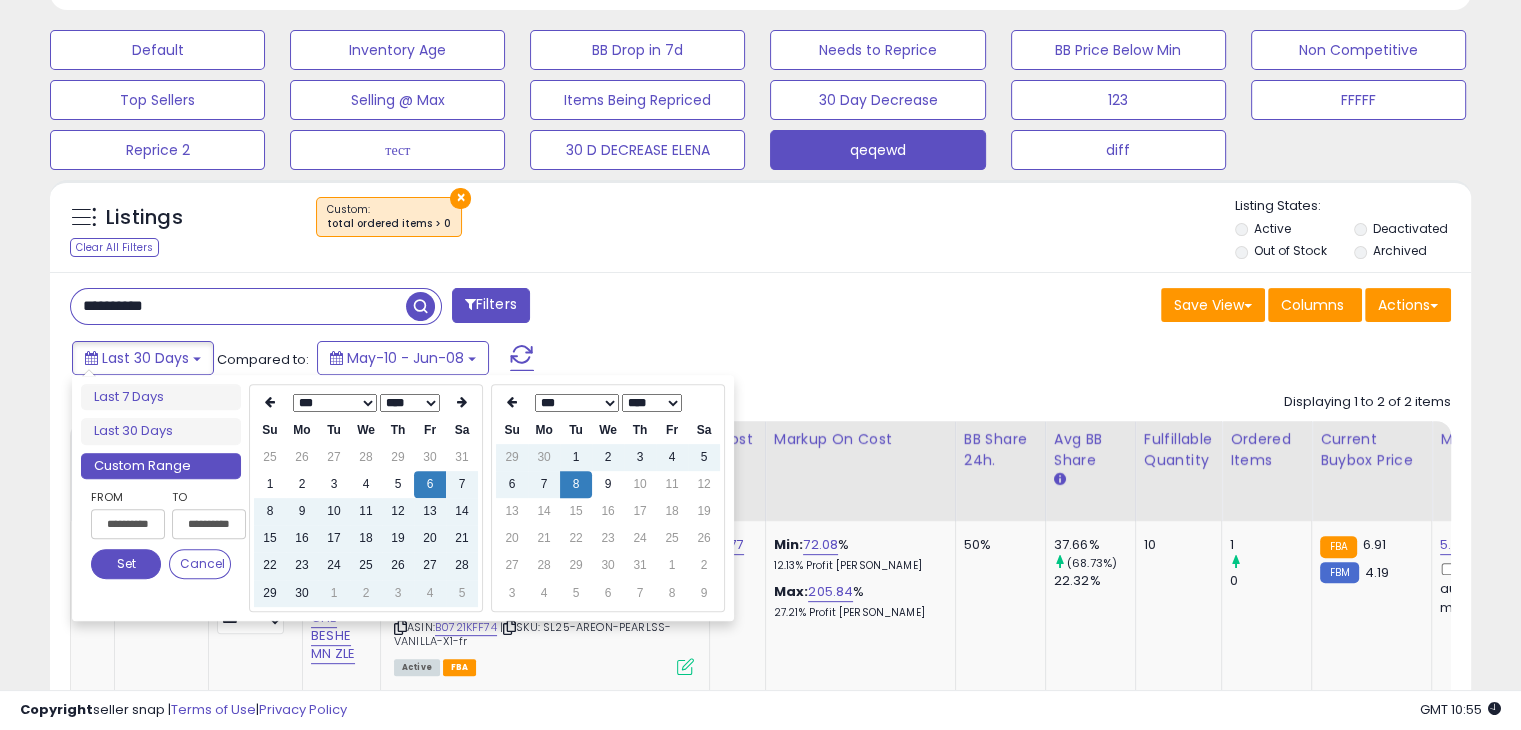type on "**********" 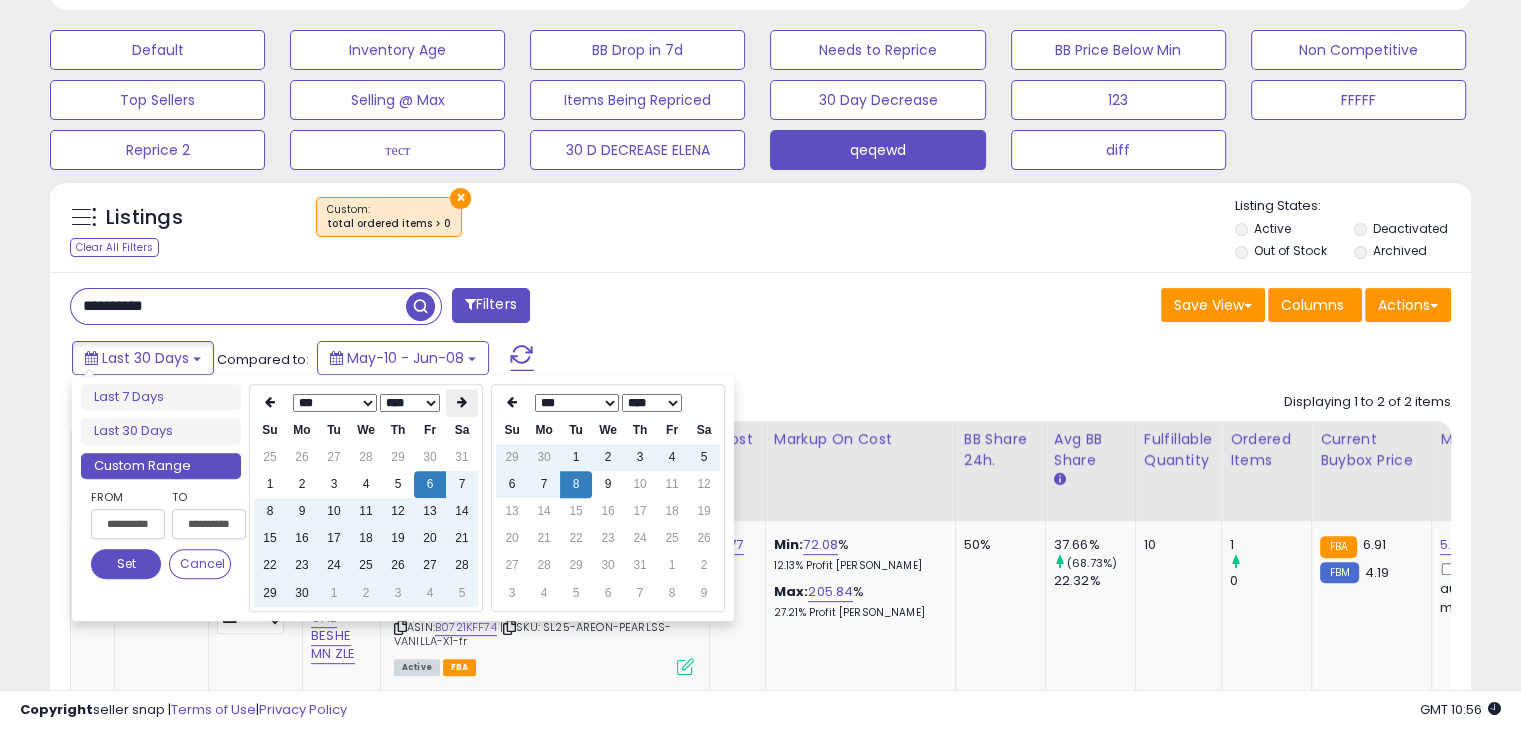 click at bounding box center (462, 403) 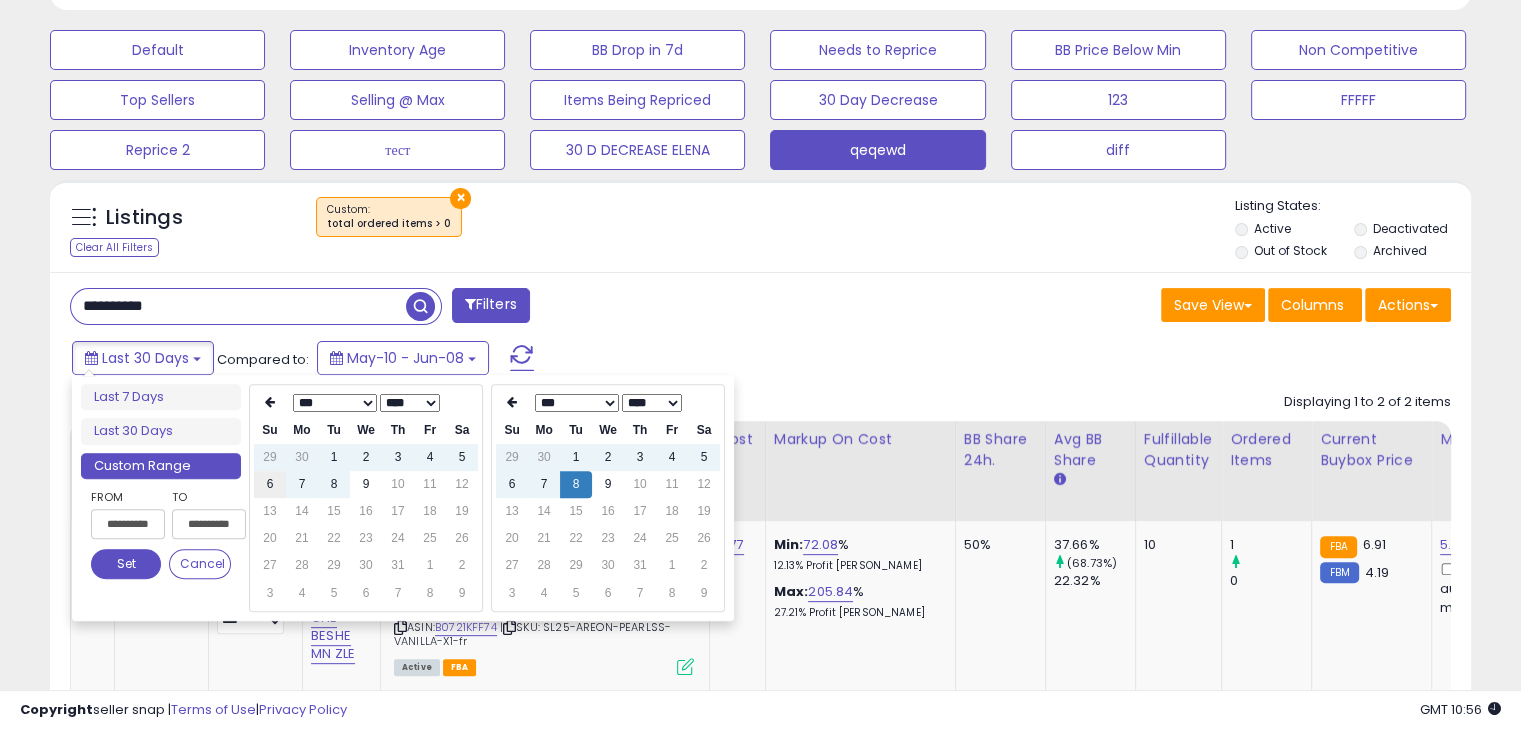 click on "6" at bounding box center [270, 484] 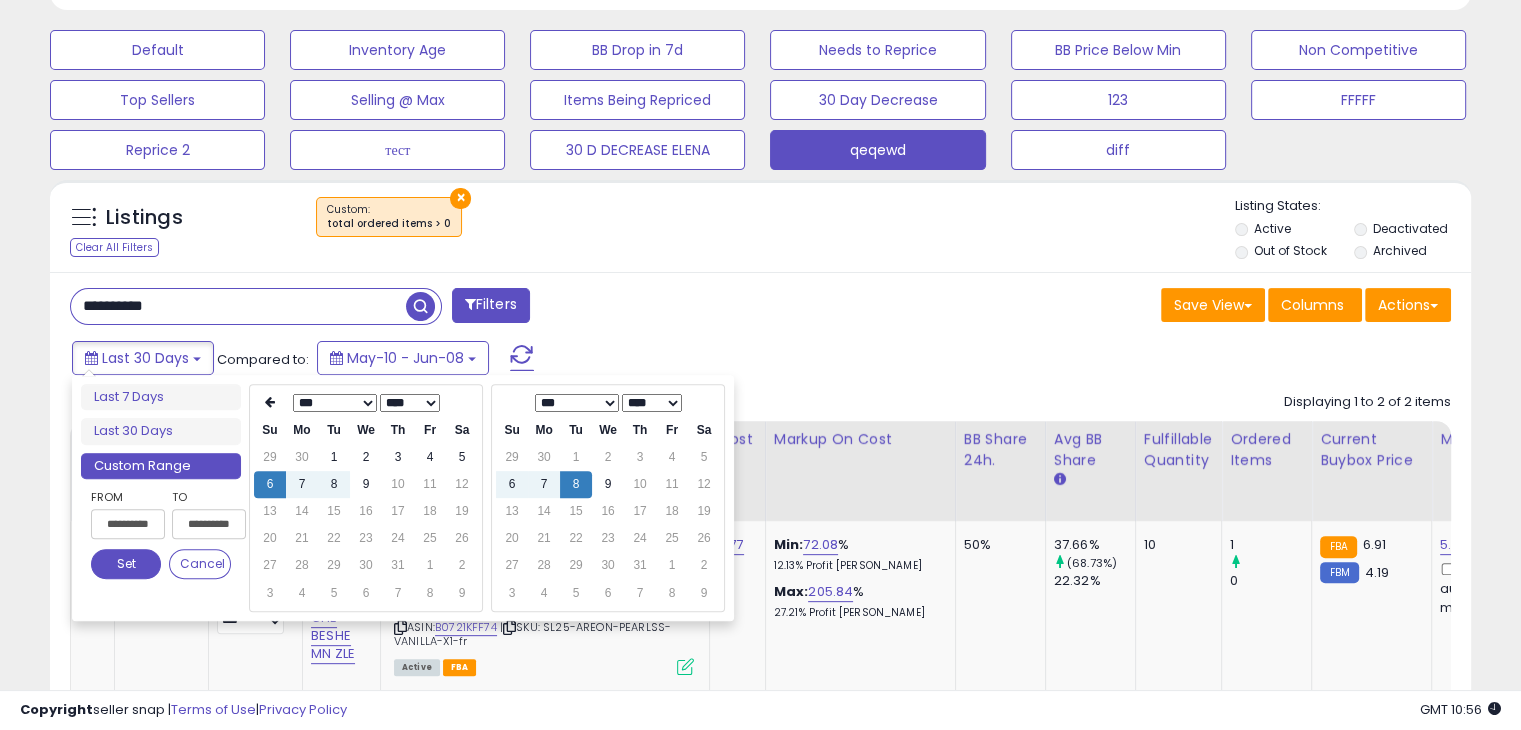 type on "**********" 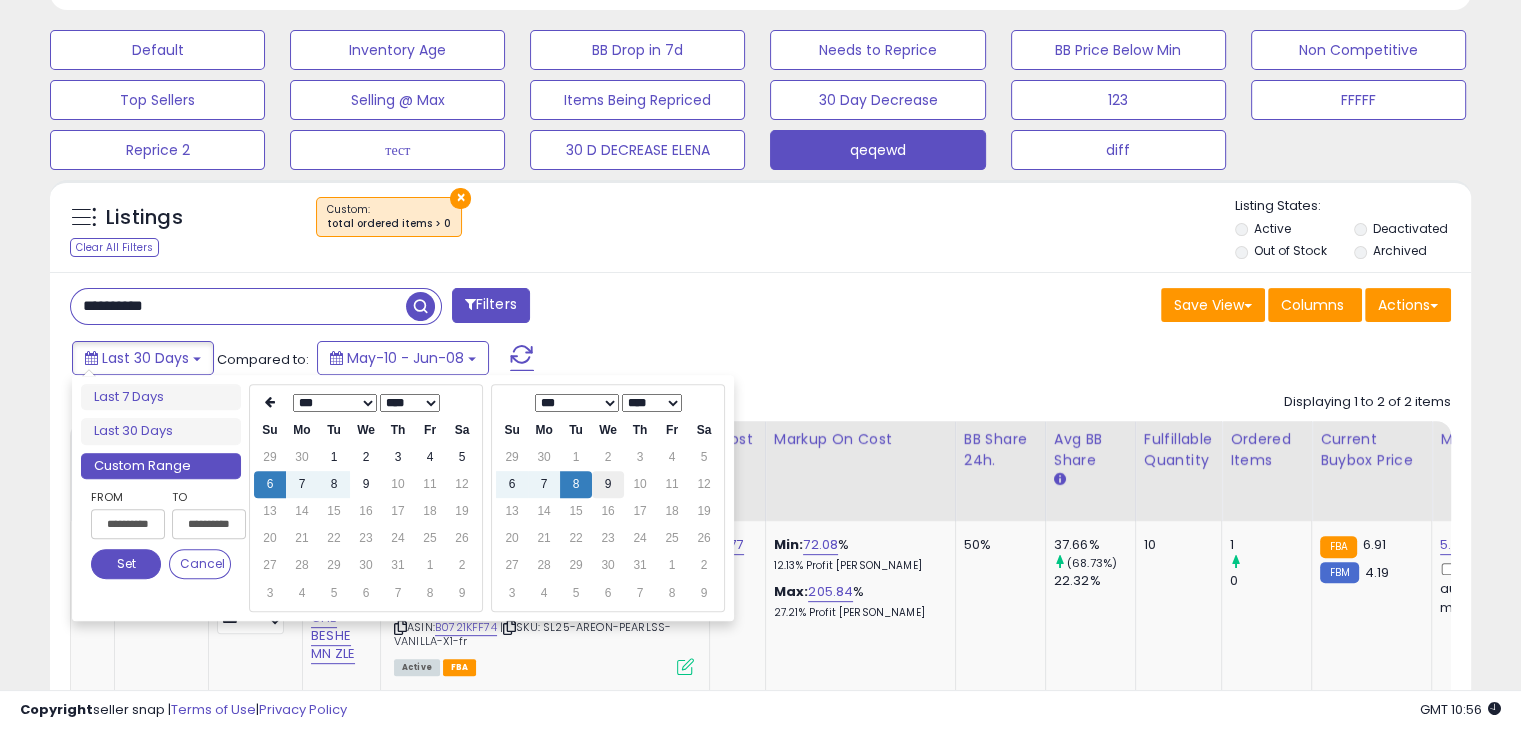click on "9" at bounding box center (608, 484) 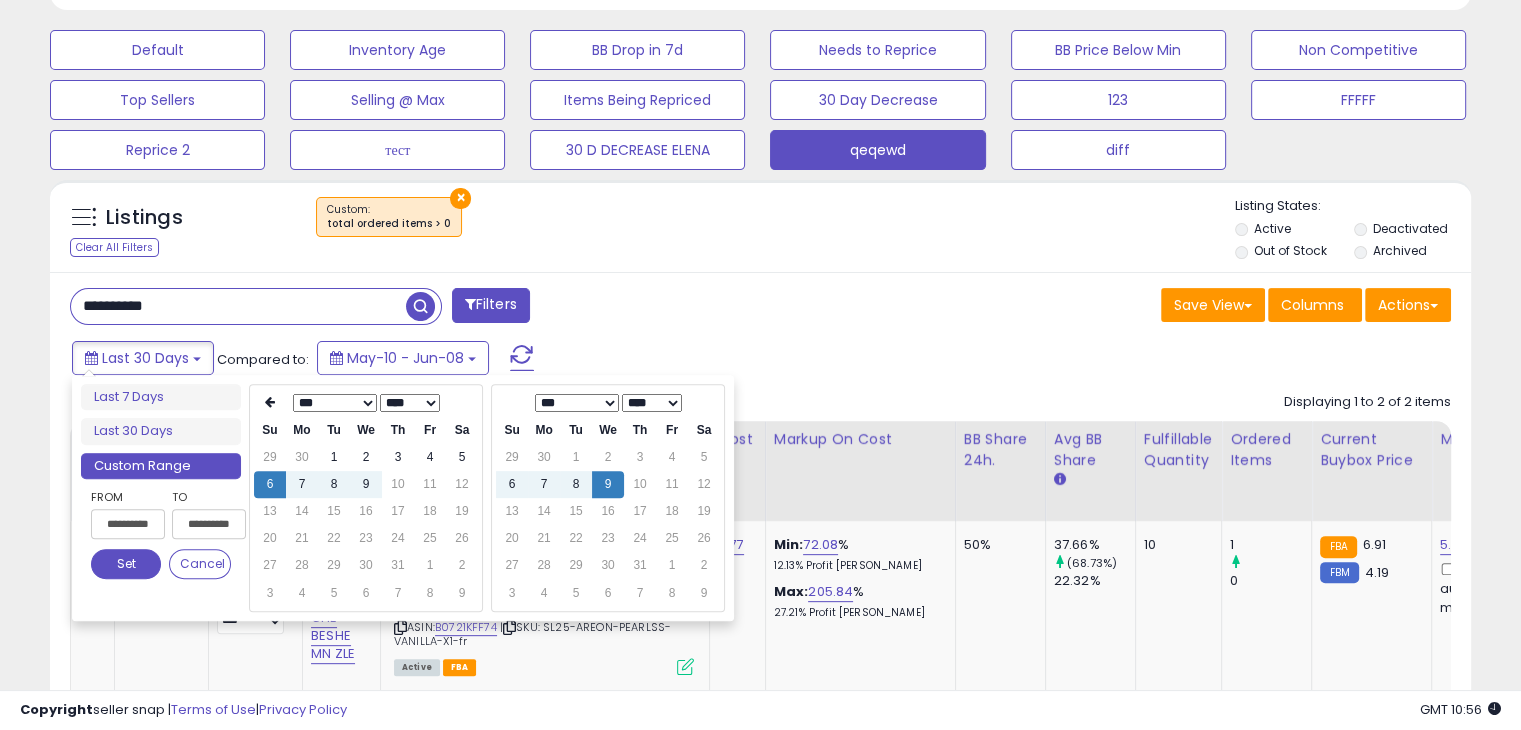 type on "**********" 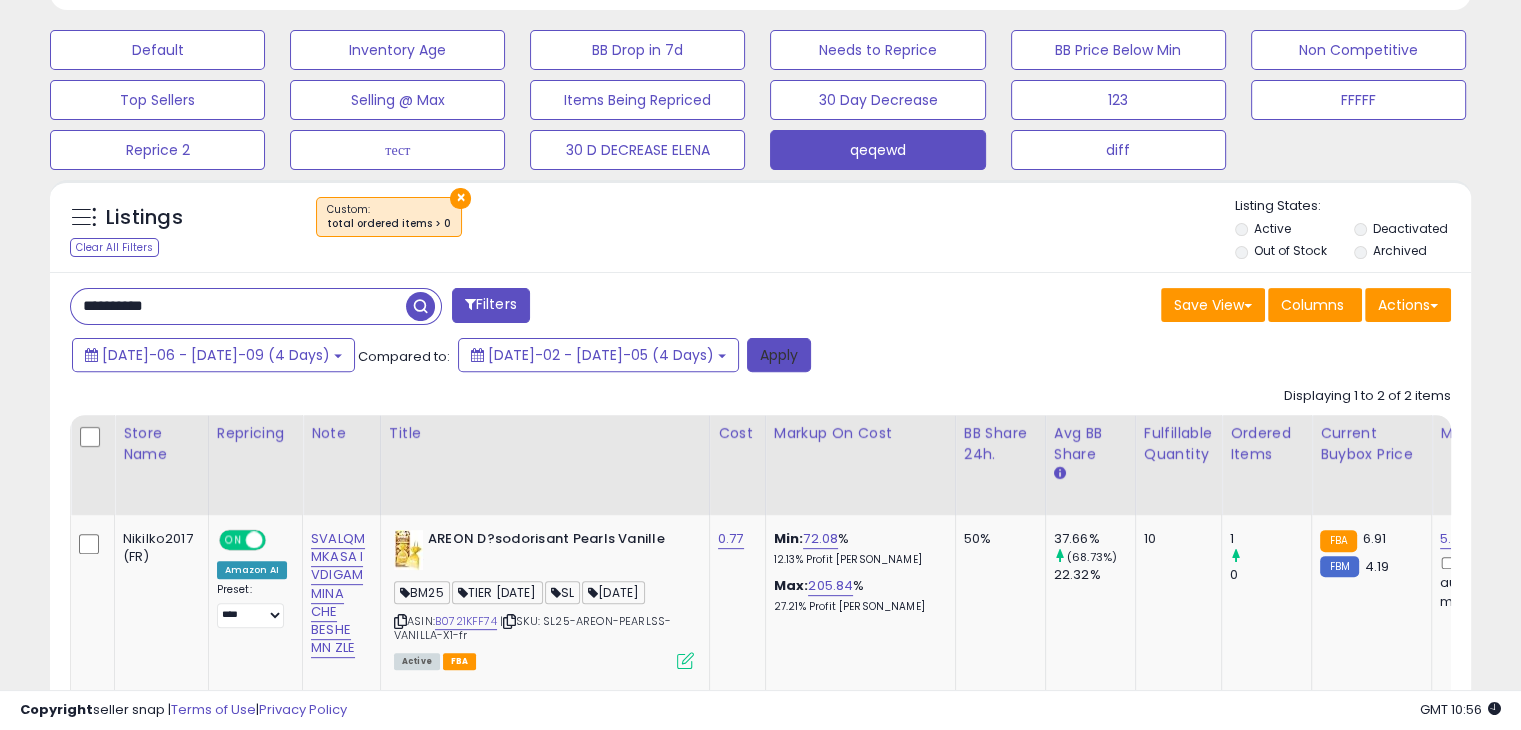 click on "Apply" at bounding box center (779, 355) 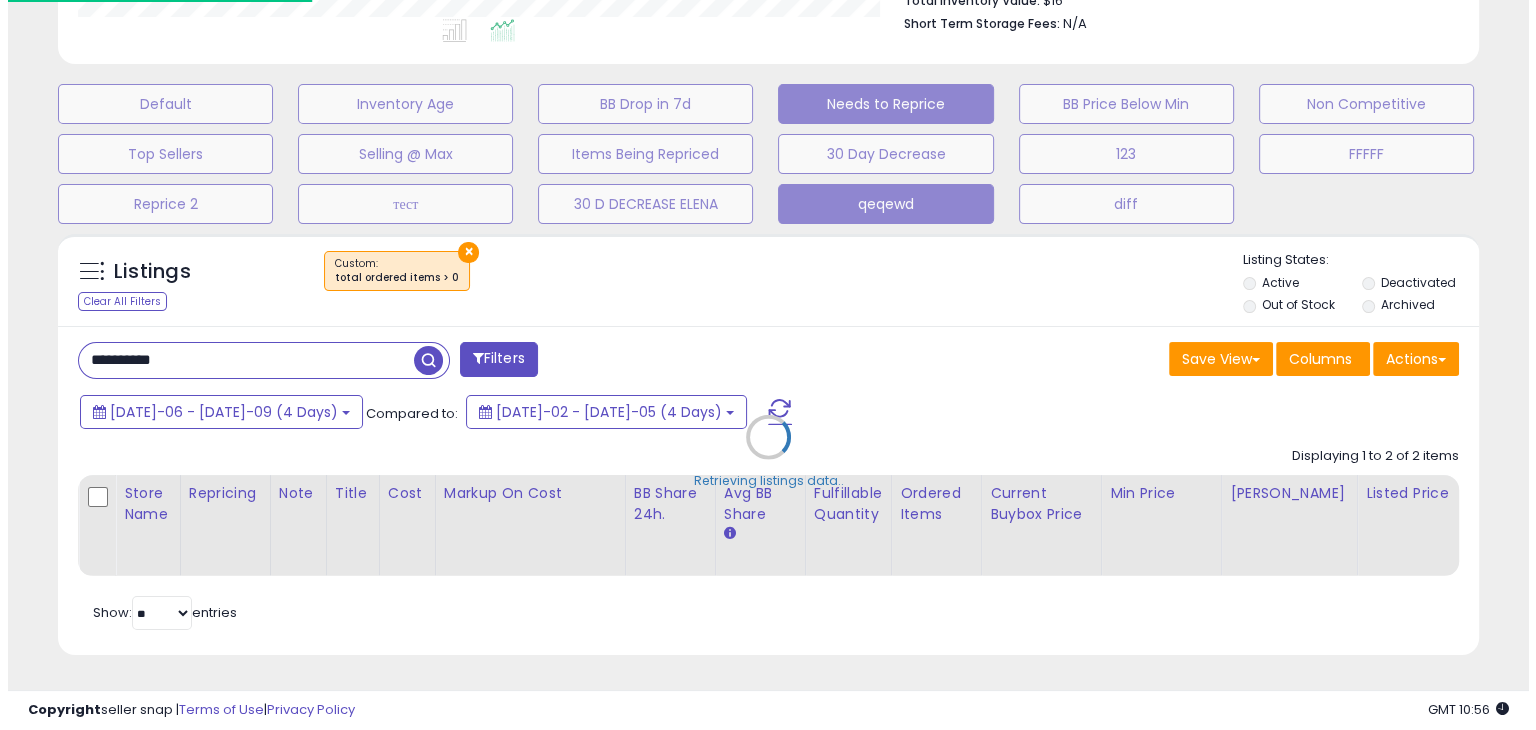 scroll, scrollTop: 560, scrollLeft: 0, axis: vertical 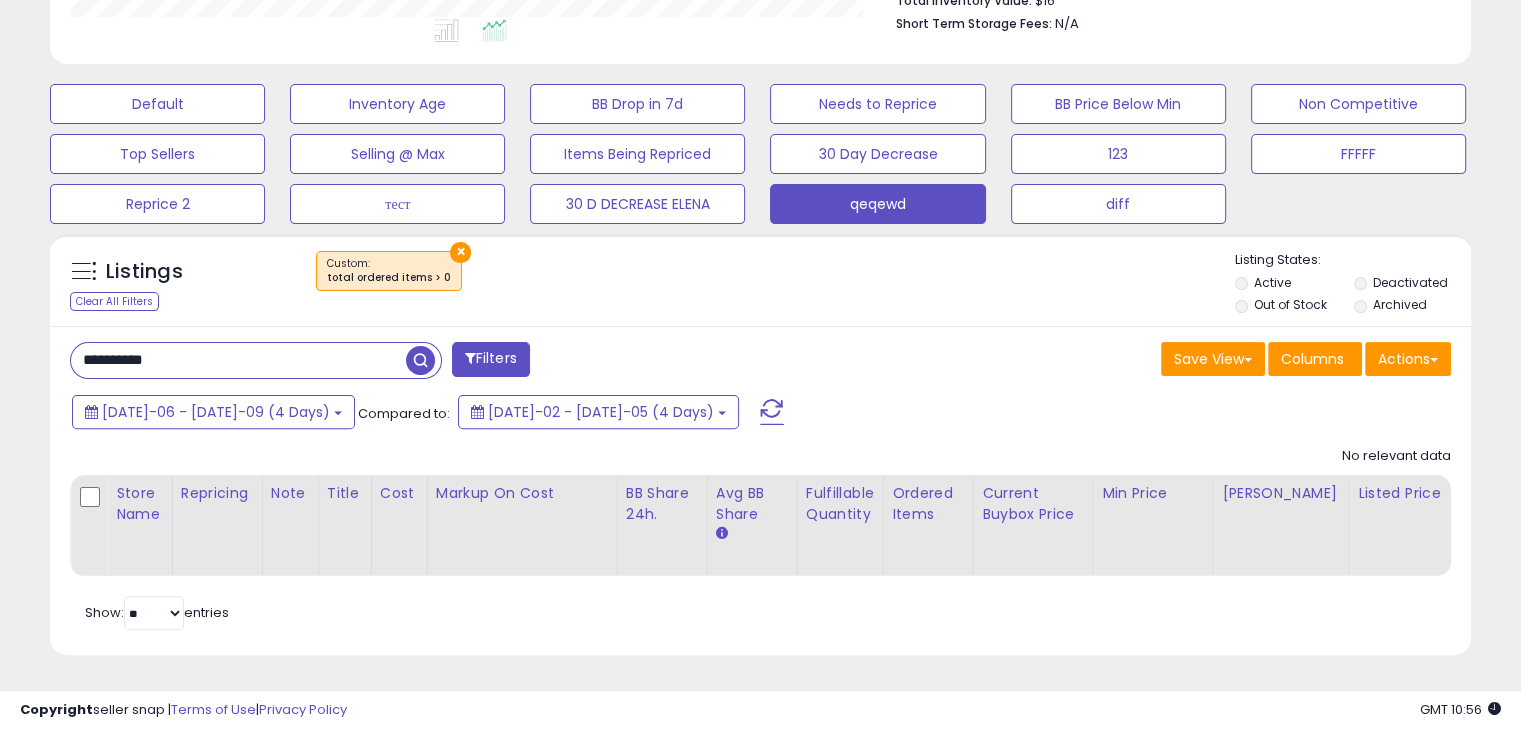 click on "×" at bounding box center [460, 252] 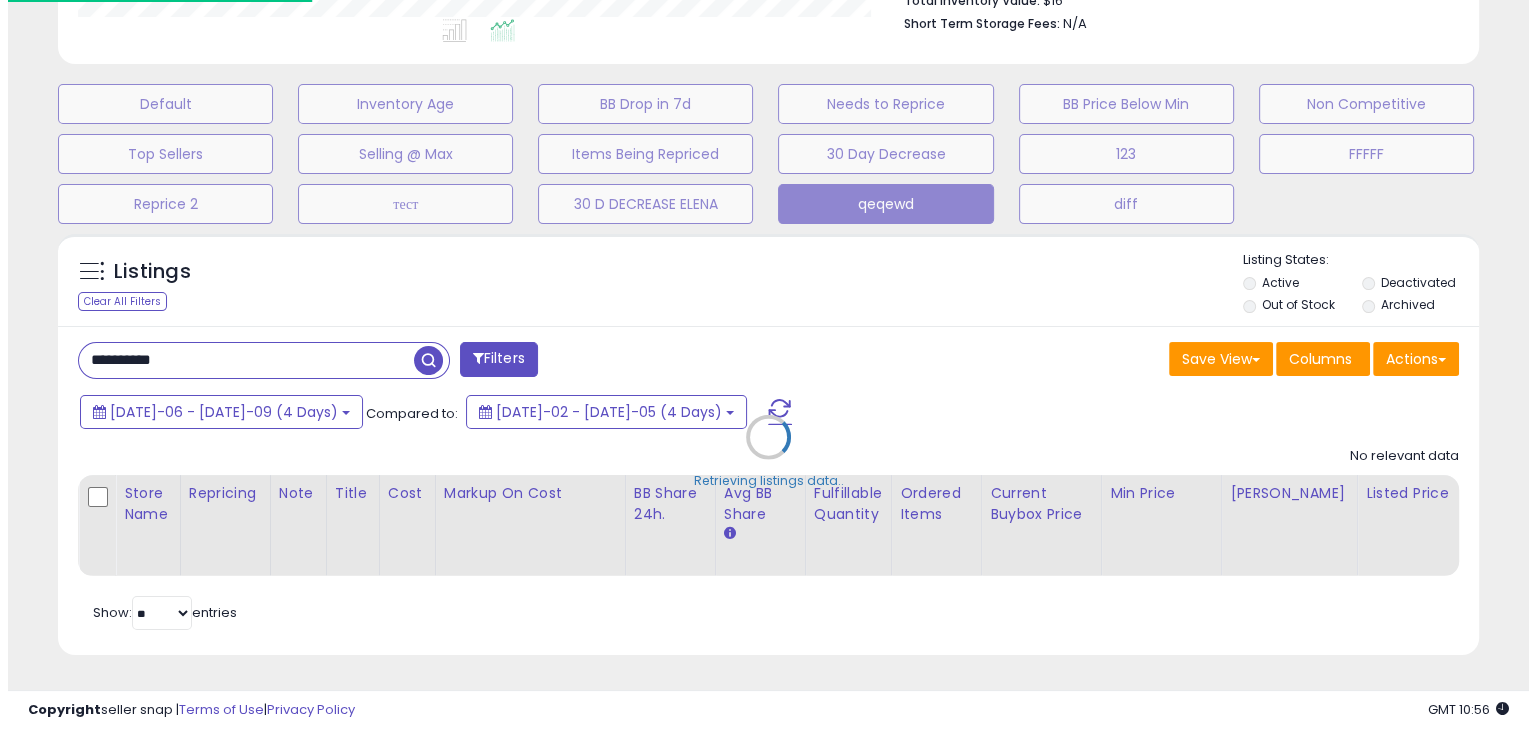 scroll, scrollTop: 999589, scrollLeft: 999168, axis: both 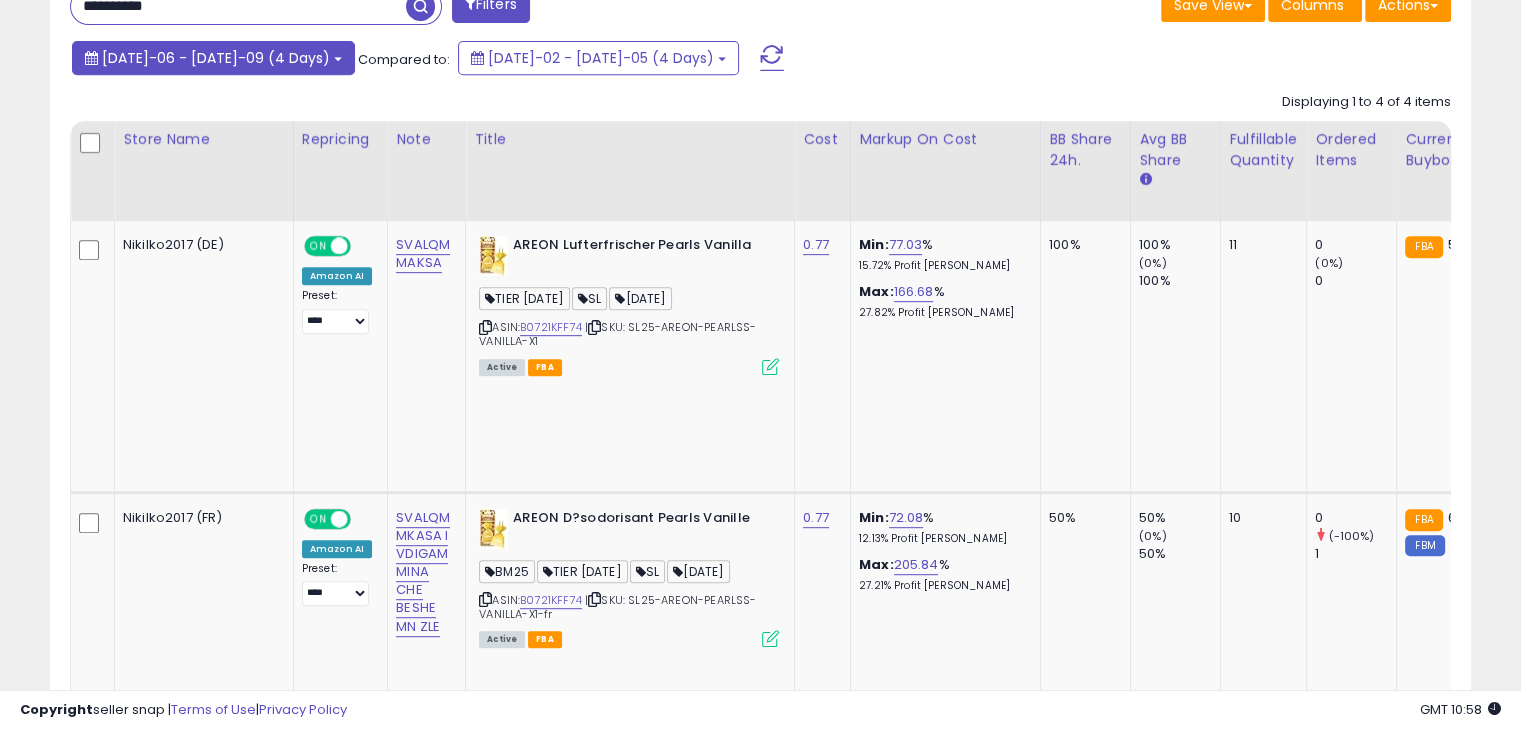 click on "[DATE]-06 - [DATE]-09 (4 Days)" at bounding box center [216, 58] 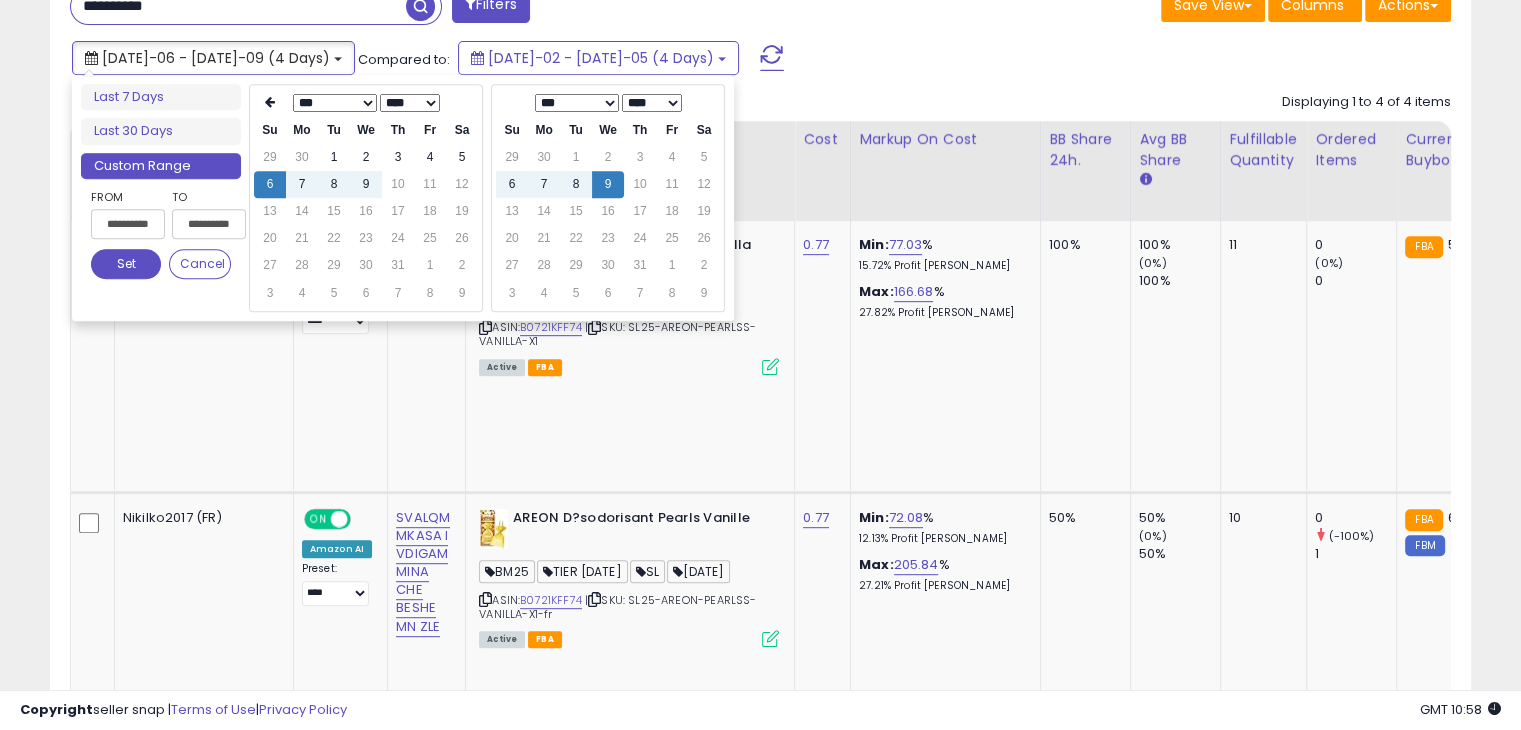 type on "**********" 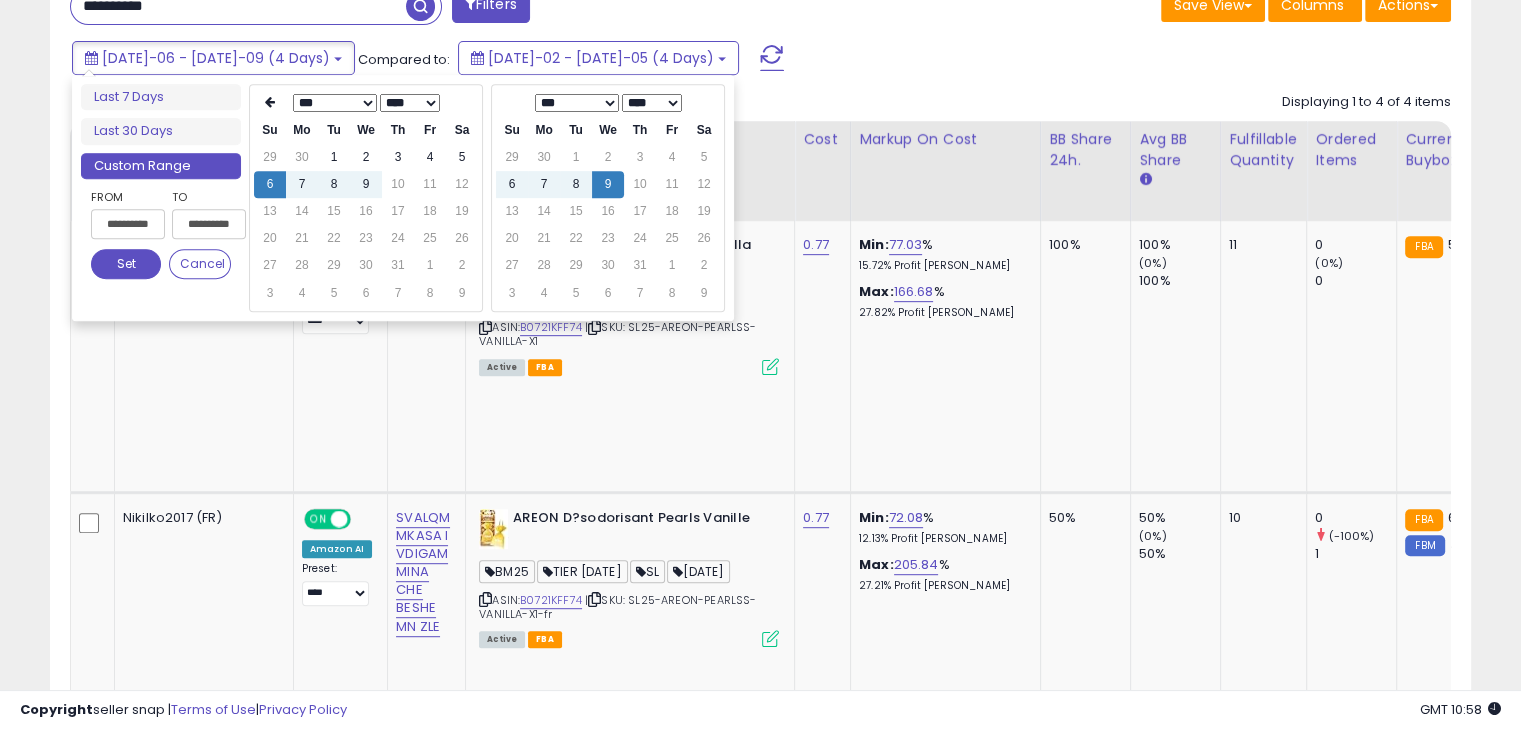 click on "Custom Range" at bounding box center (161, 166) 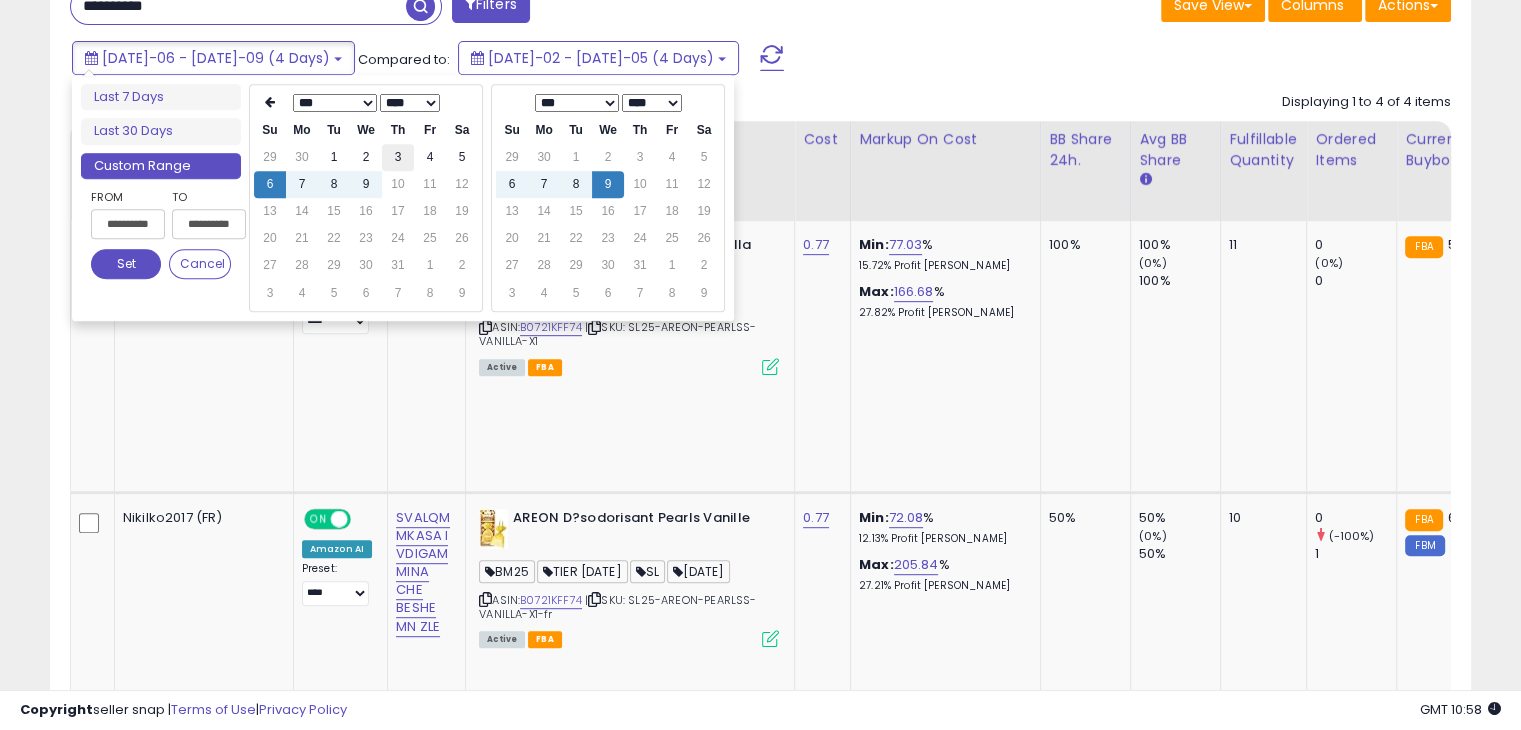 click on "3" at bounding box center (398, 157) 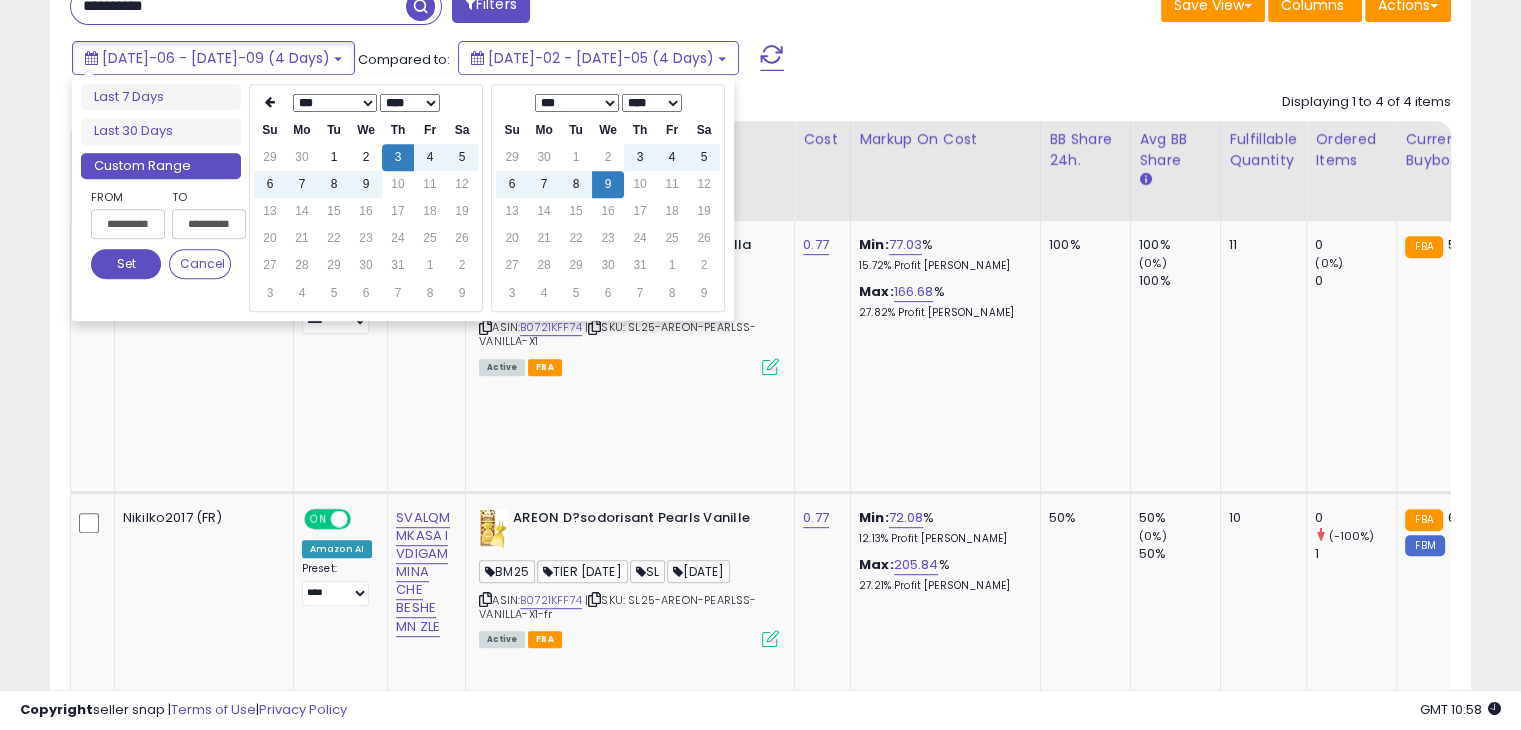 type on "**********" 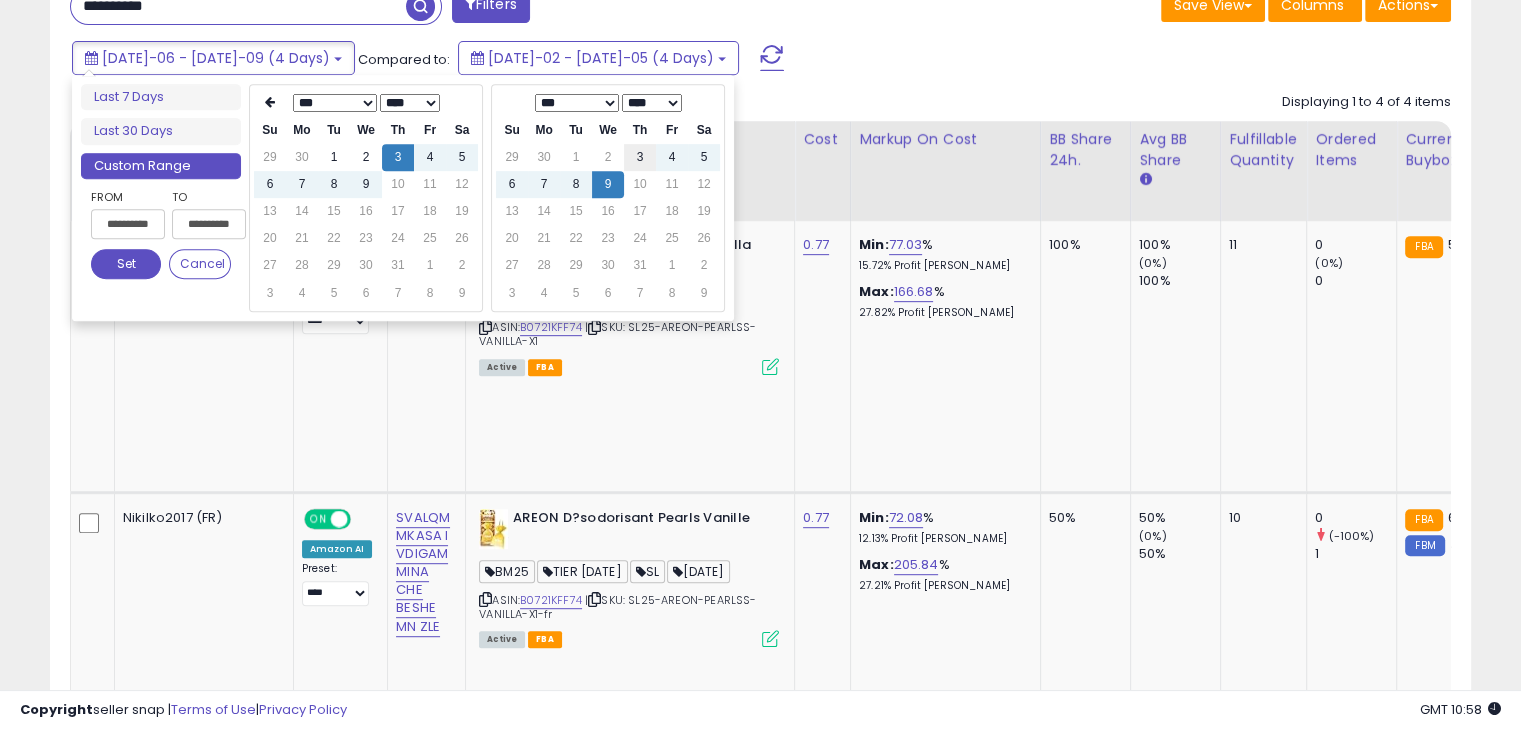 click on "3" at bounding box center (640, 157) 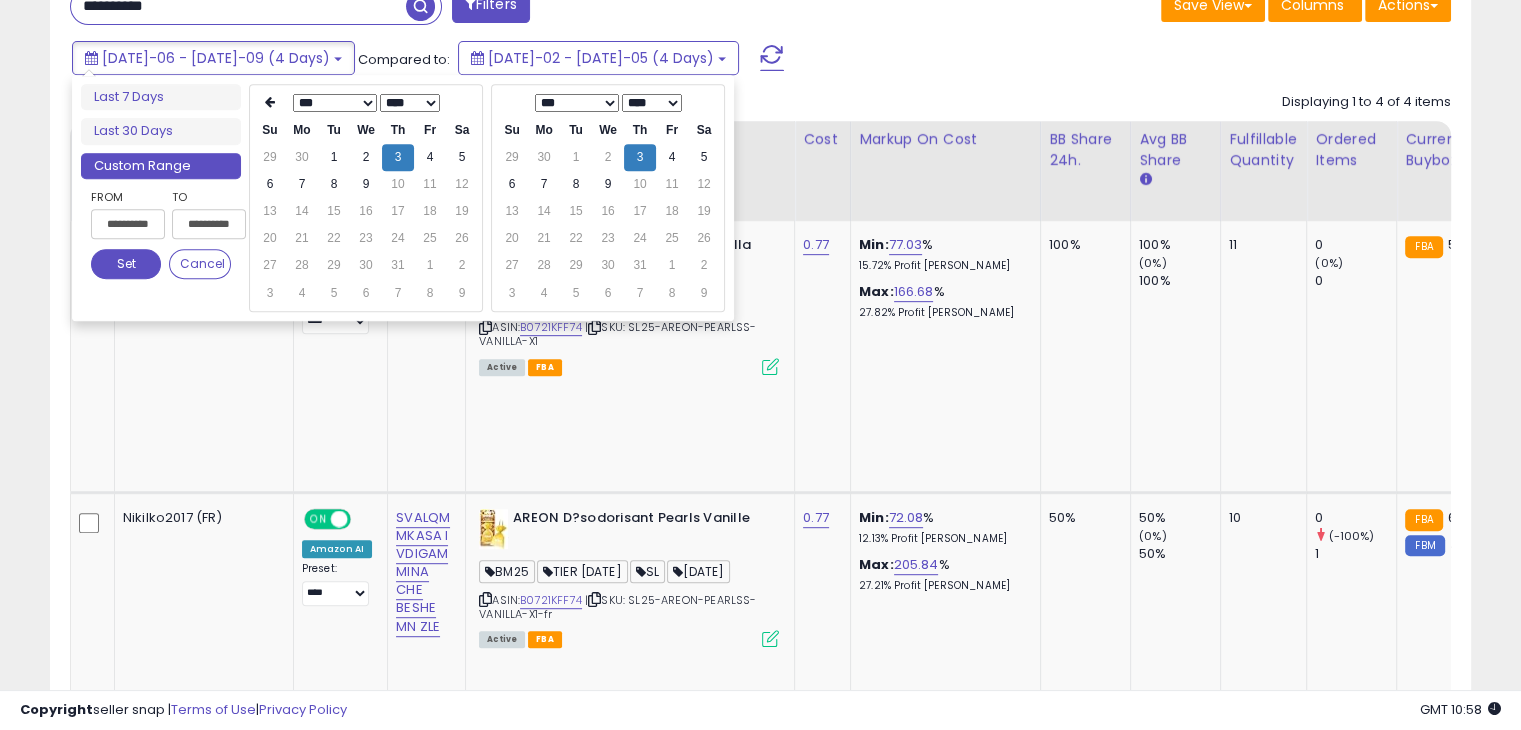 type on "**********" 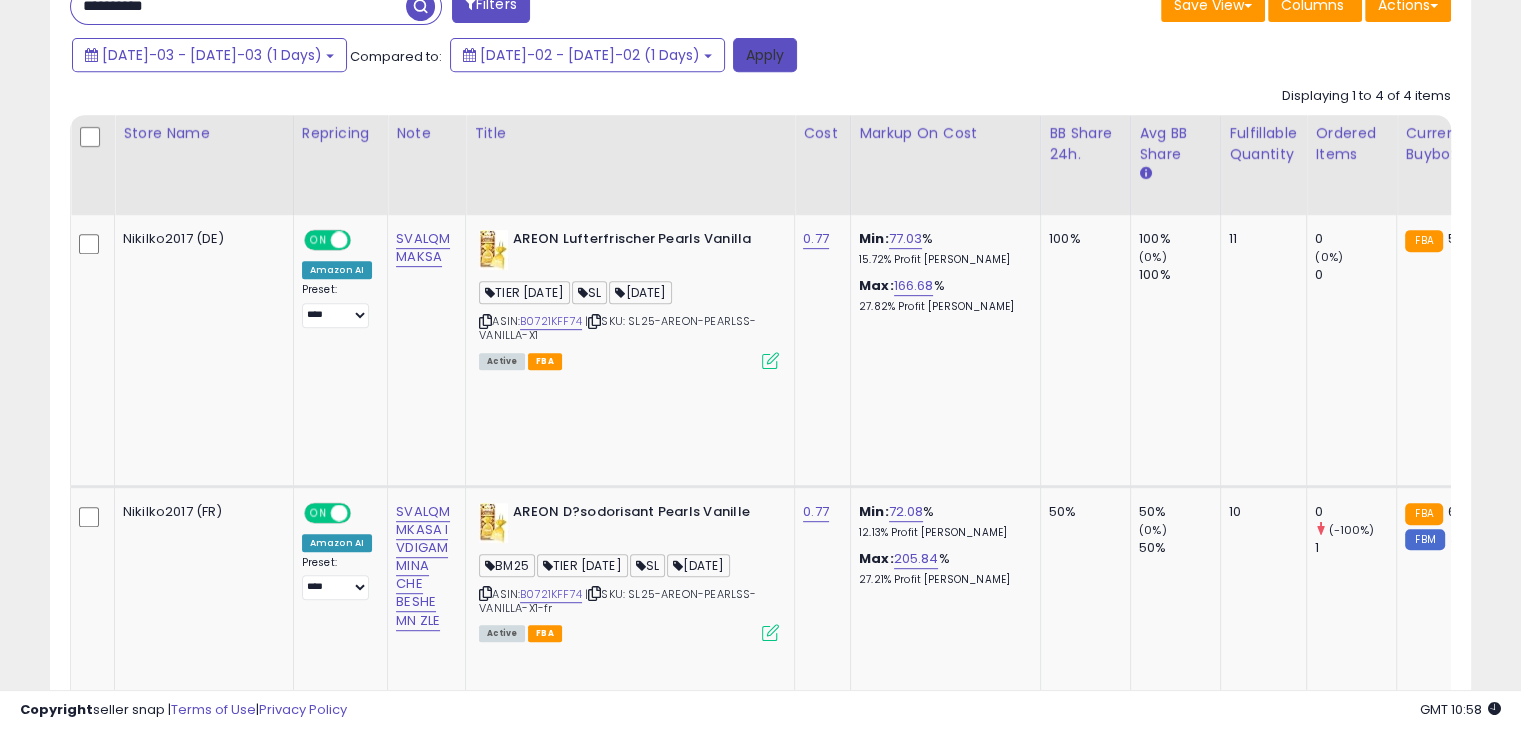 click on "Apply" at bounding box center [765, 55] 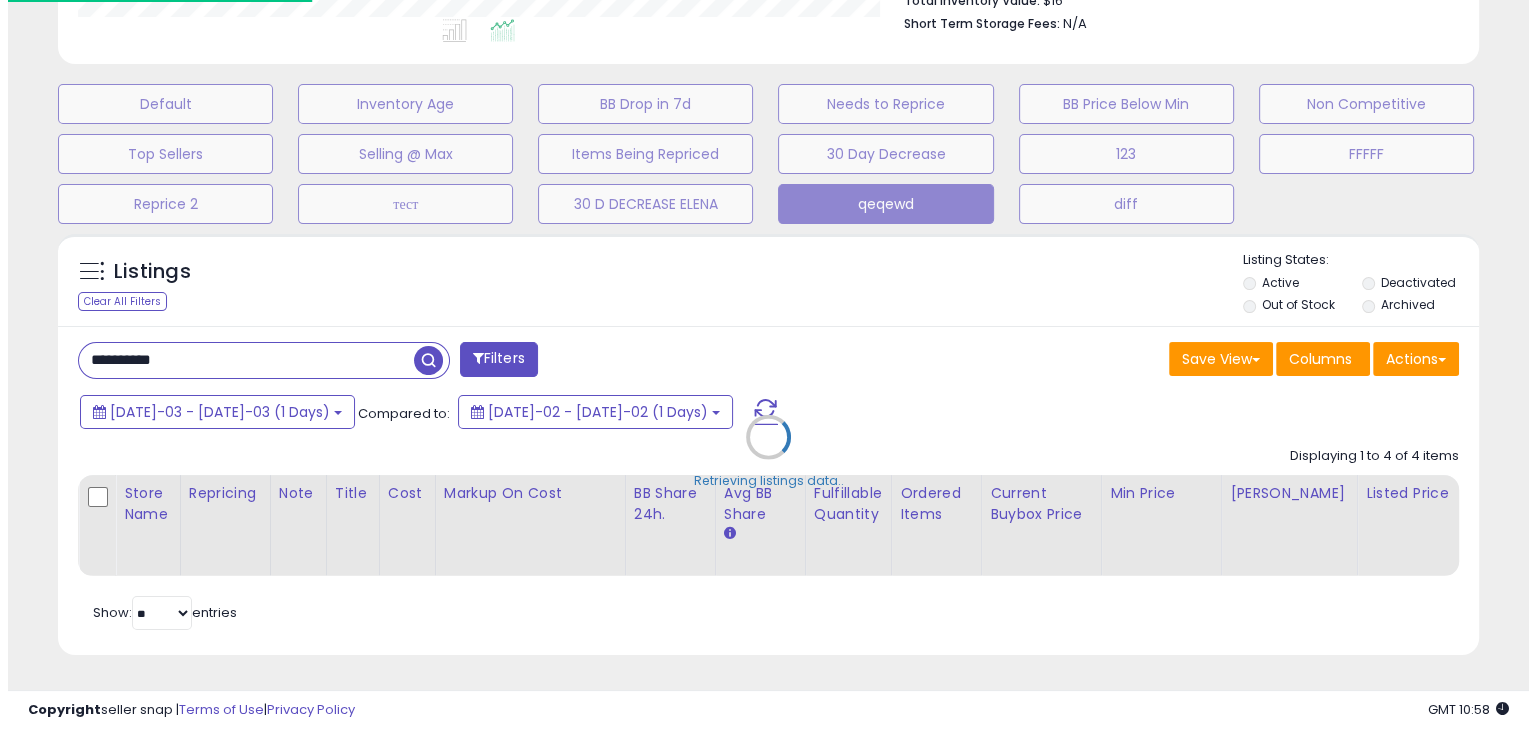 scroll, scrollTop: 560, scrollLeft: 0, axis: vertical 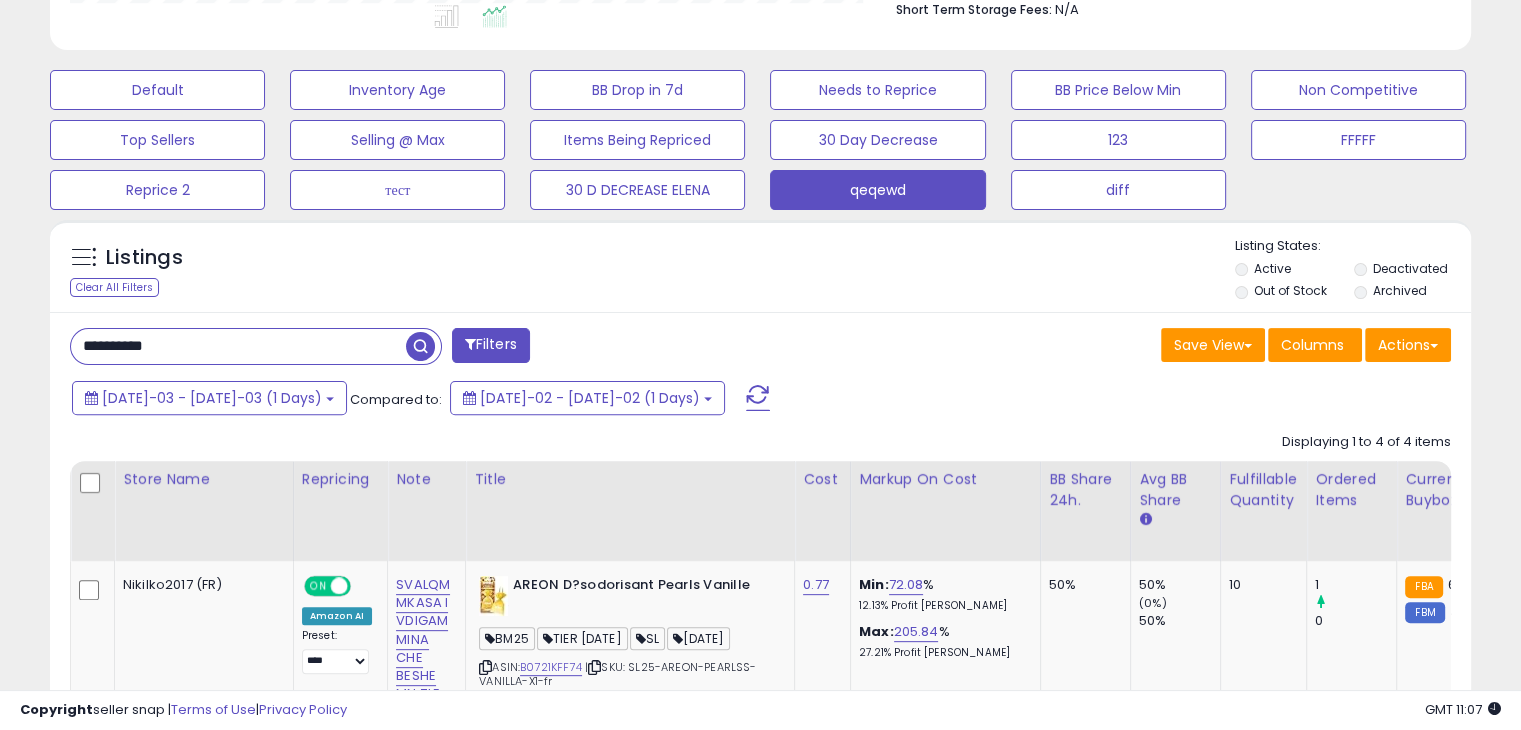 click on "**********" at bounding box center (238, 346) 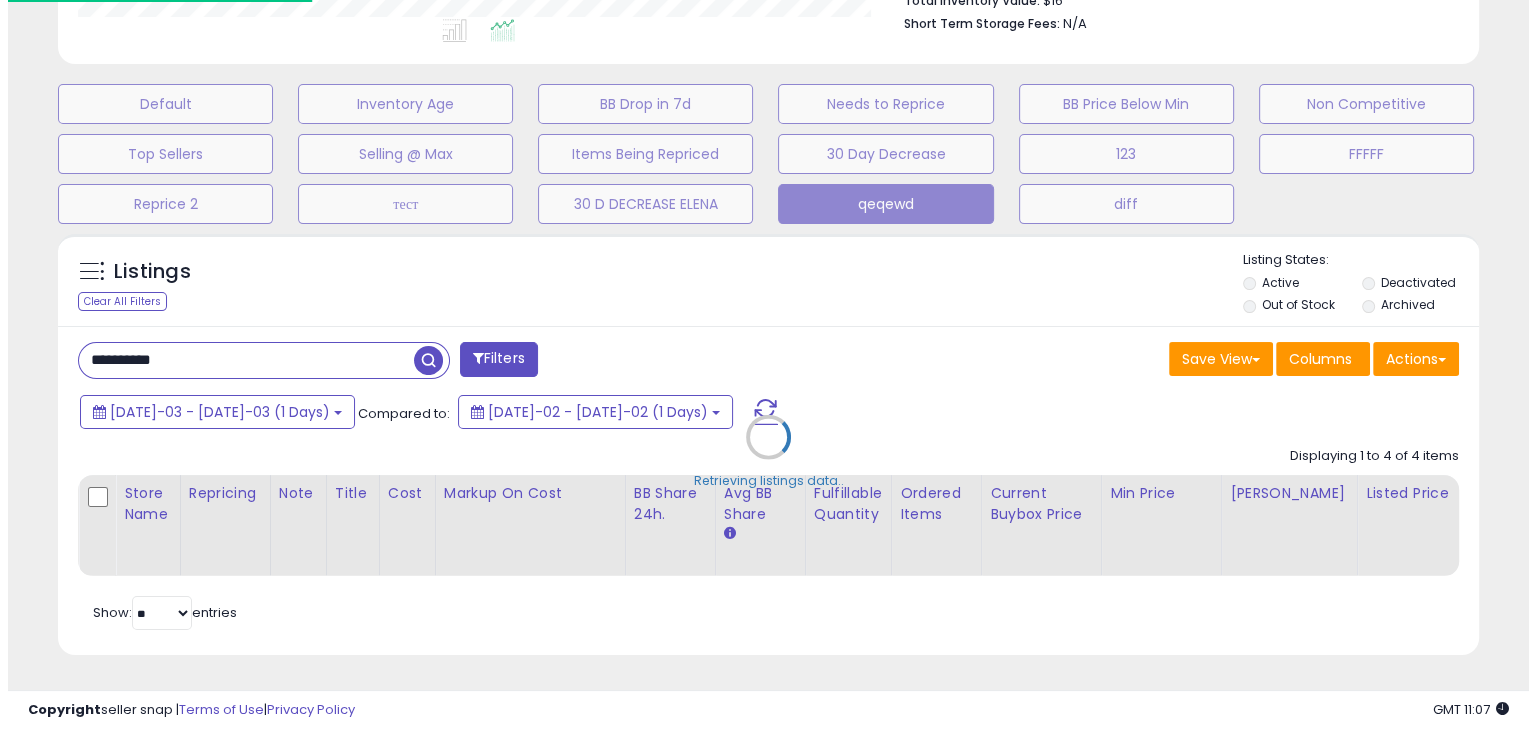 scroll, scrollTop: 999589, scrollLeft: 999168, axis: both 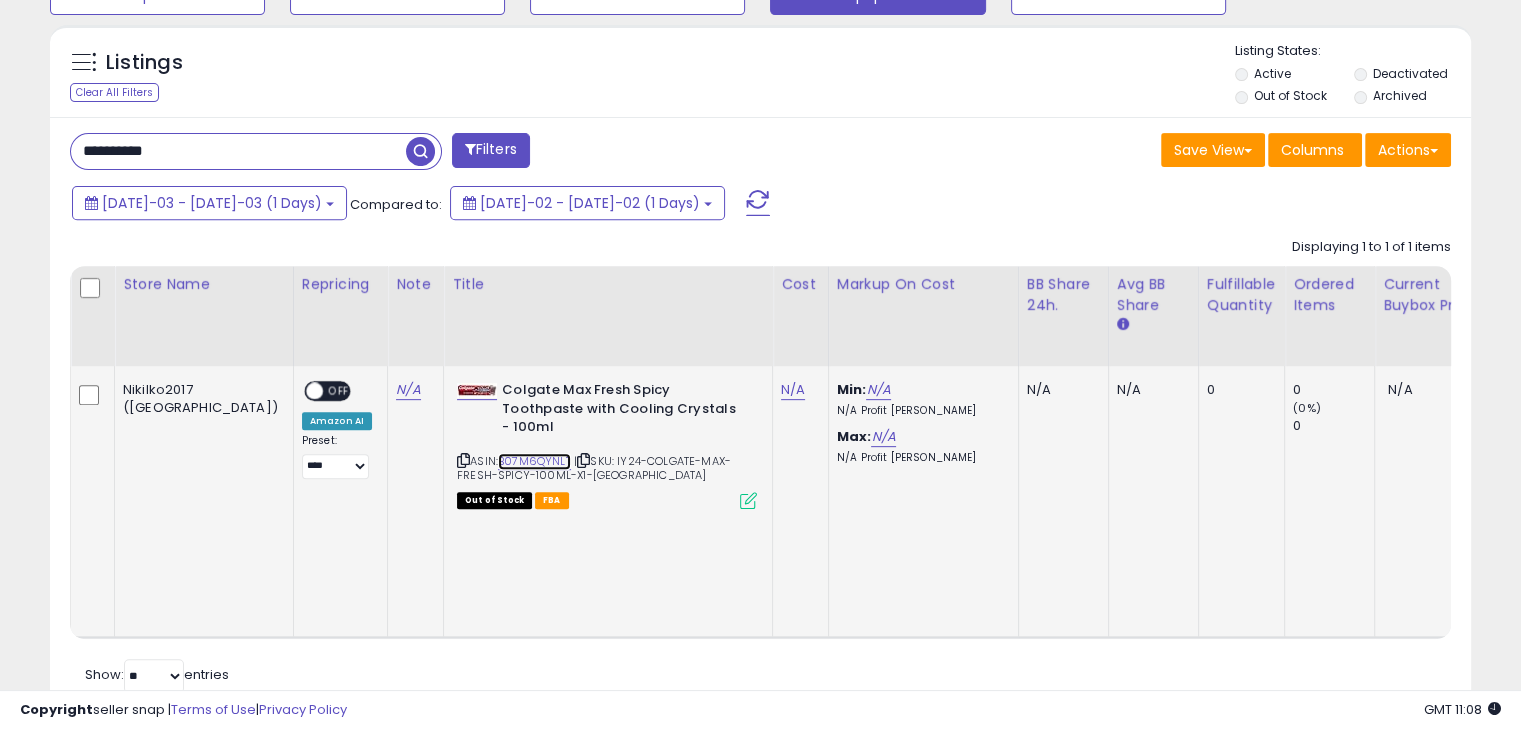 click on "B07M6QYNLT" at bounding box center [534, 461] 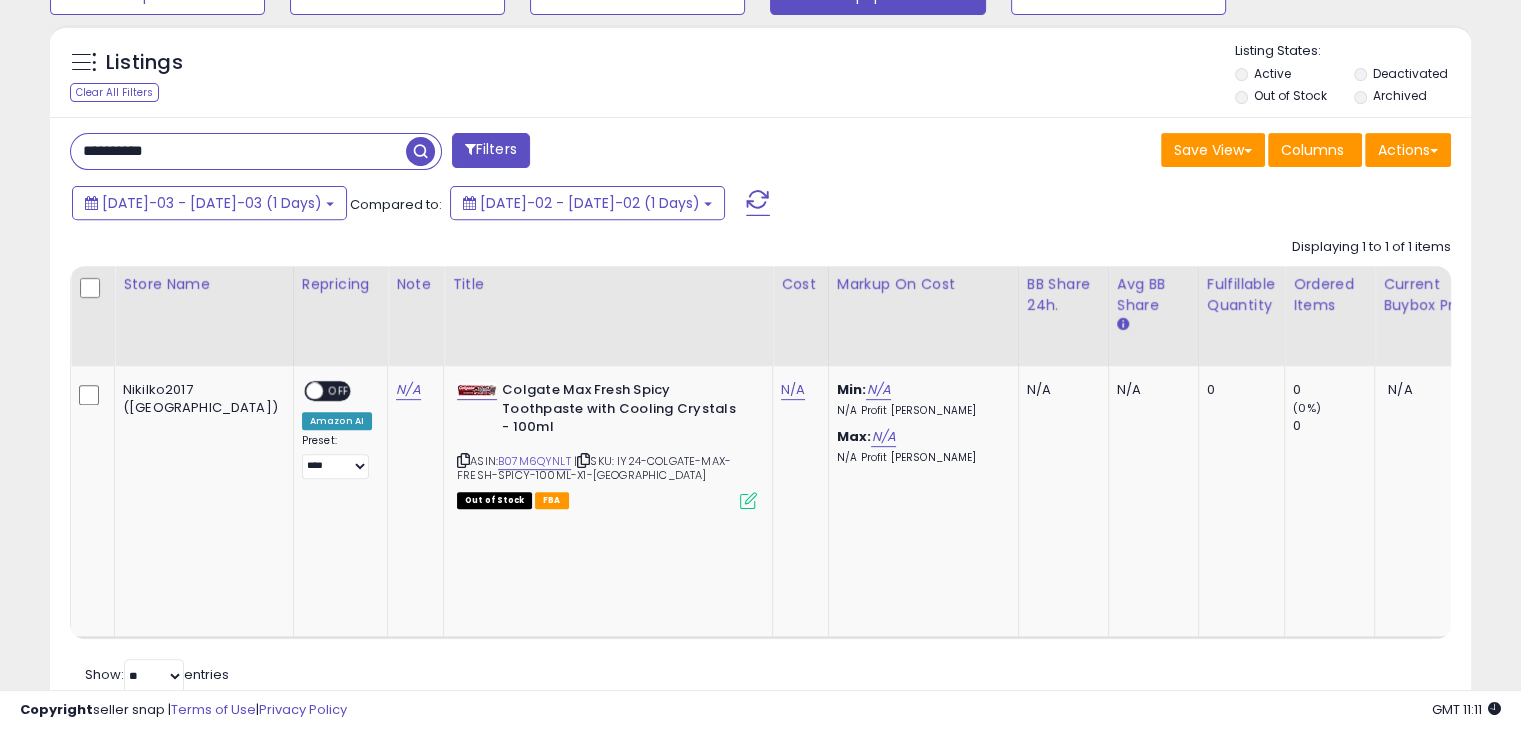 click on "**********" at bounding box center (238, 151) 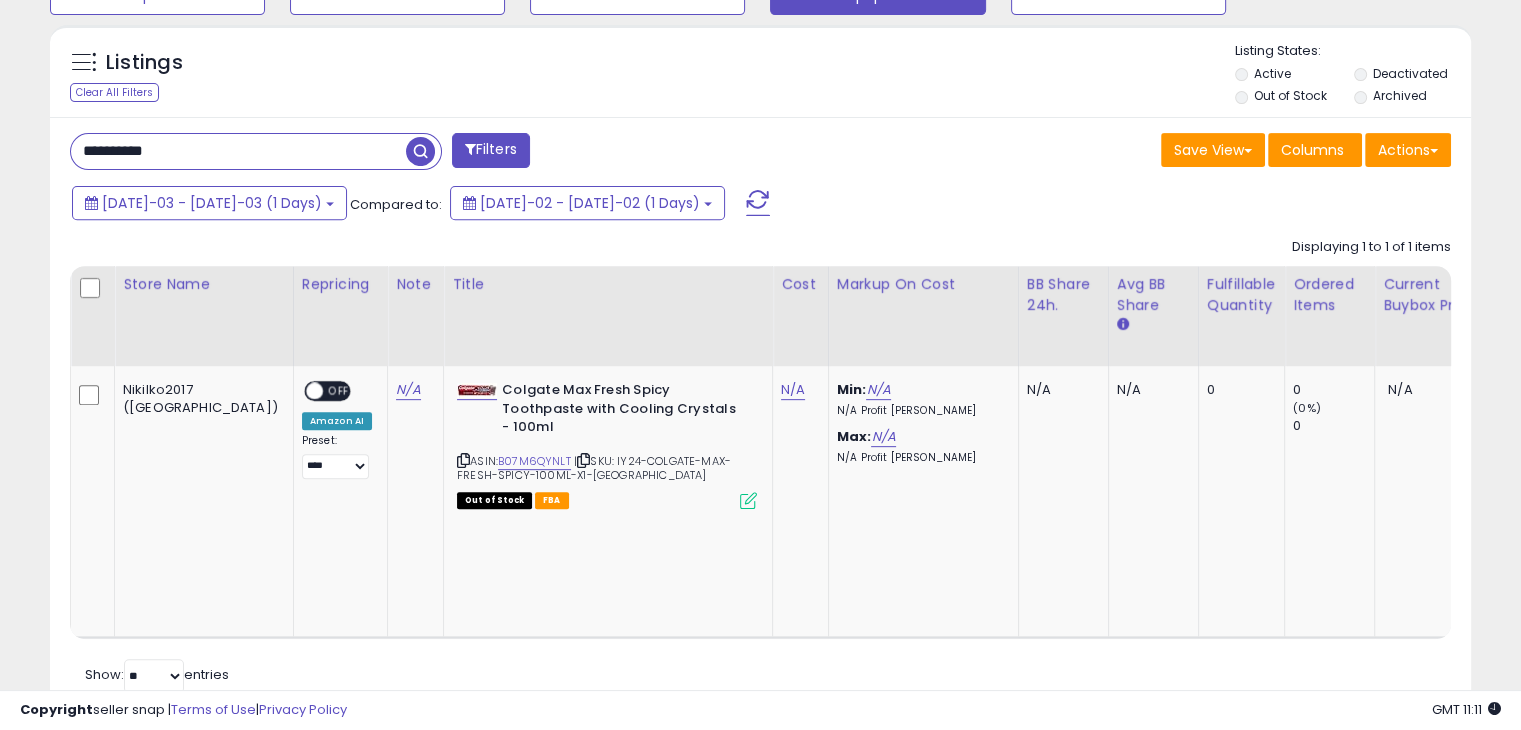 click on "**********" at bounding box center [238, 151] 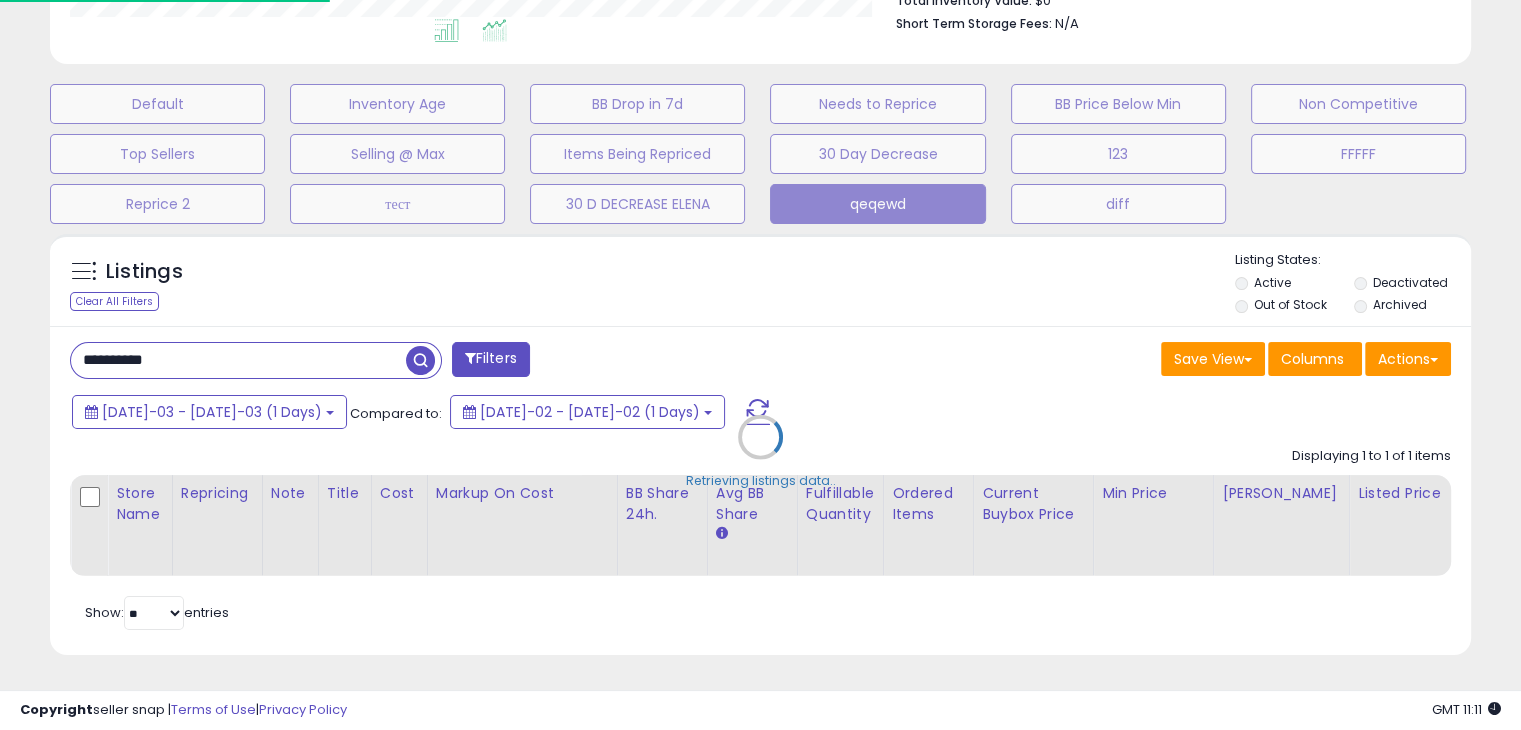 scroll, scrollTop: 999589, scrollLeft: 999168, axis: both 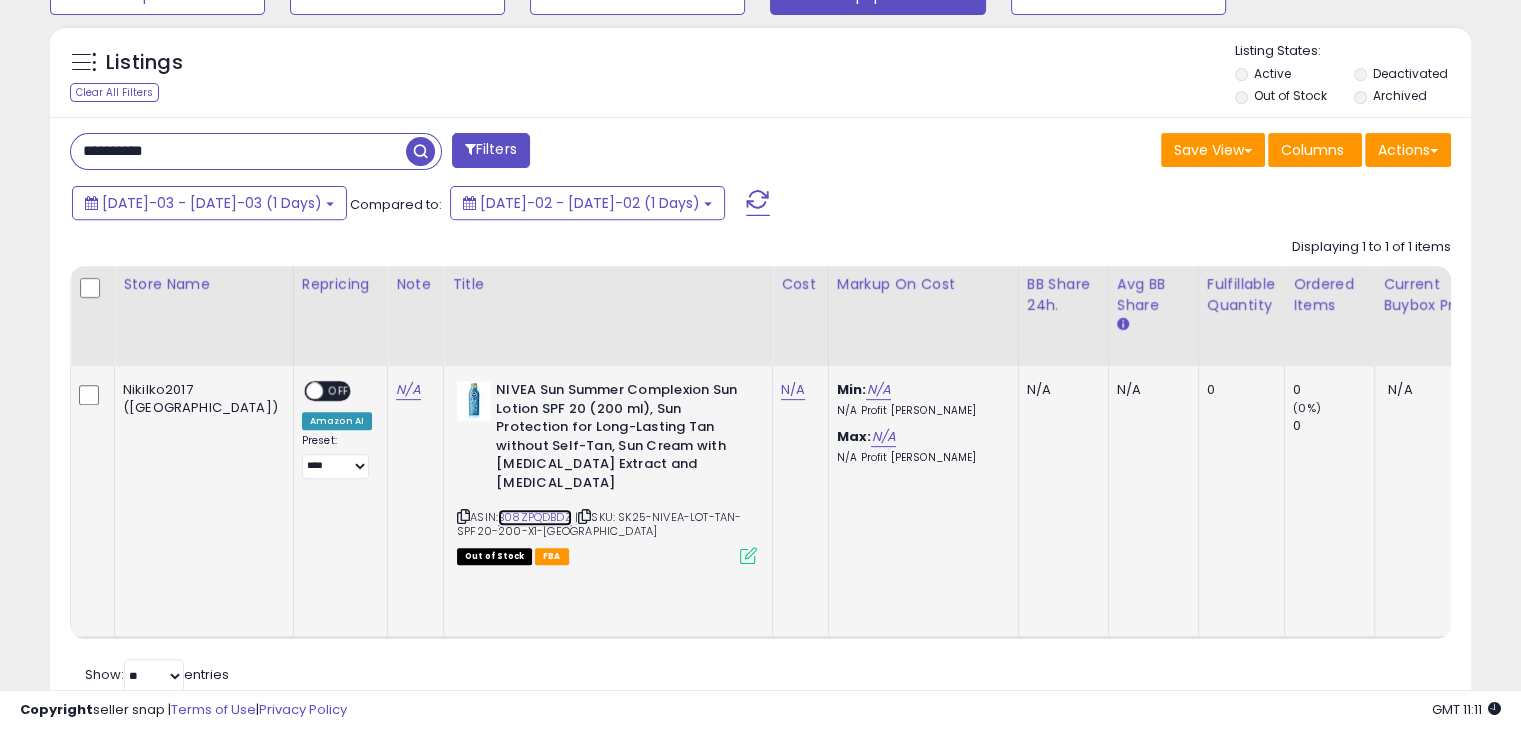 click on "B08ZPQDBDZ" at bounding box center [535, 517] 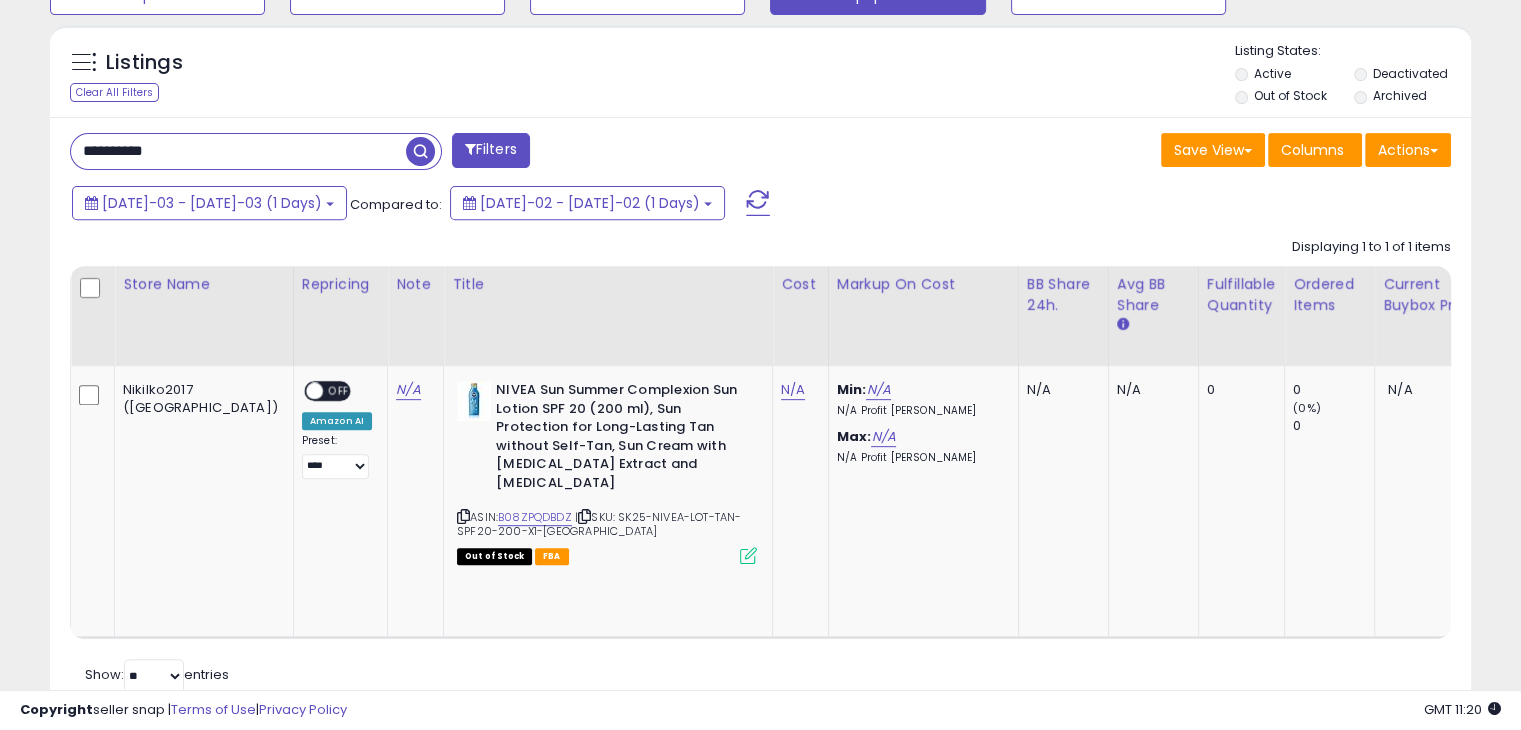 click on "**********" at bounding box center [238, 151] 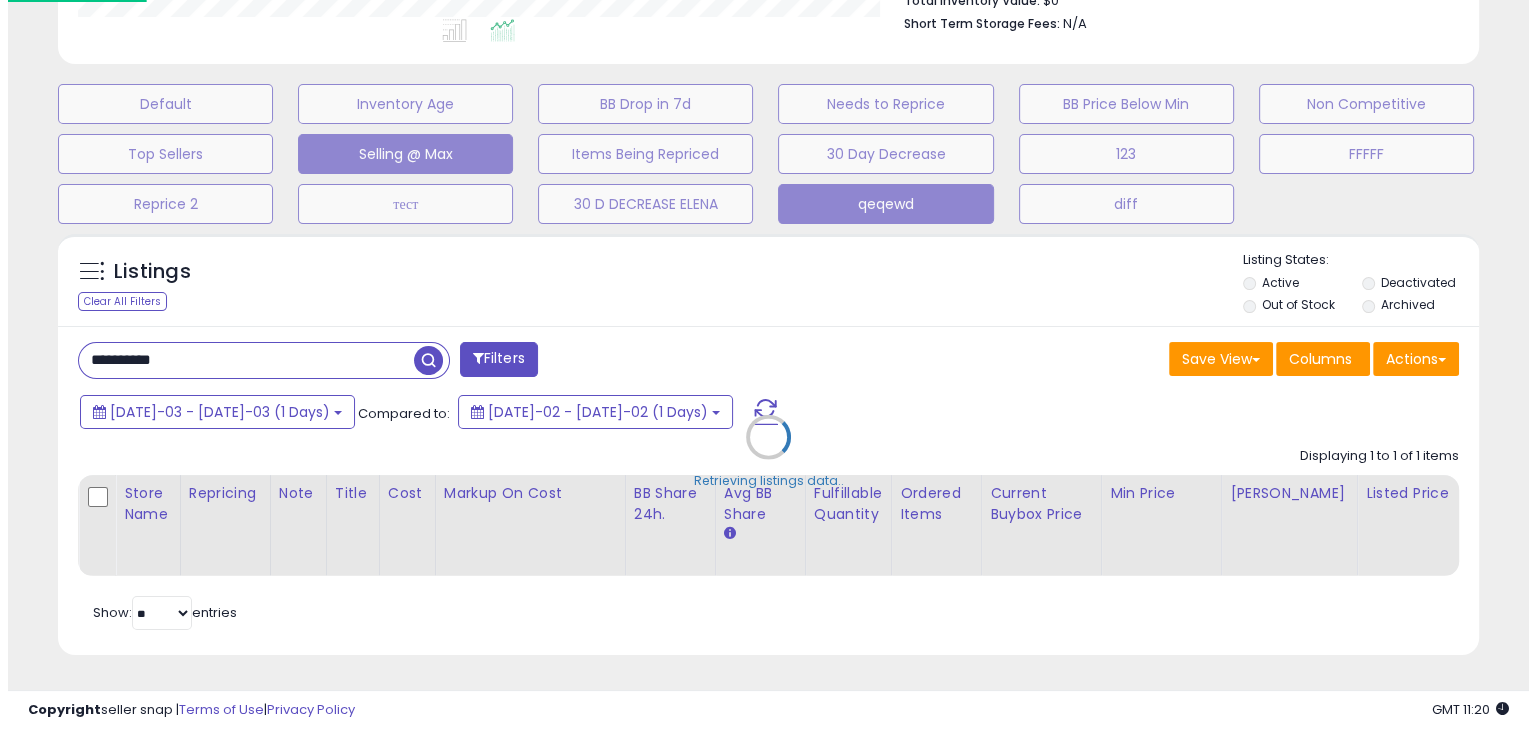 scroll, scrollTop: 560, scrollLeft: 0, axis: vertical 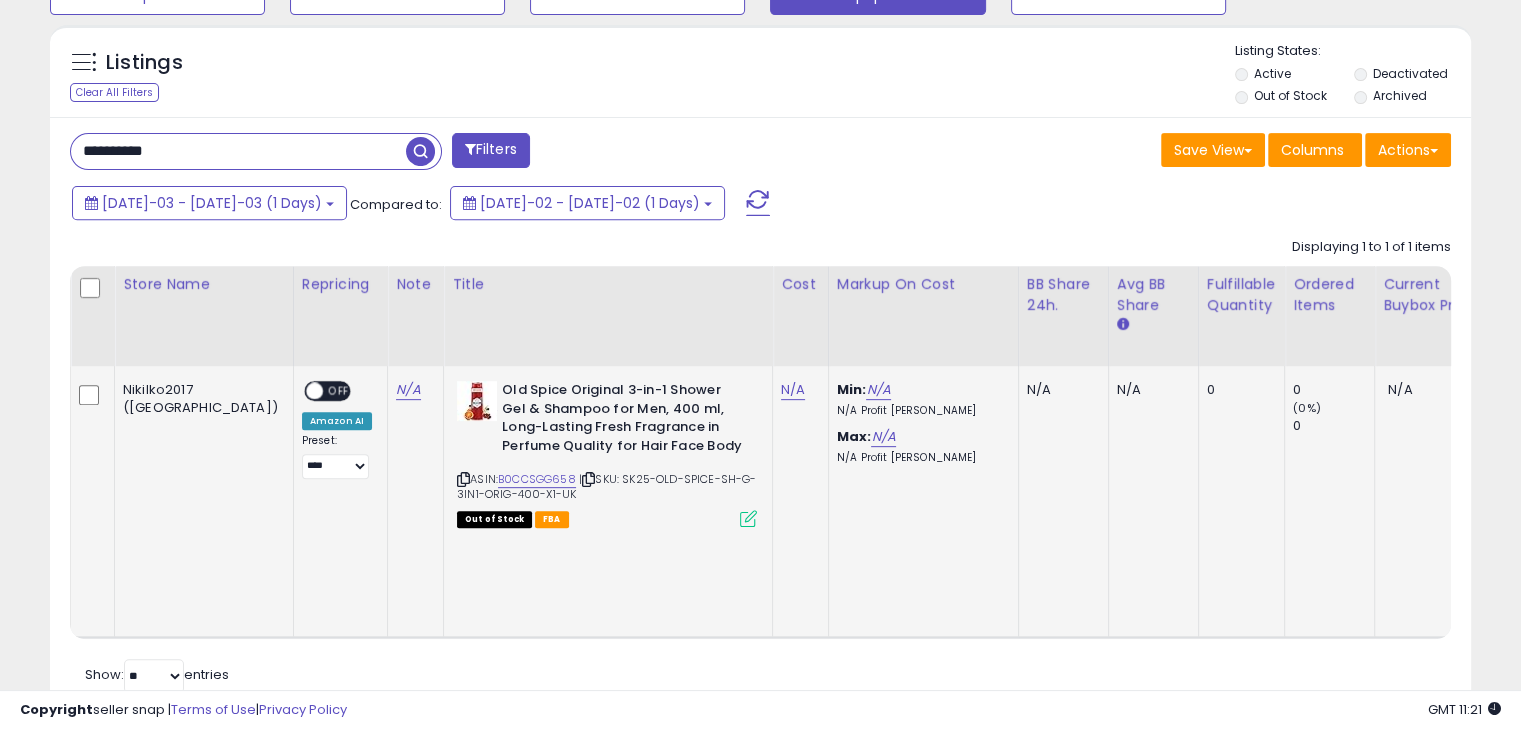 click on "|   SKU: SK25-OLD-SPICE-SH-G-3IN1-ORIG-400-X1-UK" at bounding box center (607, 486) 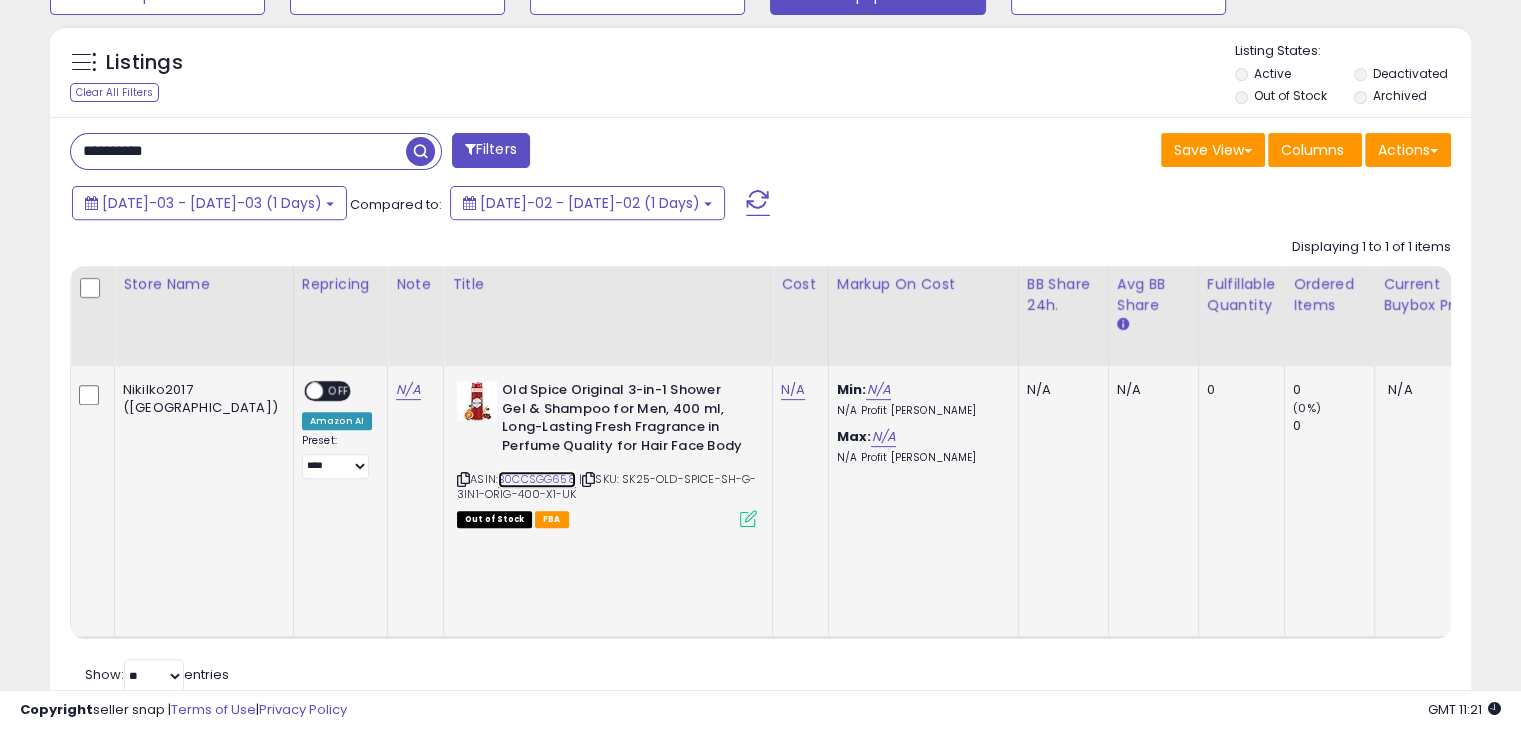 click on "B0CCSGG658" at bounding box center (537, 479) 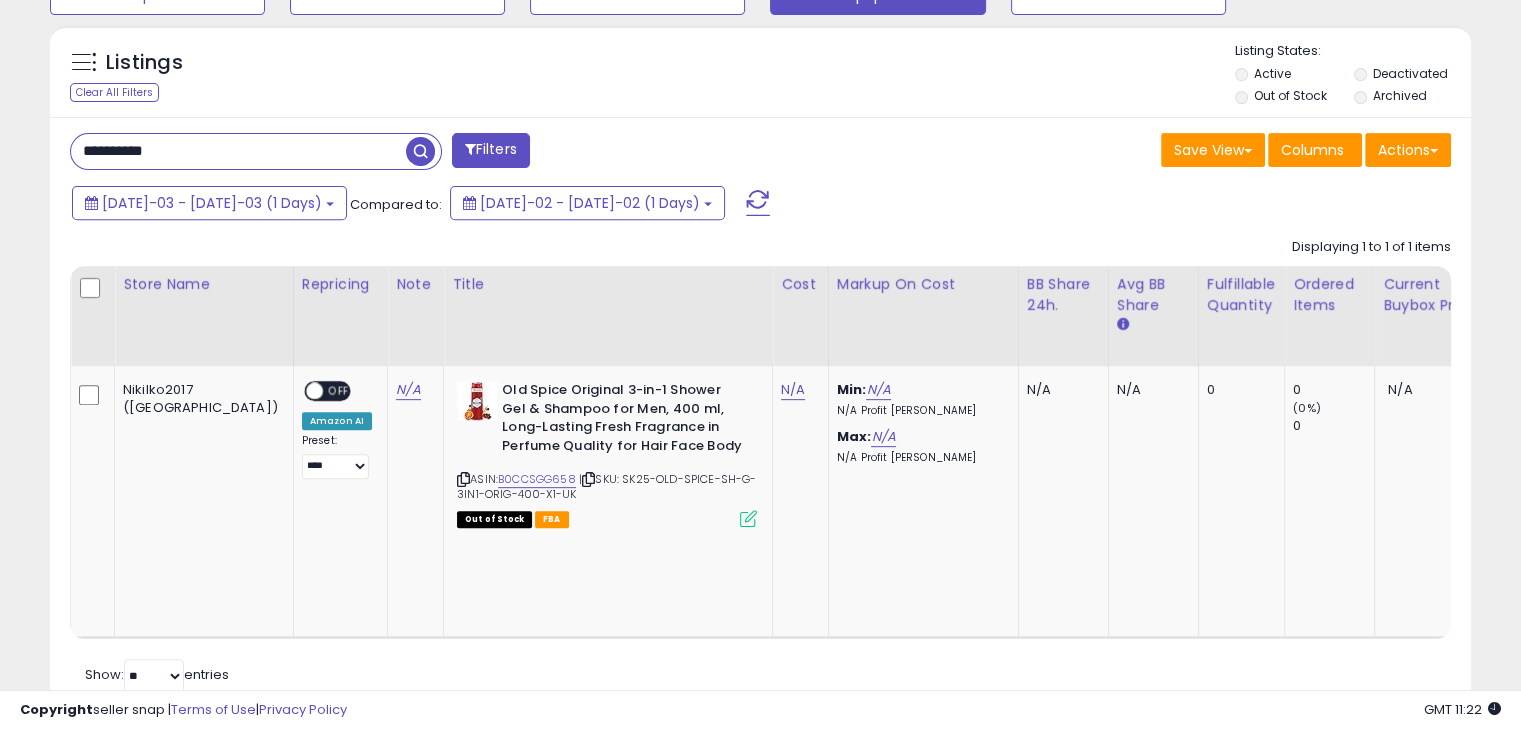 click on "**********" at bounding box center [238, 151] 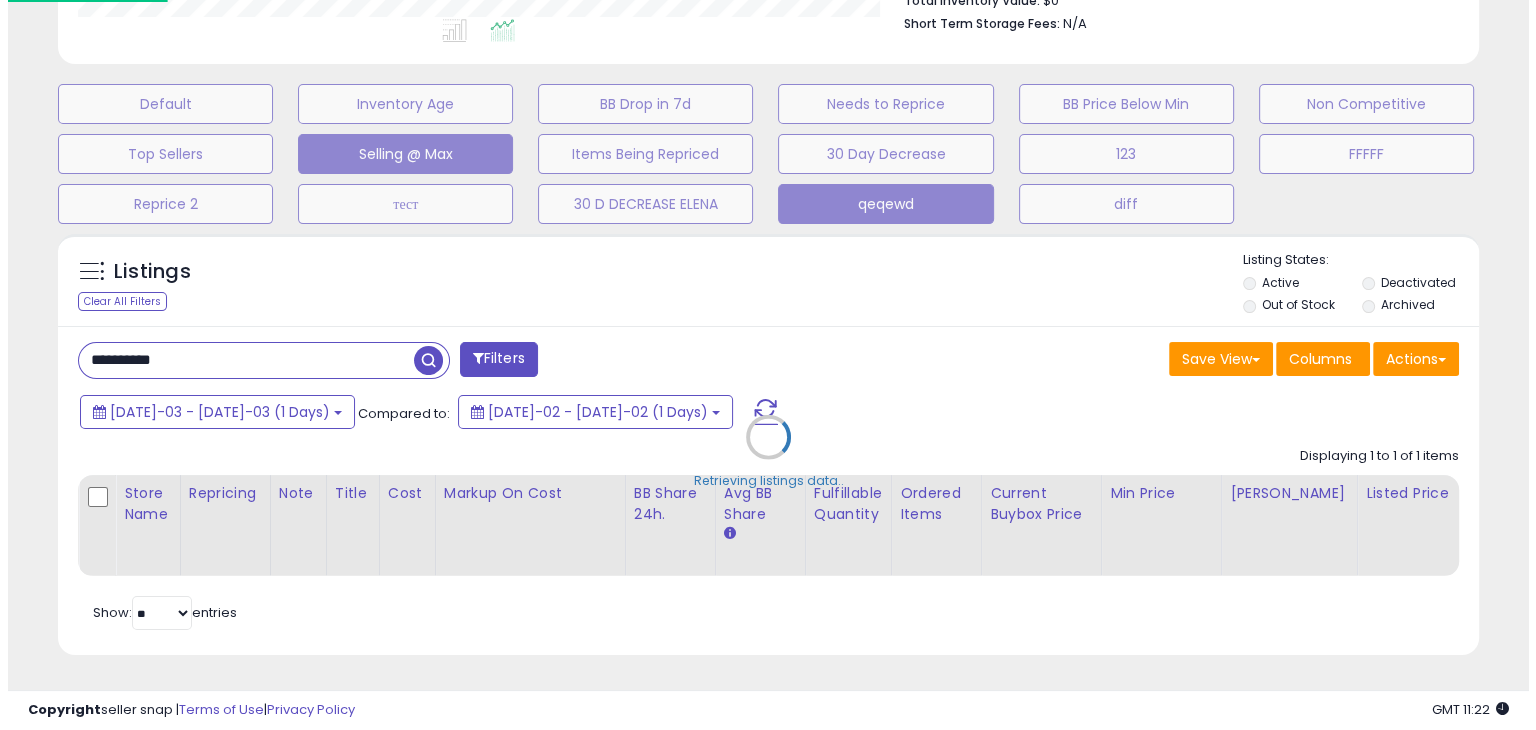 scroll, scrollTop: 560, scrollLeft: 0, axis: vertical 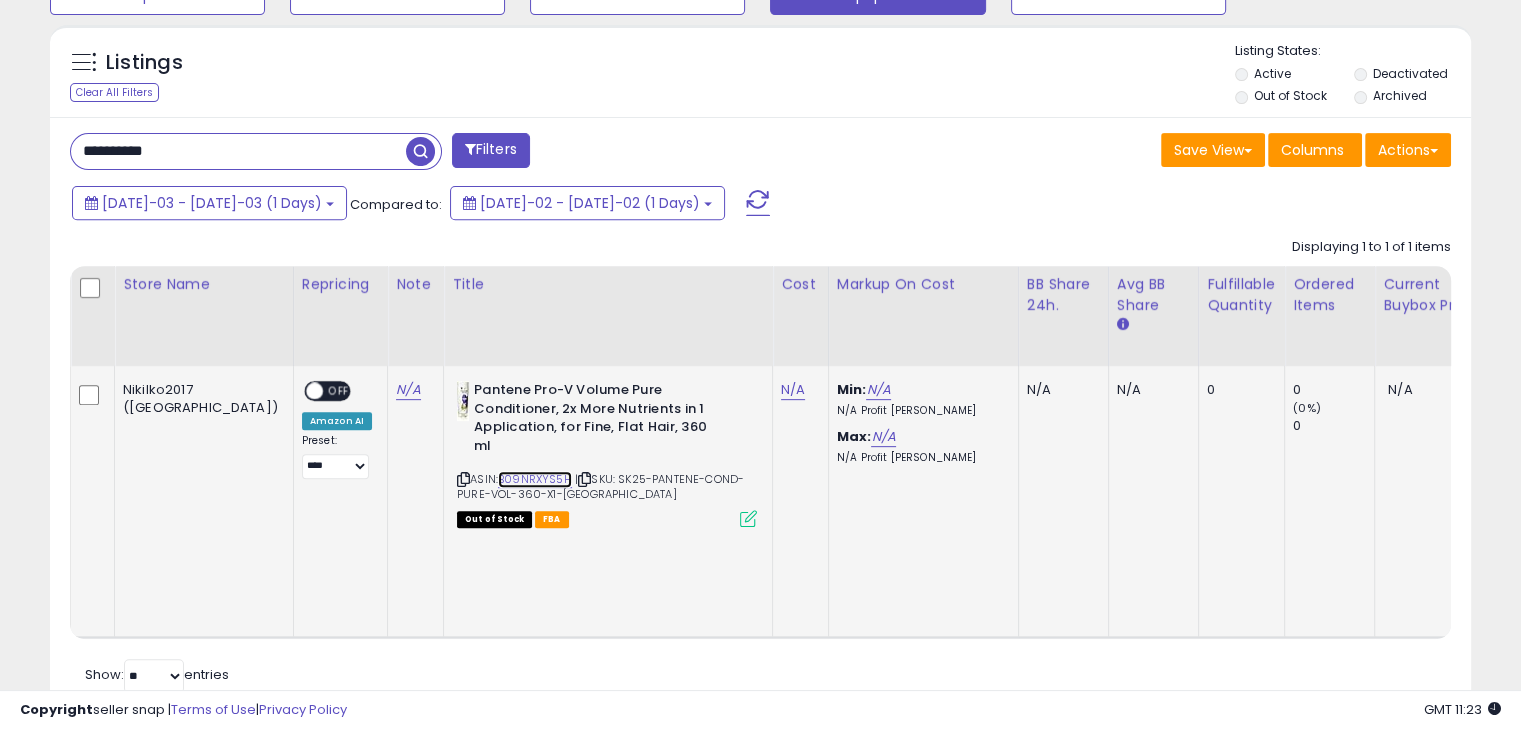 click on "B09NRXYS5H" at bounding box center (535, 479) 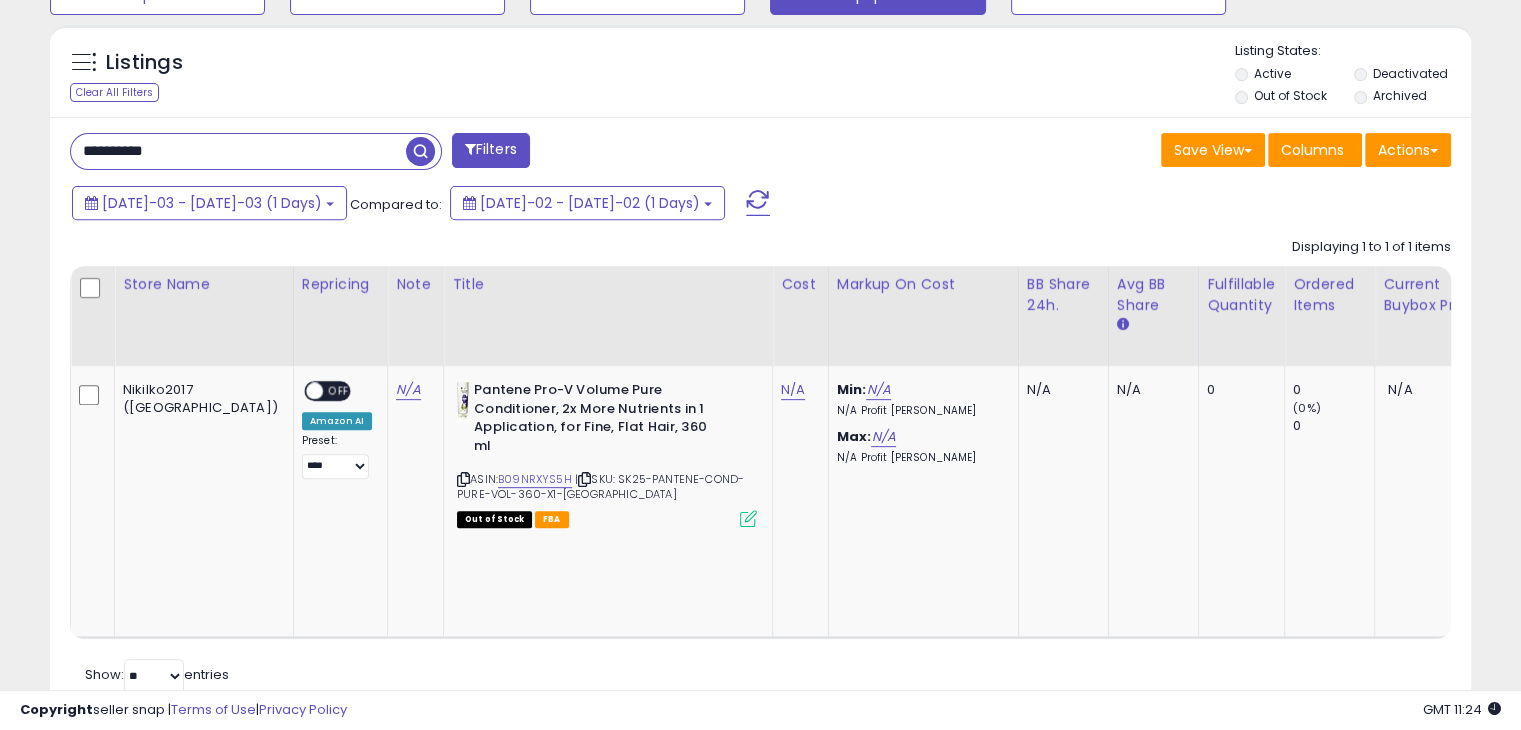 click on "**********" at bounding box center [238, 151] 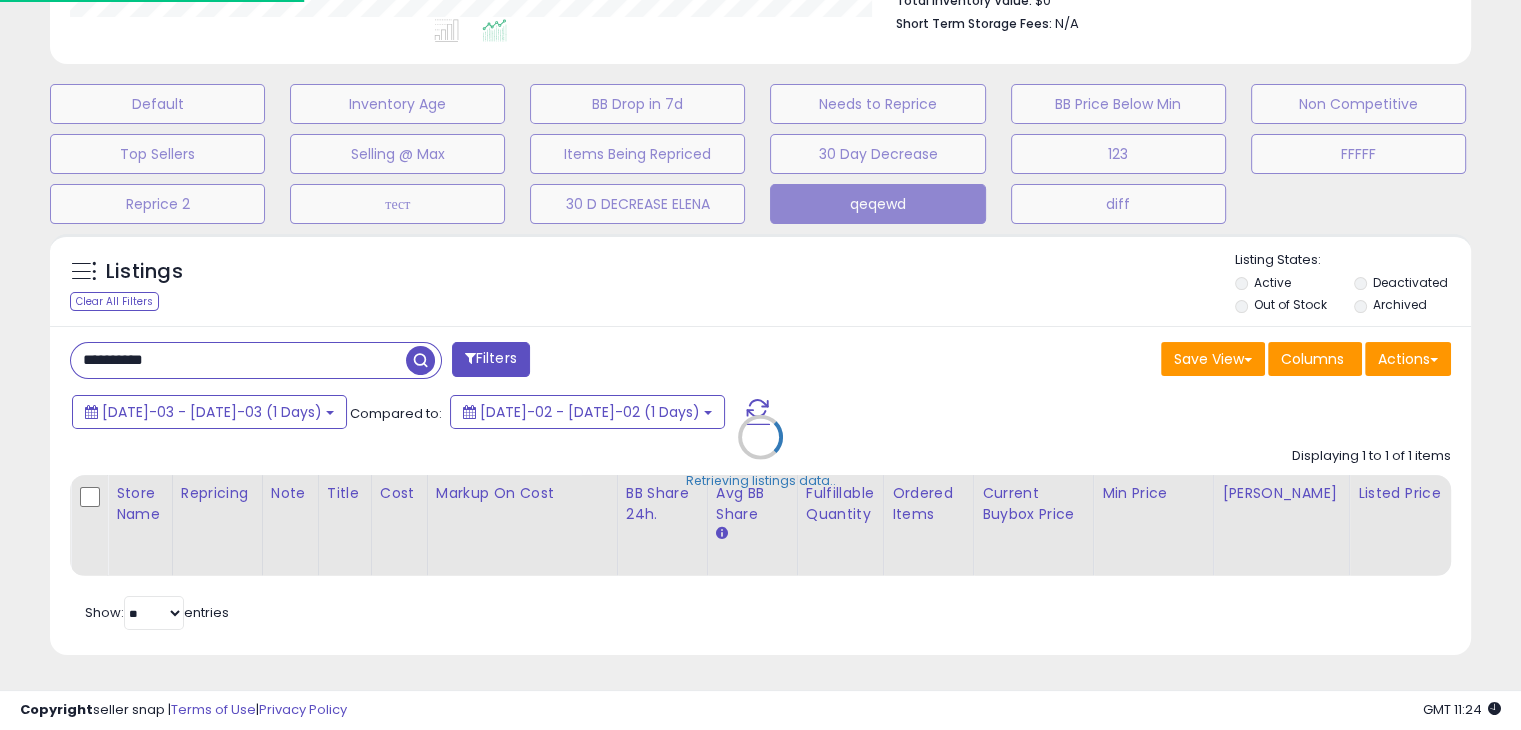 scroll, scrollTop: 999589, scrollLeft: 999168, axis: both 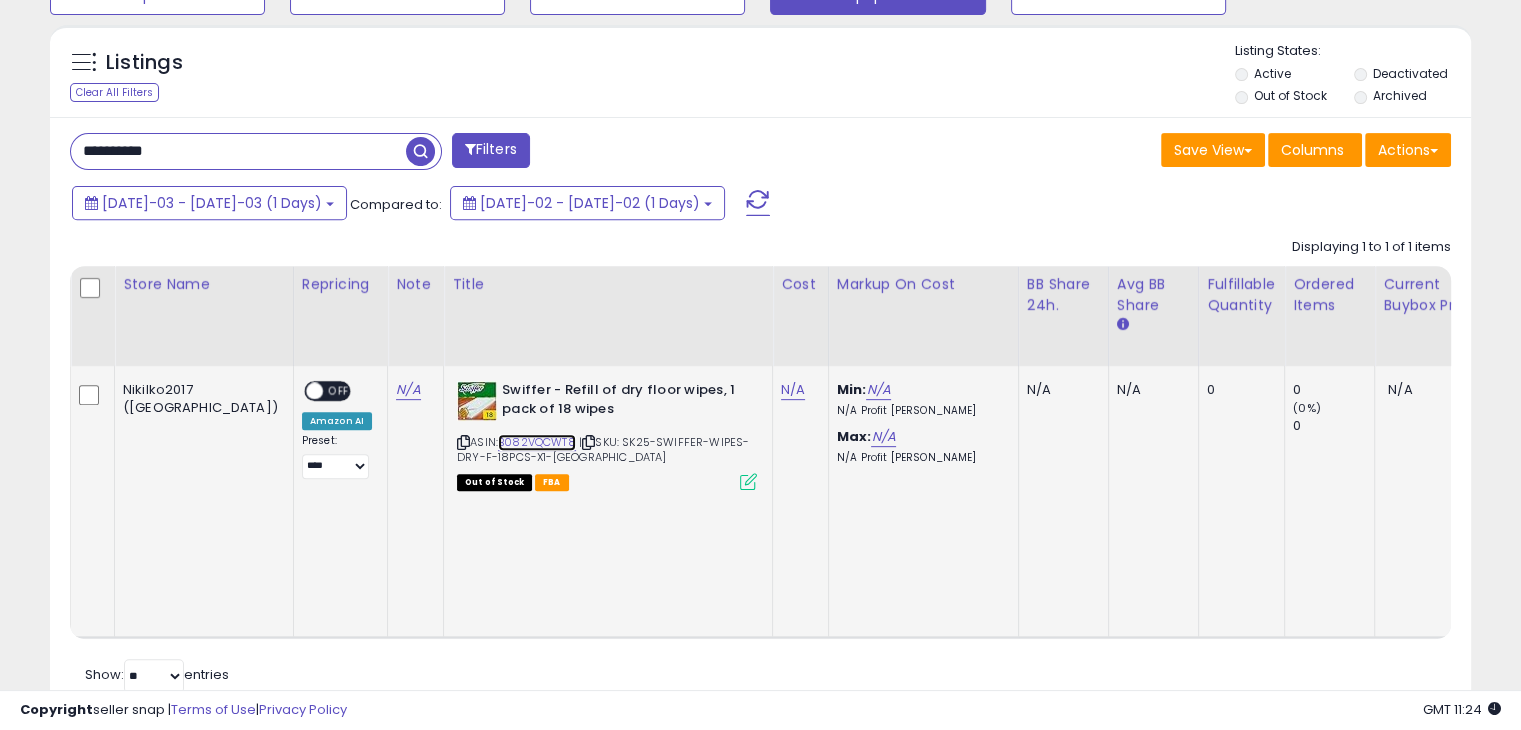 click on "B082VQCWT8" at bounding box center (537, 442) 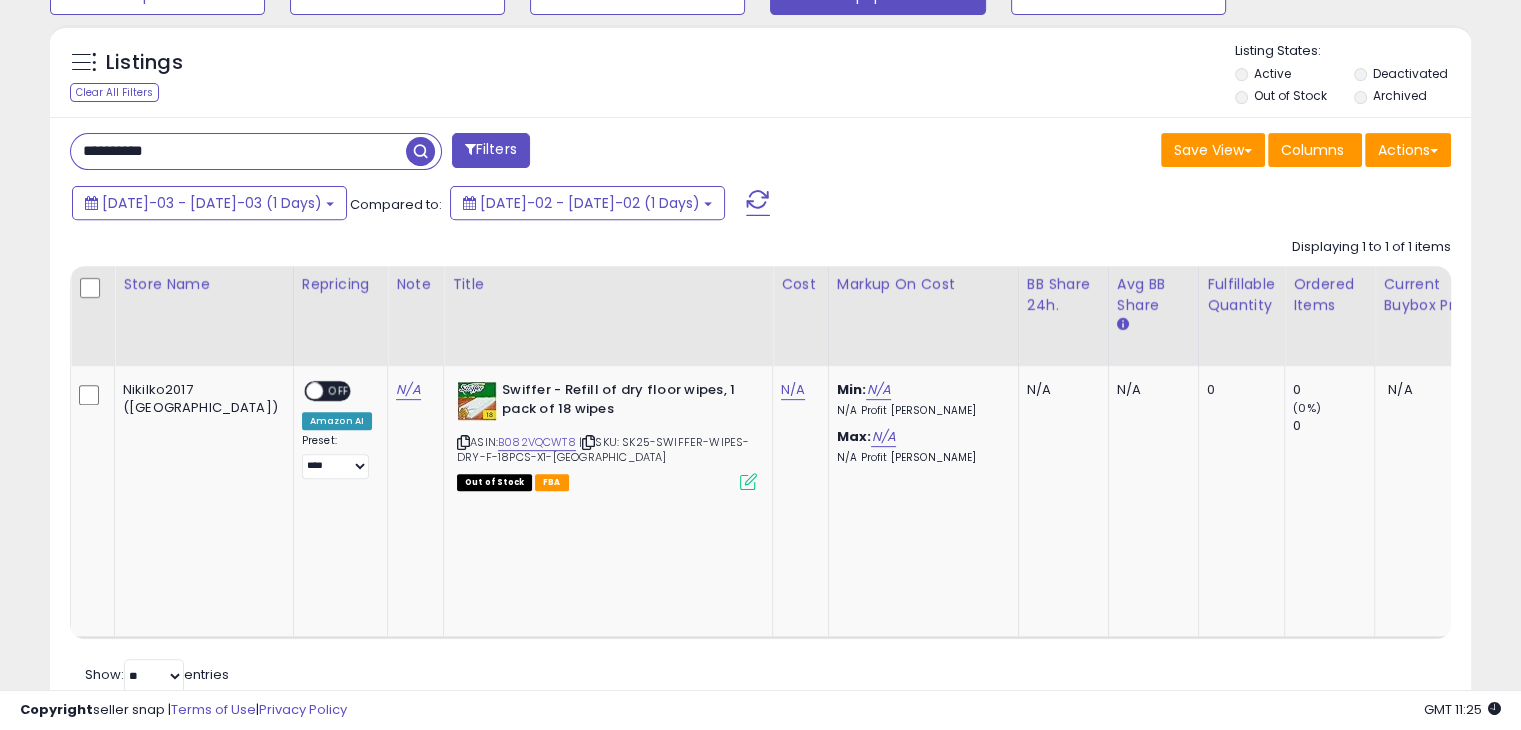 click on "**********" at bounding box center (238, 151) 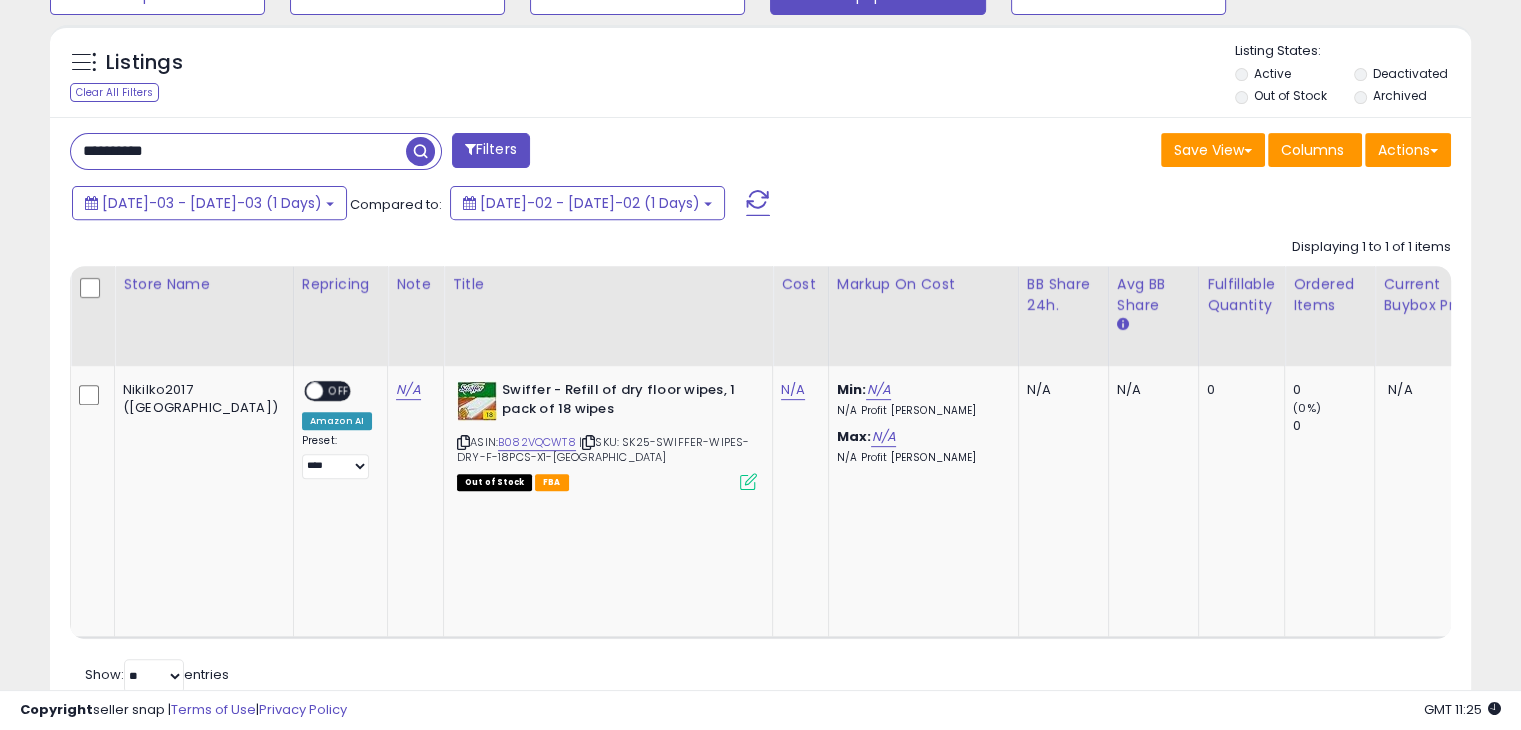 paste 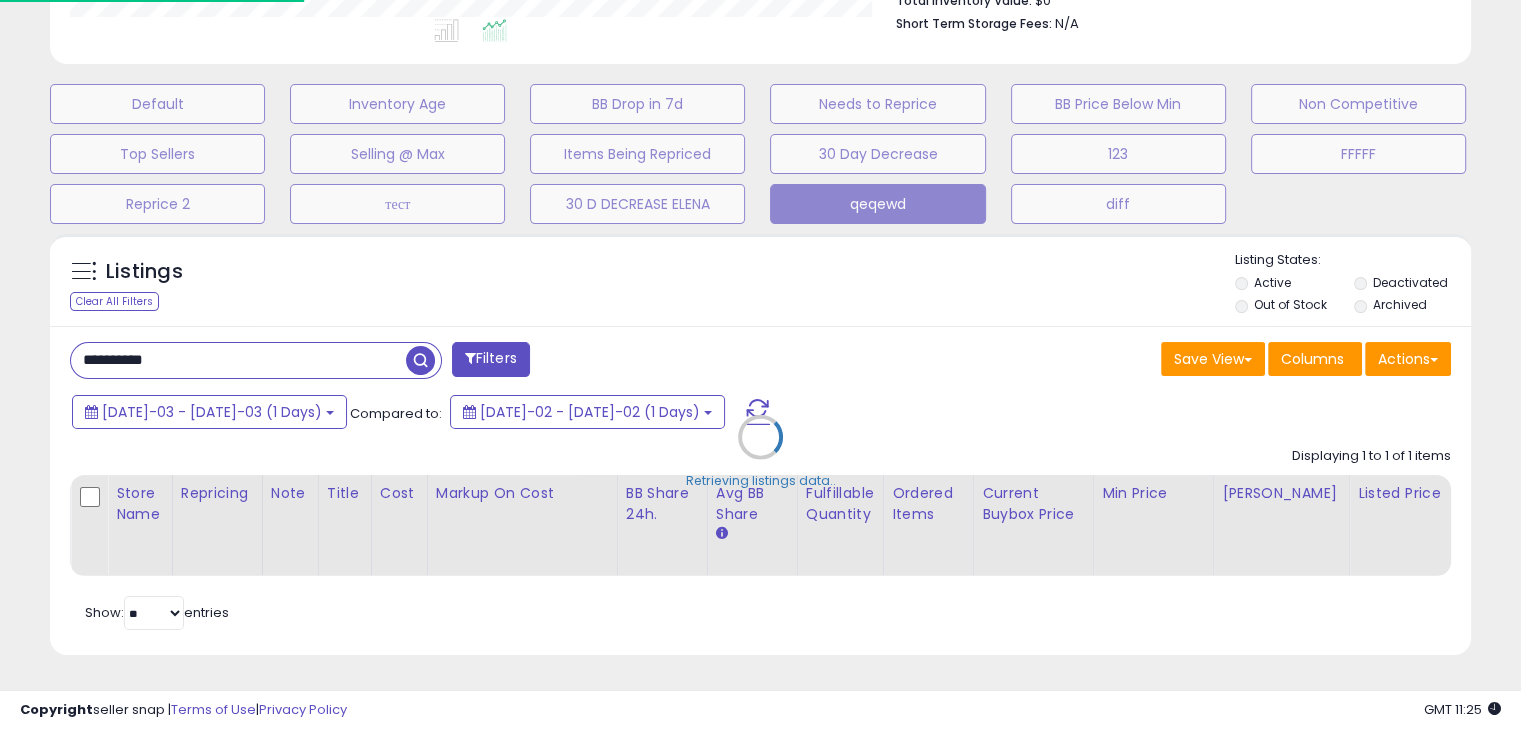 scroll, scrollTop: 999589, scrollLeft: 999168, axis: both 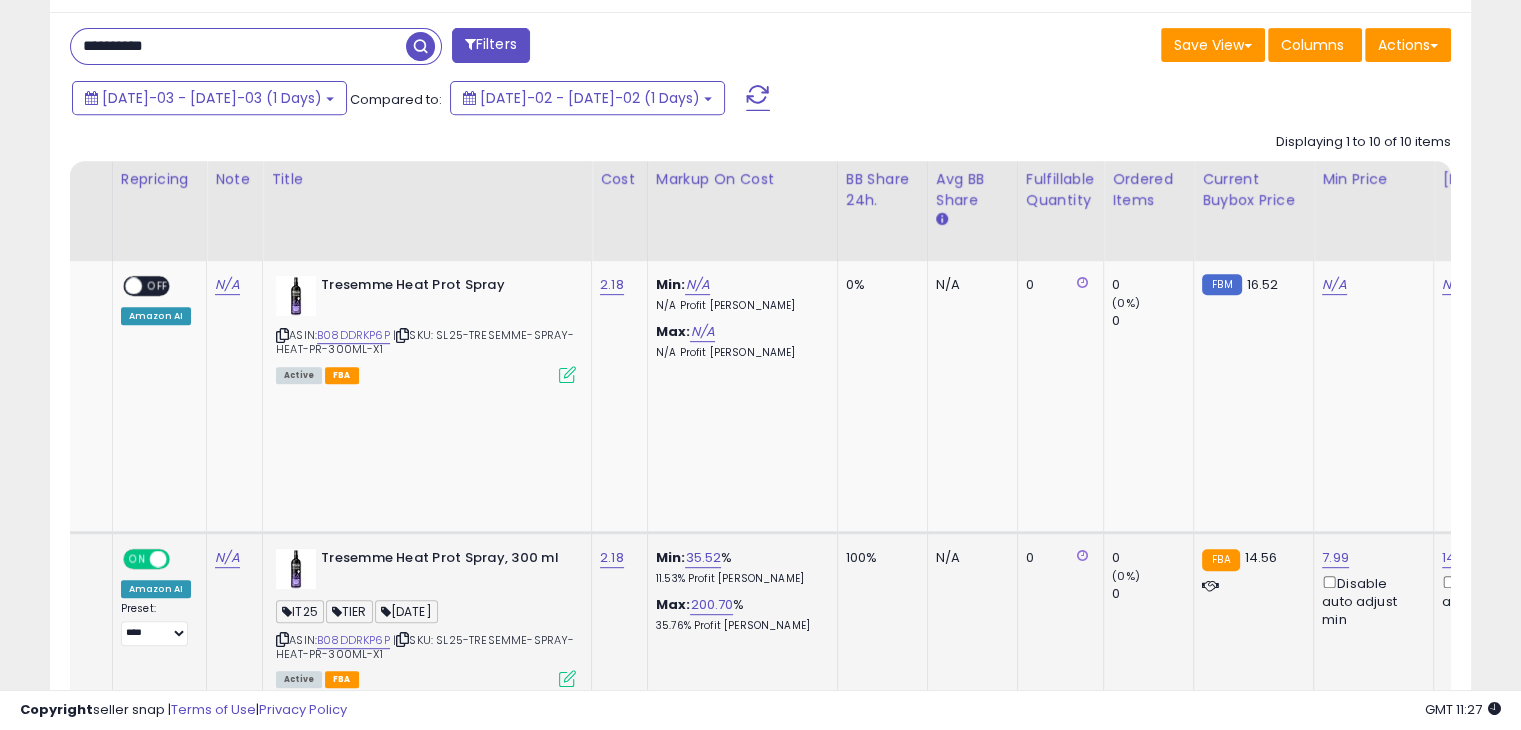 click at bounding box center [567, 678] 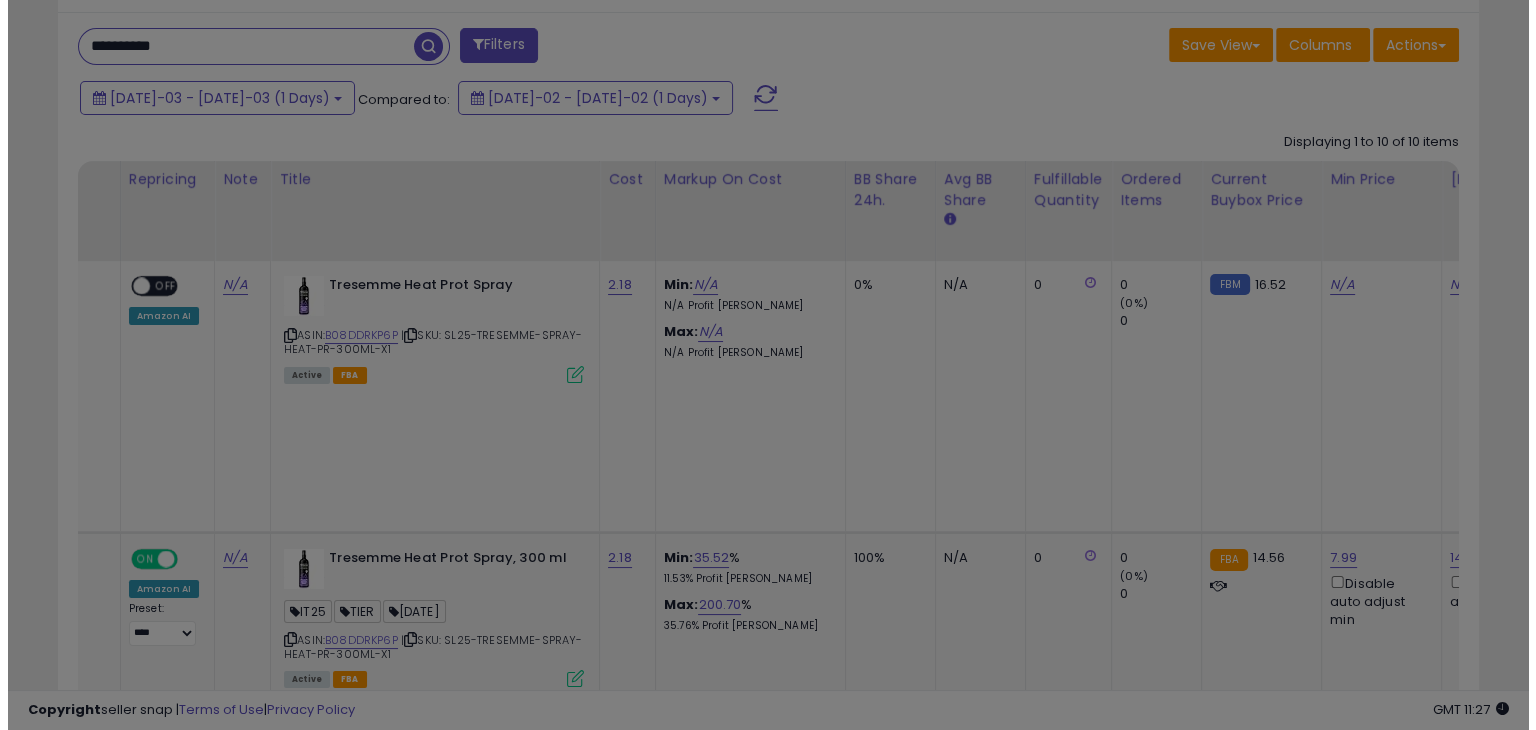 scroll, scrollTop: 999589, scrollLeft: 999168, axis: both 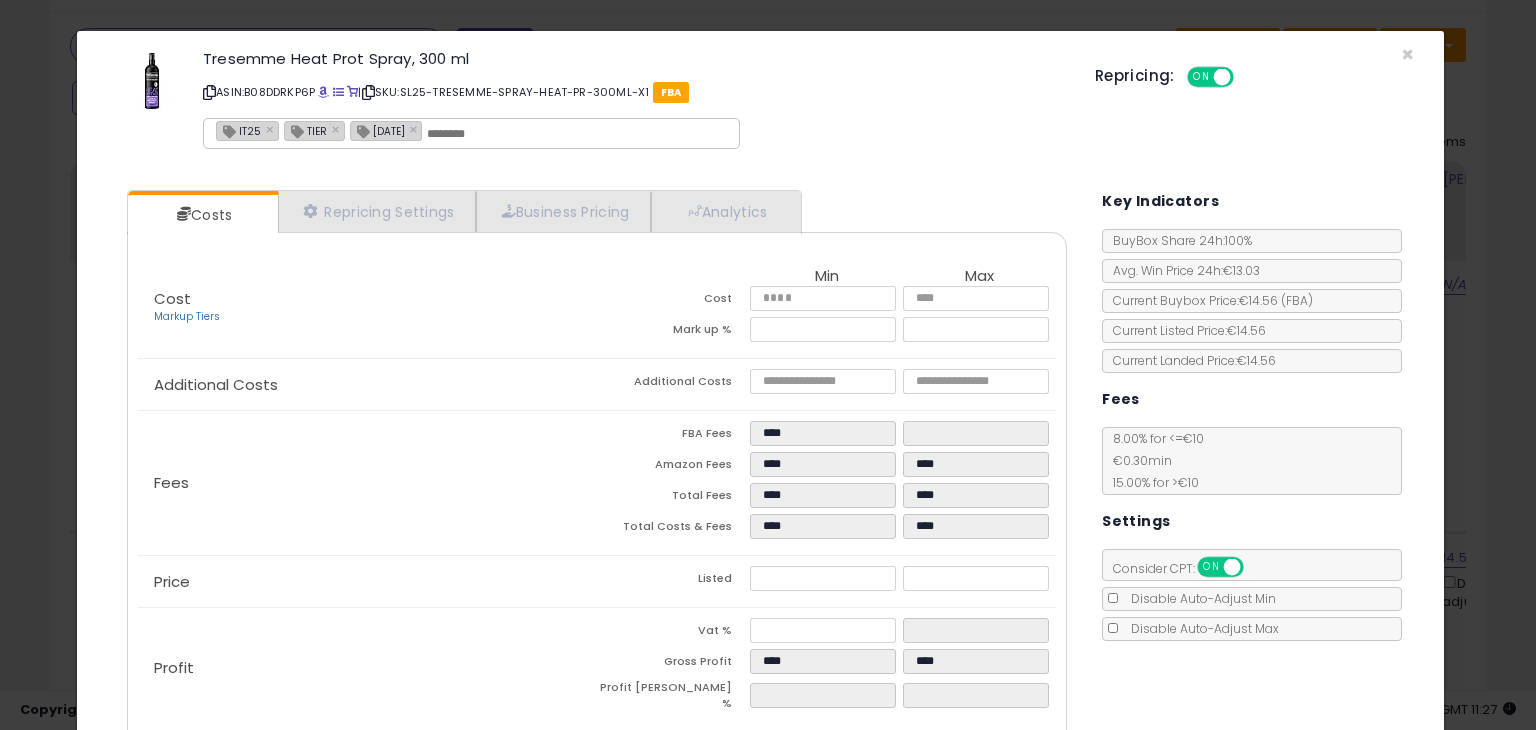 click on "× Close
Tresemme Heat Prot Spray, 300 ml
ASIN:  B08DDRKP6P
|
SKU:  SL25-TRESEMME-SPRAY-HEAT-PR-300ML-X1
FBA
IT25 × TIER × [DATE] ×
Repricing:
ON   OFF
**" 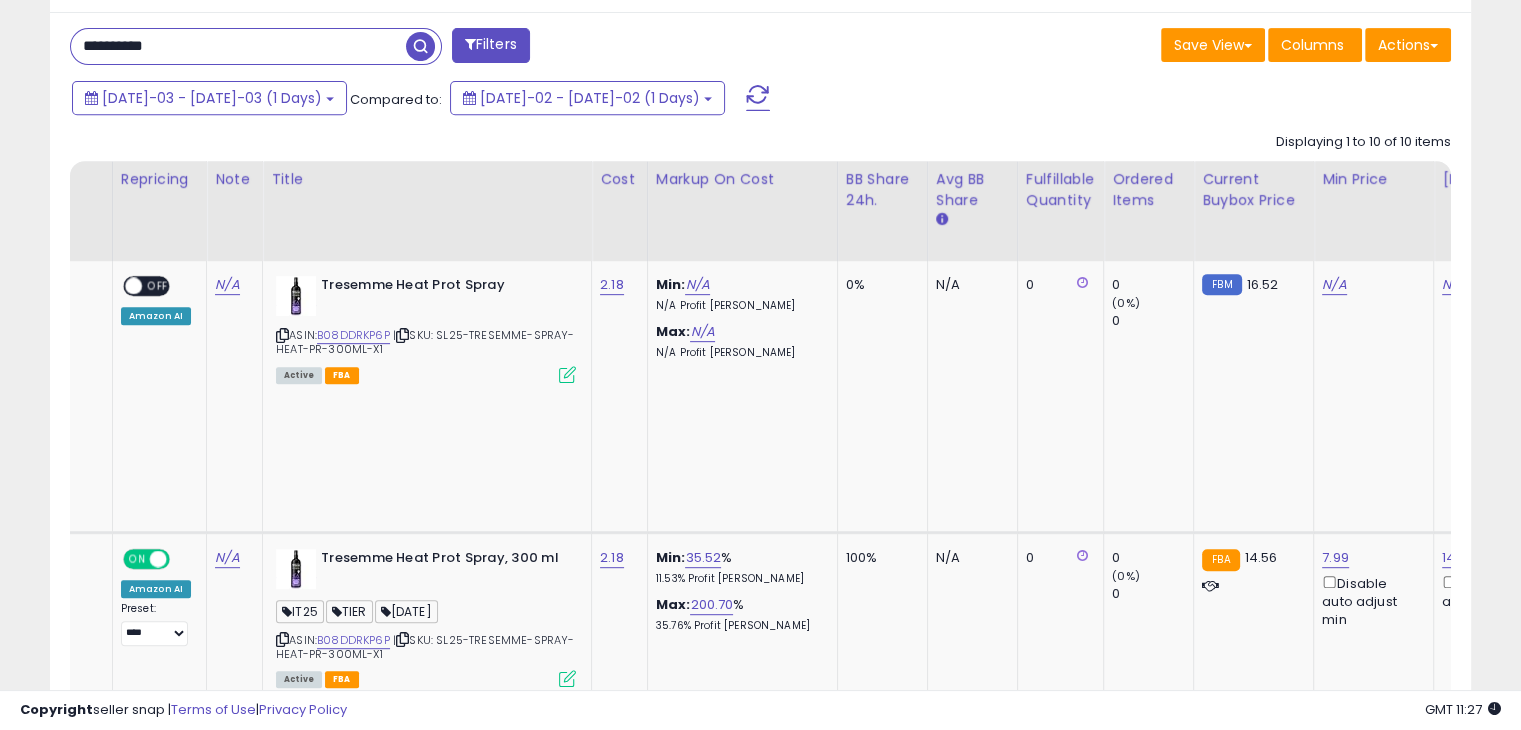 scroll, scrollTop: 409, scrollLeft: 822, axis: both 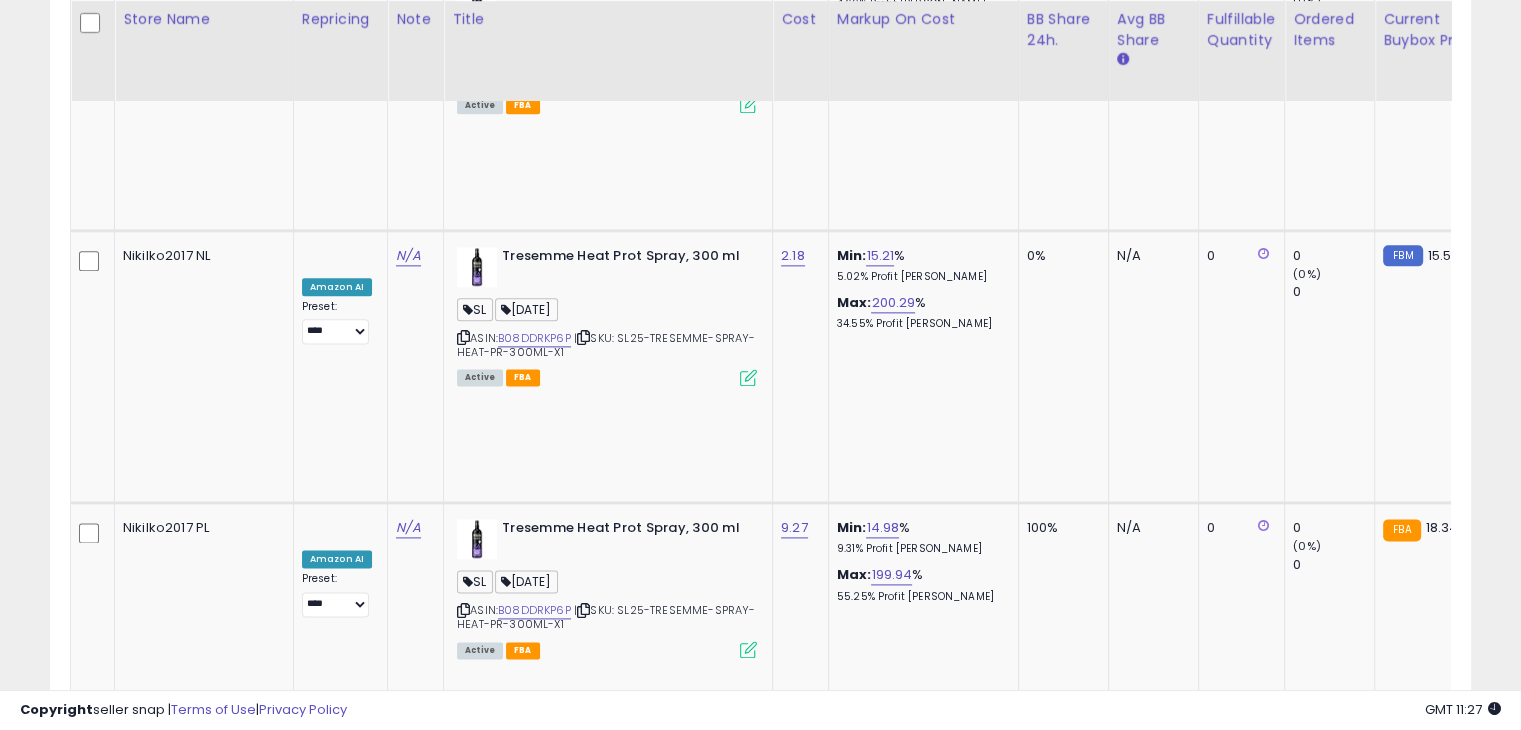 click on "B08DDRKP6P" at bounding box center (534, 1162) 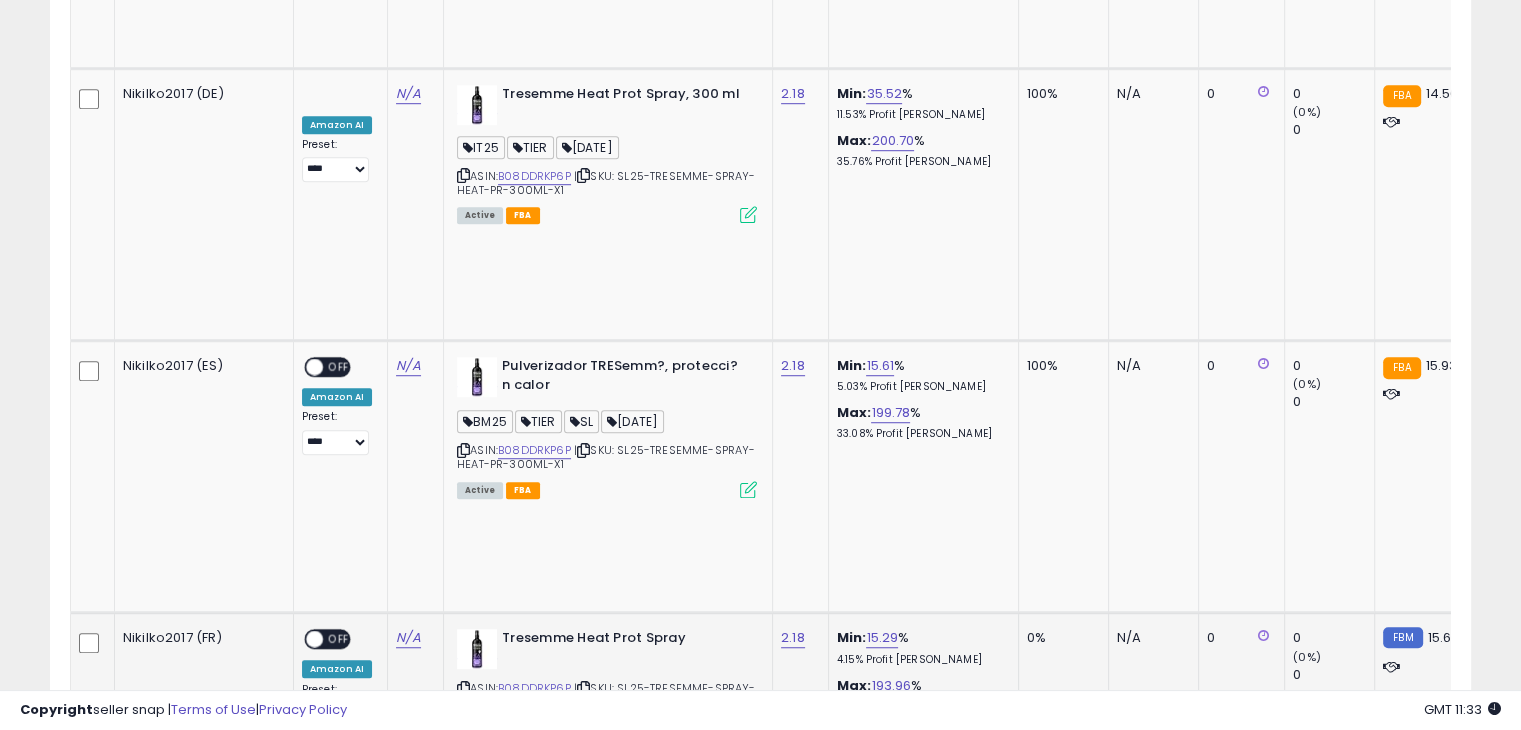 scroll, scrollTop: 724, scrollLeft: 0, axis: vertical 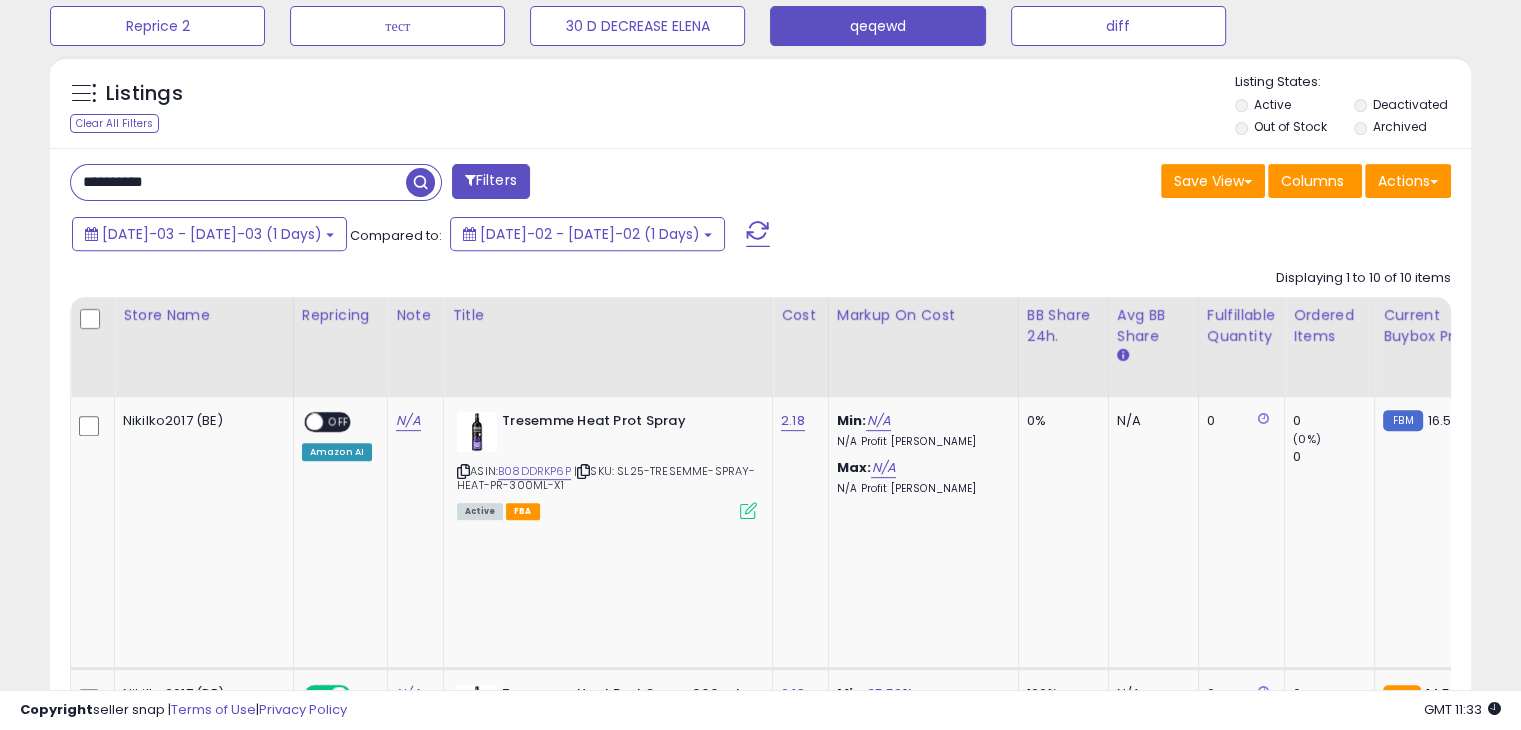 click on "**********" at bounding box center (238, 182) 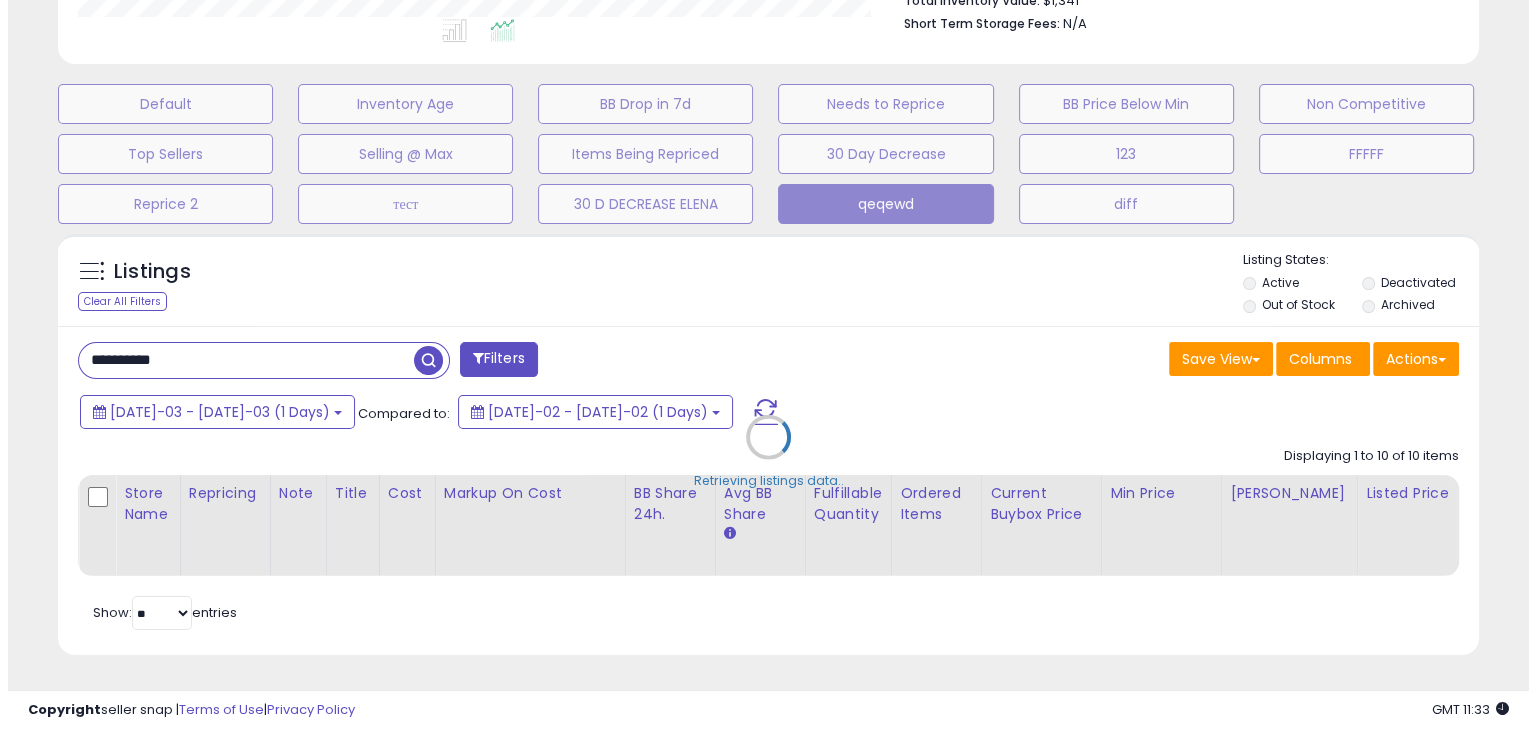 scroll, scrollTop: 560, scrollLeft: 0, axis: vertical 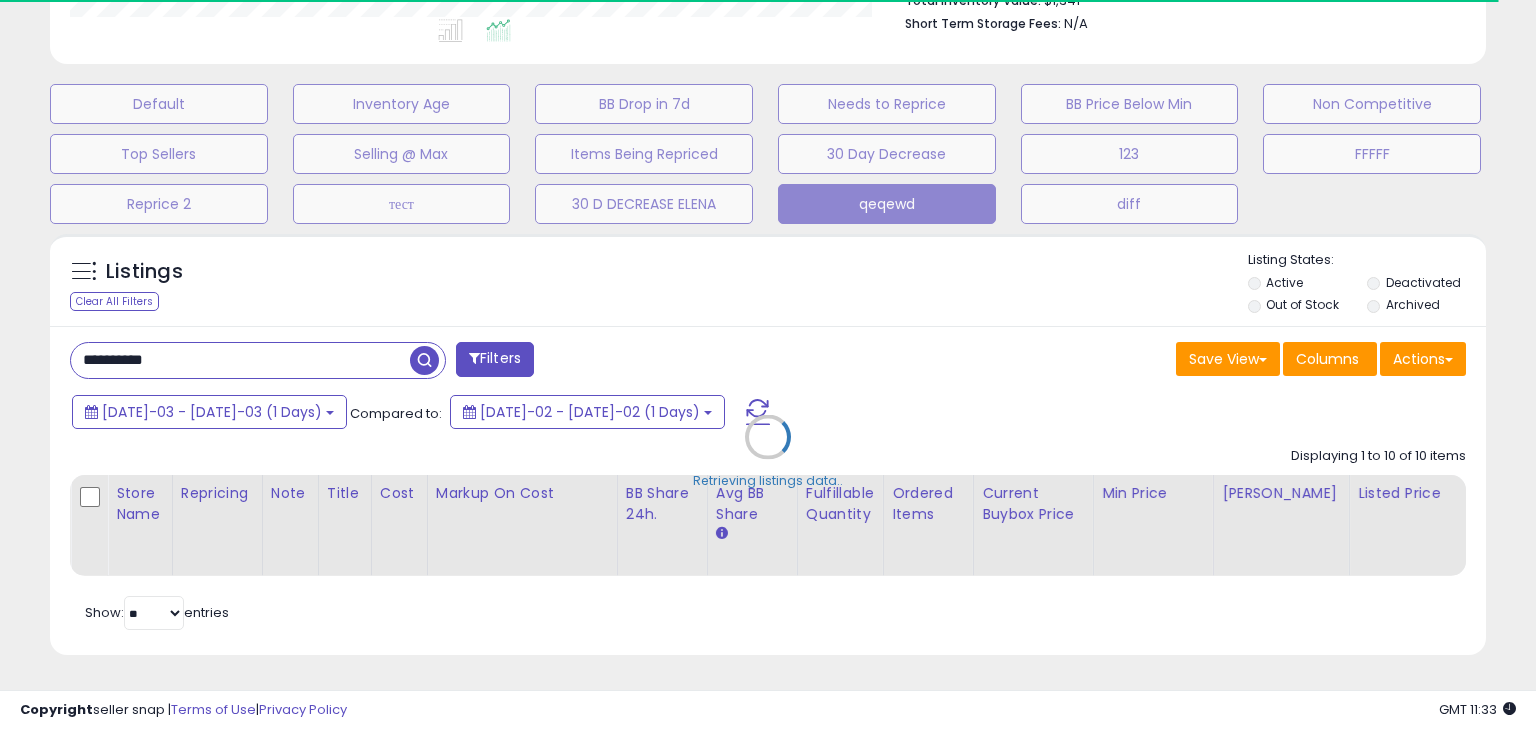 click on "**********" at bounding box center [768, 124] 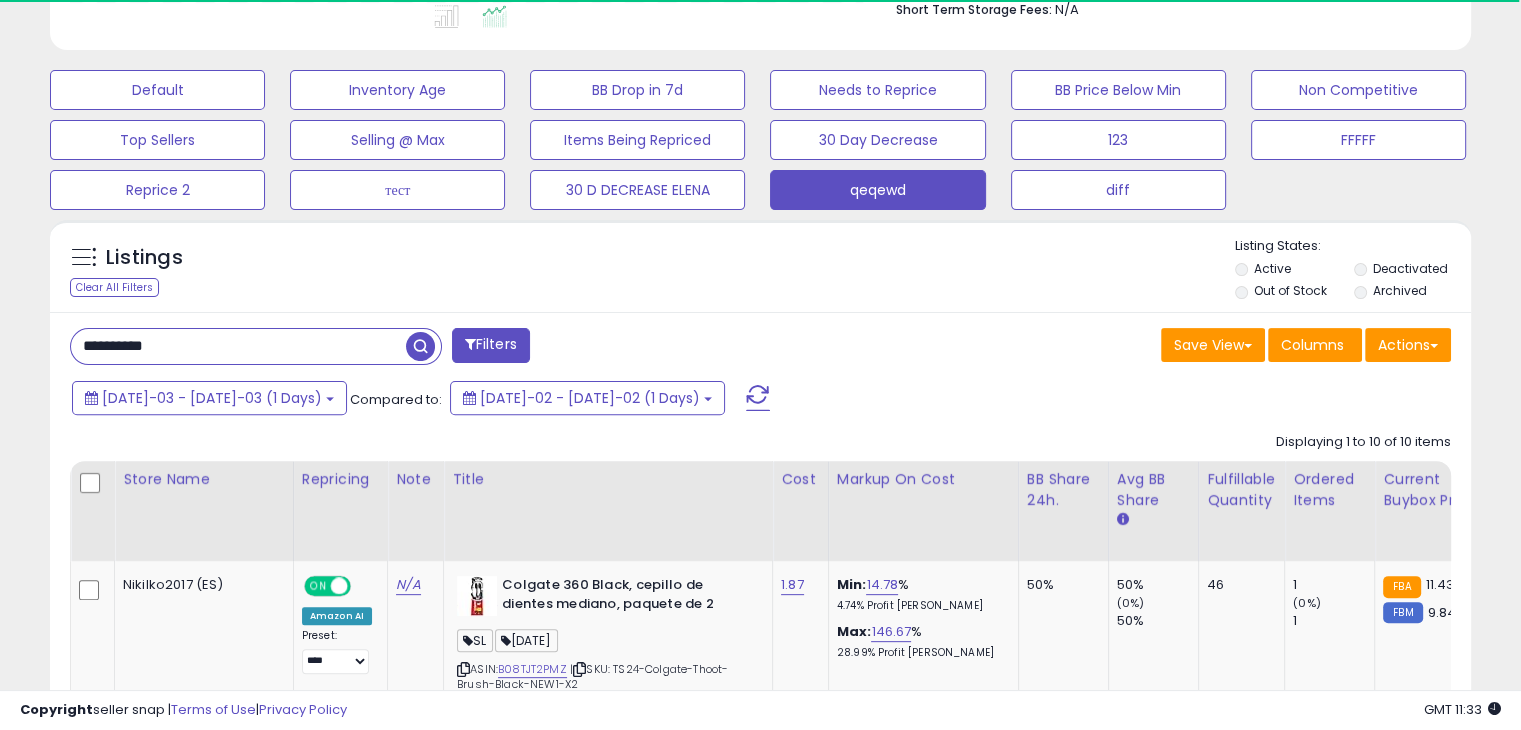 scroll, scrollTop: 409, scrollLeft: 822, axis: both 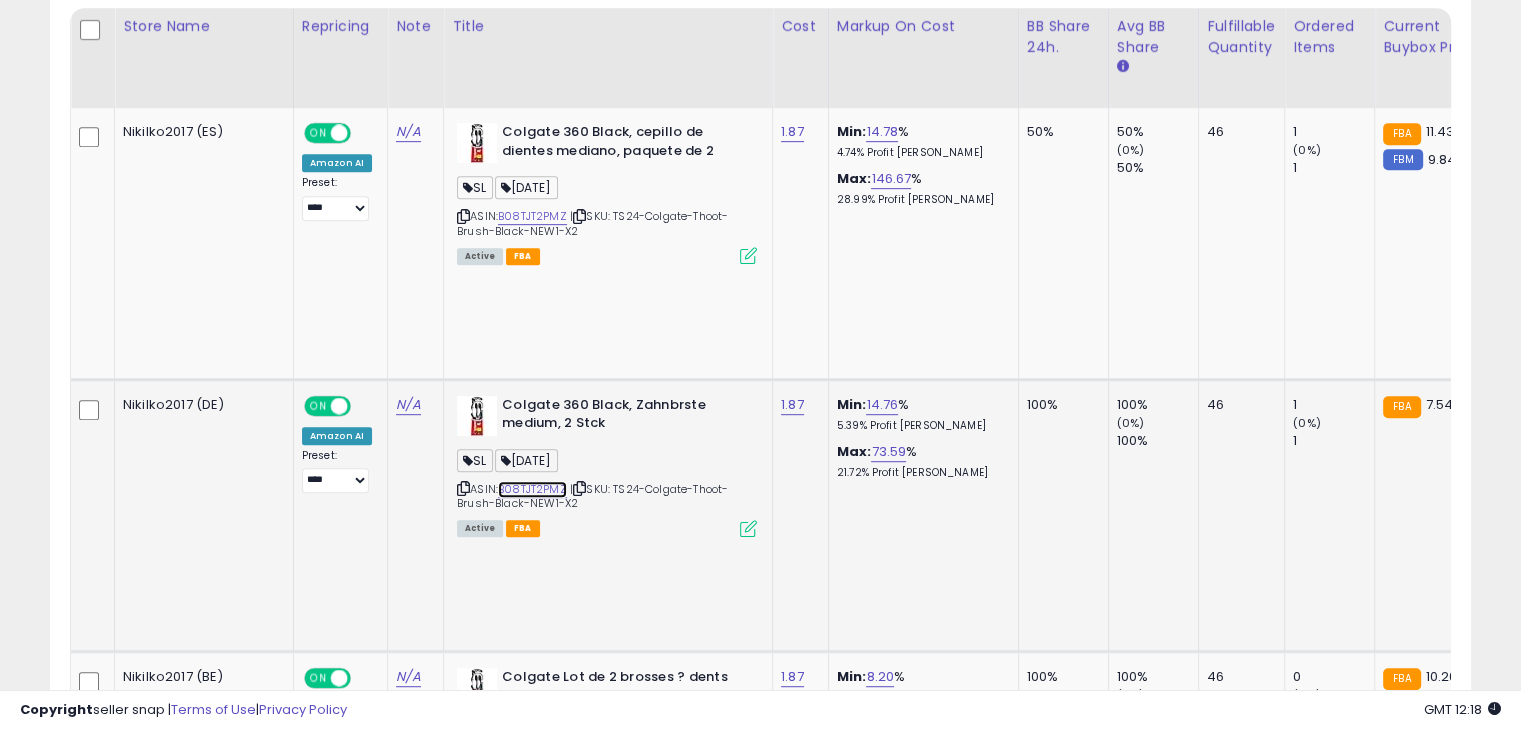 click on "B08TJT2PMZ" at bounding box center [532, 489] 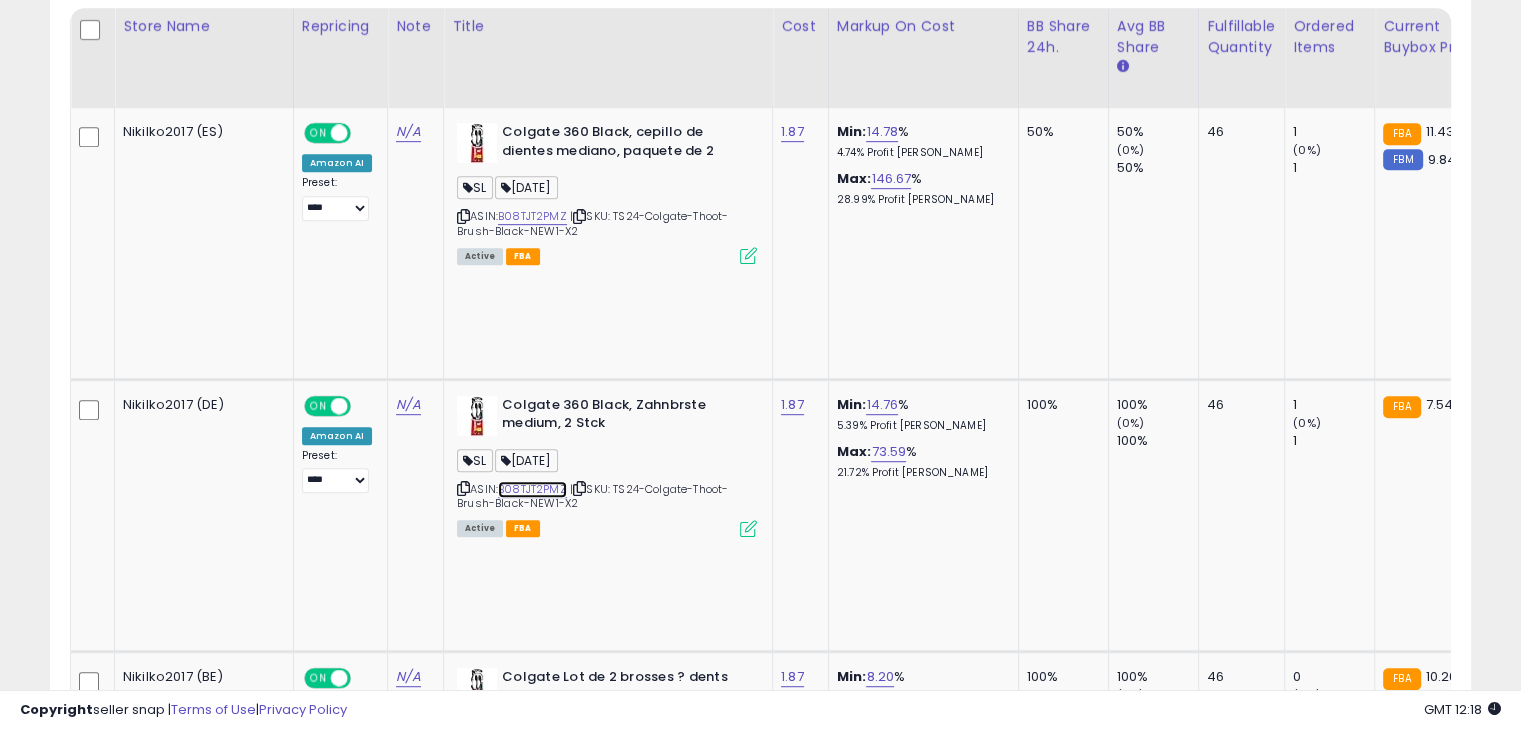 scroll, scrollTop: 713, scrollLeft: 0, axis: vertical 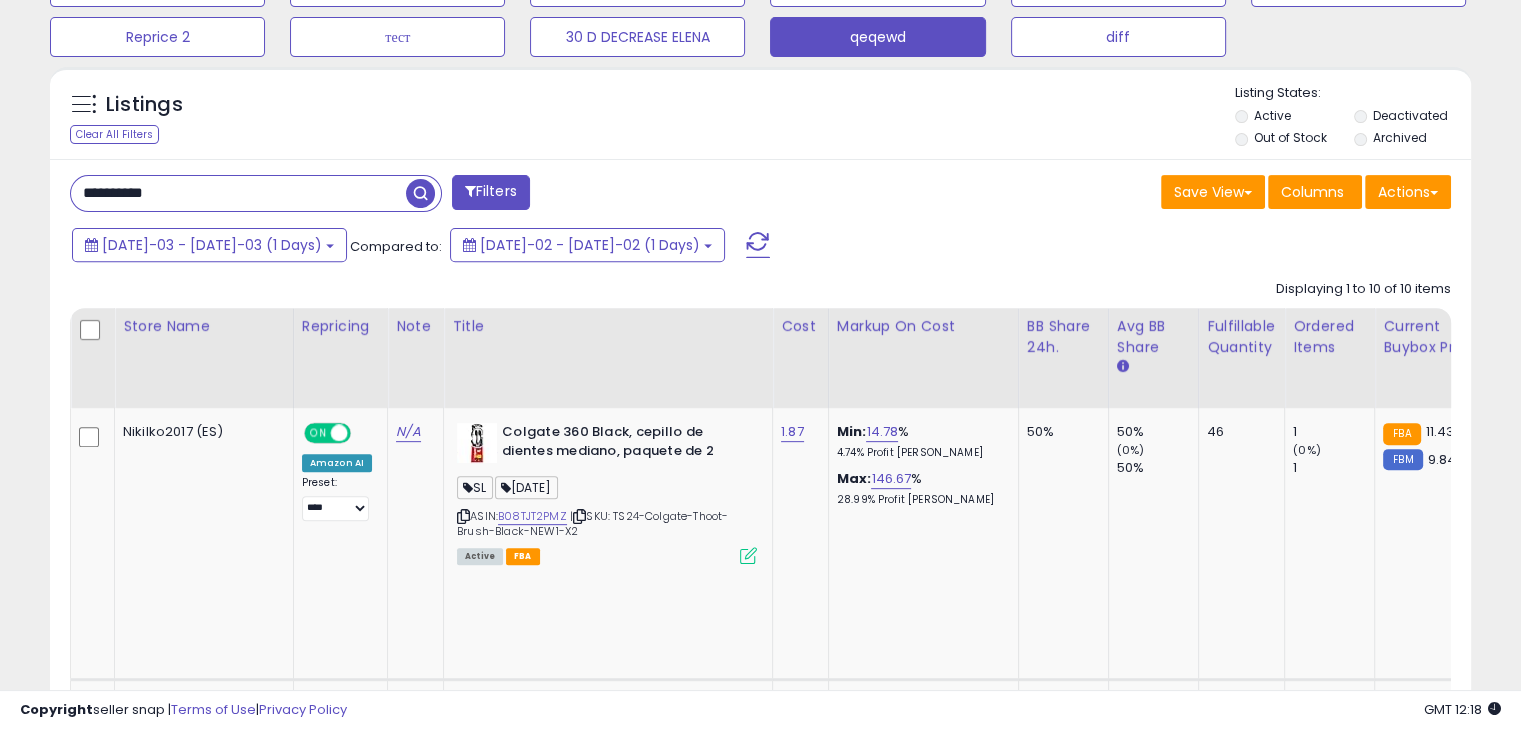 click on "**********" at bounding box center [760, 1685] 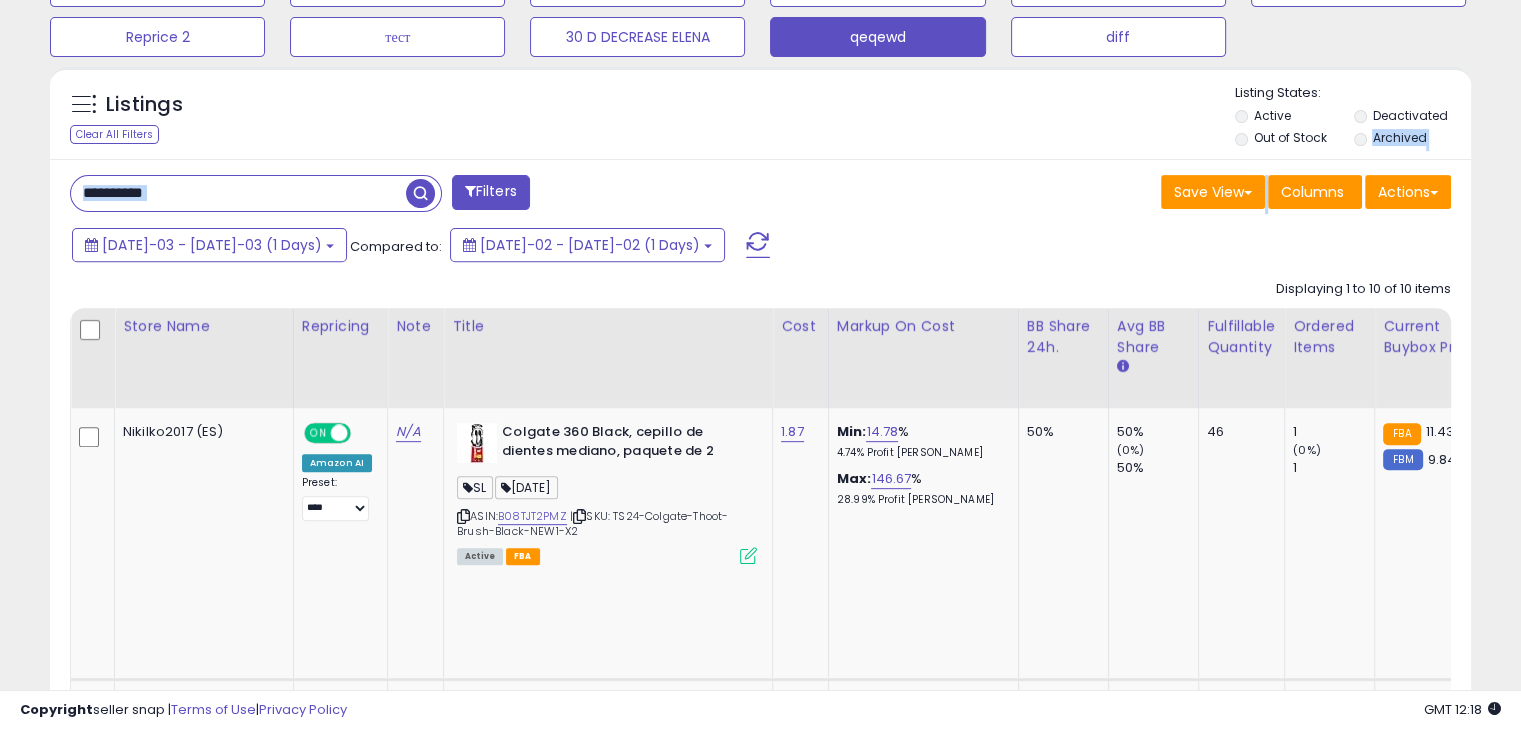 drag, startPoint x: 252, startPoint y: 197, endPoint x: 222, endPoint y: 189, distance: 31.04835 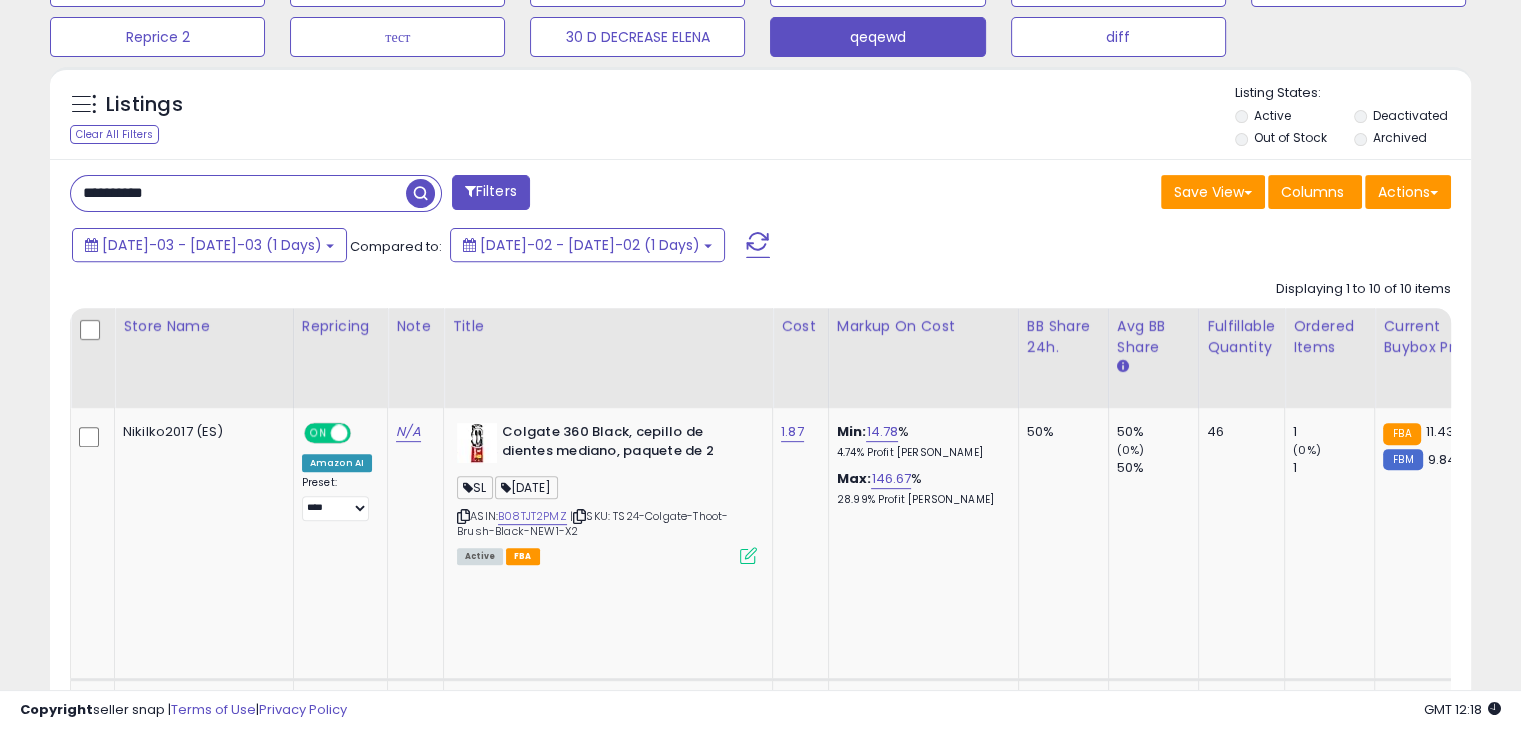 click on "**********" at bounding box center (238, 193) 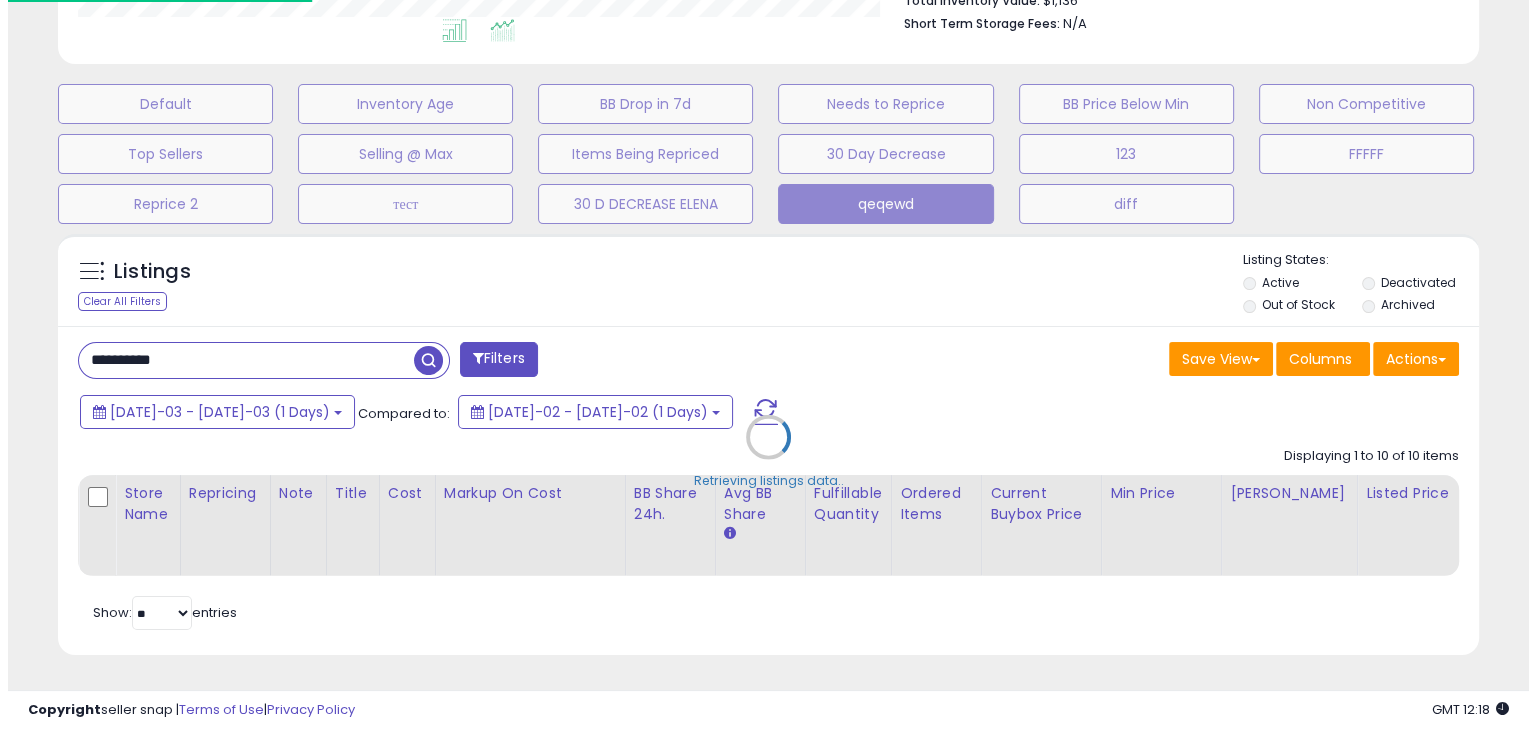 scroll, scrollTop: 560, scrollLeft: 0, axis: vertical 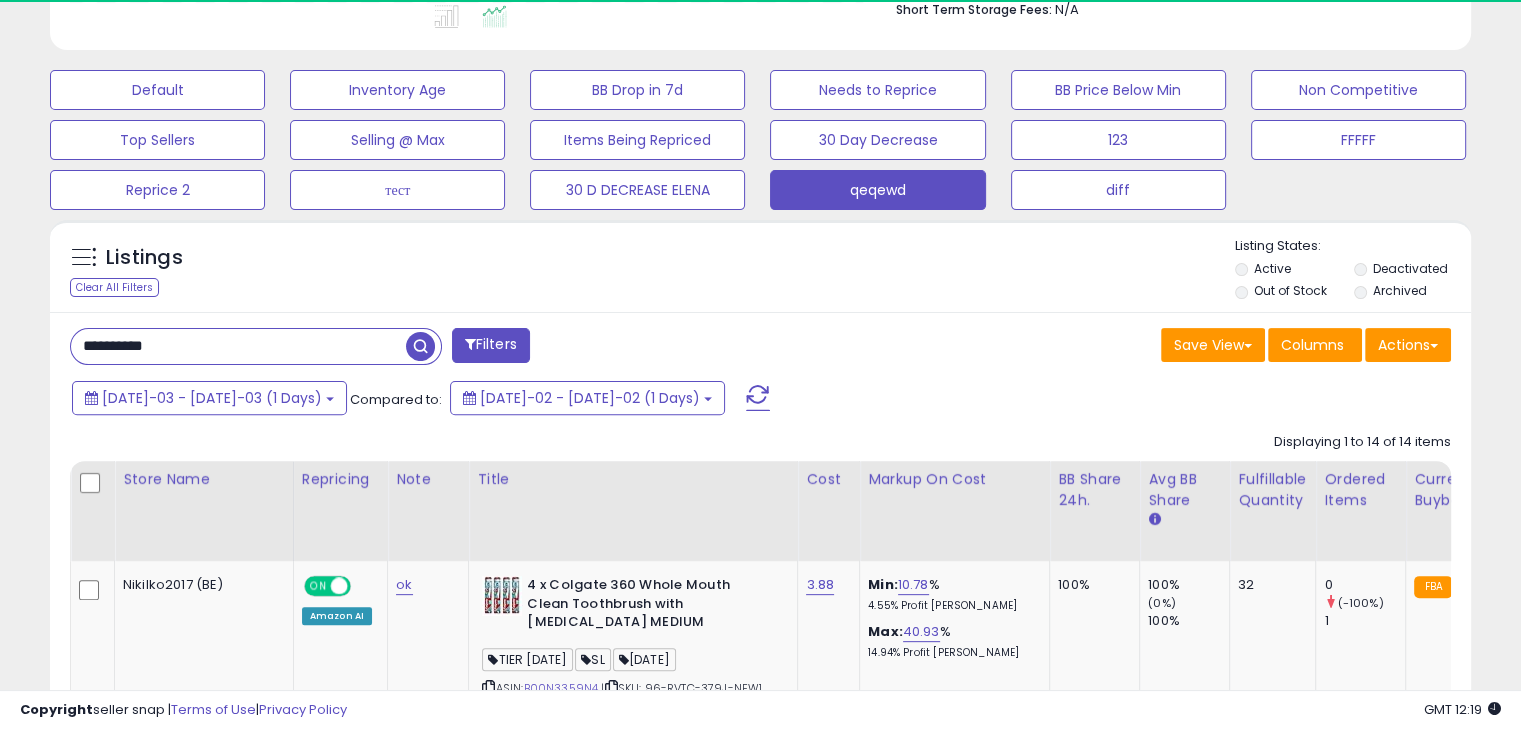 click on "**********" at bounding box center [238, 346] 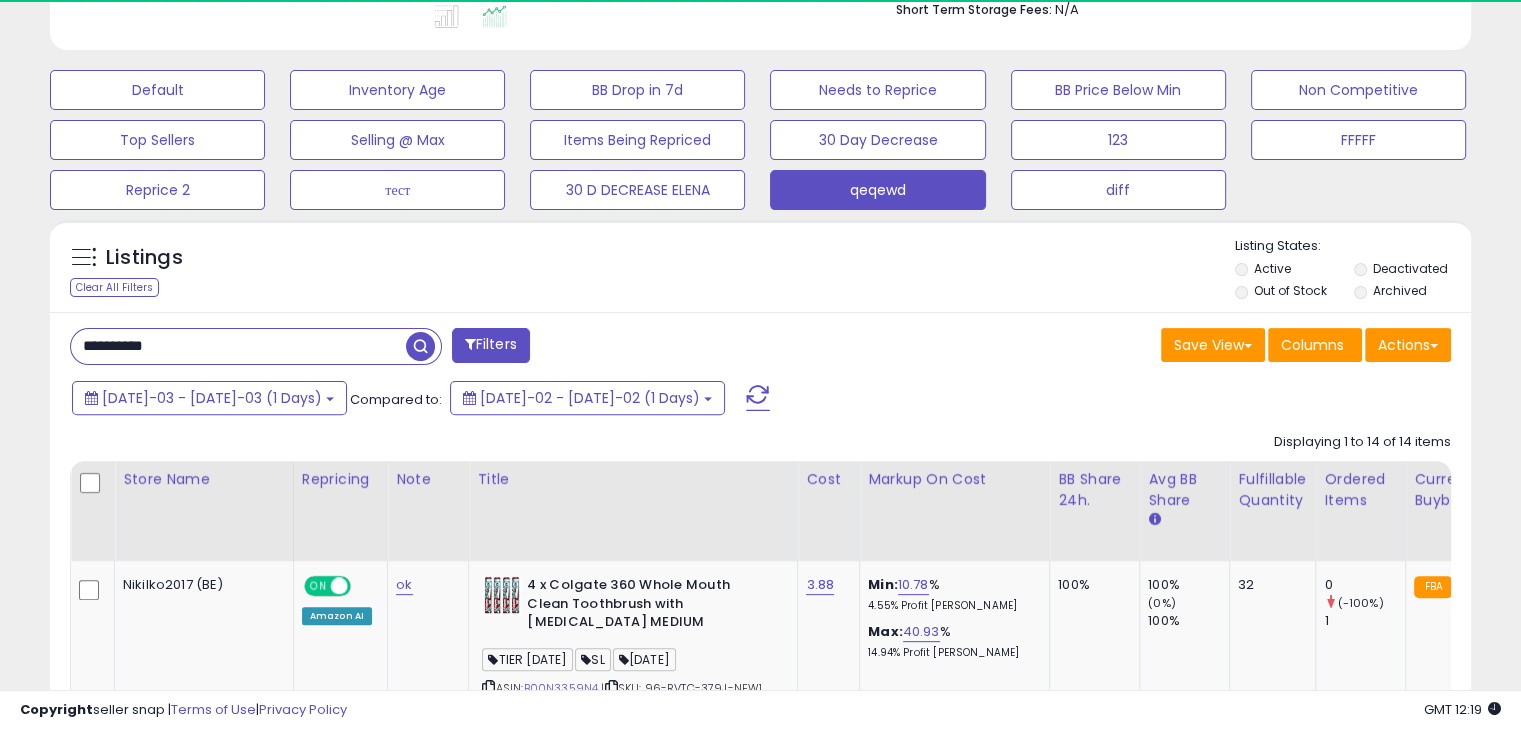 click on "**********" at bounding box center (238, 346) 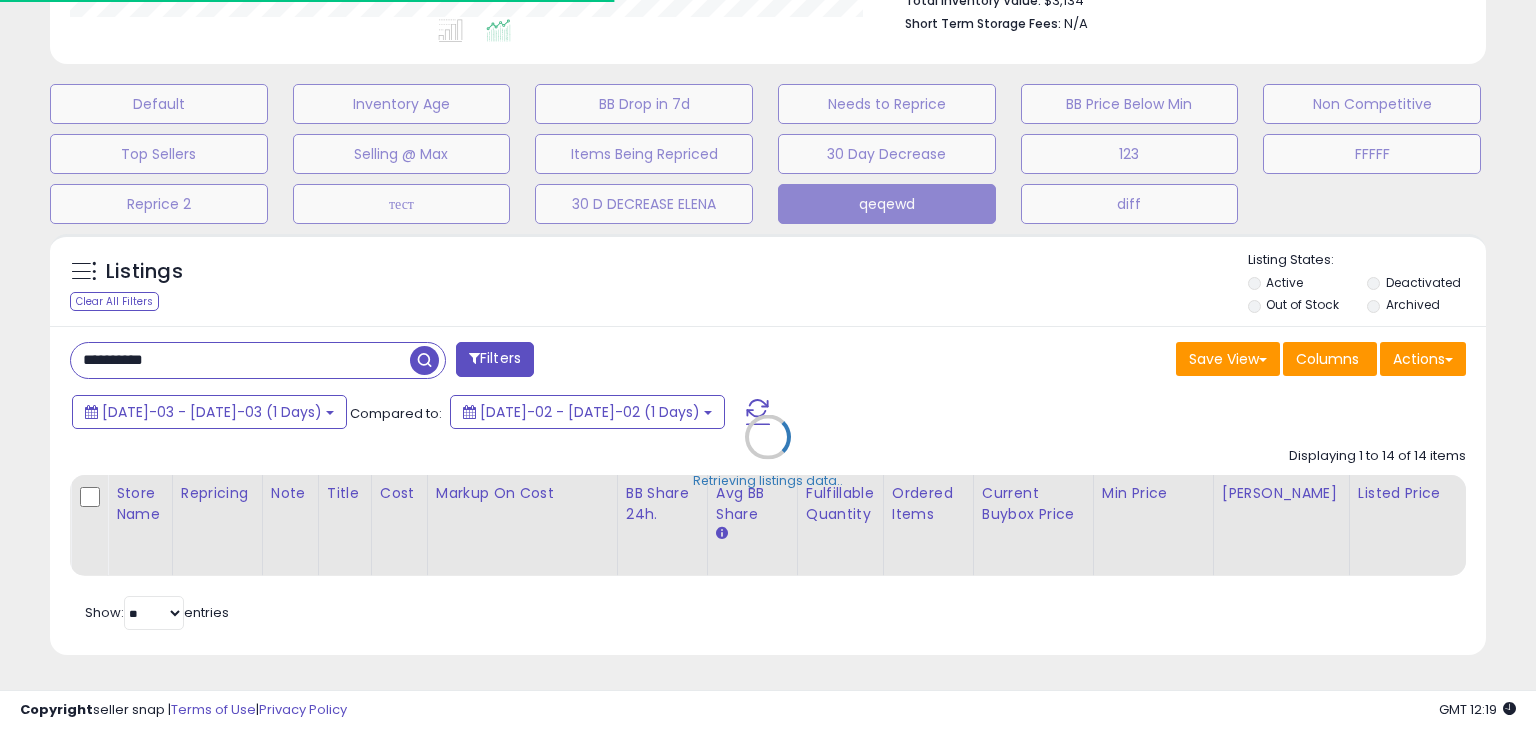 scroll, scrollTop: 999589, scrollLeft: 999168, axis: both 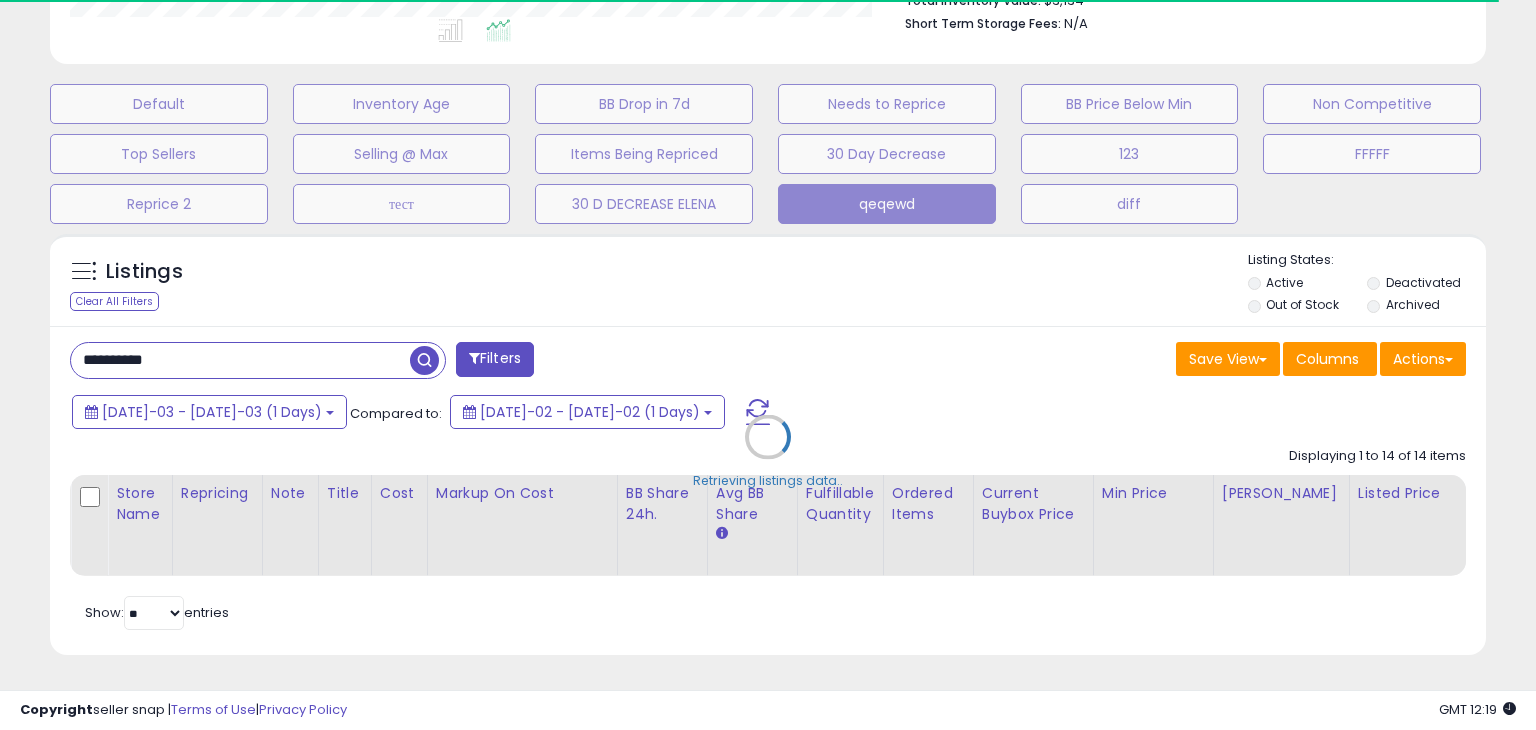 click on "Retrieving listings data.." at bounding box center [768, 452] 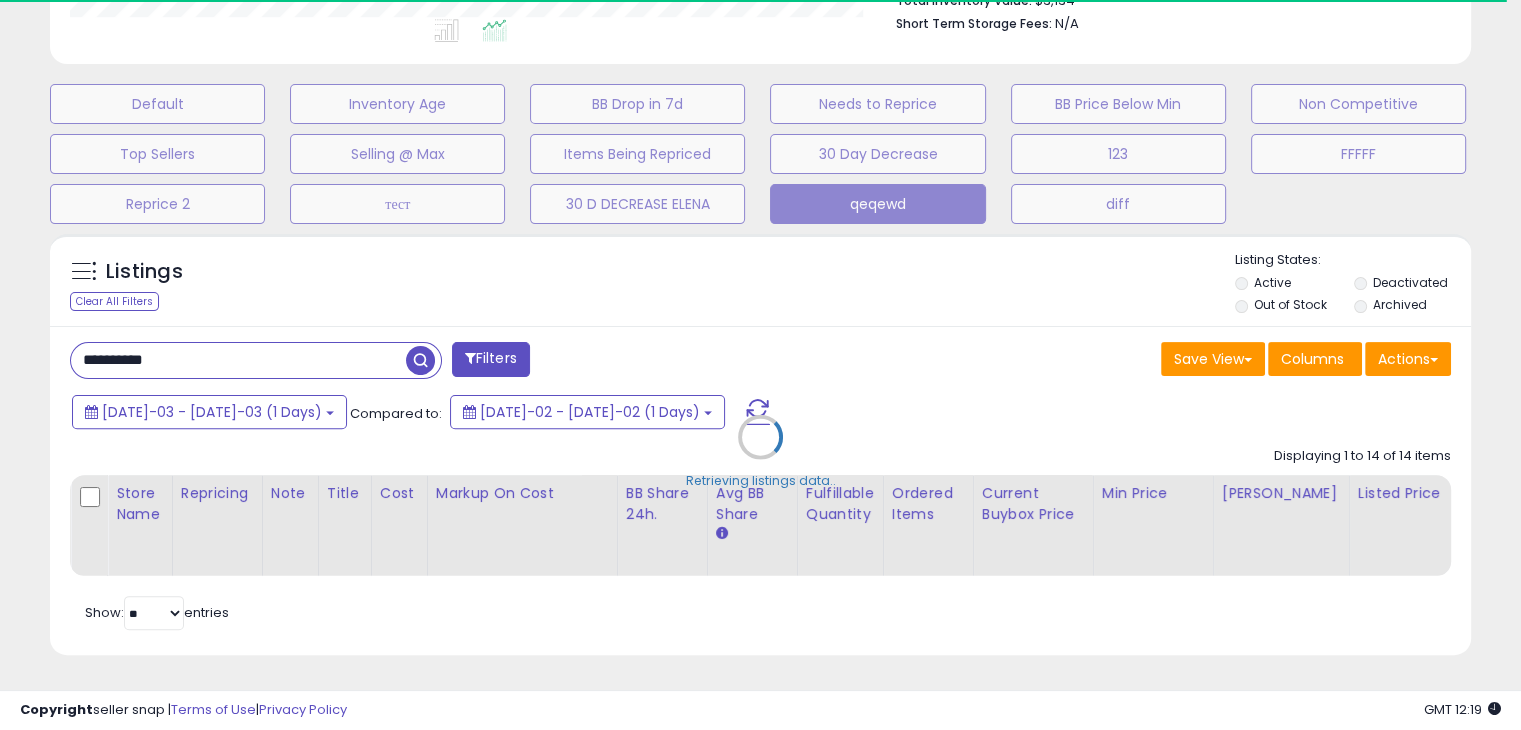 scroll, scrollTop: 999589, scrollLeft: 999176, axis: both 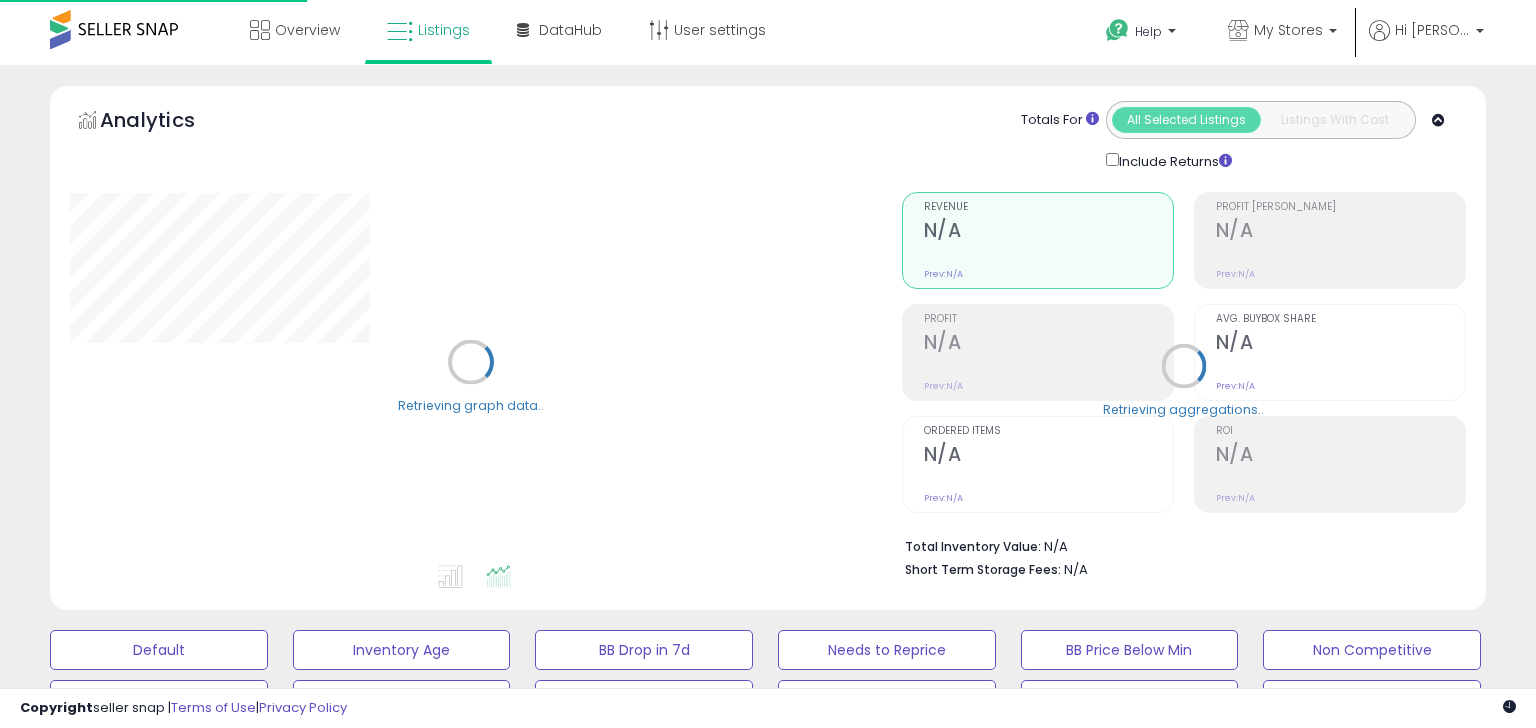 select on "**" 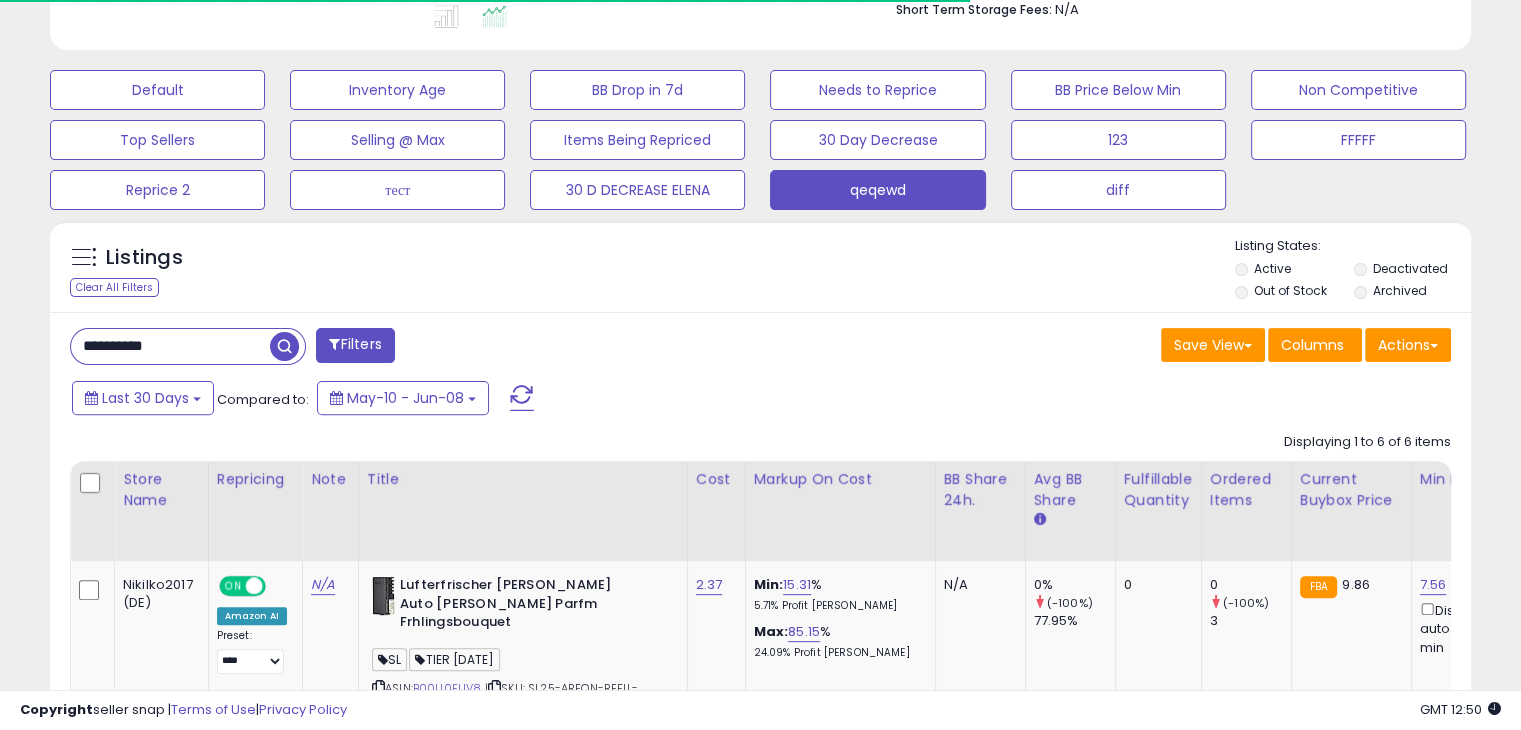 scroll, scrollTop: 560, scrollLeft: 0, axis: vertical 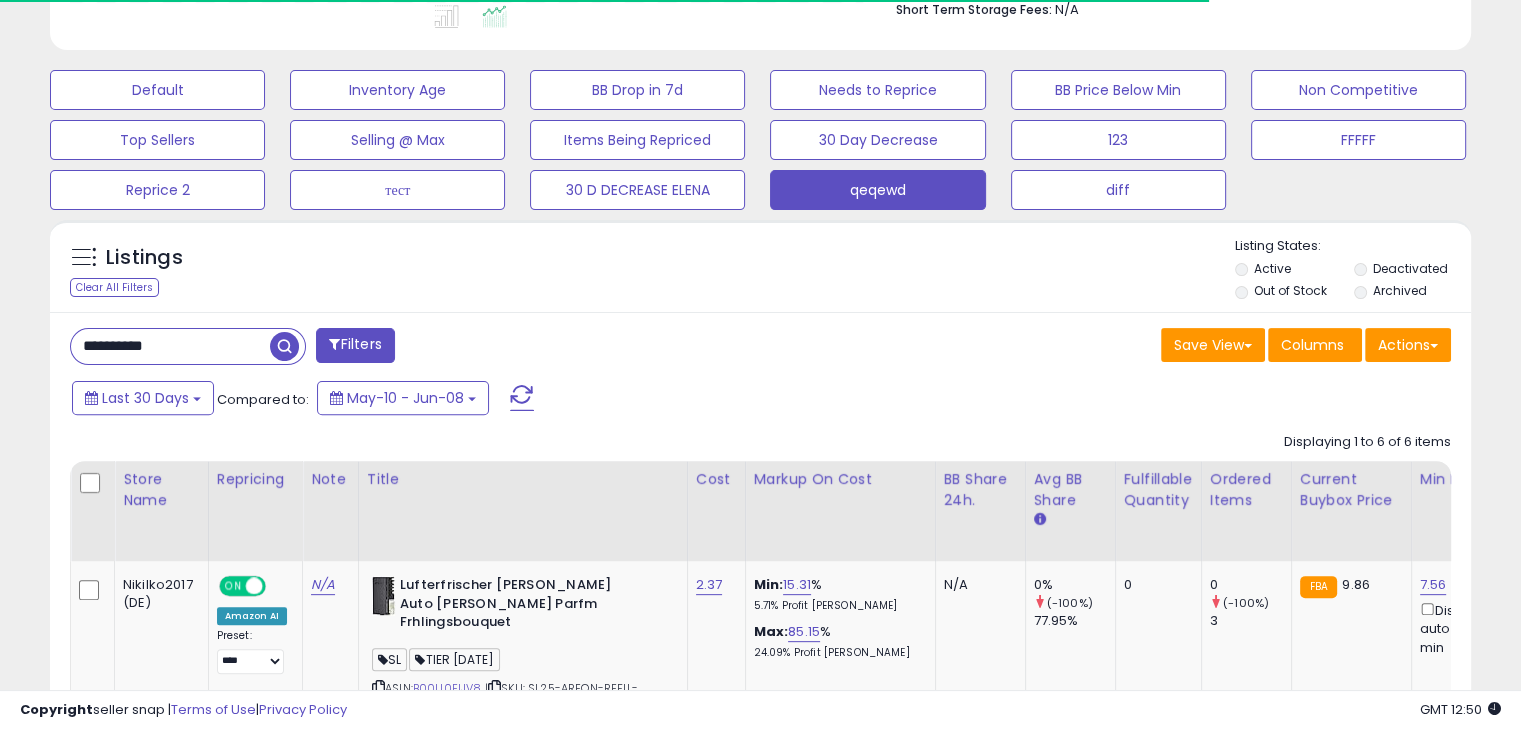click on "**********" at bounding box center (170, 346) 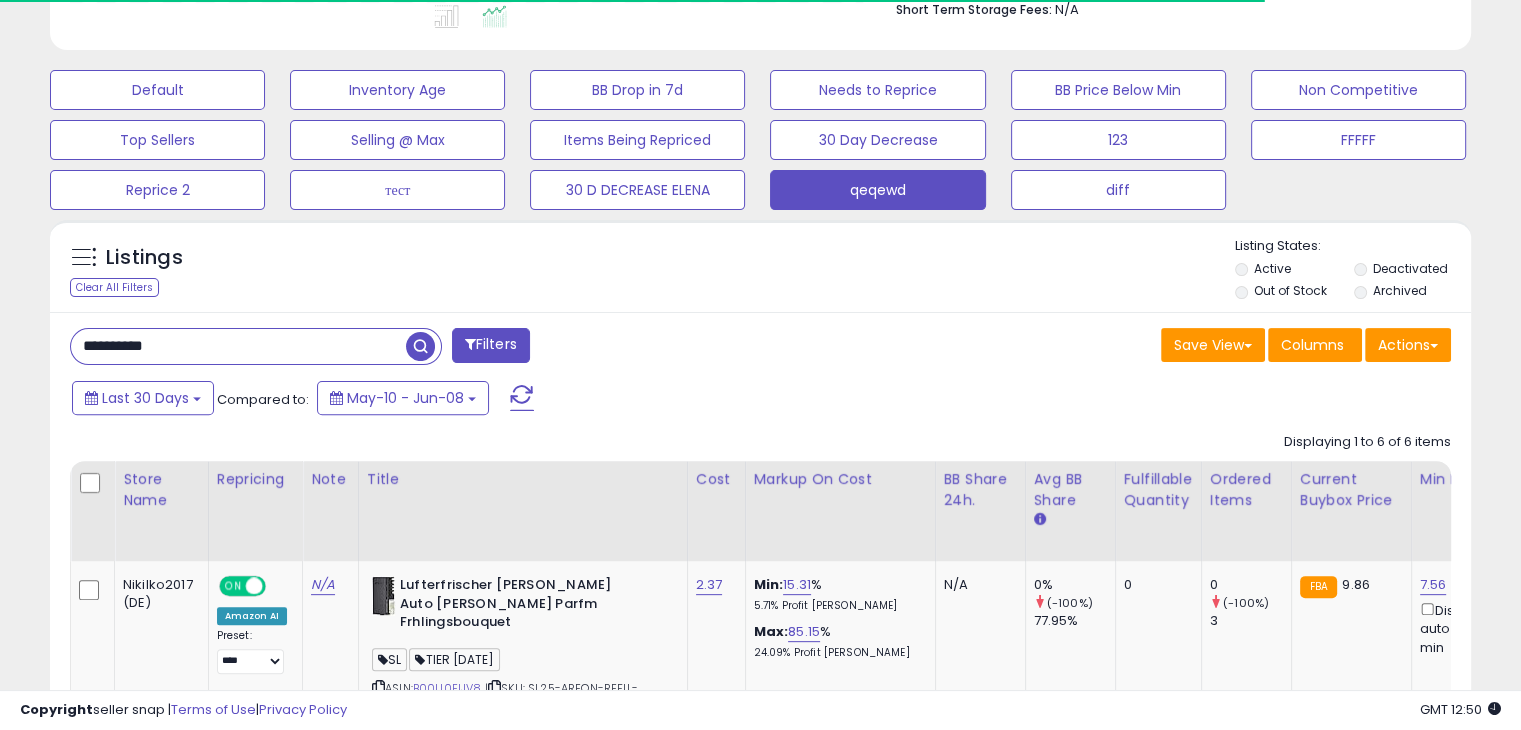 click on "**********" at bounding box center (238, 346) 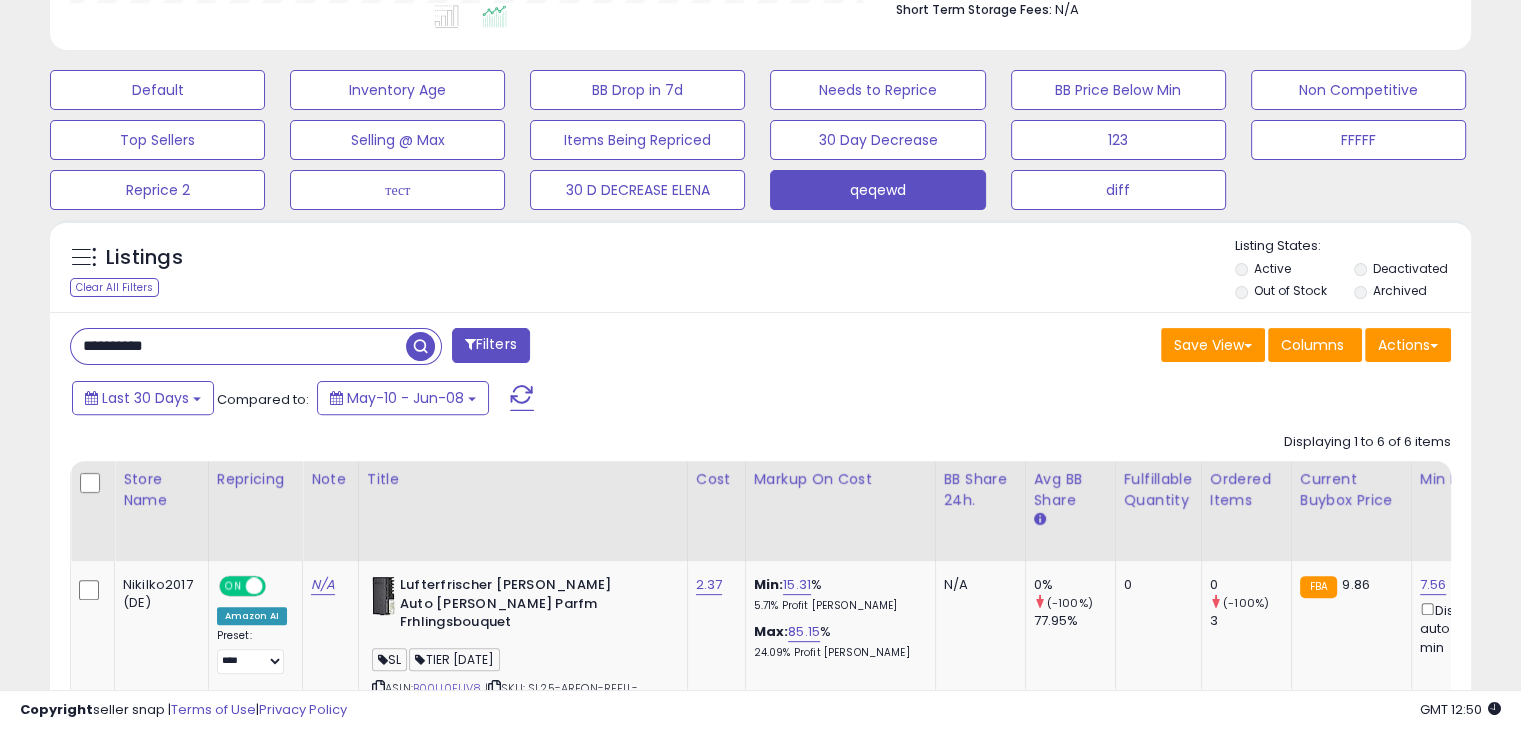 paste 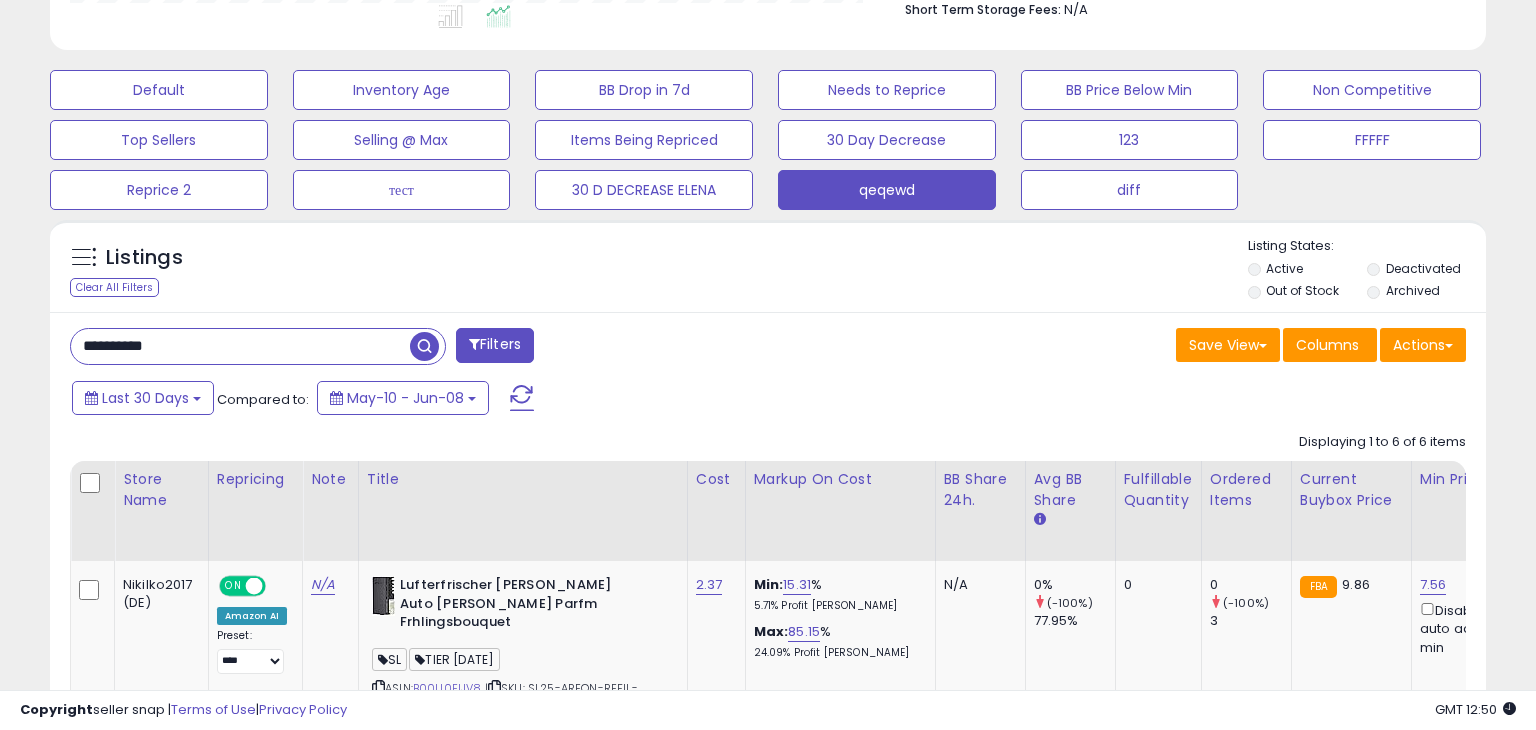 scroll, scrollTop: 999589, scrollLeft: 999168, axis: both 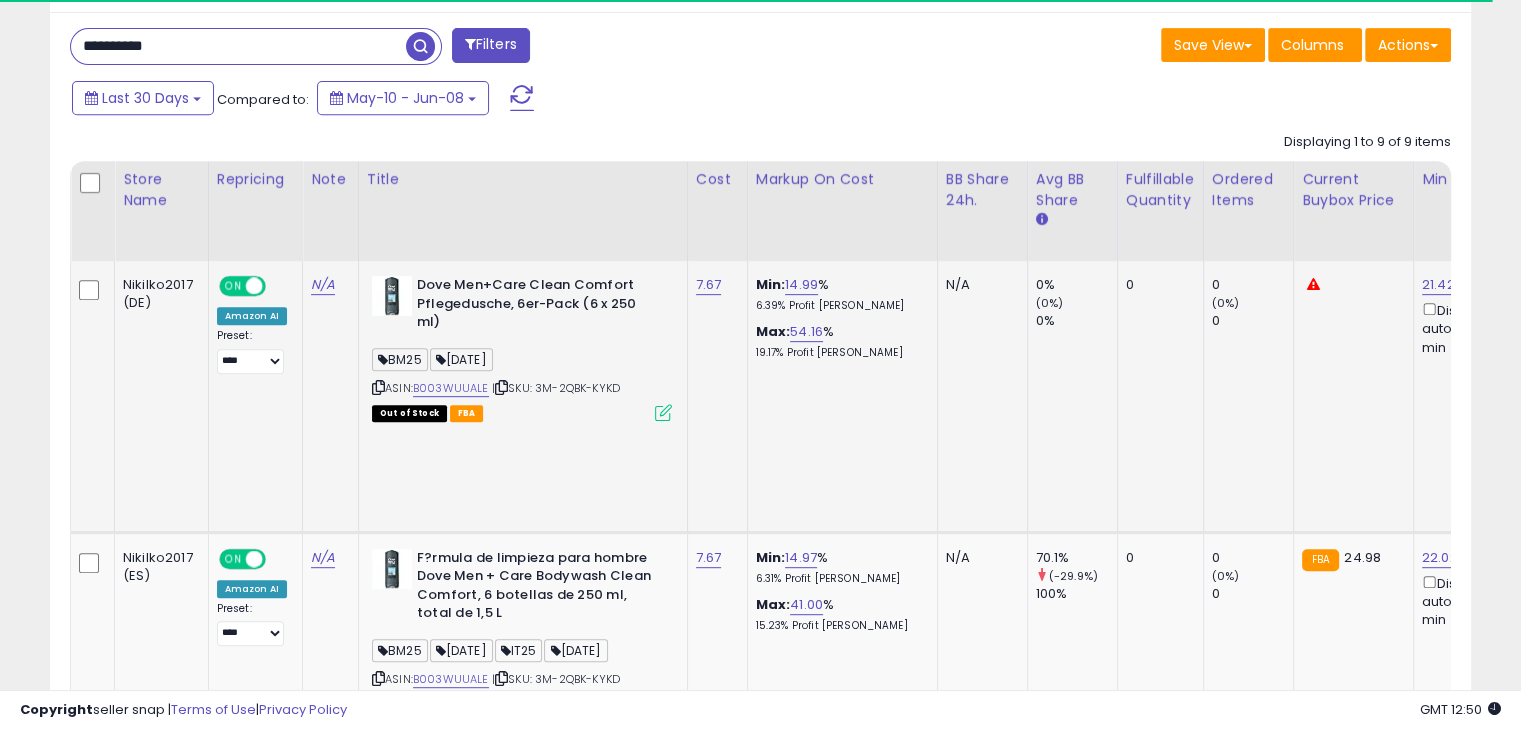 click at bounding box center [663, 412] 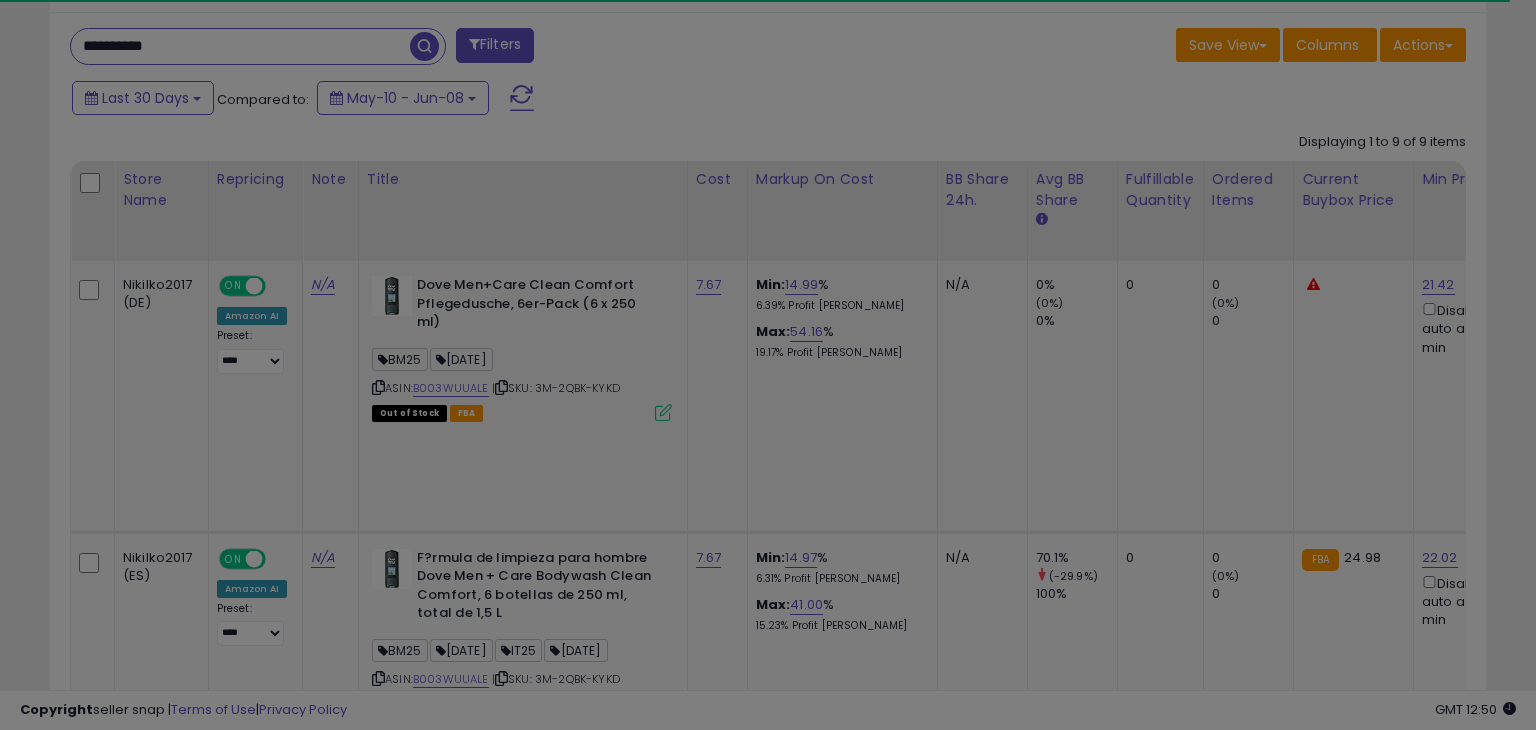 scroll, scrollTop: 999589, scrollLeft: 999168, axis: both 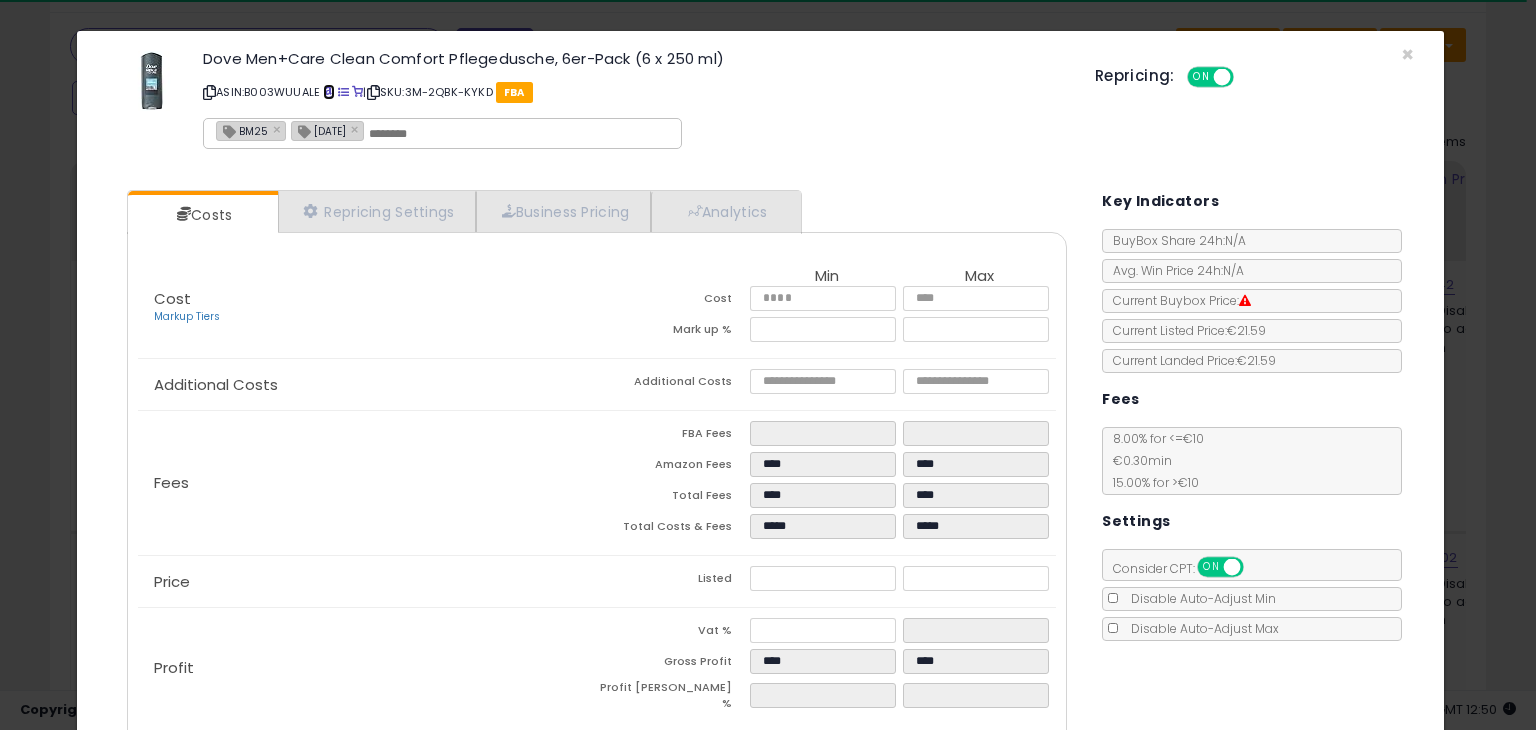 click at bounding box center [328, 92] 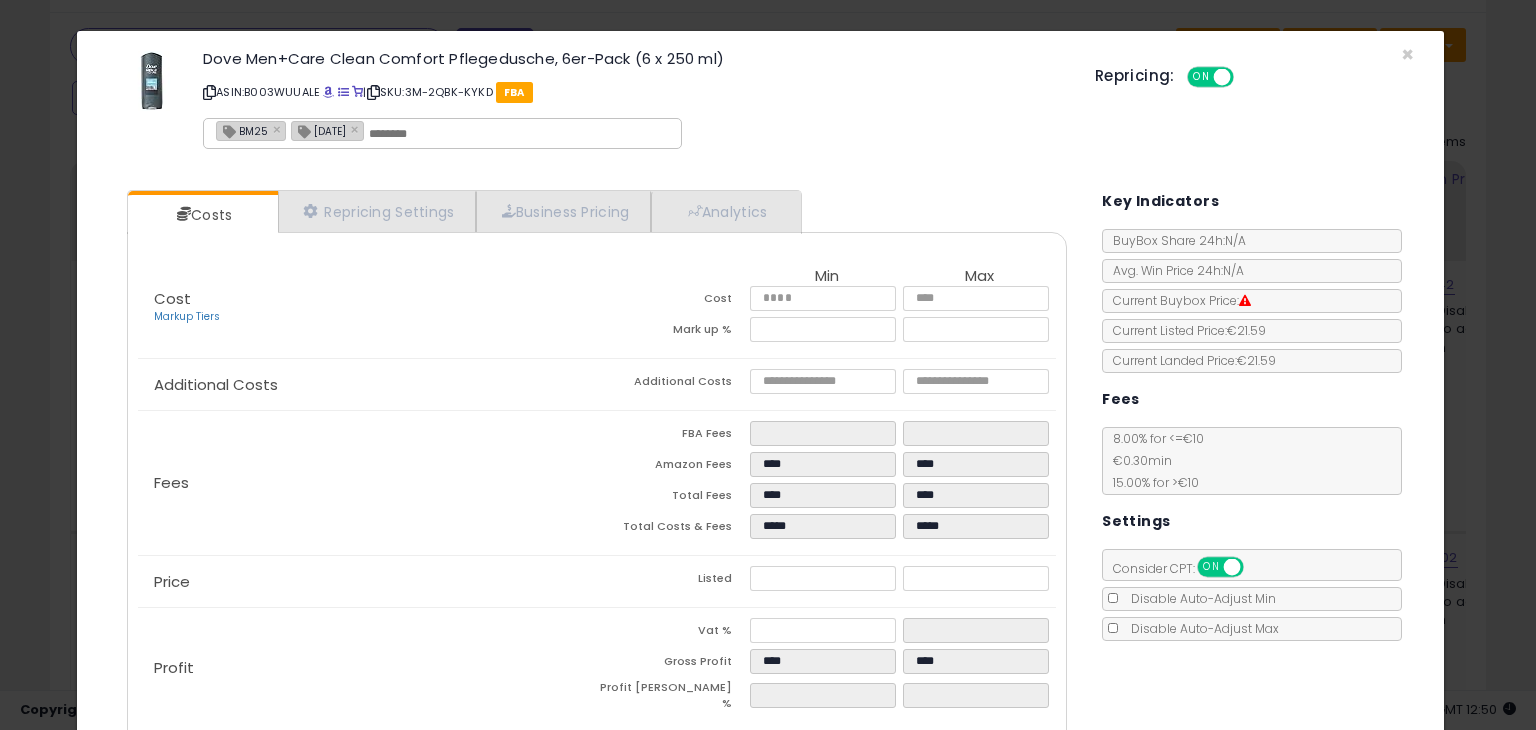 click on "× Close
Dove Men+Care Clean Comfort Pflegedusche, 6er-Pack (6 x 250 ml)
ASIN:  B003WUUALE
|
SKU:  3M-2QBK-KYKD
FBA
BM25 × 16 MAY 25 ×
Repricing:
ON   OFF" 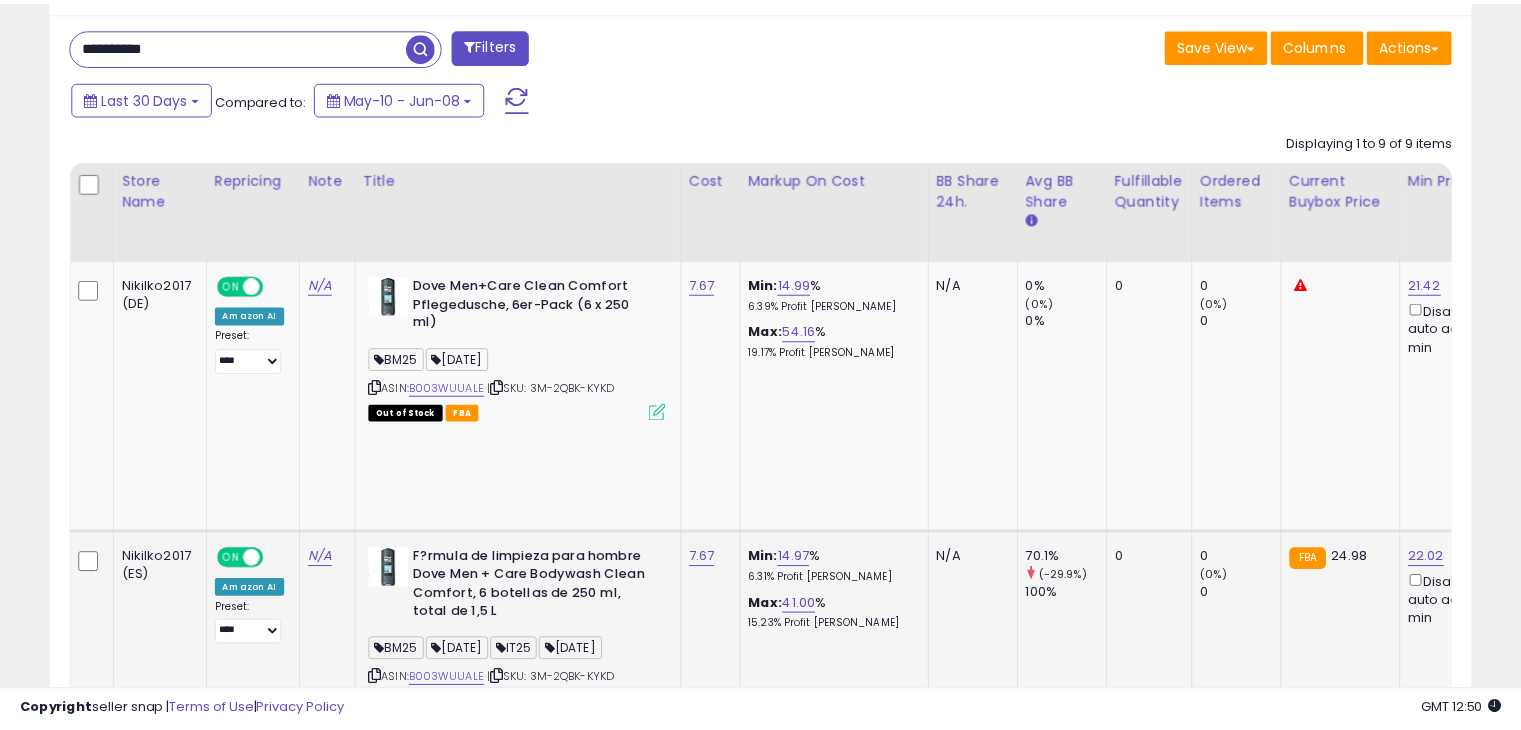 scroll, scrollTop: 409, scrollLeft: 822, axis: both 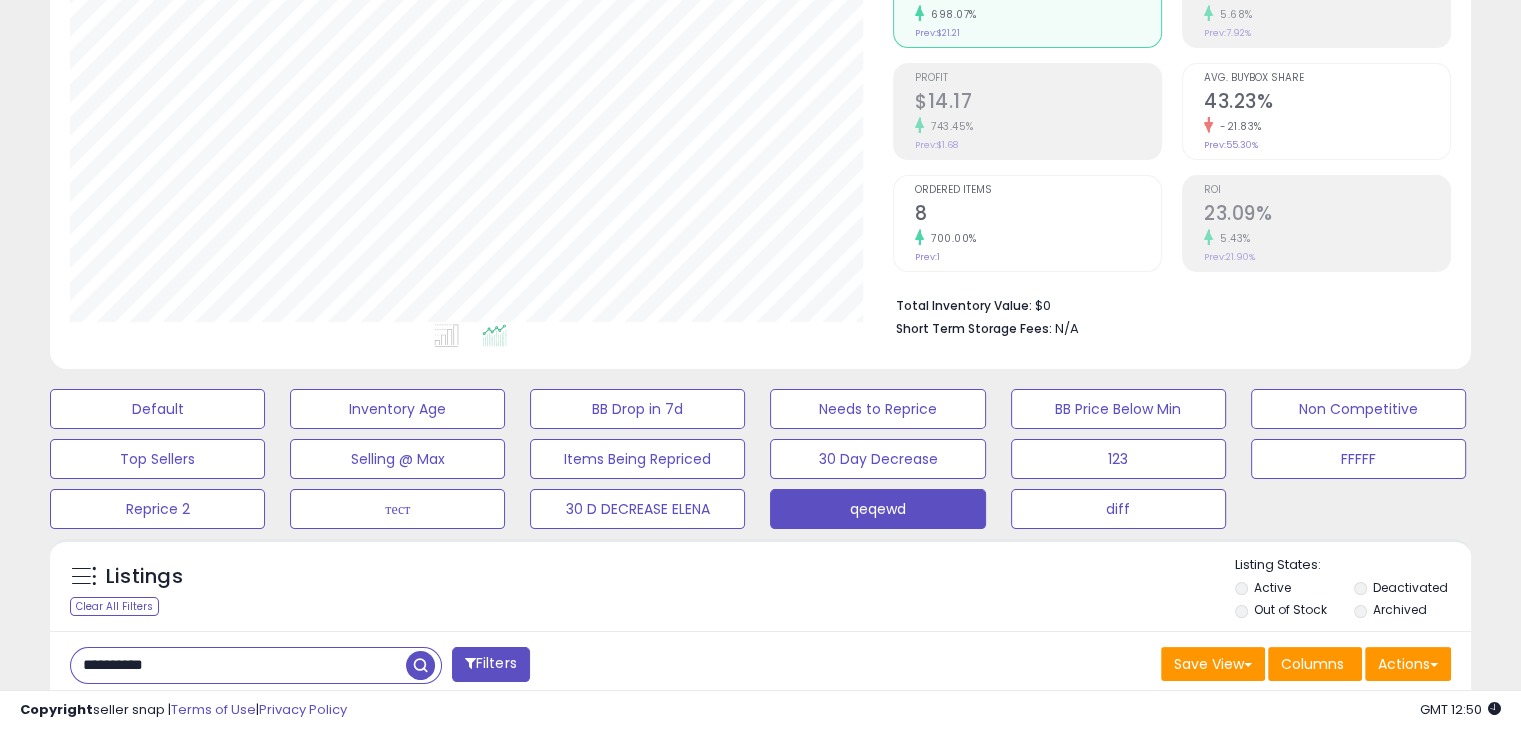 click on "**********" at bounding box center (238, 665) 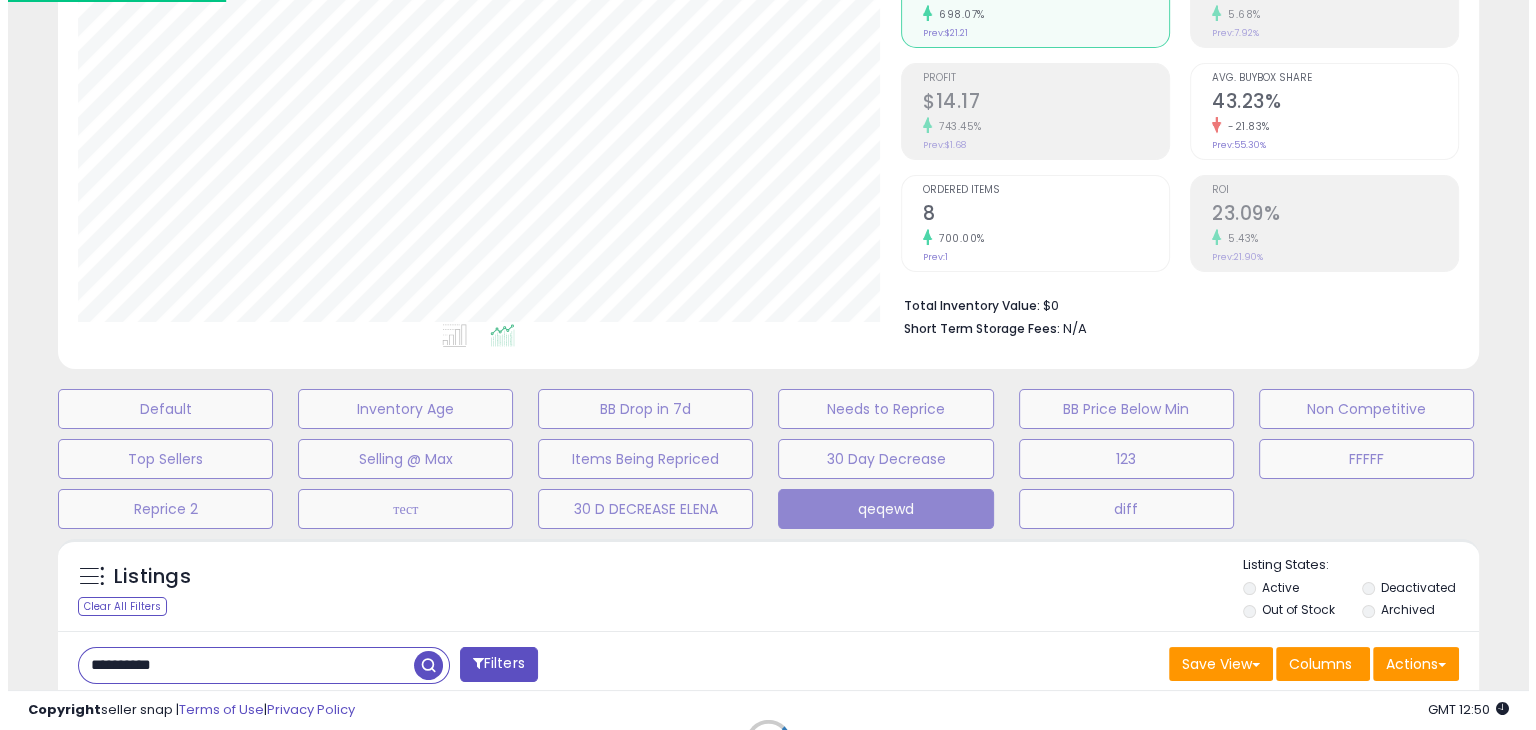 scroll, scrollTop: 999589, scrollLeft: 999168, axis: both 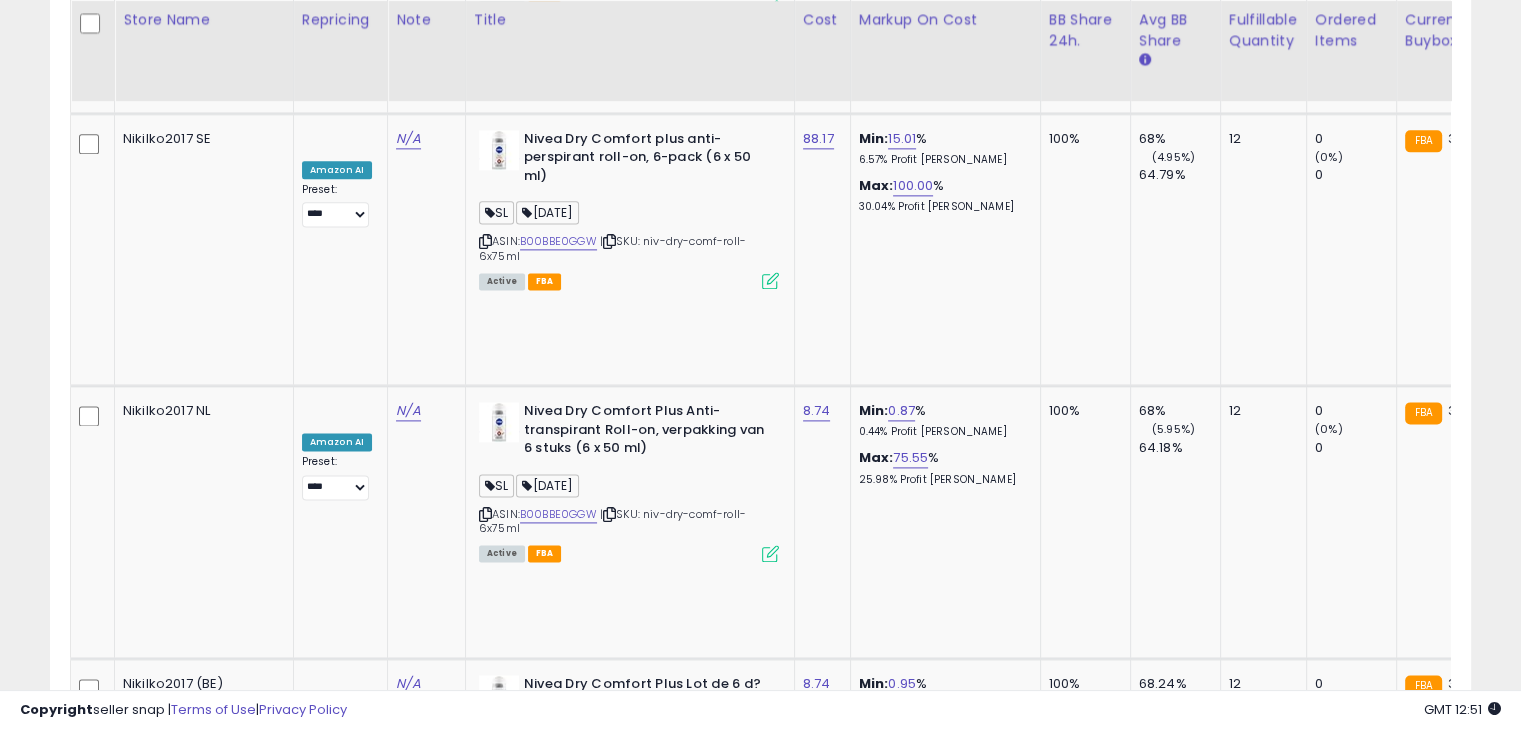 click at bounding box center (770, 1066) 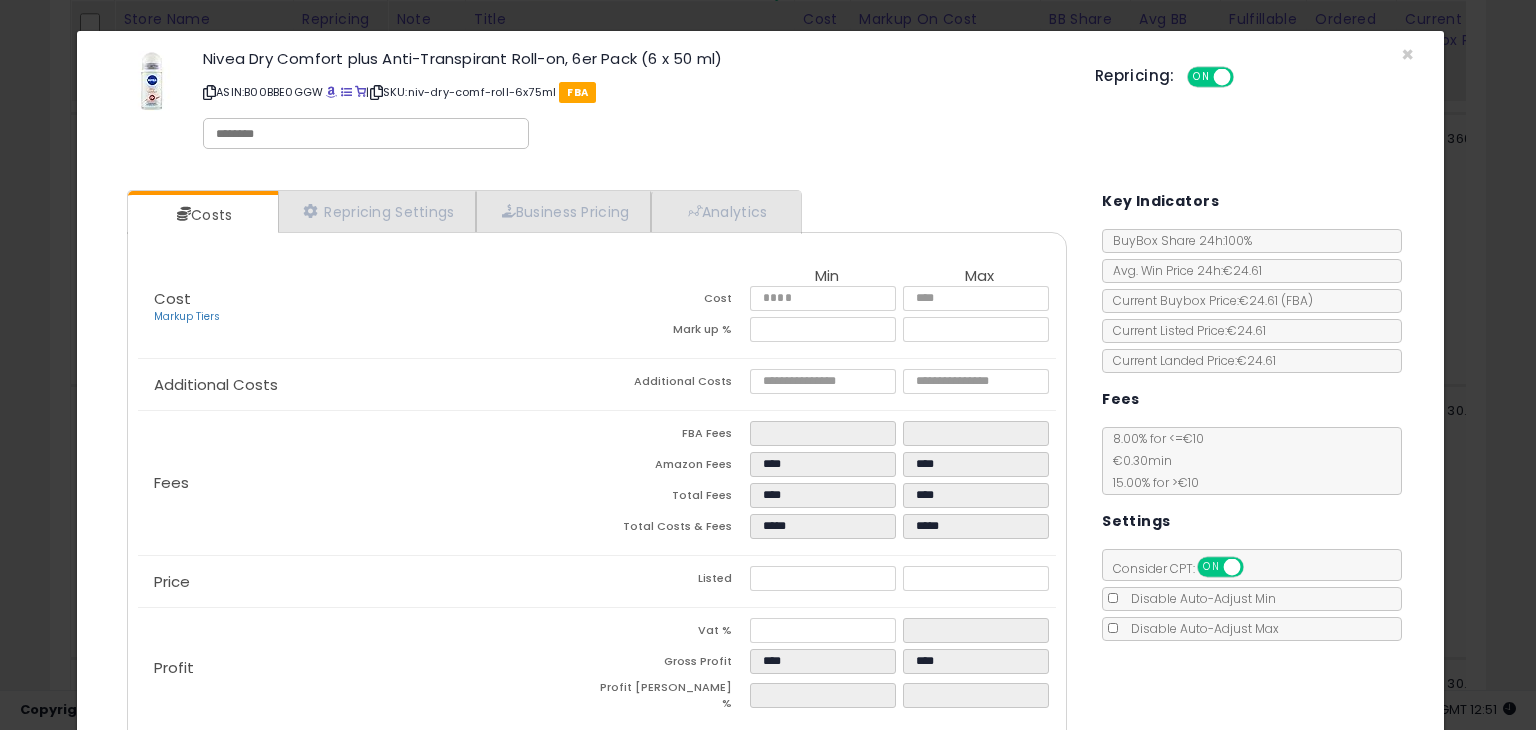 drag, startPoint x: 33, startPoint y: 284, endPoint x: 120, endPoint y: 229, distance: 102.92716 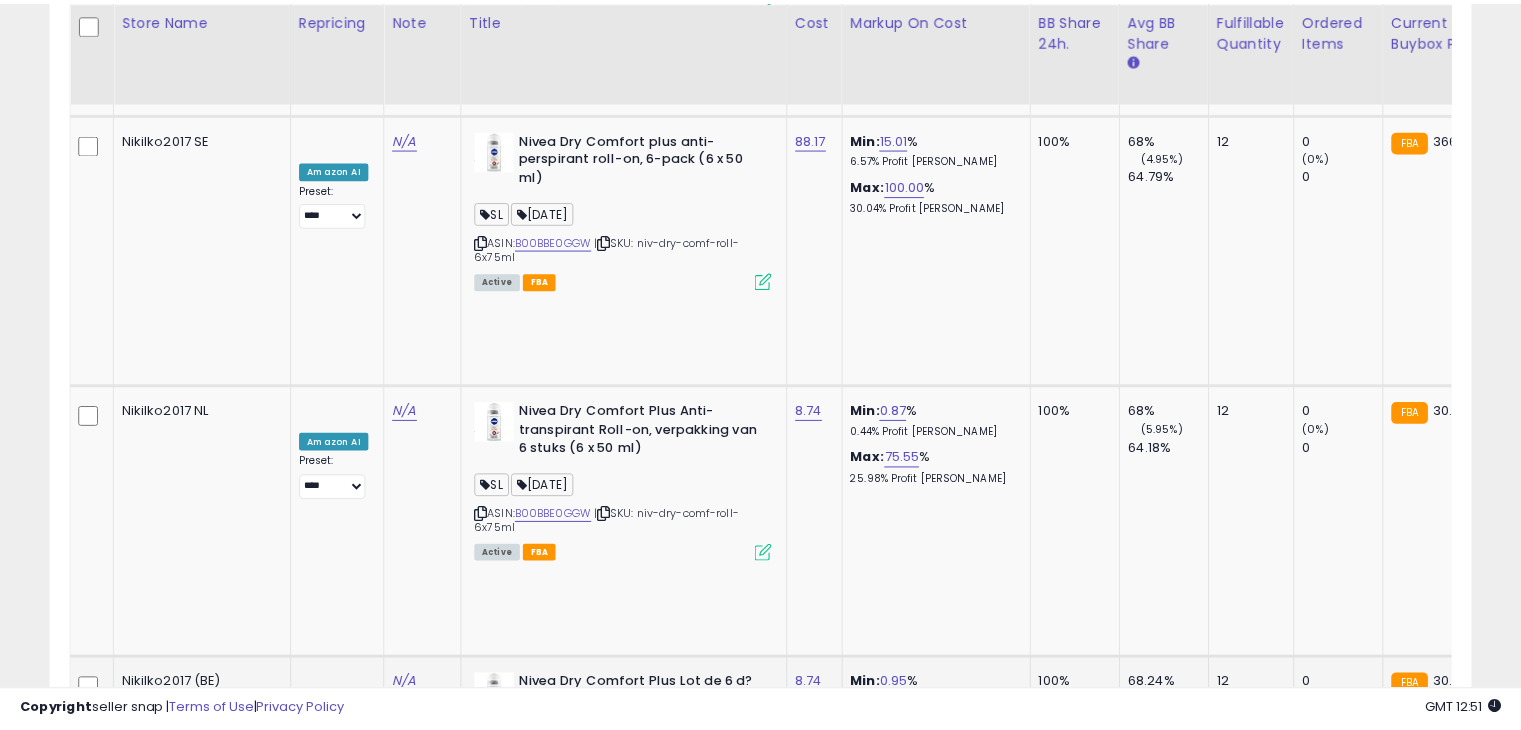 scroll, scrollTop: 409, scrollLeft: 822, axis: both 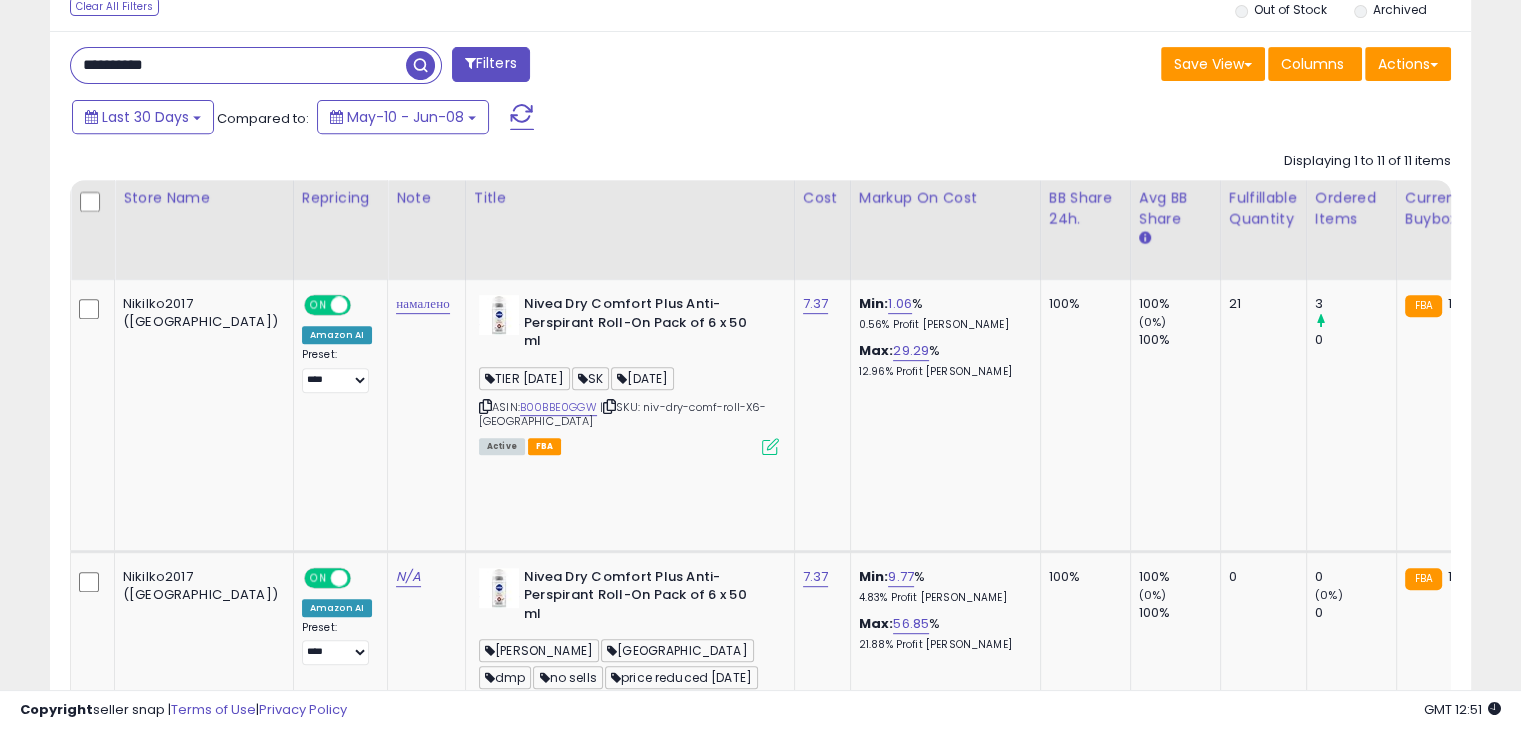 click on "**********" at bounding box center [238, 65] 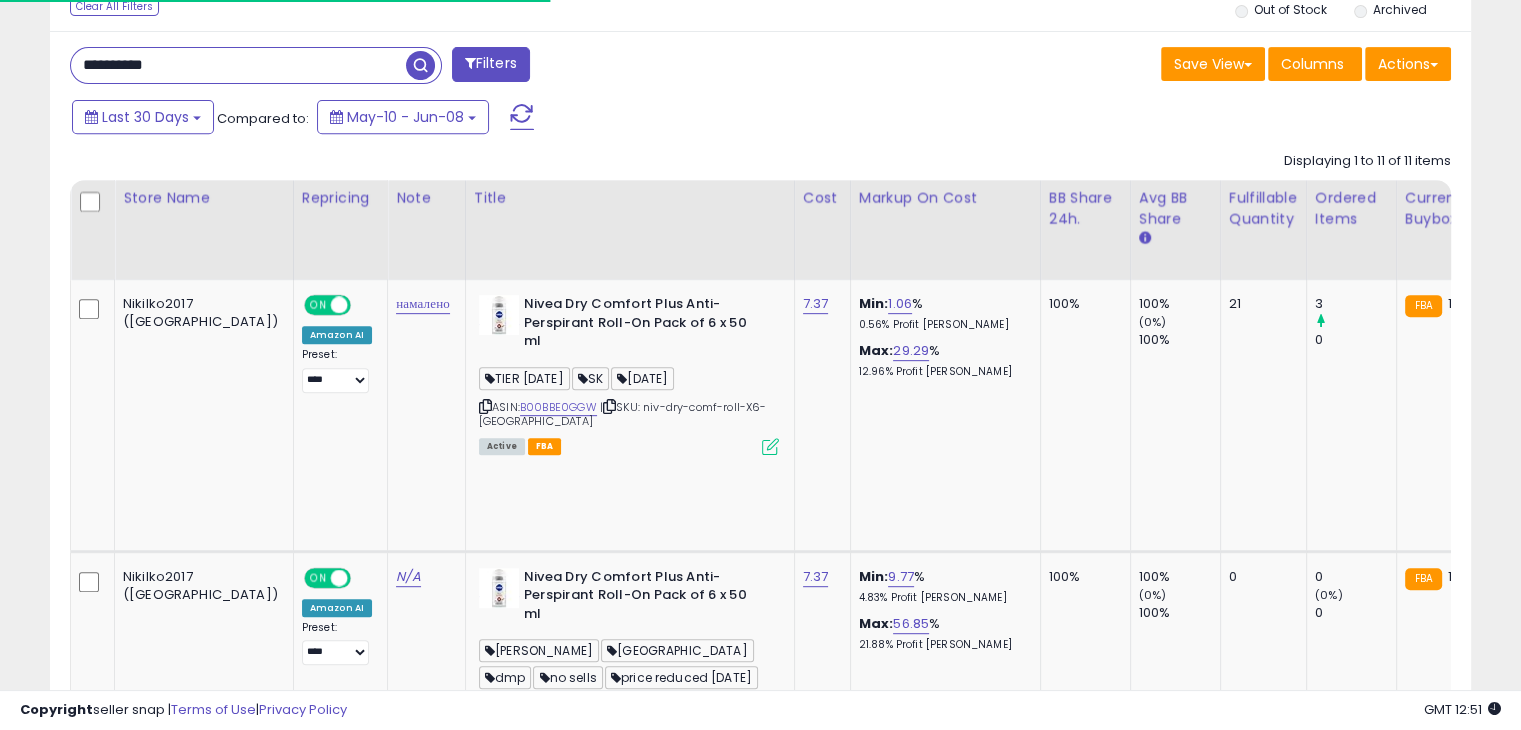 paste 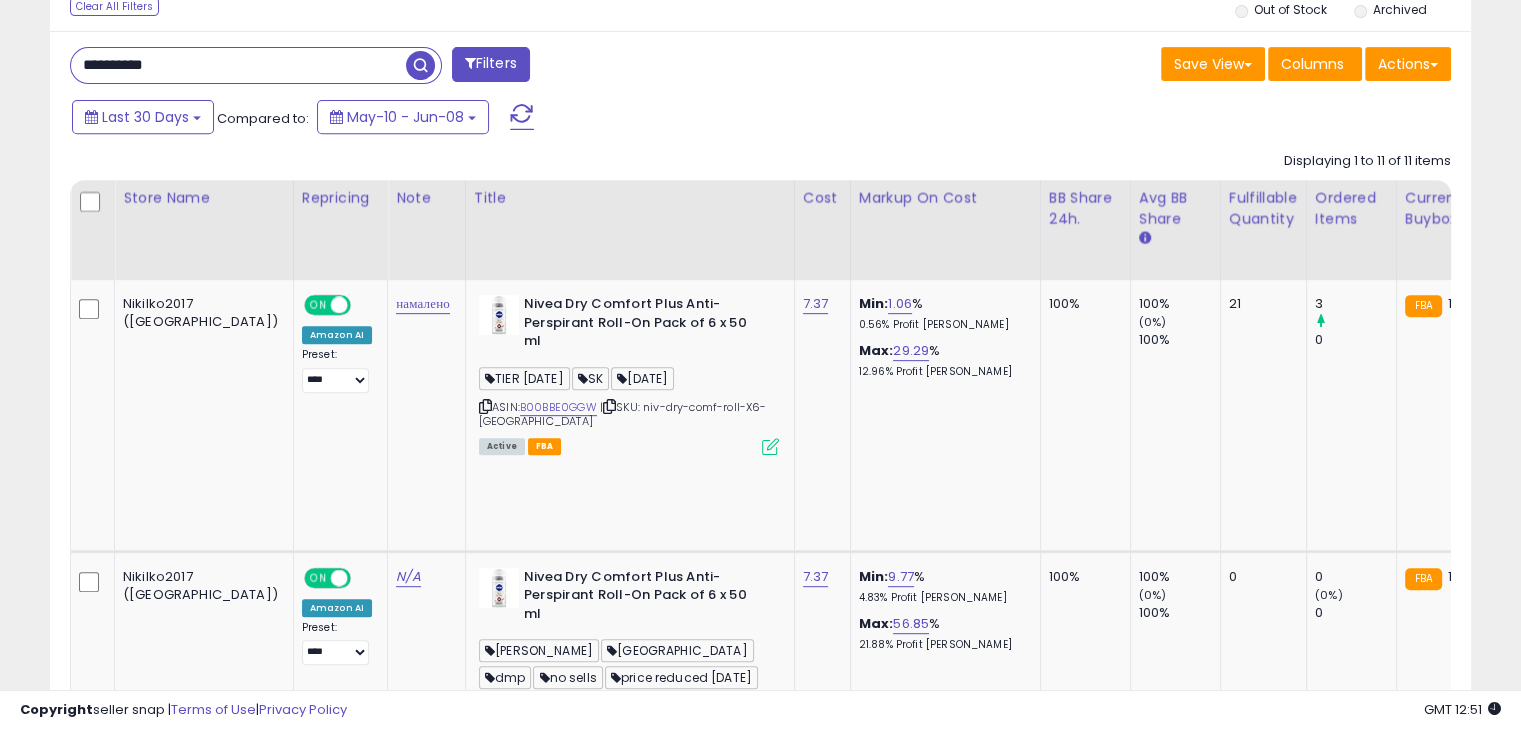 type on "**********" 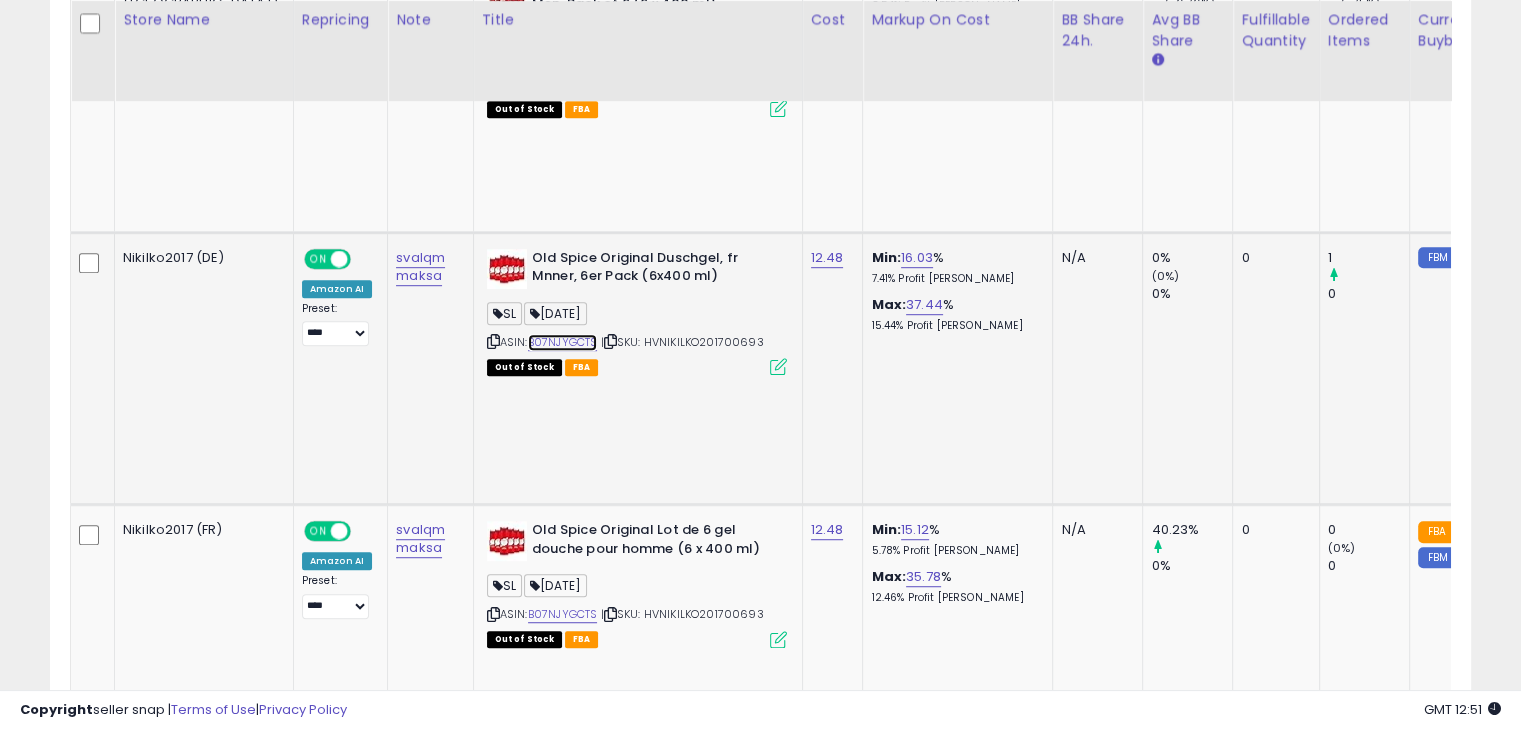 click on "B07NJYGCTS" at bounding box center (563, 342) 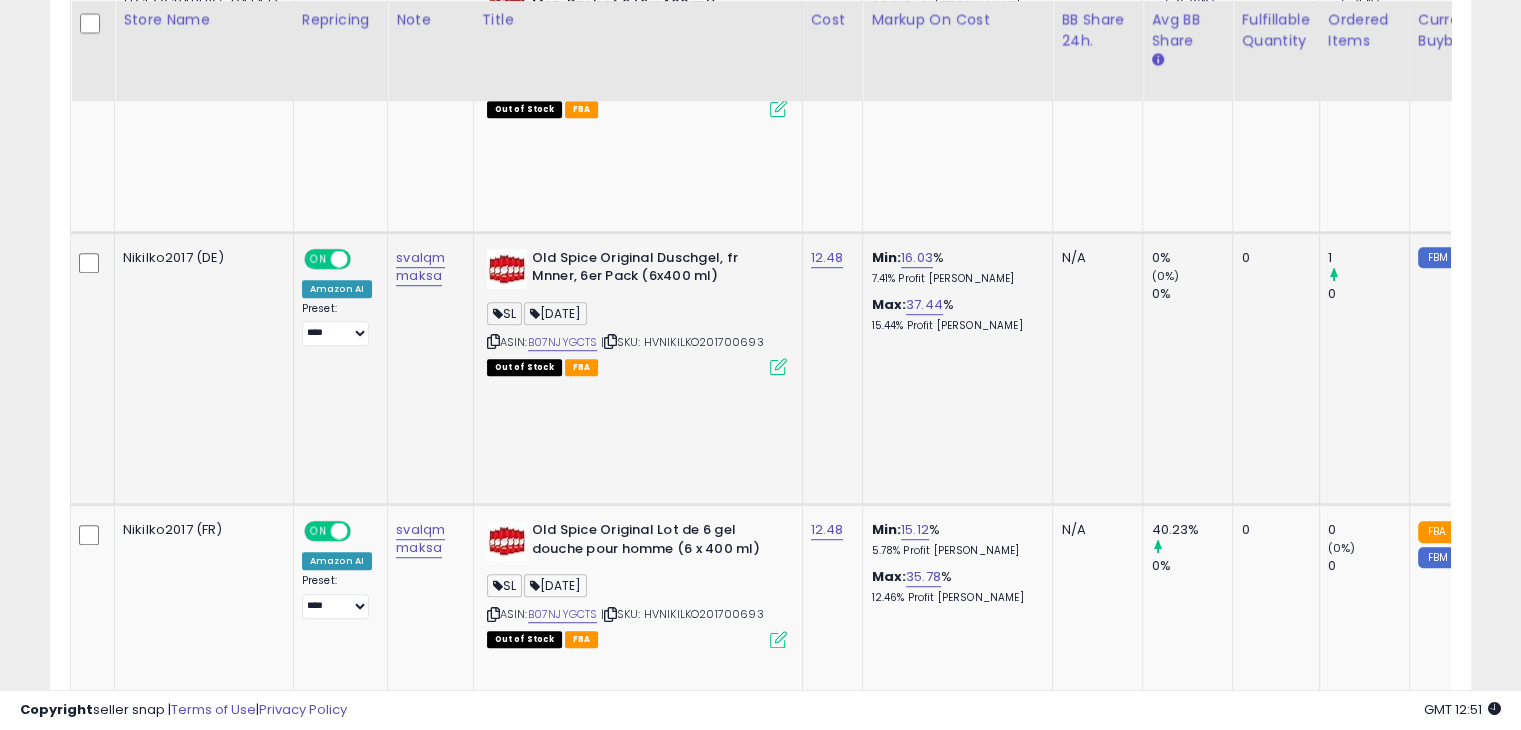 click at bounding box center (778, 366) 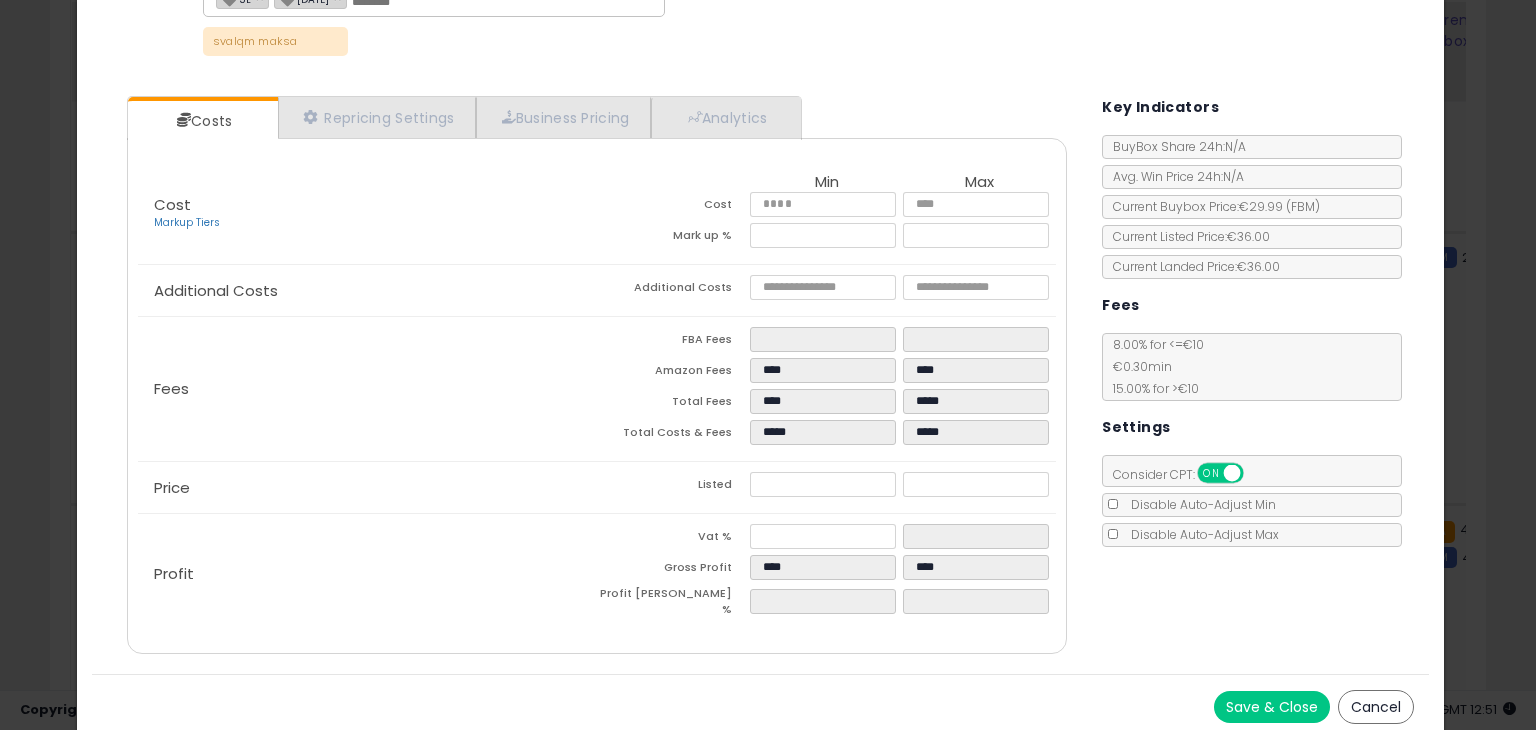 click on "× Close
Old Spice Original Duschgel, fr Mnner, 6er Pack (6x400 ml)
ASIN:  B07NJYGCTS
|
SKU:  HVNIKILKO201700693
FBA
SL × 18 JUN 25 ×
svalqm maksa
Repricing:
ON   OFF" 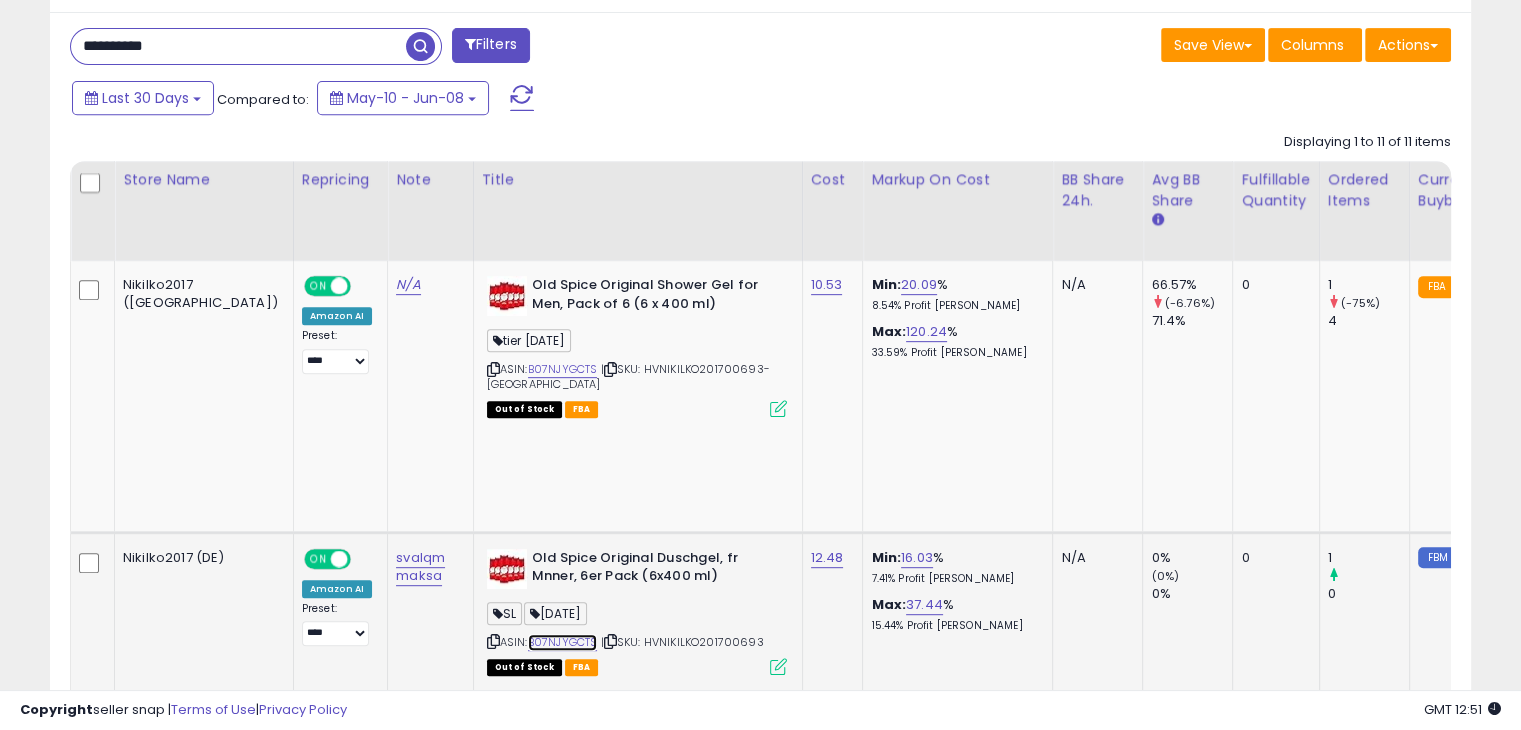 click on "B07NJYGCTS" at bounding box center [563, 642] 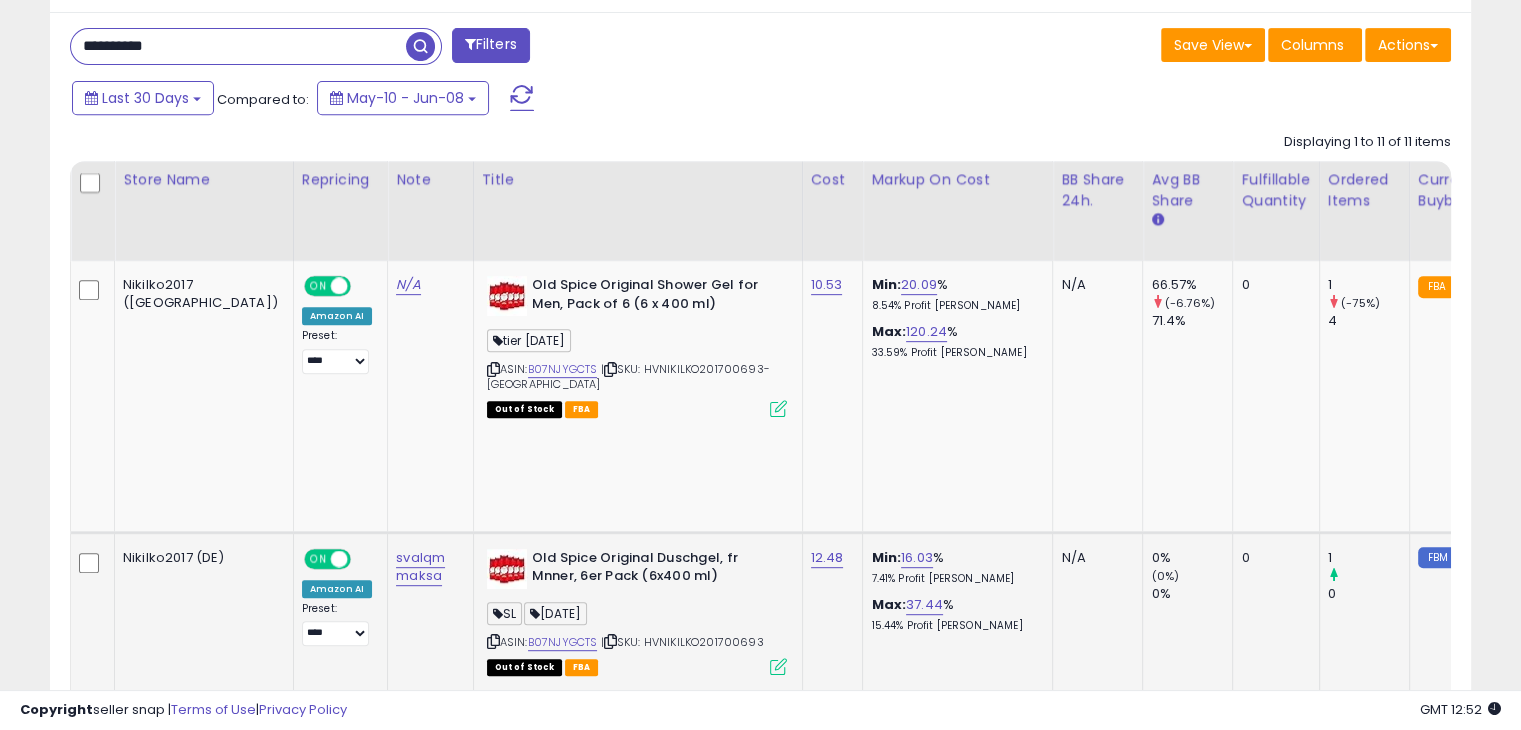 click at bounding box center (778, 666) 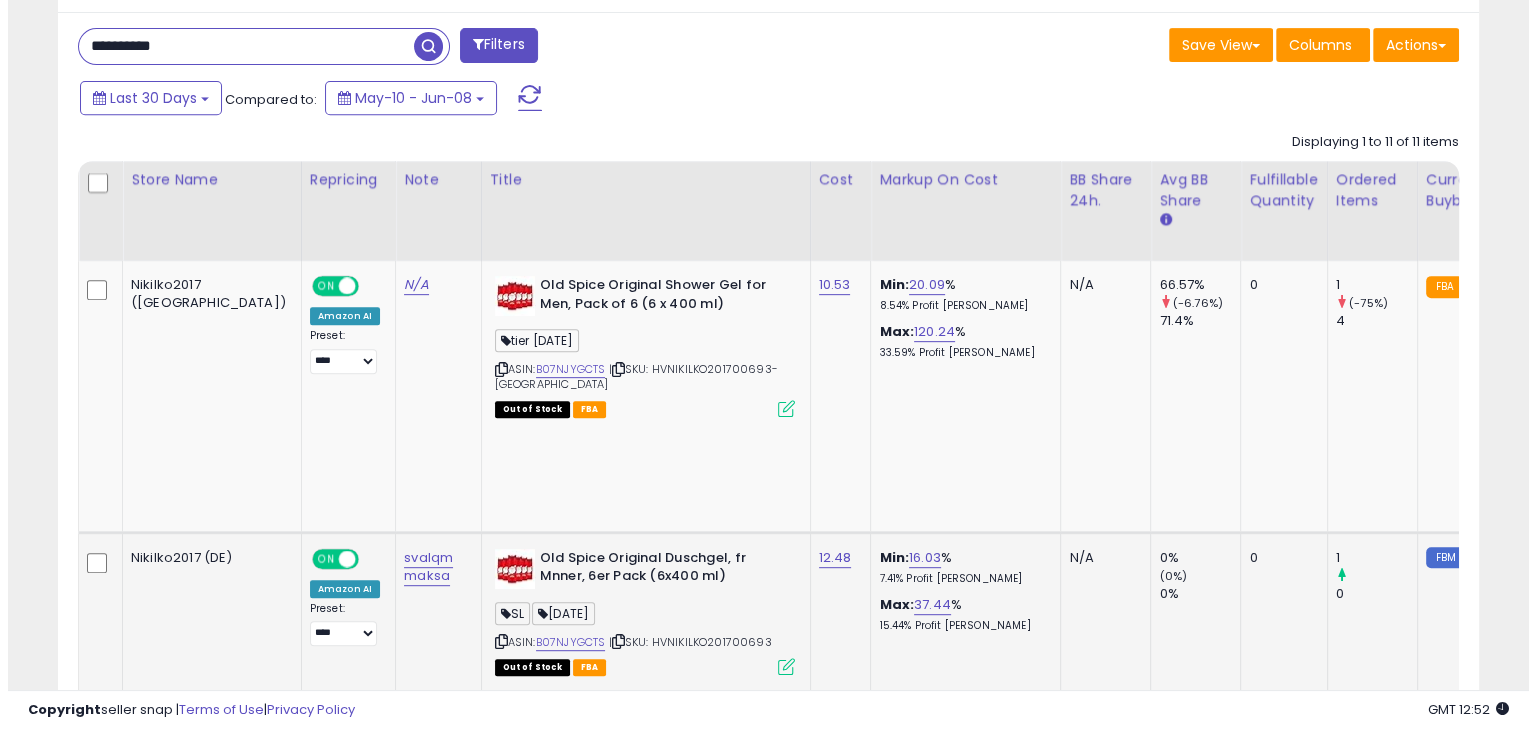 scroll, scrollTop: 999589, scrollLeft: 999168, axis: both 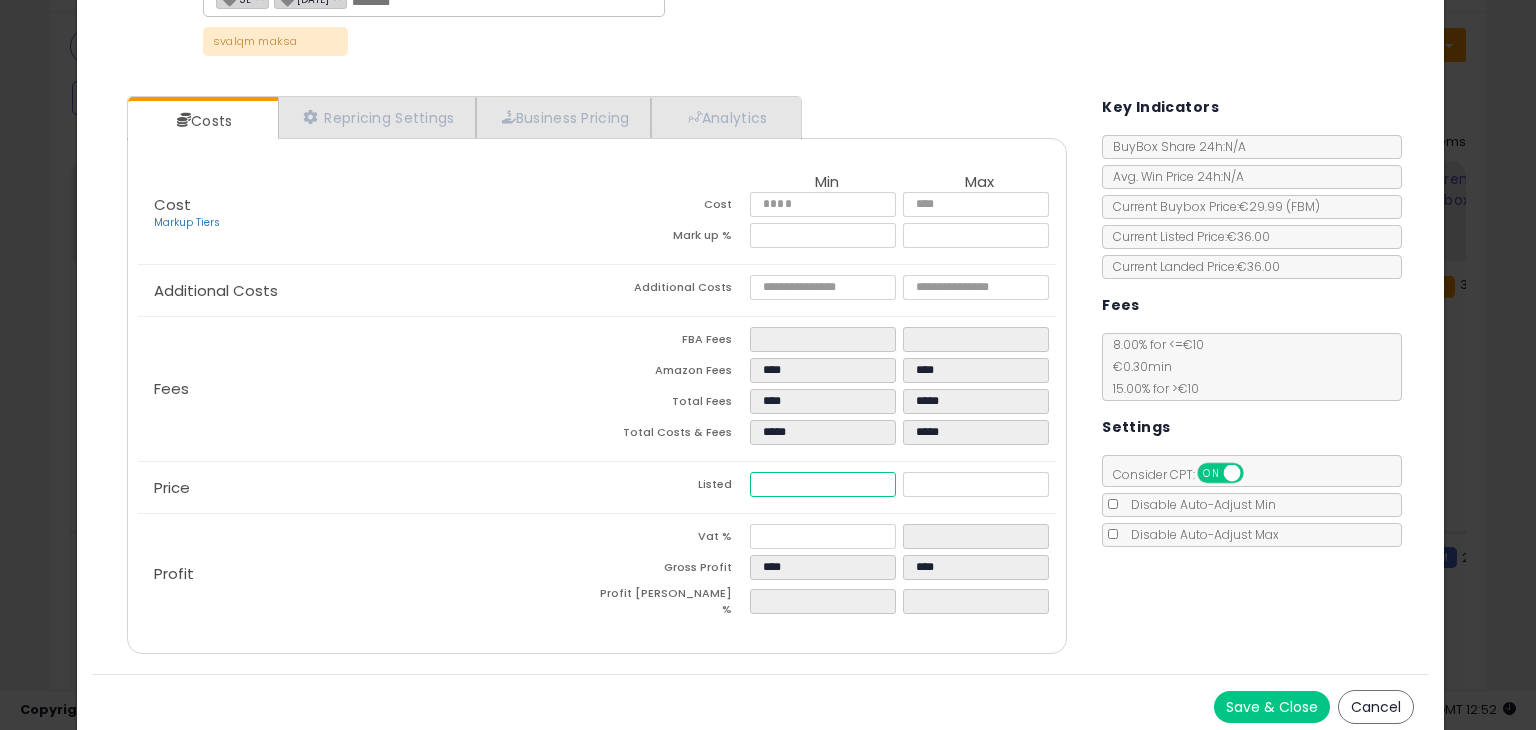 drag, startPoint x: 794, startPoint y: 482, endPoint x: 650, endPoint y: 484, distance: 144.01389 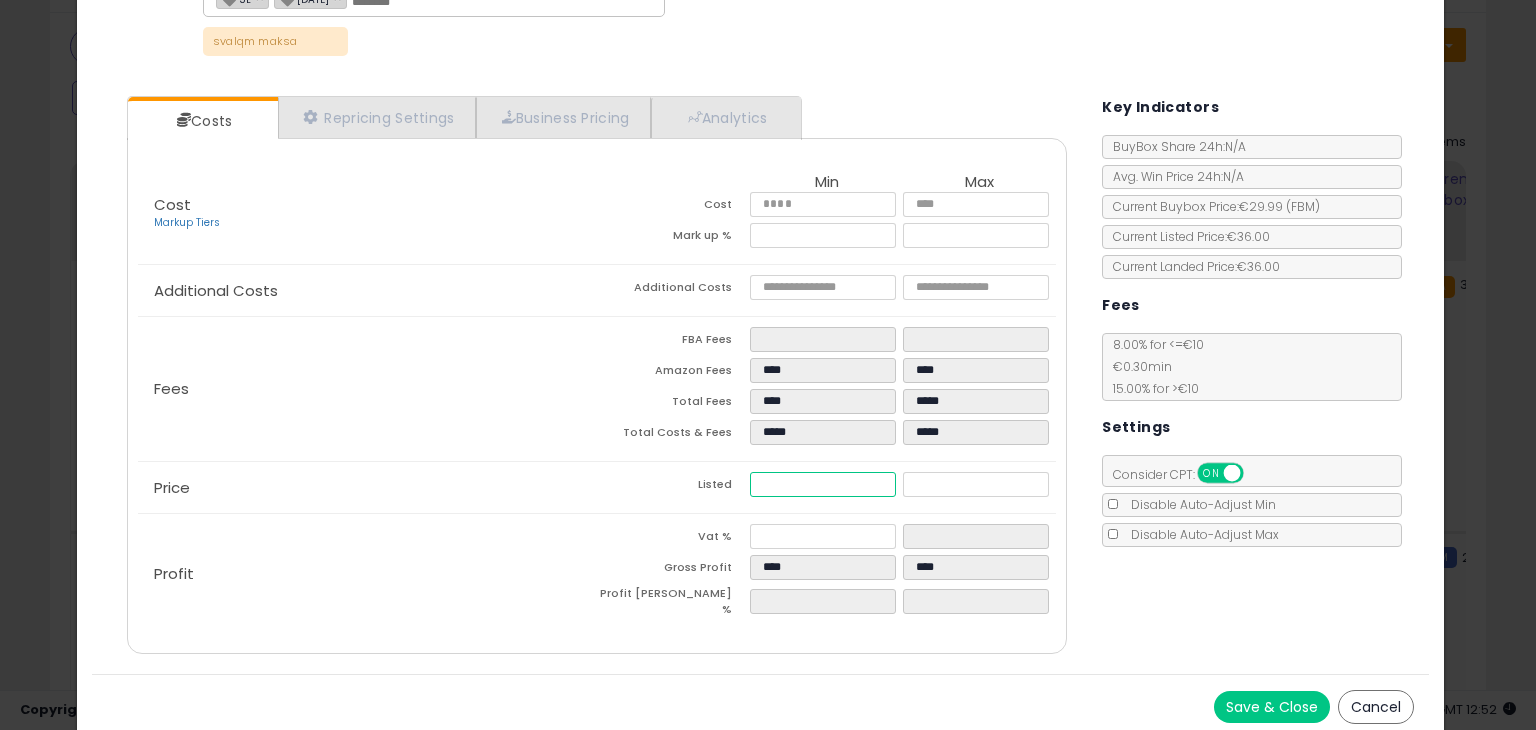 type on "****" 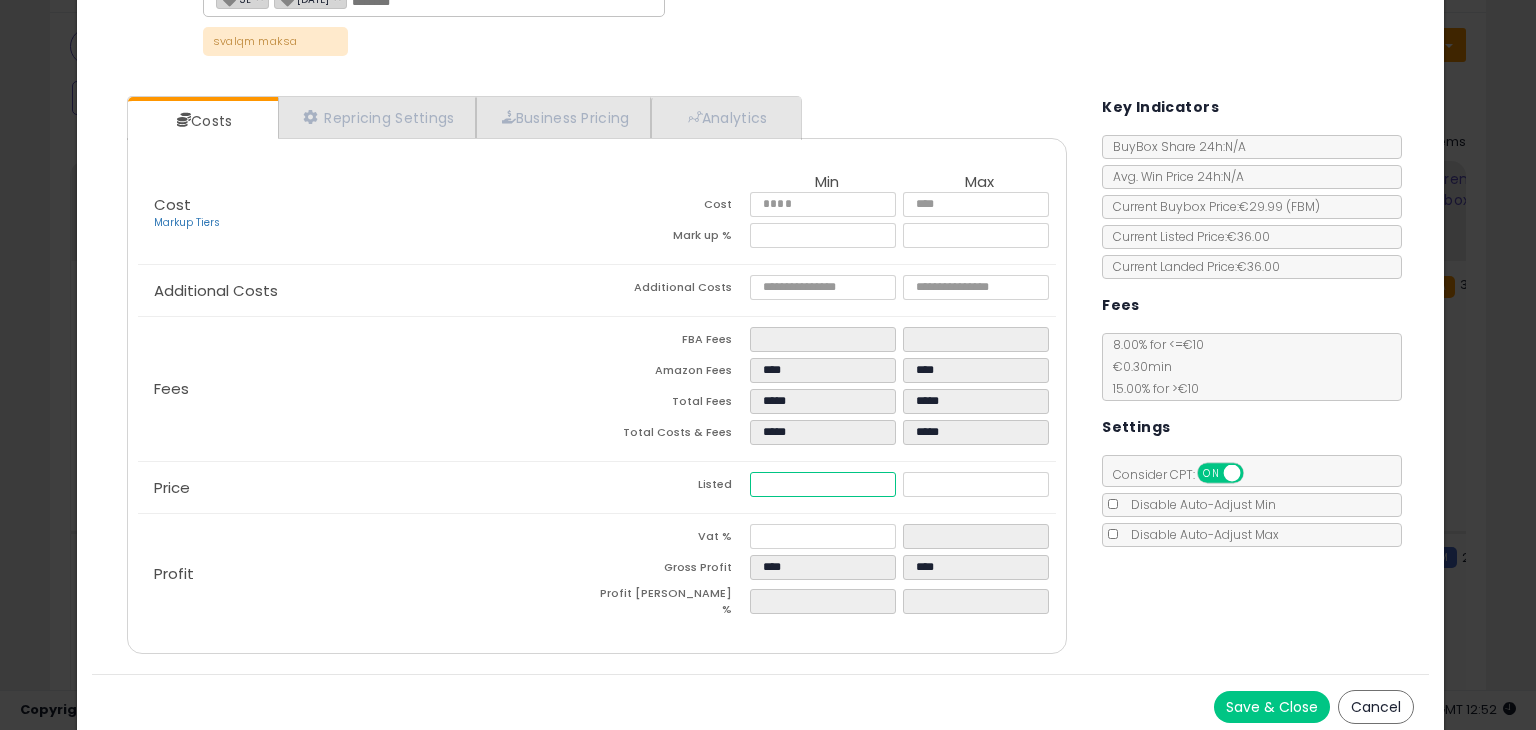 type on "**" 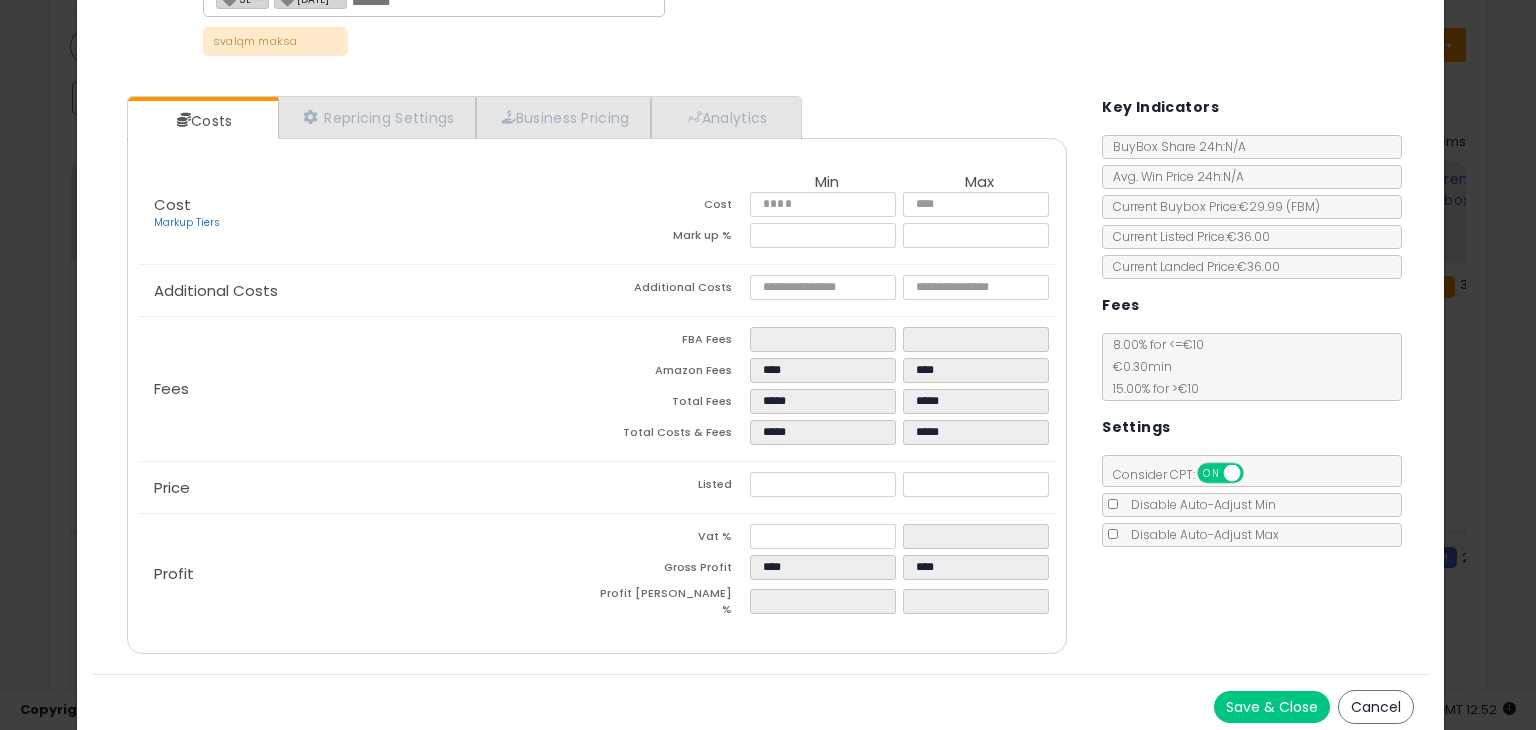 type on "*****" 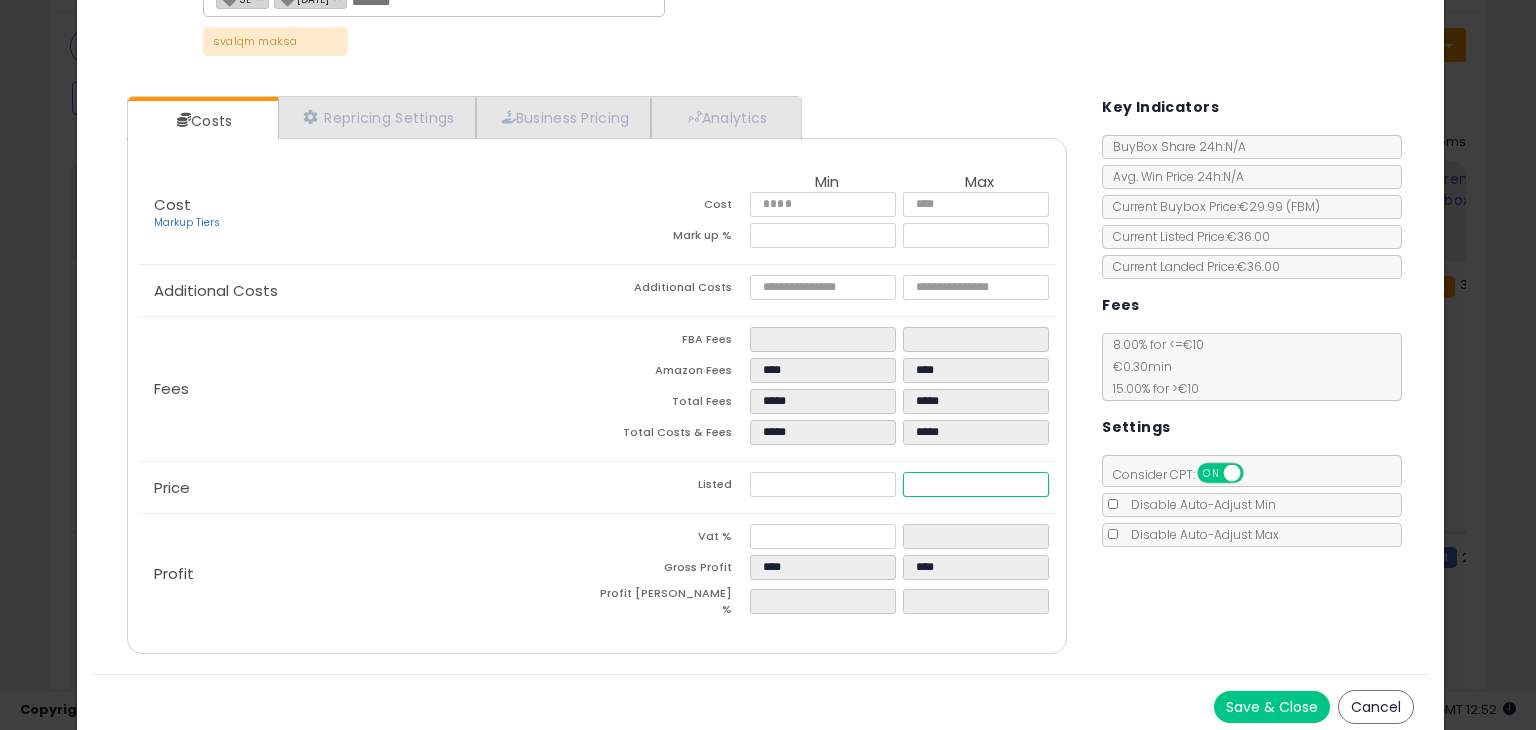 drag, startPoint x: 948, startPoint y: 491, endPoint x: 880, endPoint y: 496, distance: 68.18358 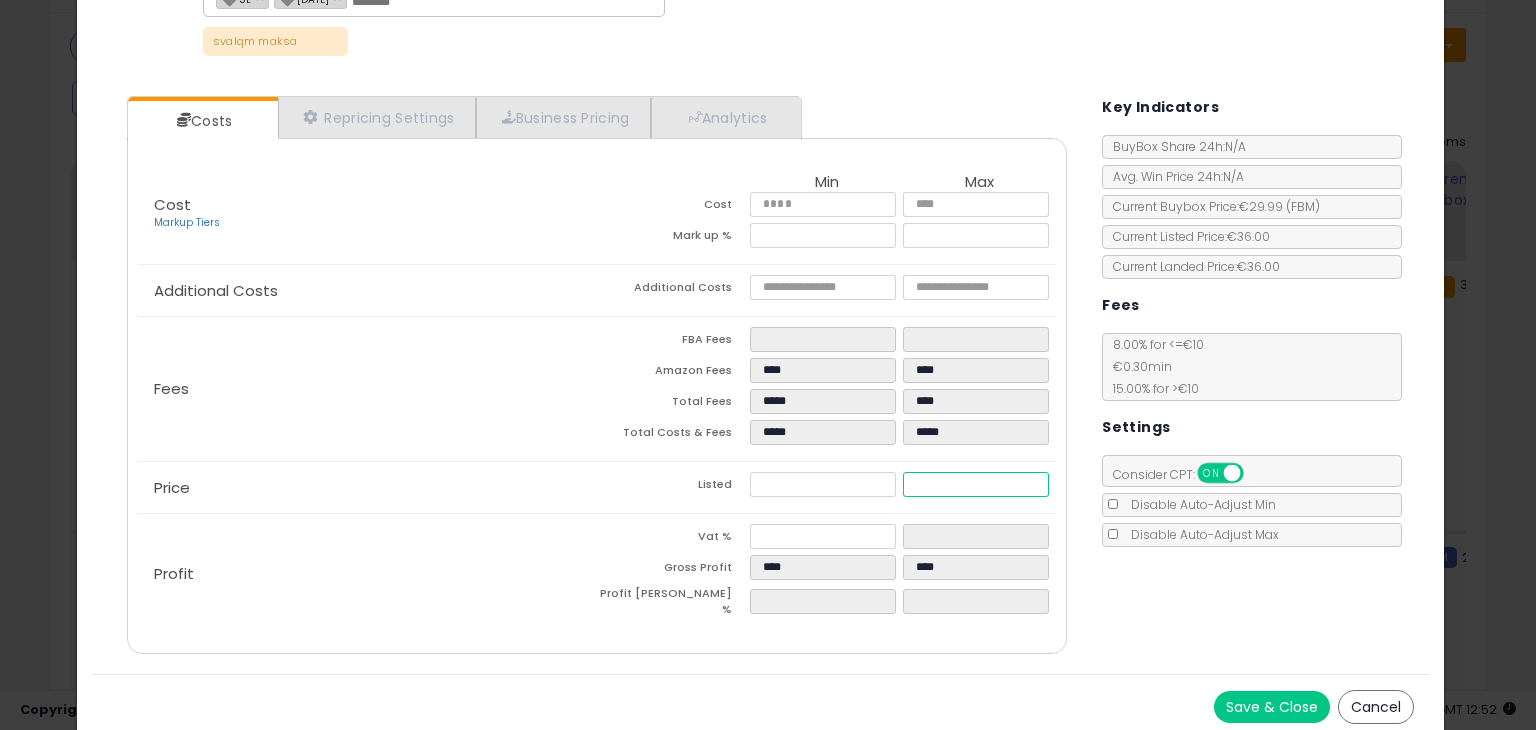 type on "****" 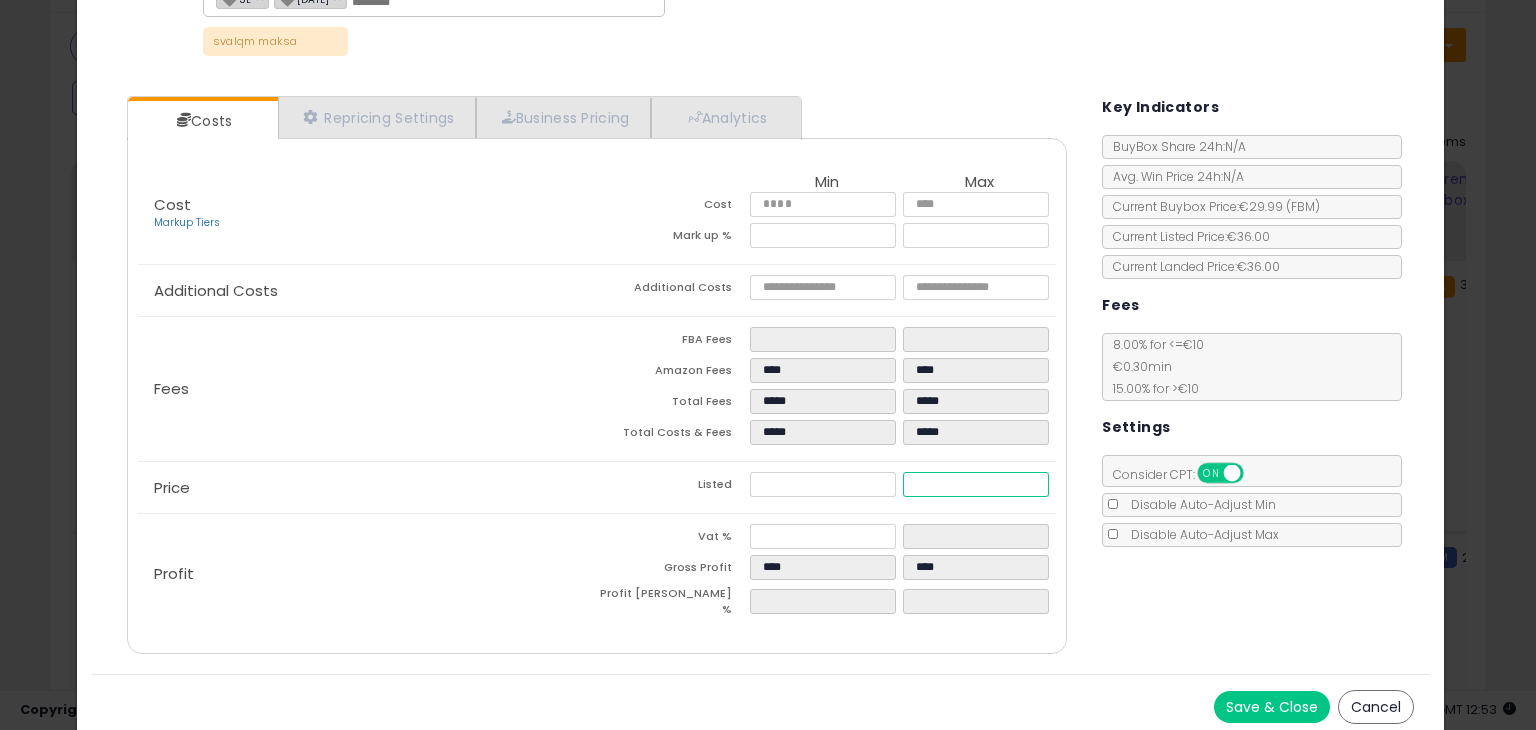 type on "****" 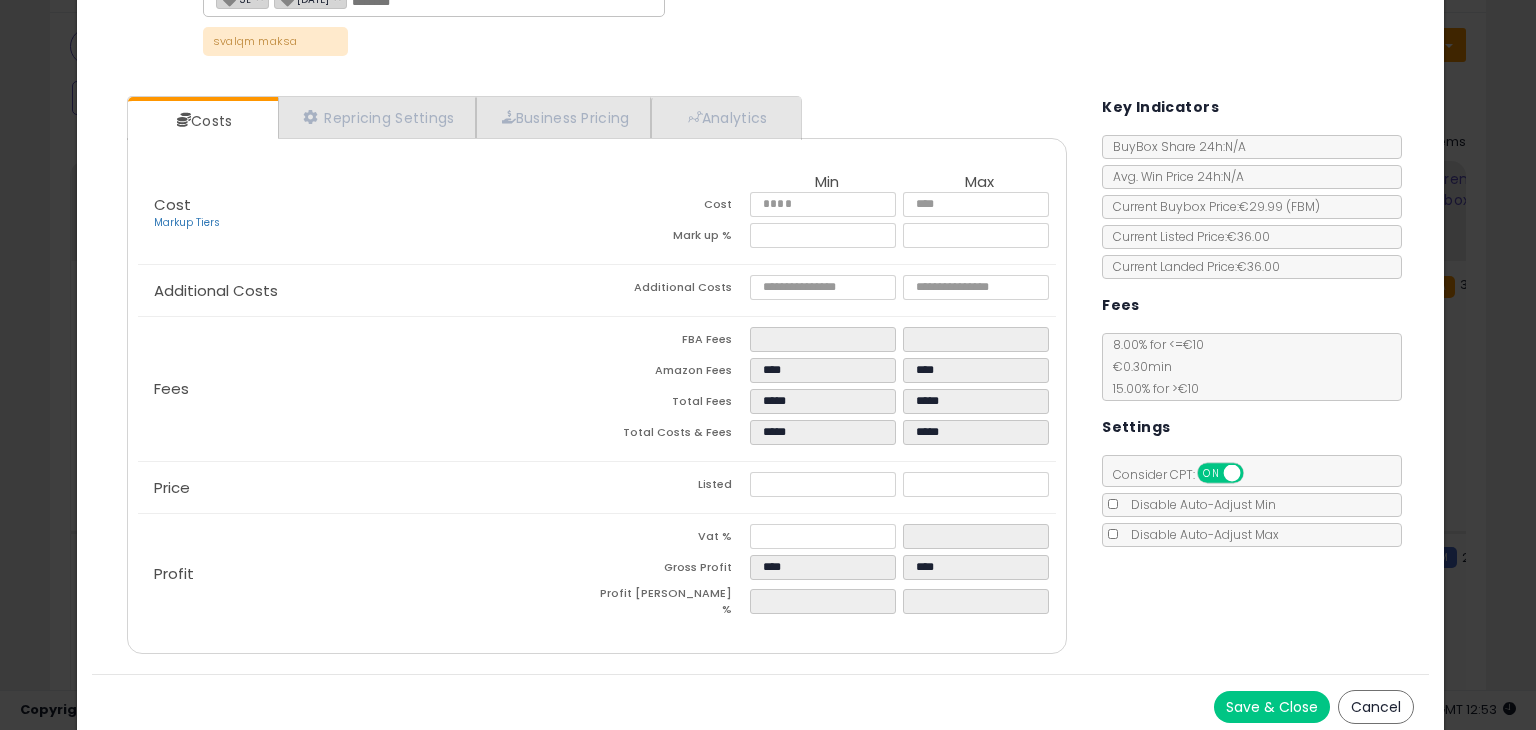 type on "*****" 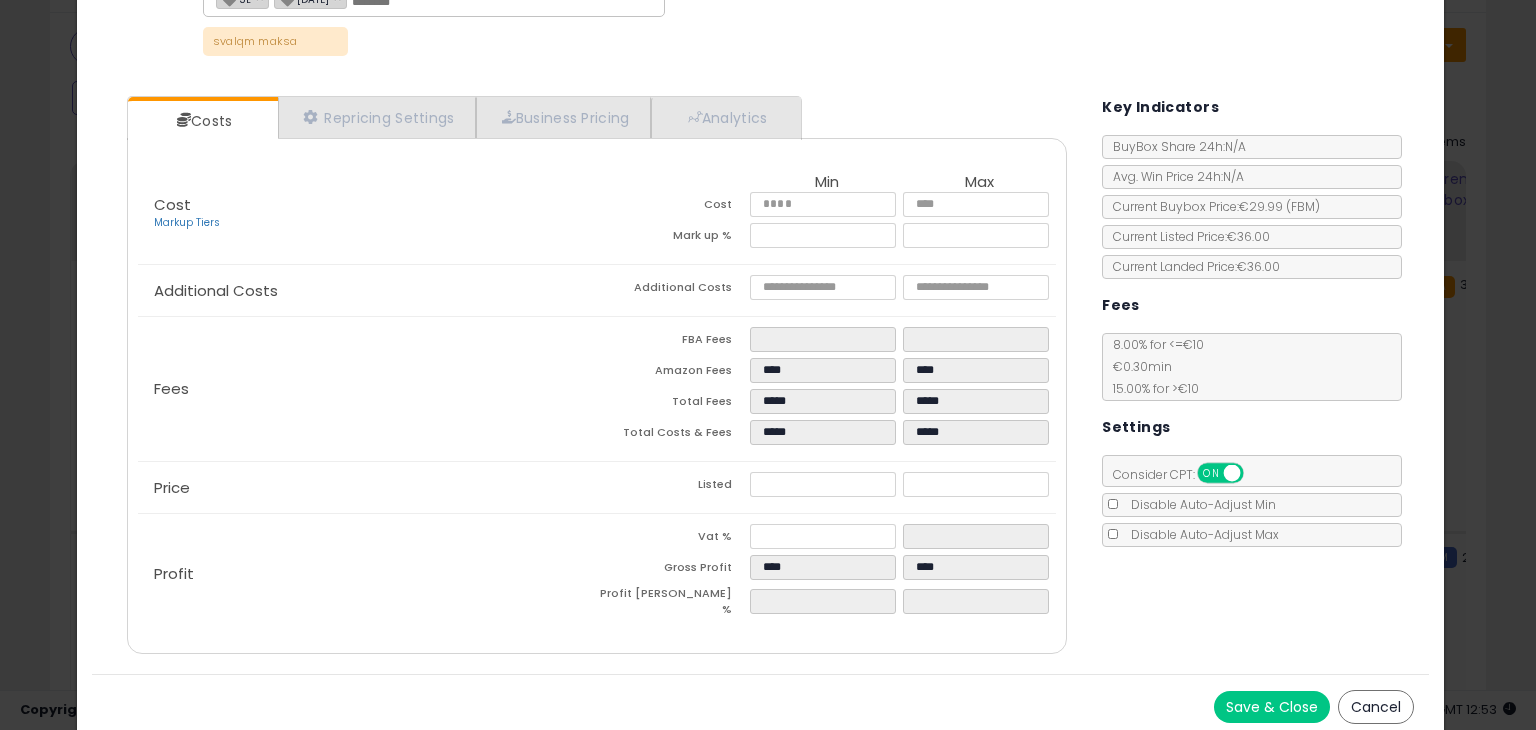 click on "Save & Close" at bounding box center [1272, 707] 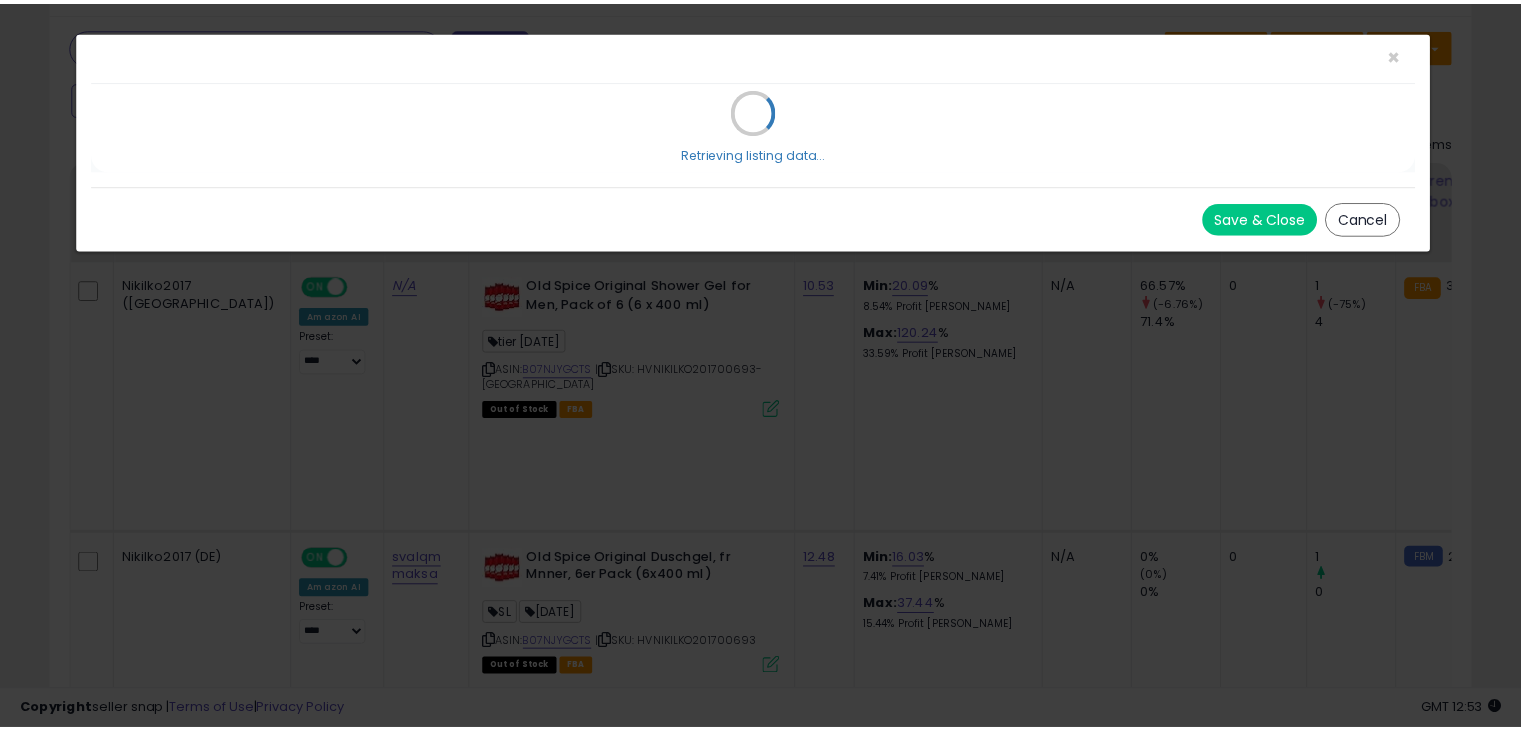 scroll, scrollTop: 0, scrollLeft: 0, axis: both 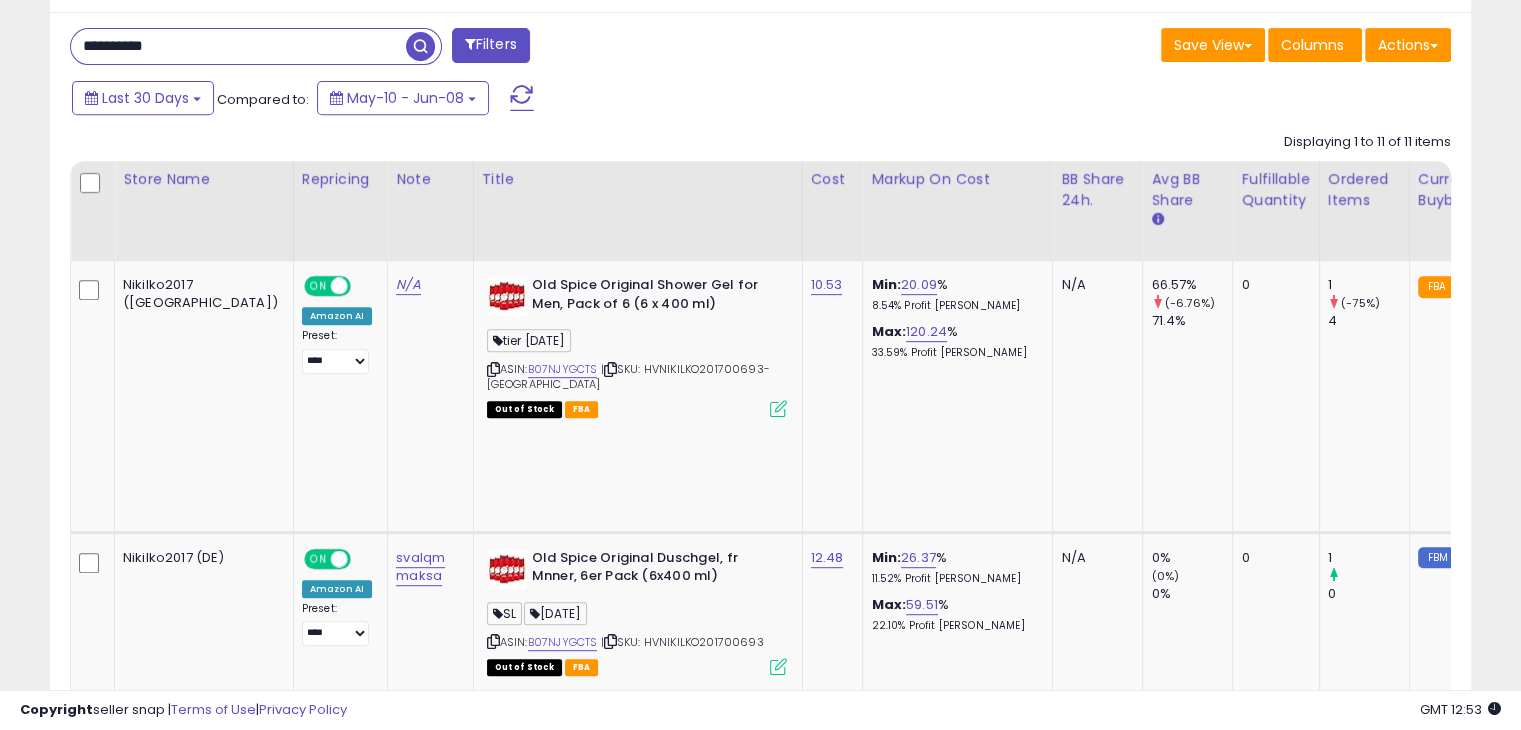 click on "**********" at bounding box center (238, 46) 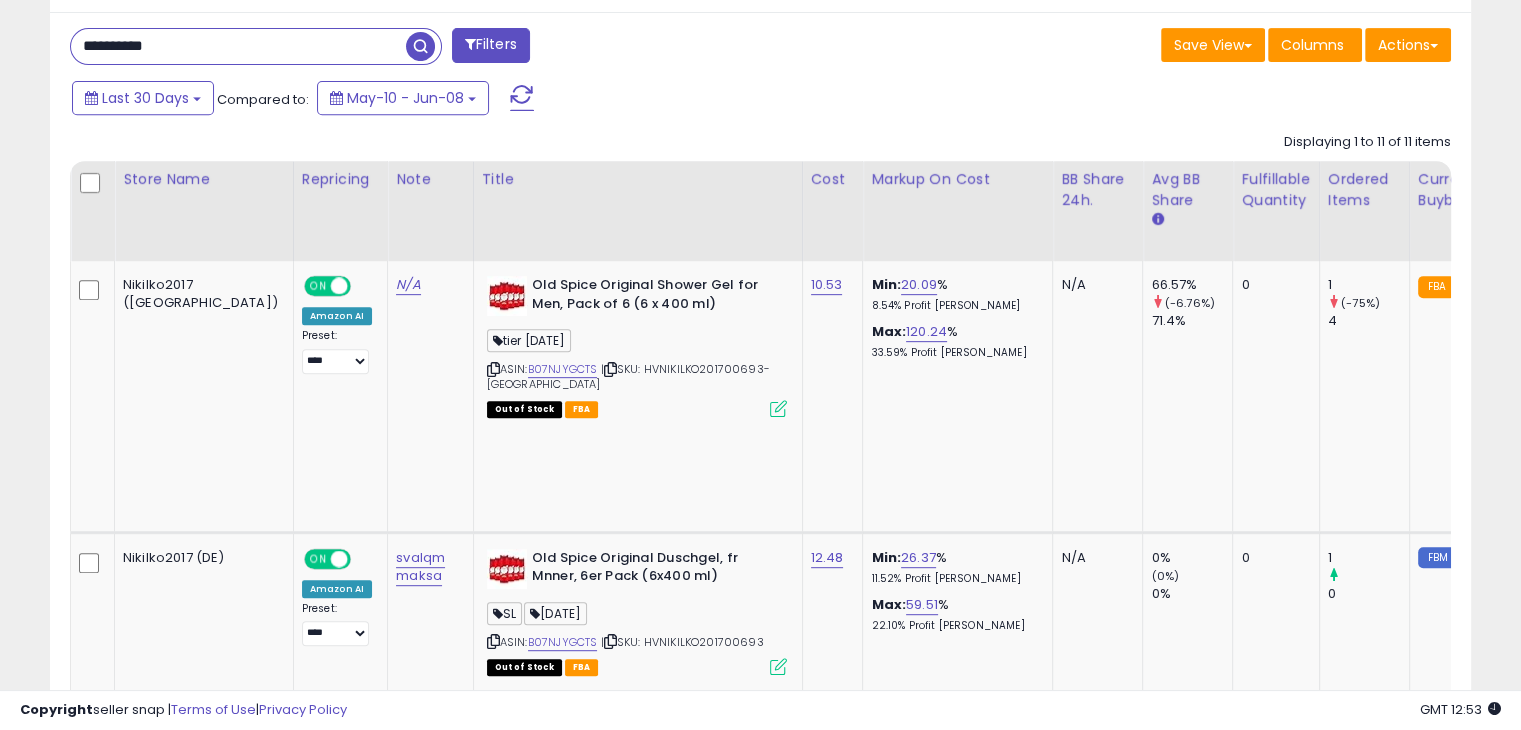 paste 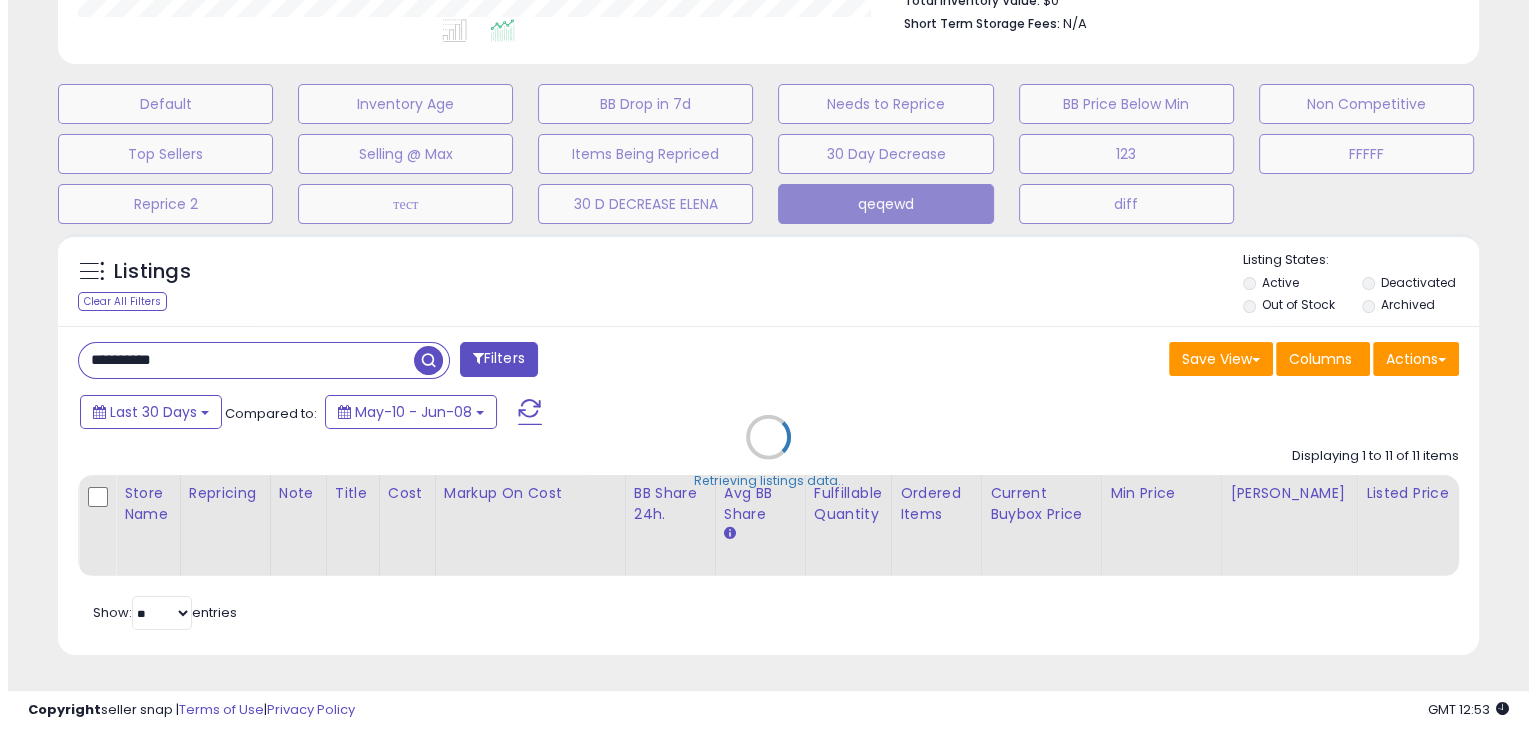 scroll, scrollTop: 560, scrollLeft: 0, axis: vertical 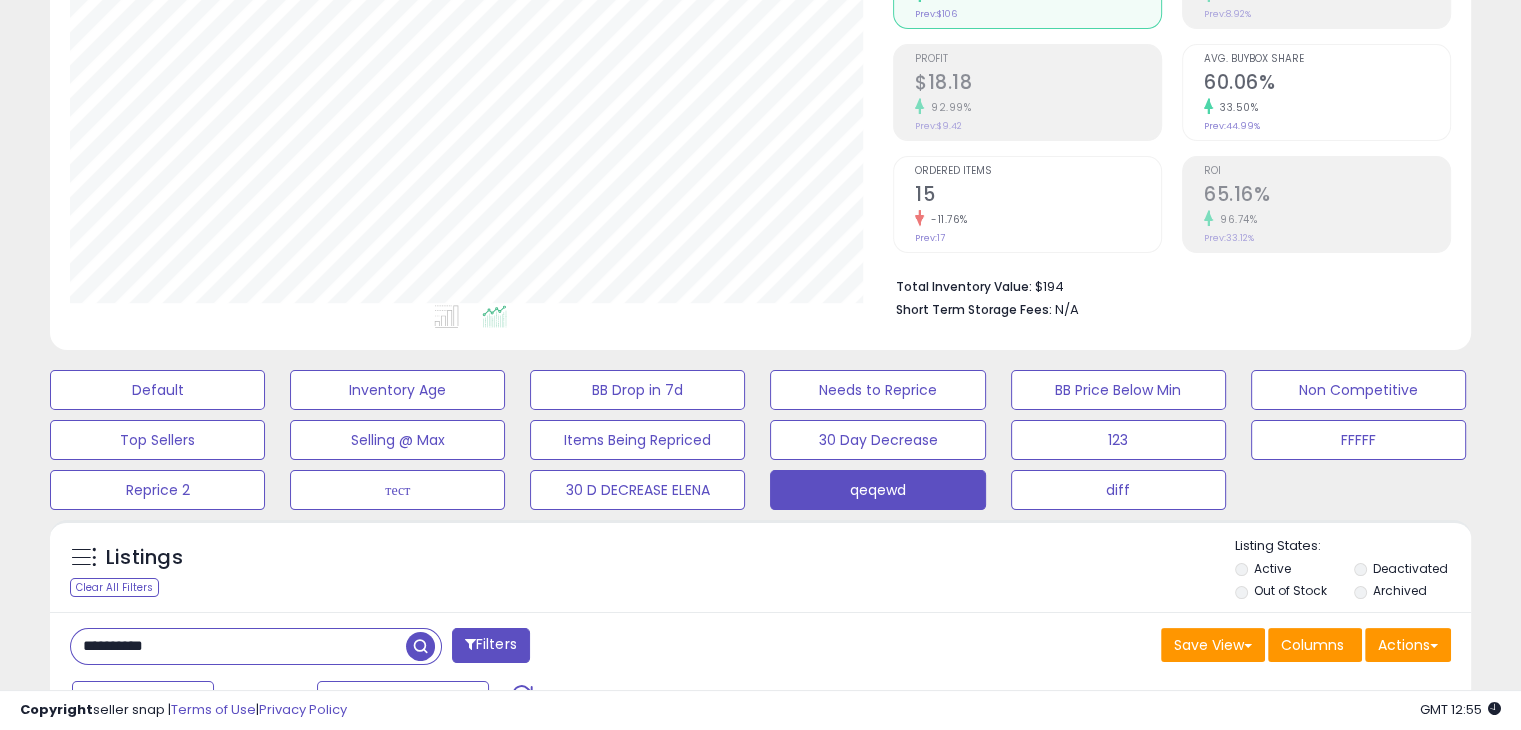 click on "**********" at bounding box center [238, 646] 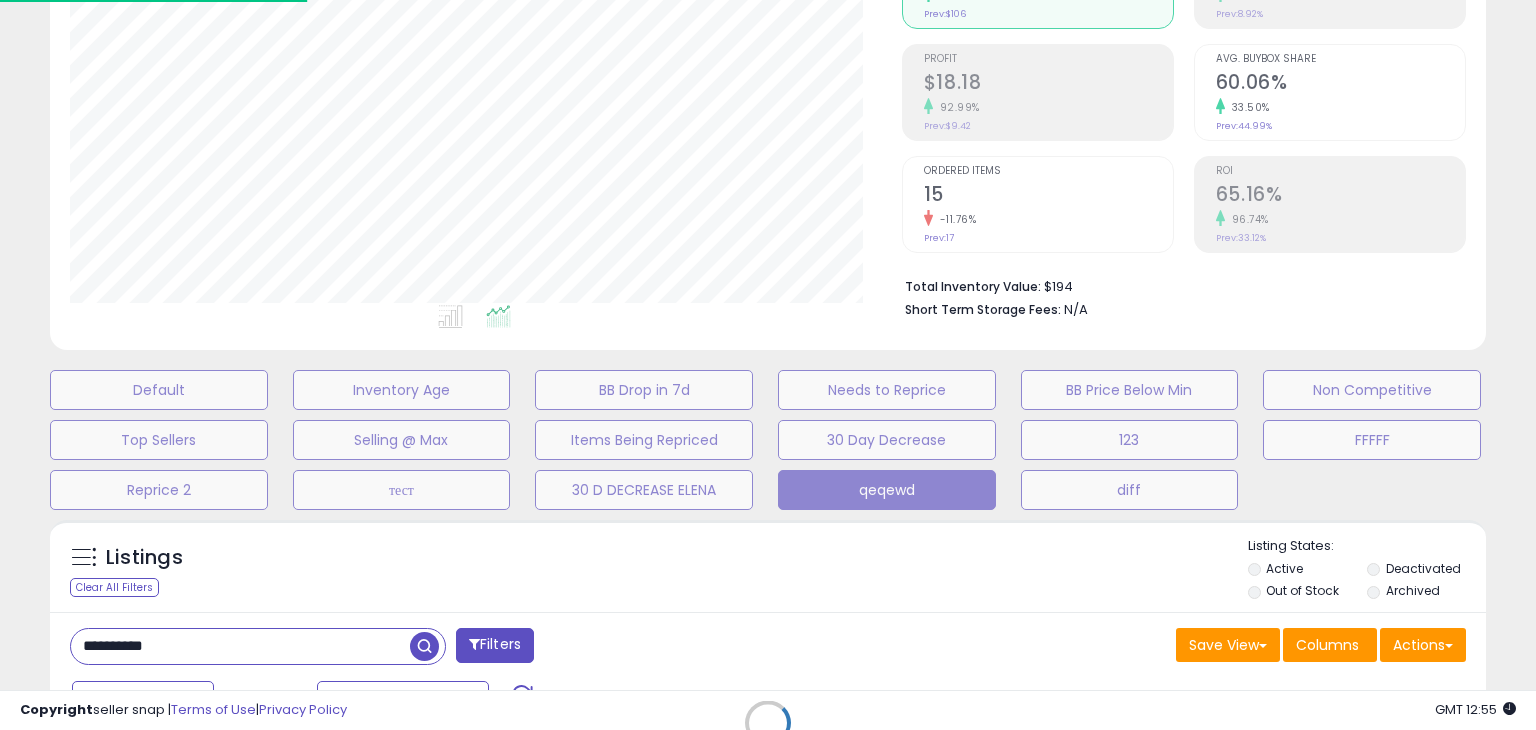 scroll, scrollTop: 999589, scrollLeft: 999168, axis: both 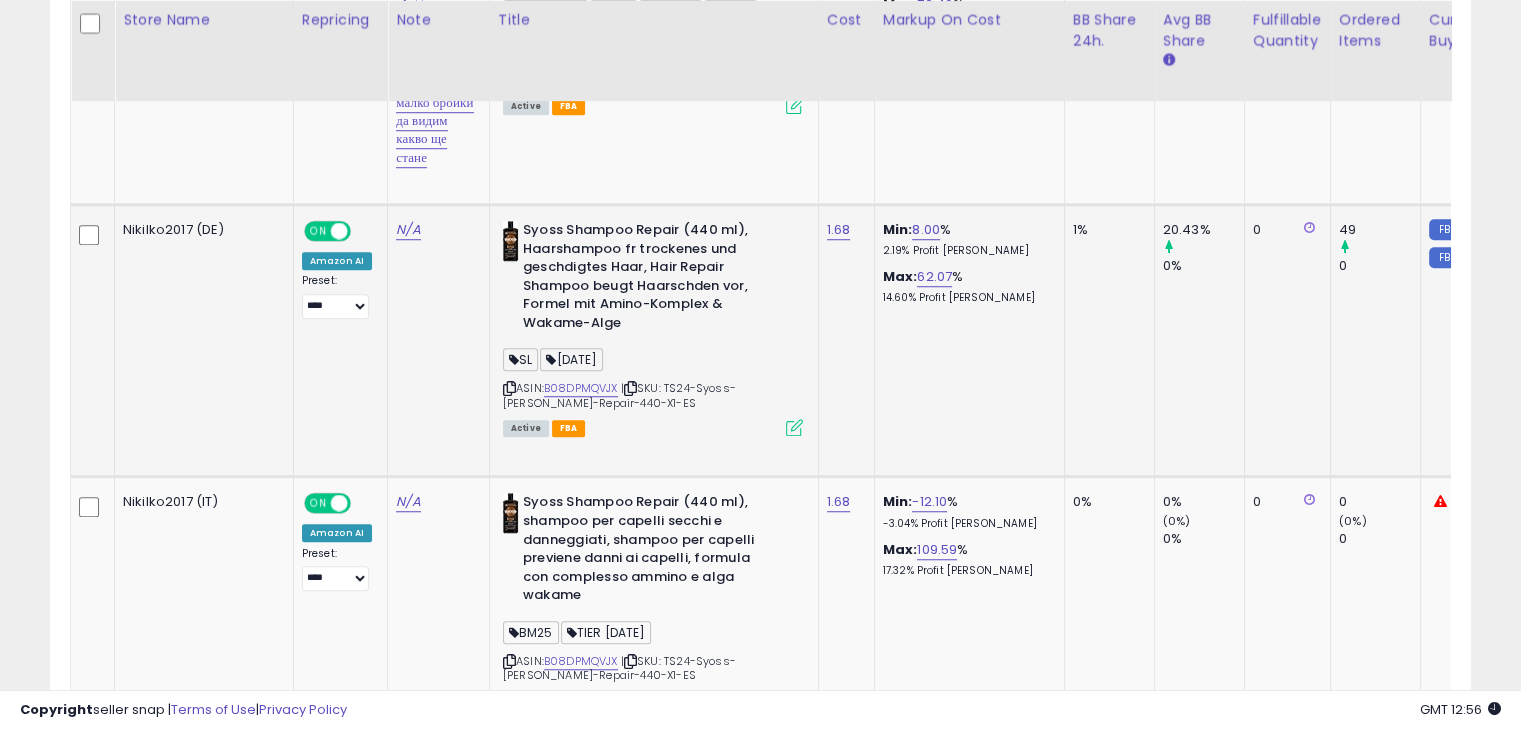 click at bounding box center [794, 427] 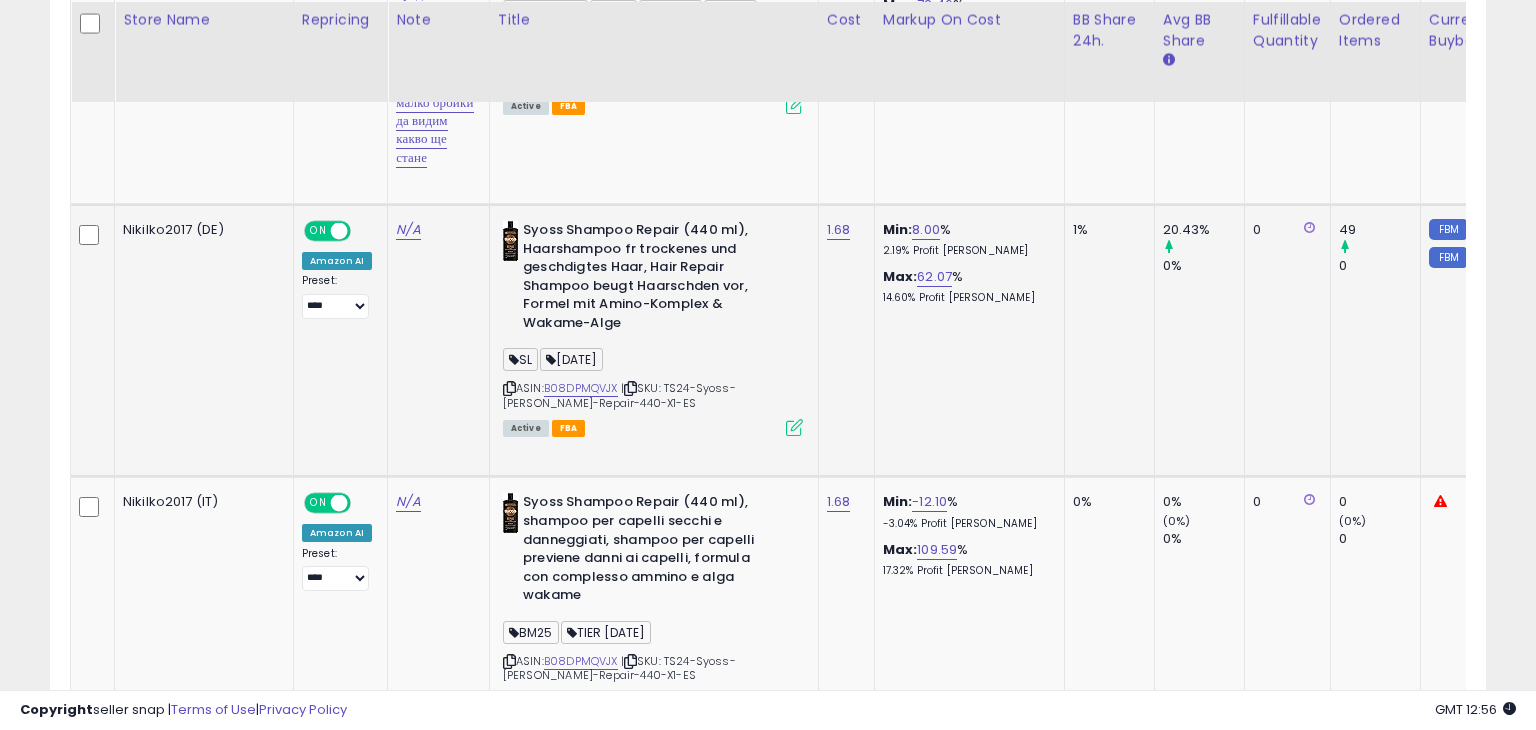 scroll, scrollTop: 999589, scrollLeft: 999168, axis: both 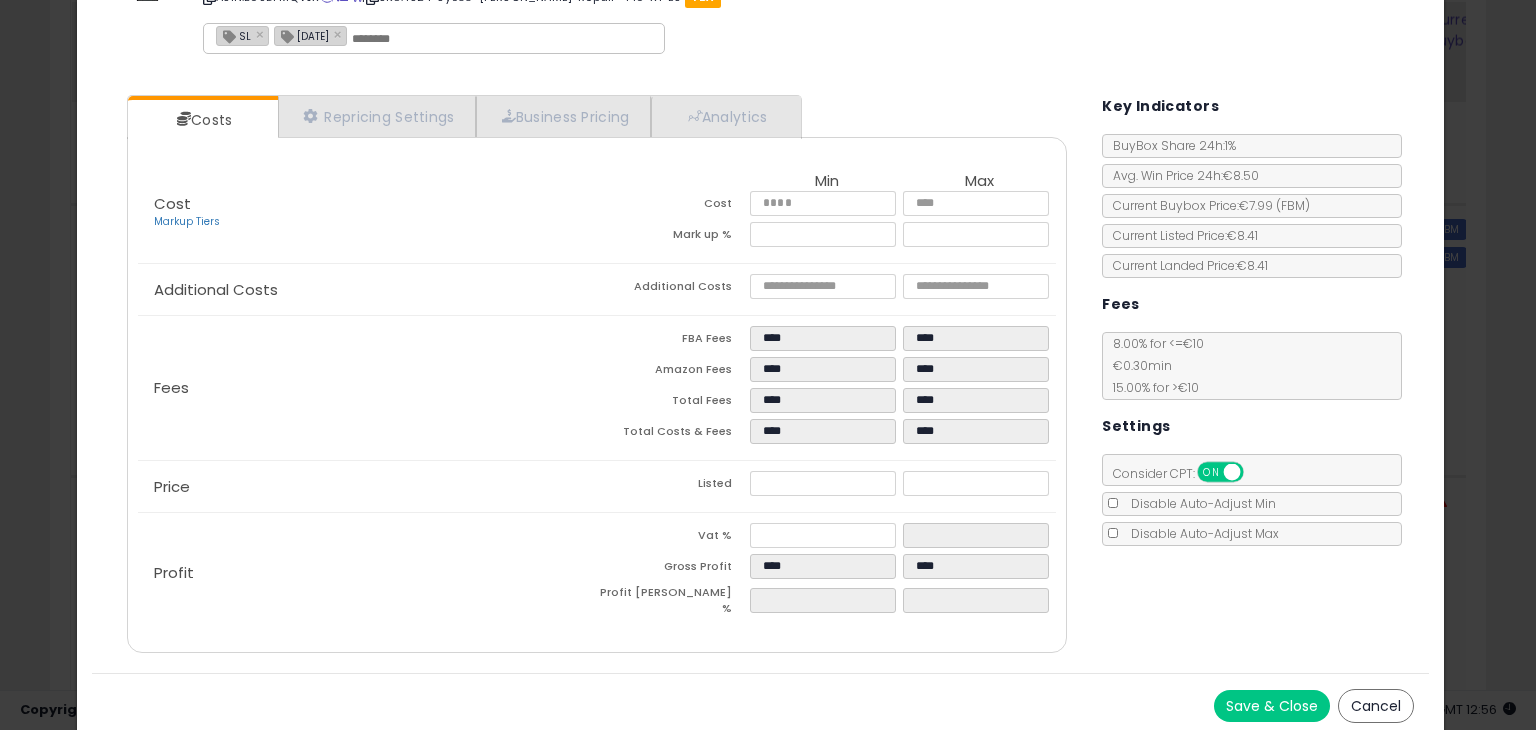 click on "× Close
Syoss Shampoo Repair (440 ml), Haarshampoo fr trockenes und geschdigtes Haar, Hair Repair Shampoo beugt Haarschden vor, Formel mit Amino-Komplex & Wakame-Alge
ASIN:  B08DPMQVJX
|
SKU:  TS24-Syoss-Shamp-Repair-440-X1-ES
FBA
SL × 04 JUN 25 ×
Repricing:
ON   OFF
**" 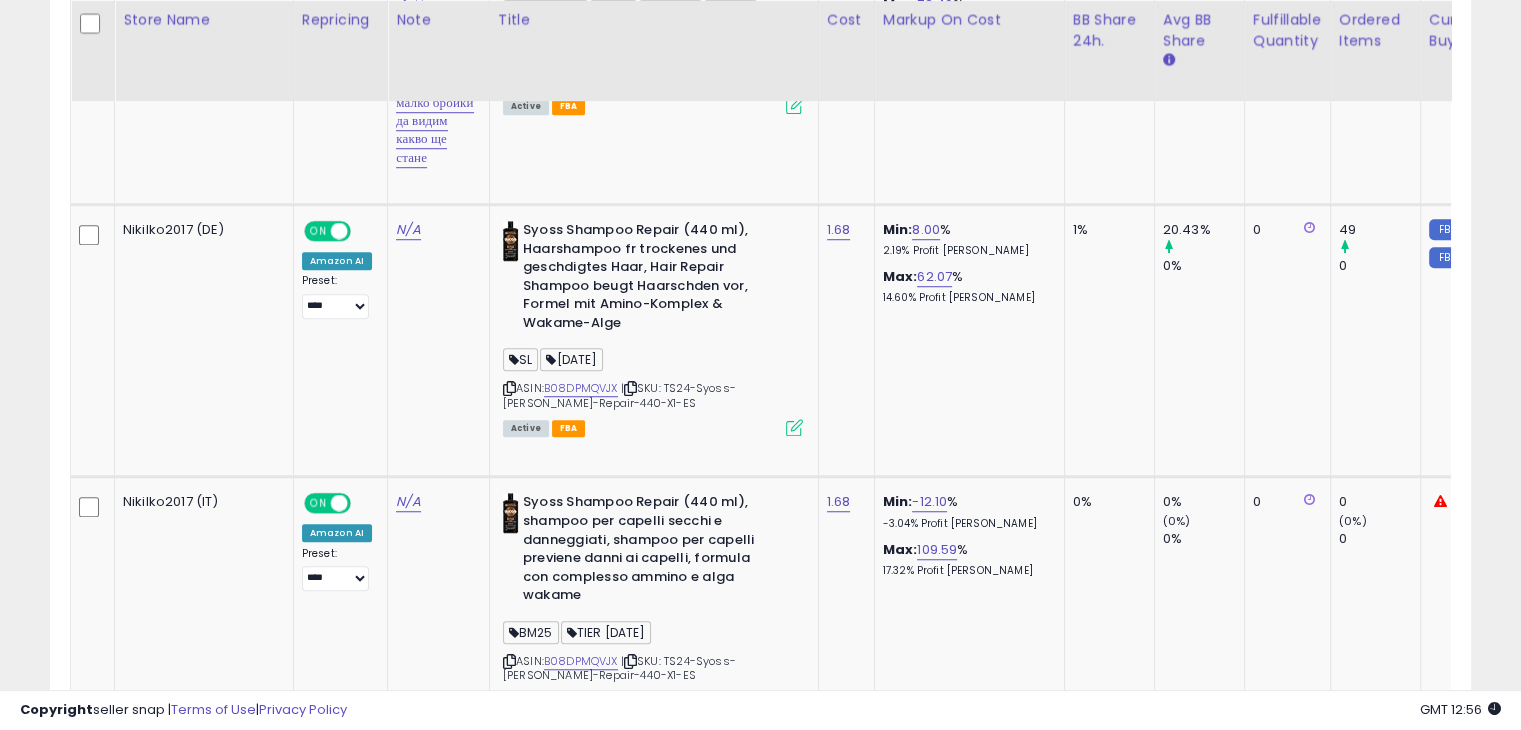 scroll, scrollTop: 409, scrollLeft: 822, axis: both 